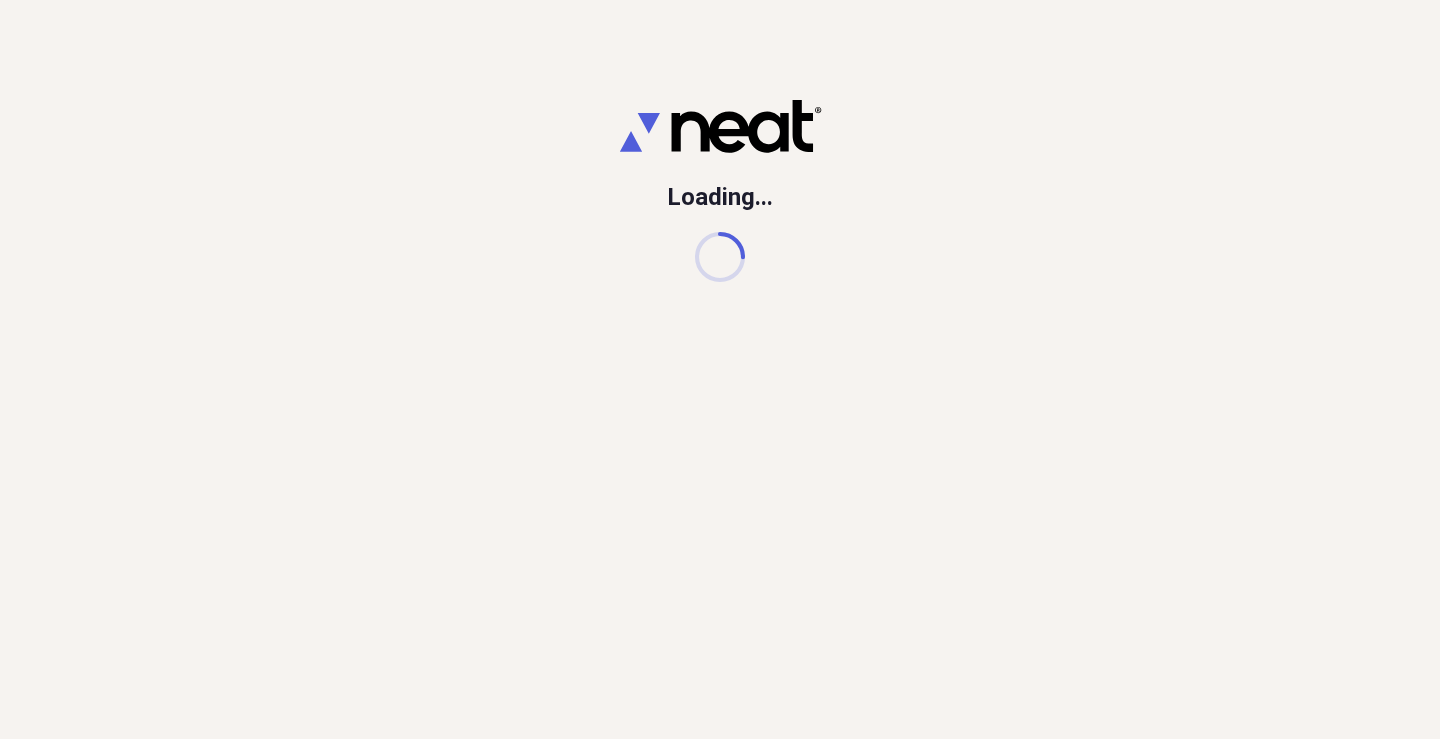 scroll, scrollTop: 0, scrollLeft: 0, axis: both 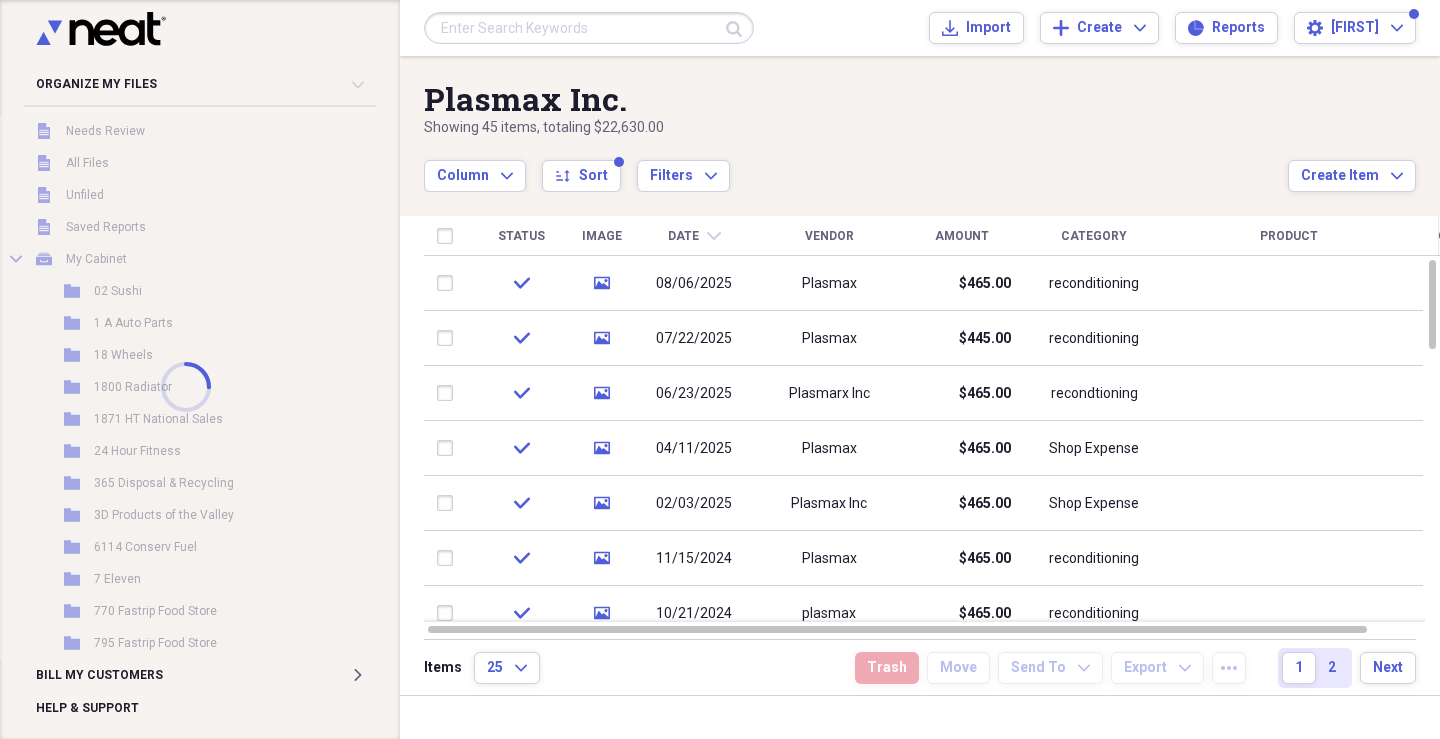 click at bounding box center [186, 387] 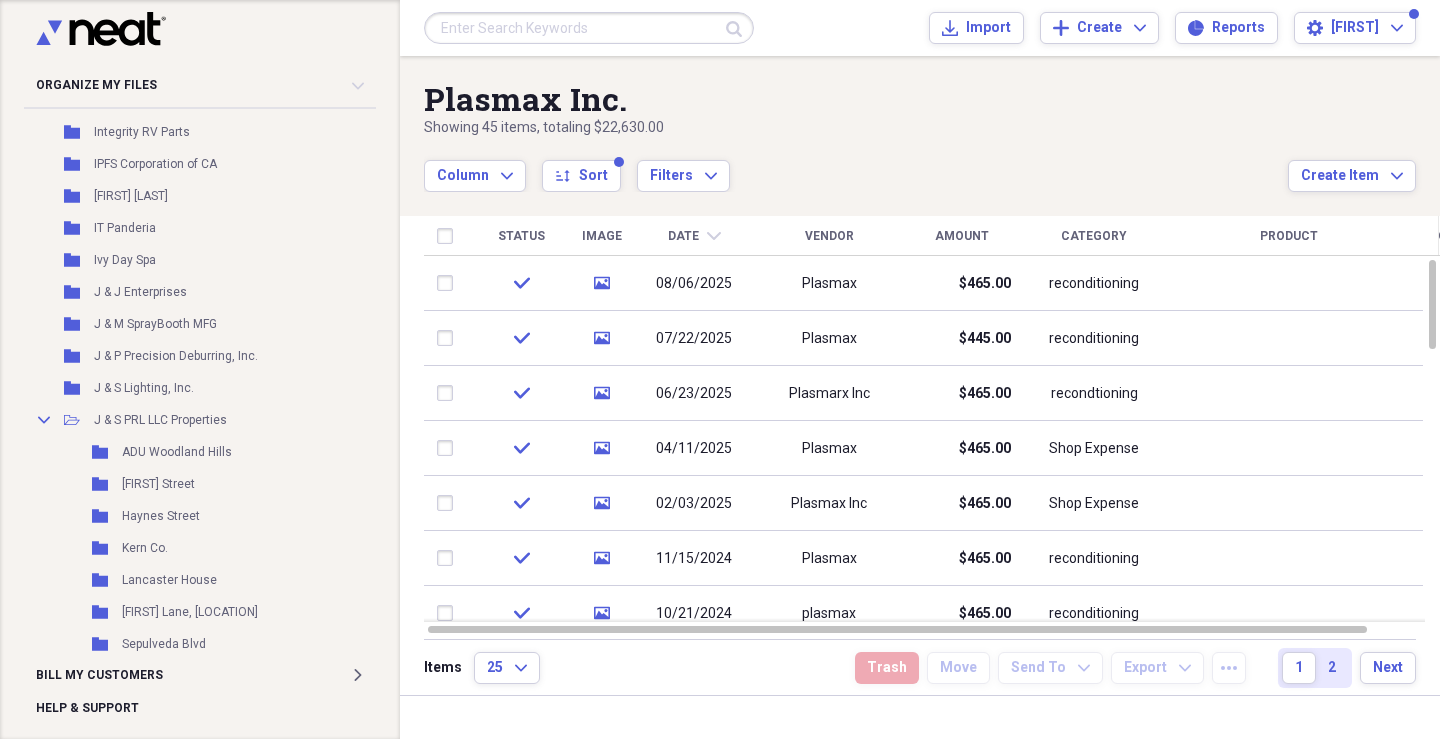 scroll, scrollTop: 14343, scrollLeft: 0, axis: vertical 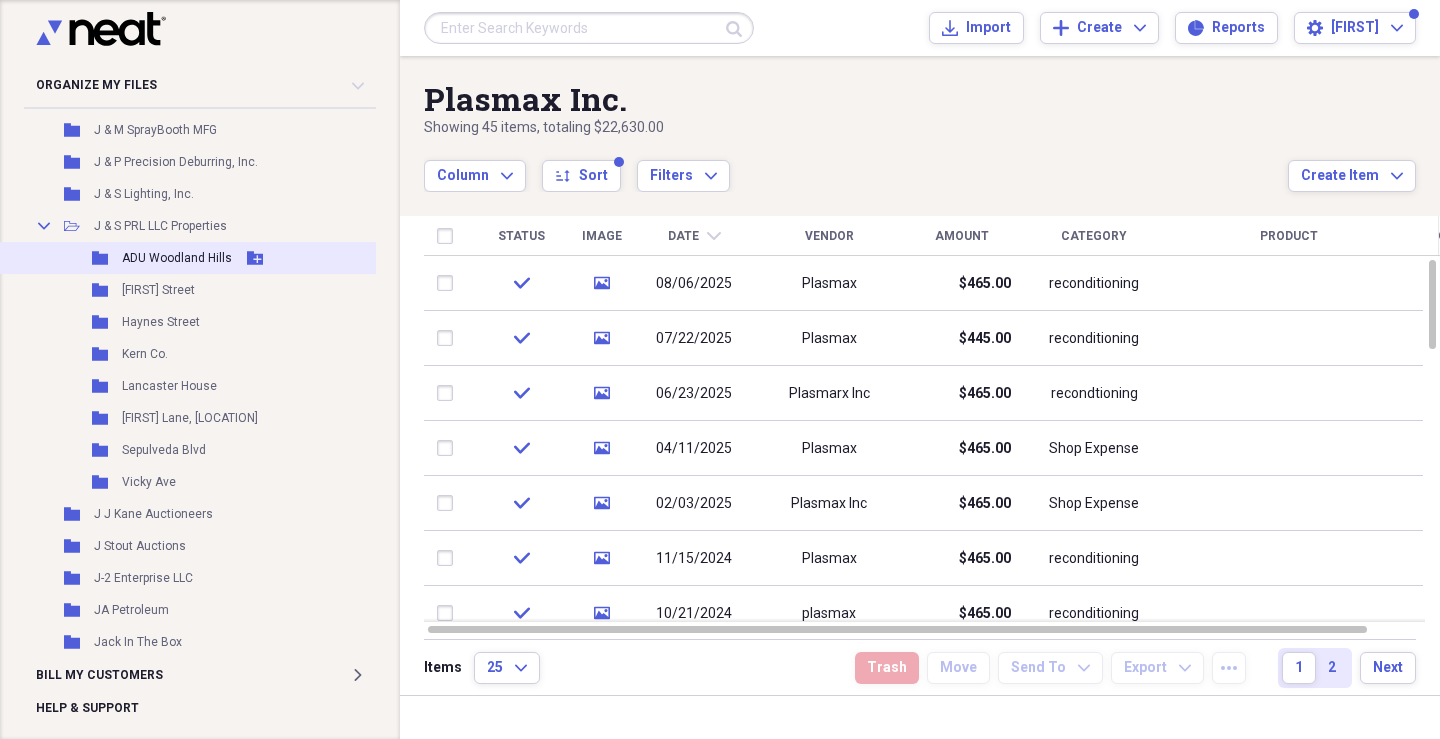 click on "ADU Woodland Hills" at bounding box center (177, 258) 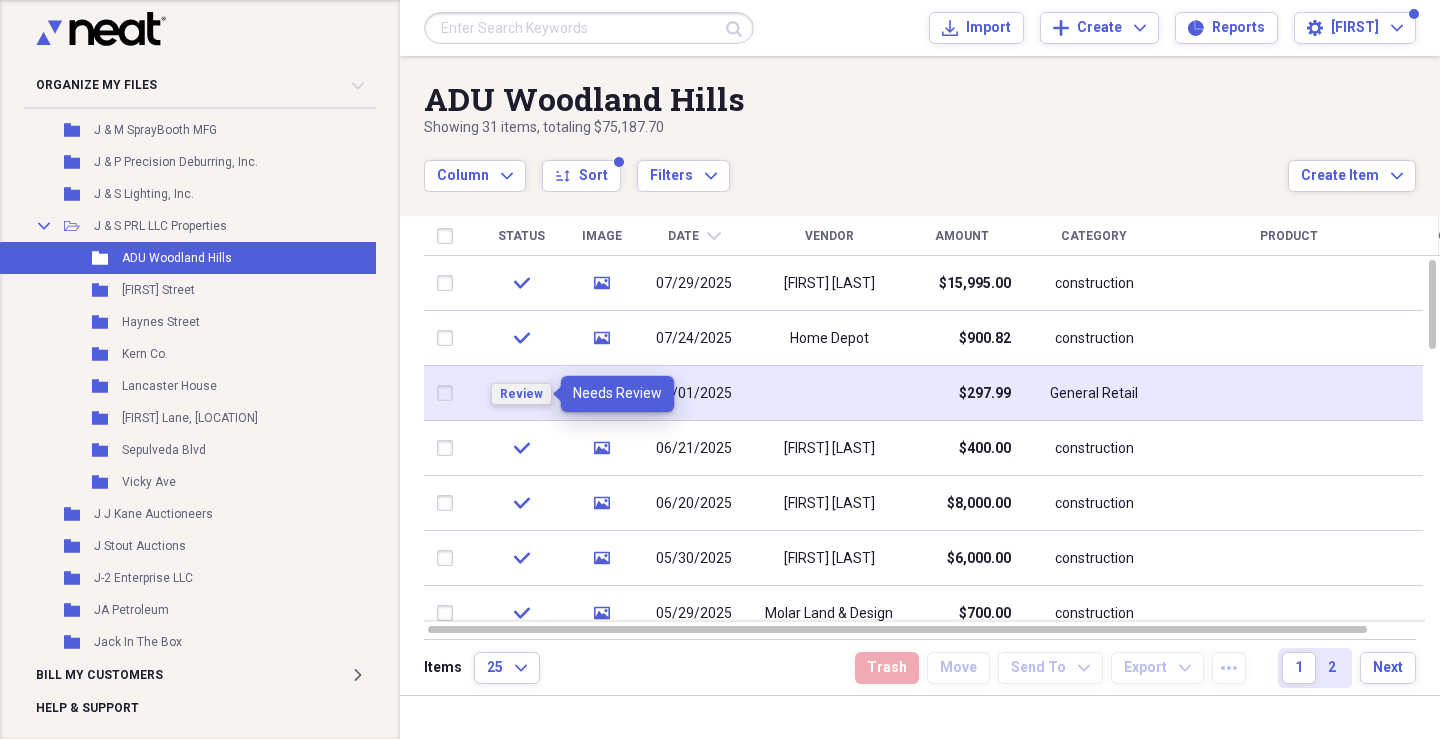 click on "Review" at bounding box center (521, 394) 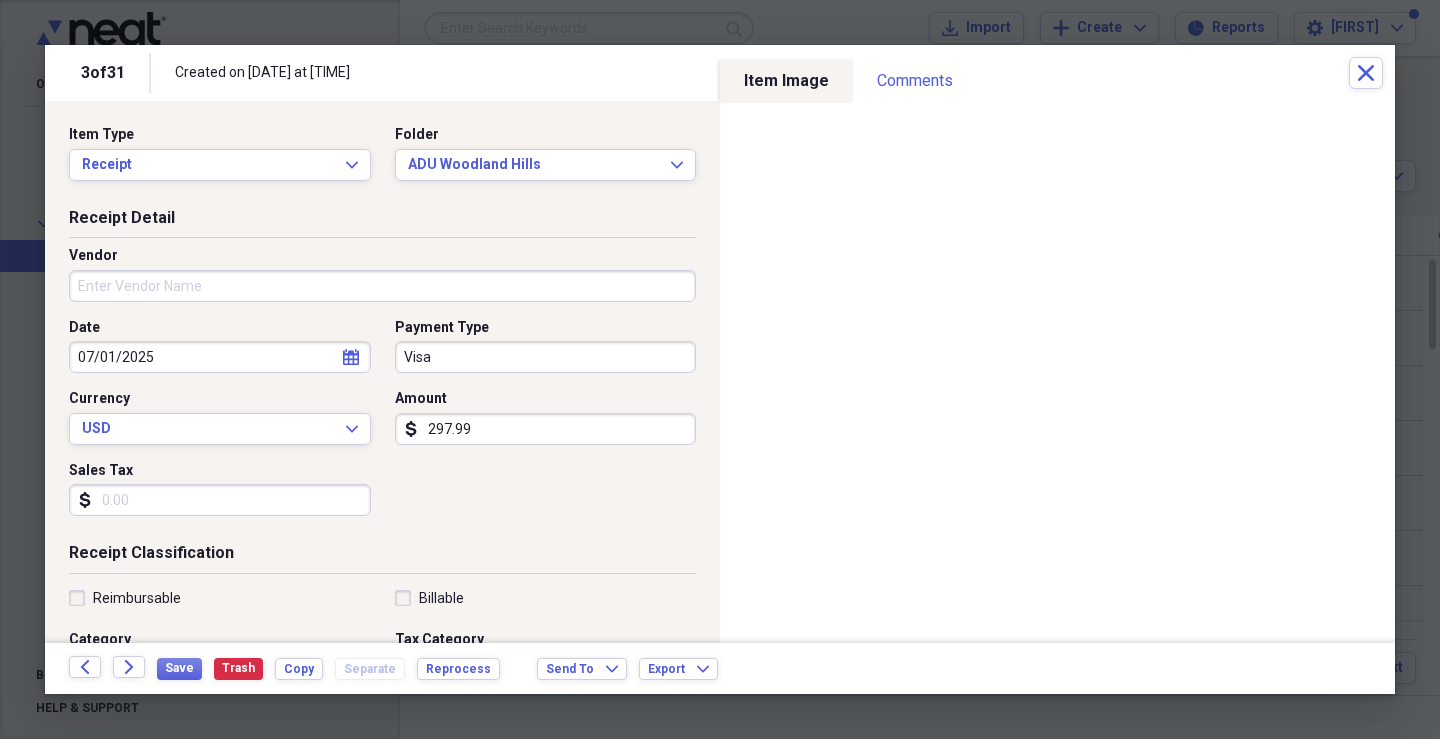 click on "Vendor" at bounding box center (382, 286) 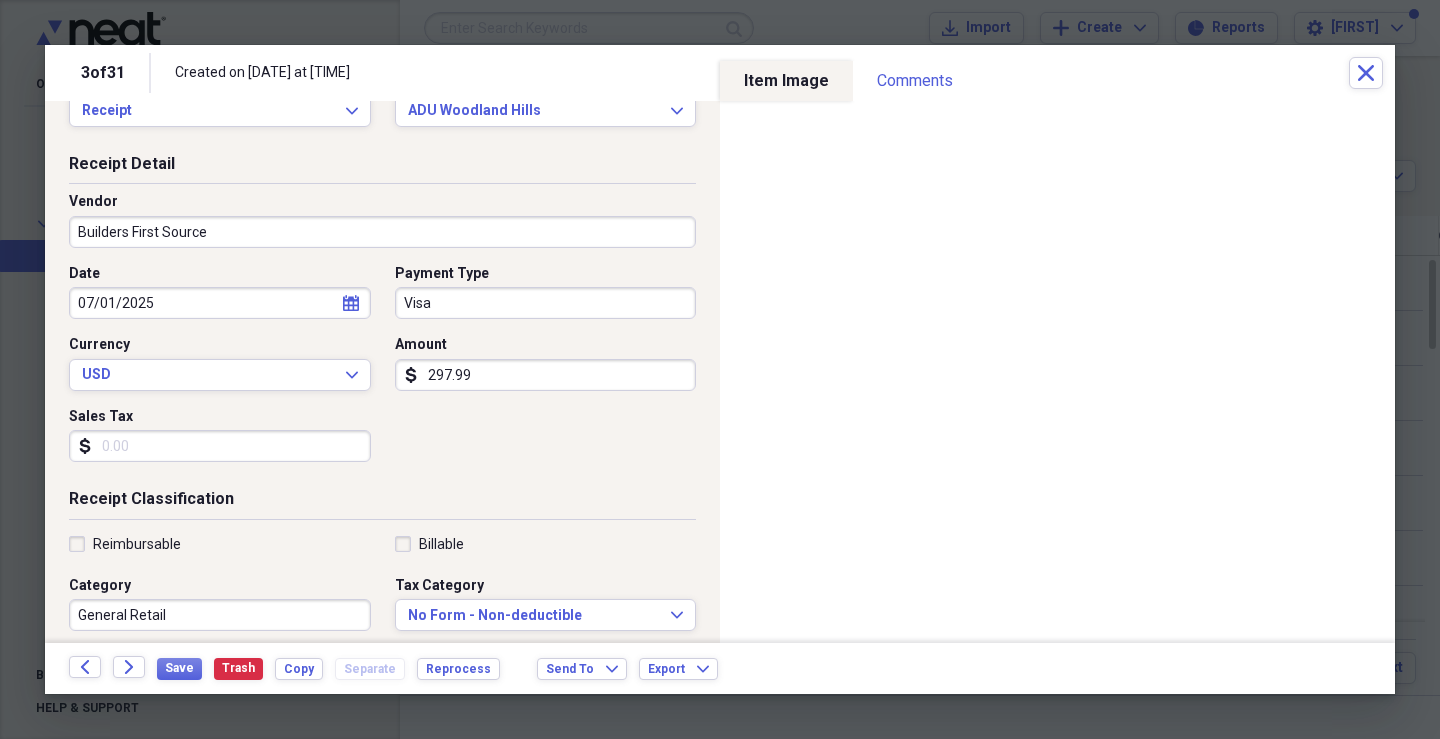 scroll, scrollTop: 100, scrollLeft: 0, axis: vertical 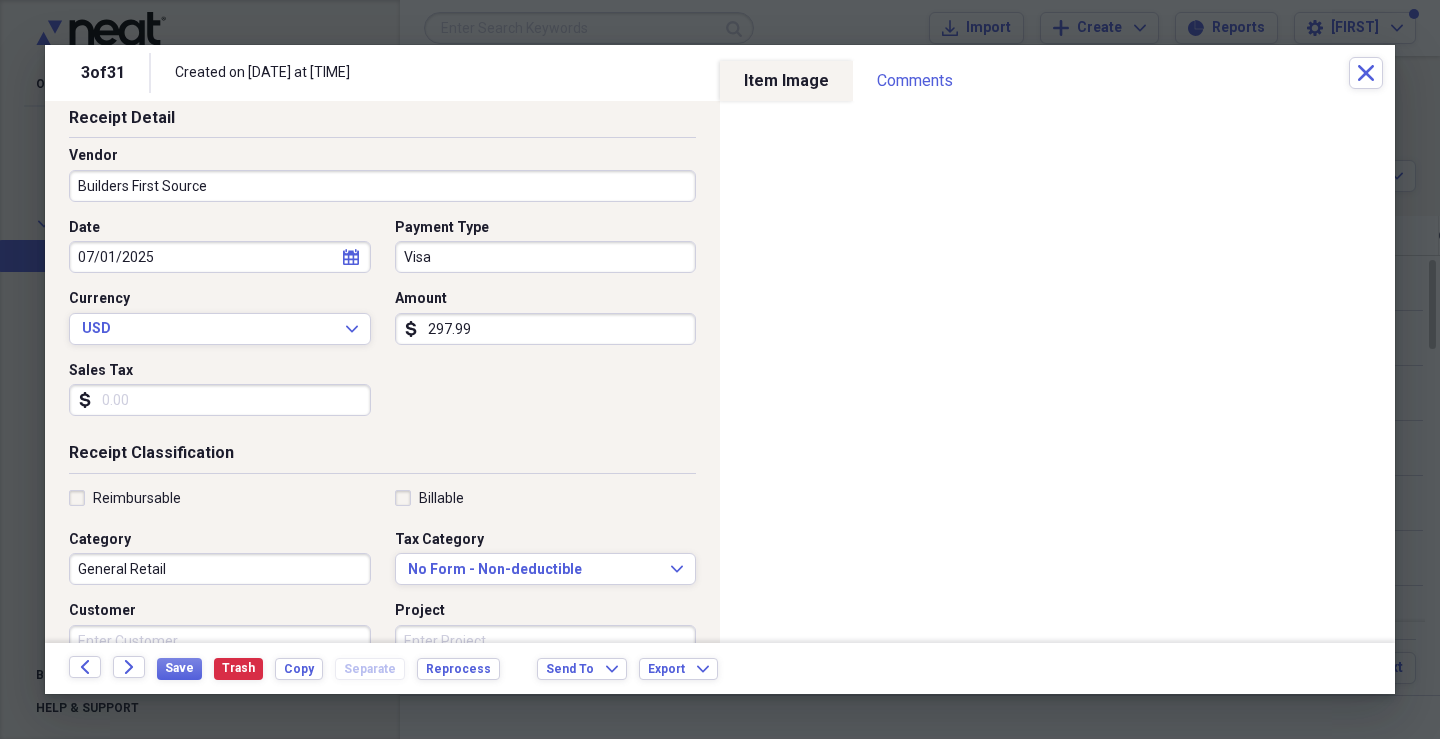 type on "Builders First Source" 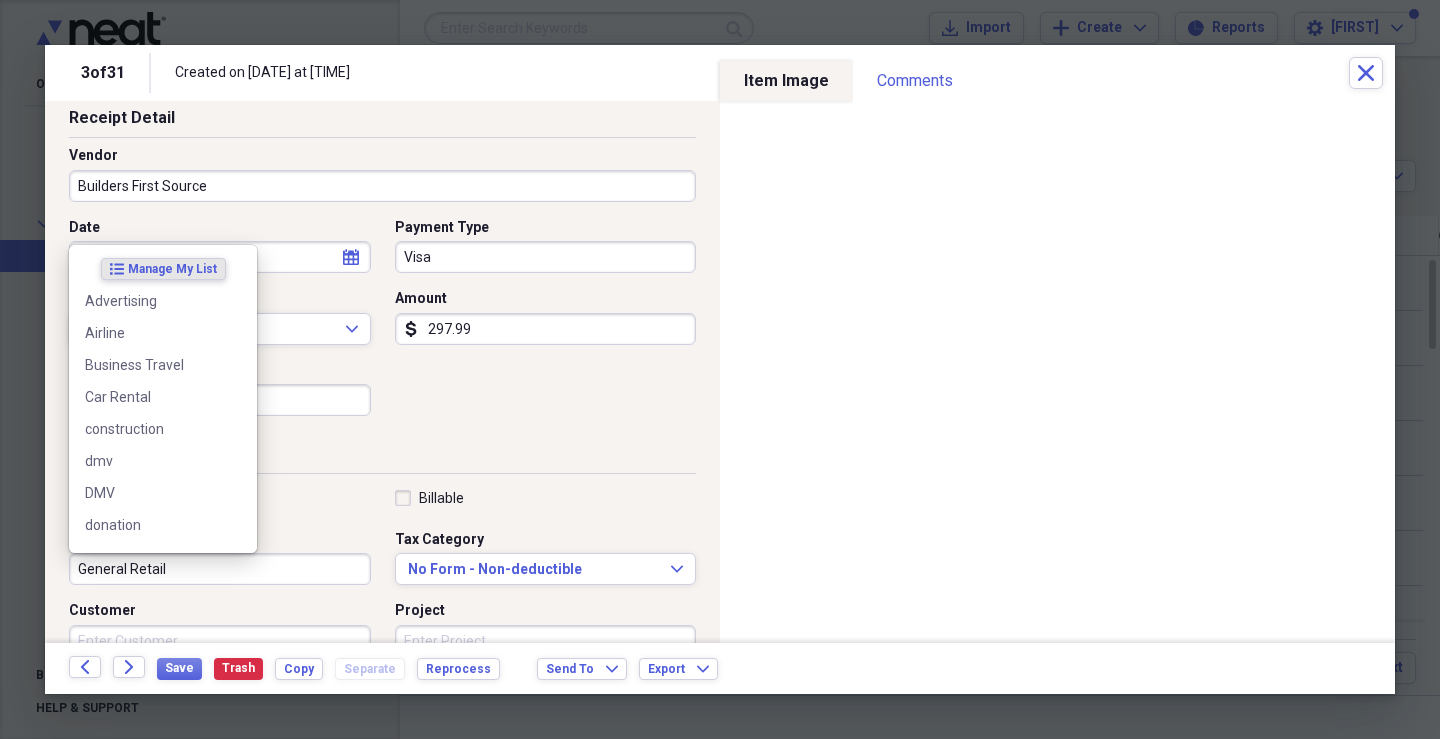 click on "General Retail" at bounding box center (220, 569) 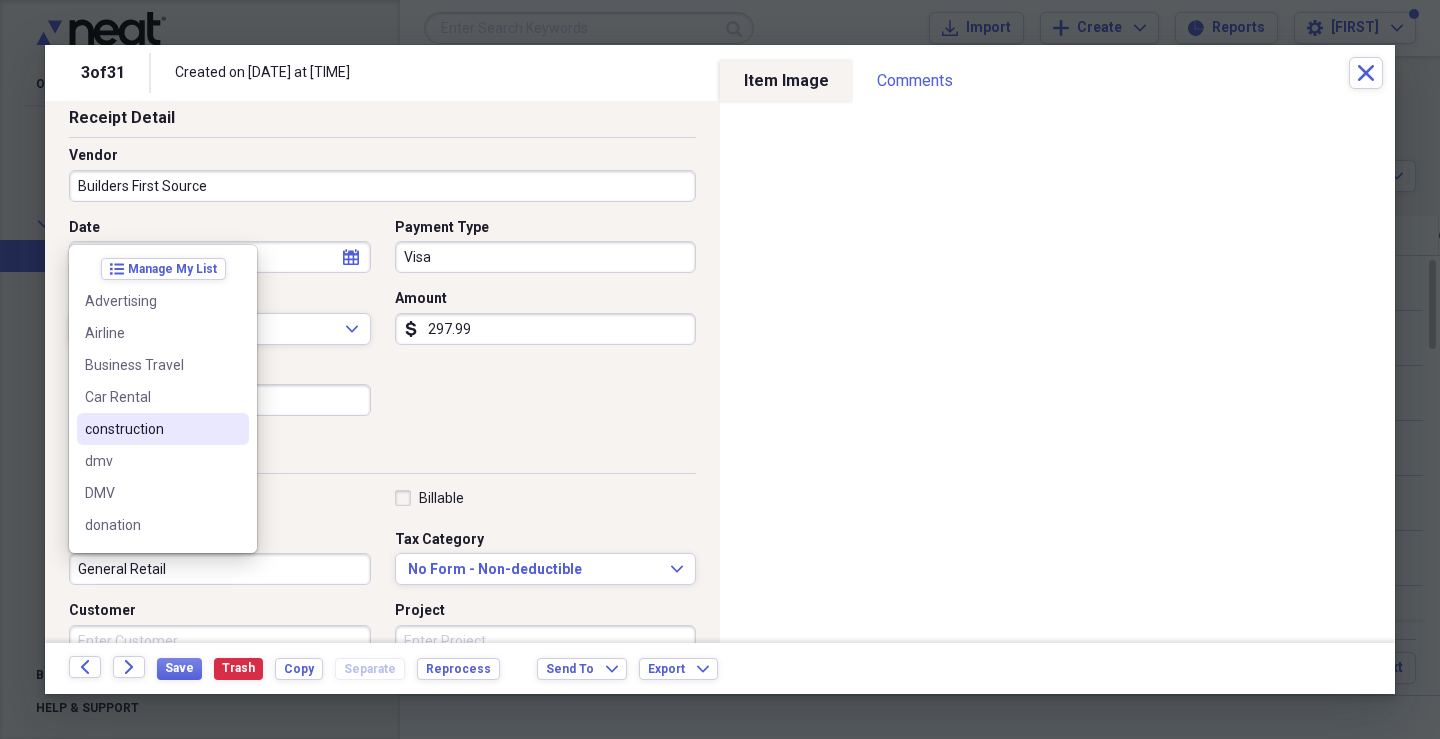 click on "construction" at bounding box center [151, 429] 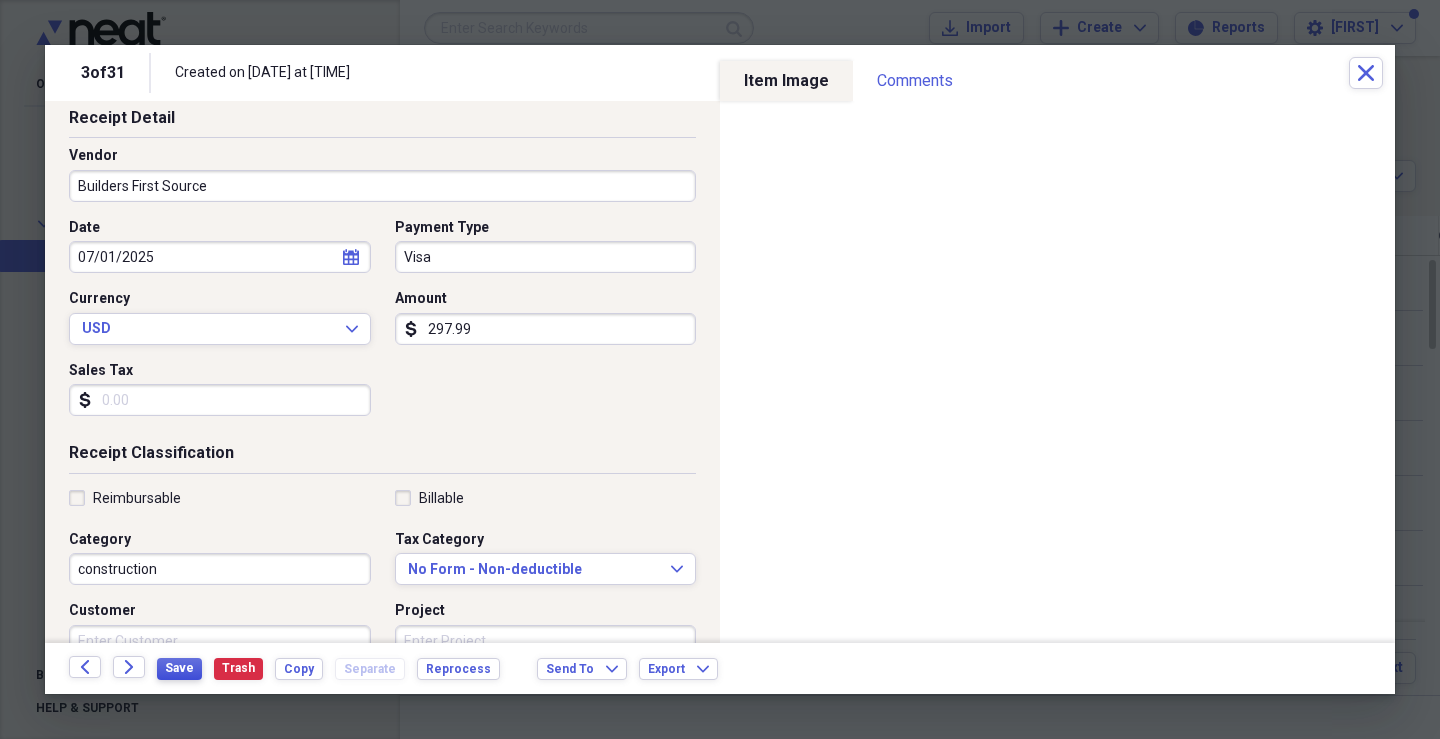 click on "Save" at bounding box center [179, 668] 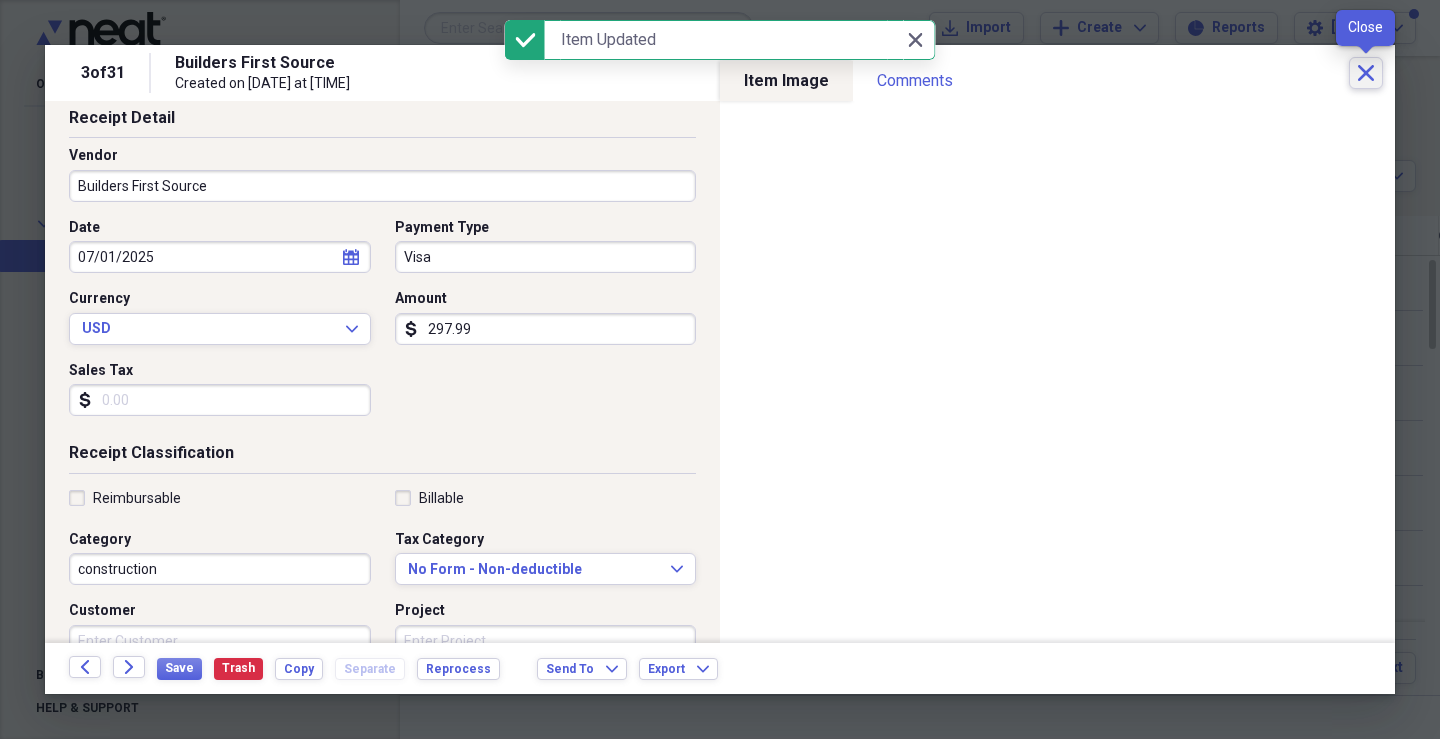 click on "Close" 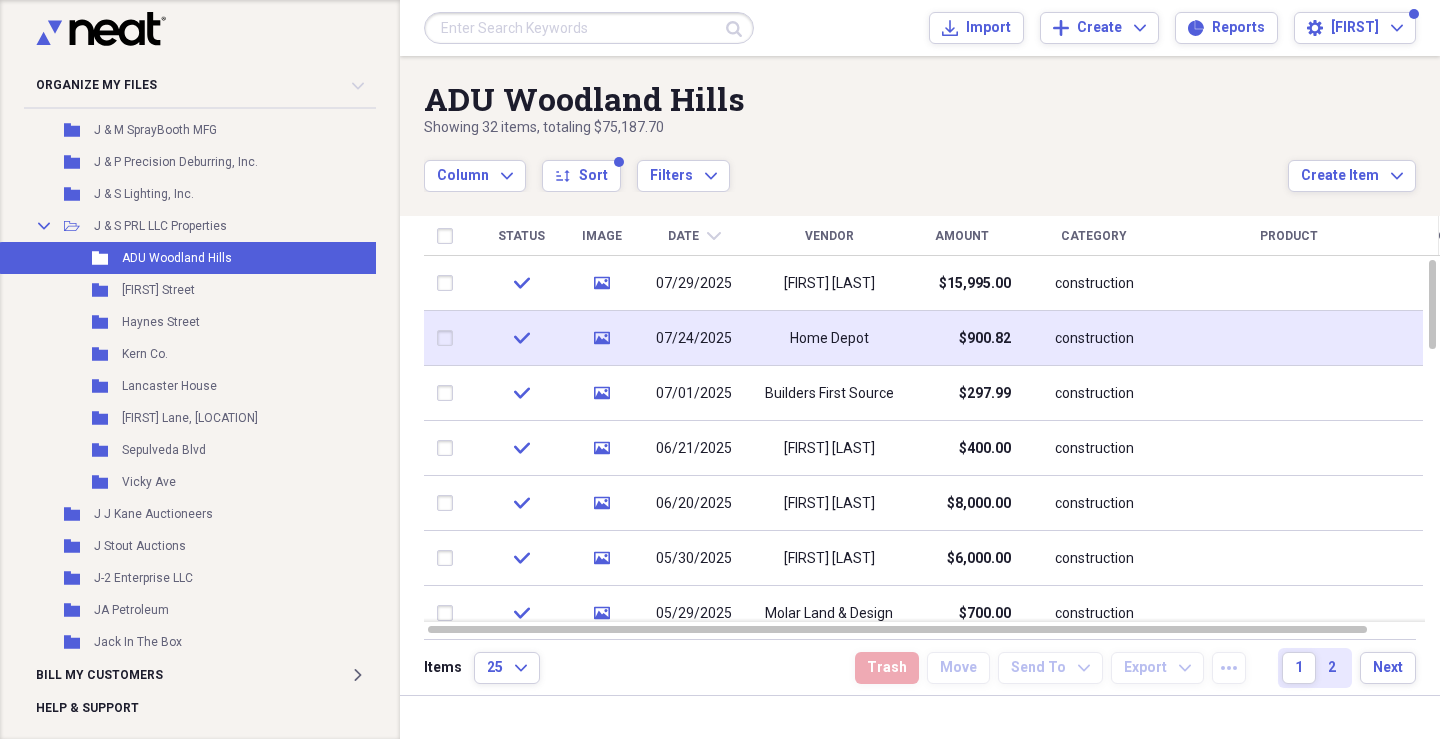 drag, startPoint x: 206, startPoint y: 258, endPoint x: 523, endPoint y: 334, distance: 325.98312 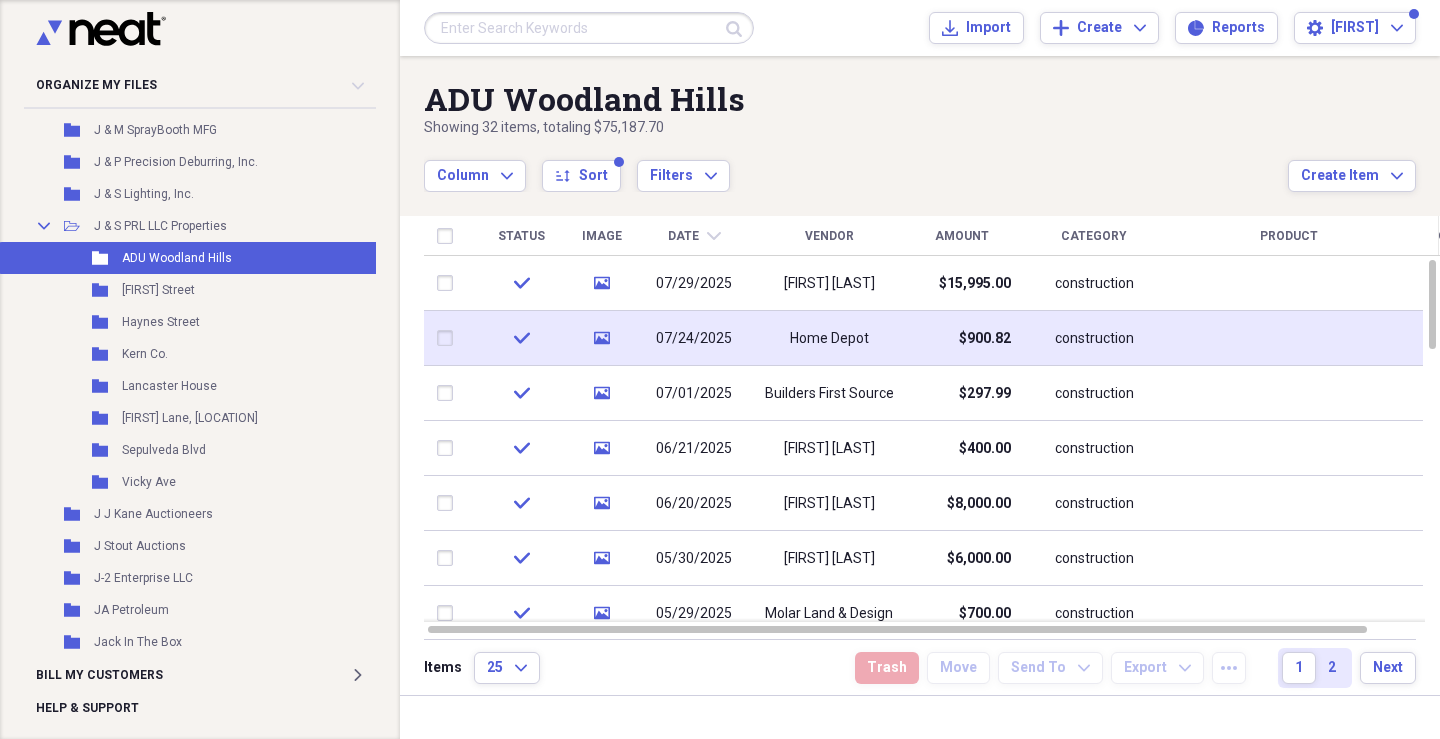 click on "ADU Woodland Hills" at bounding box center [177, 258] 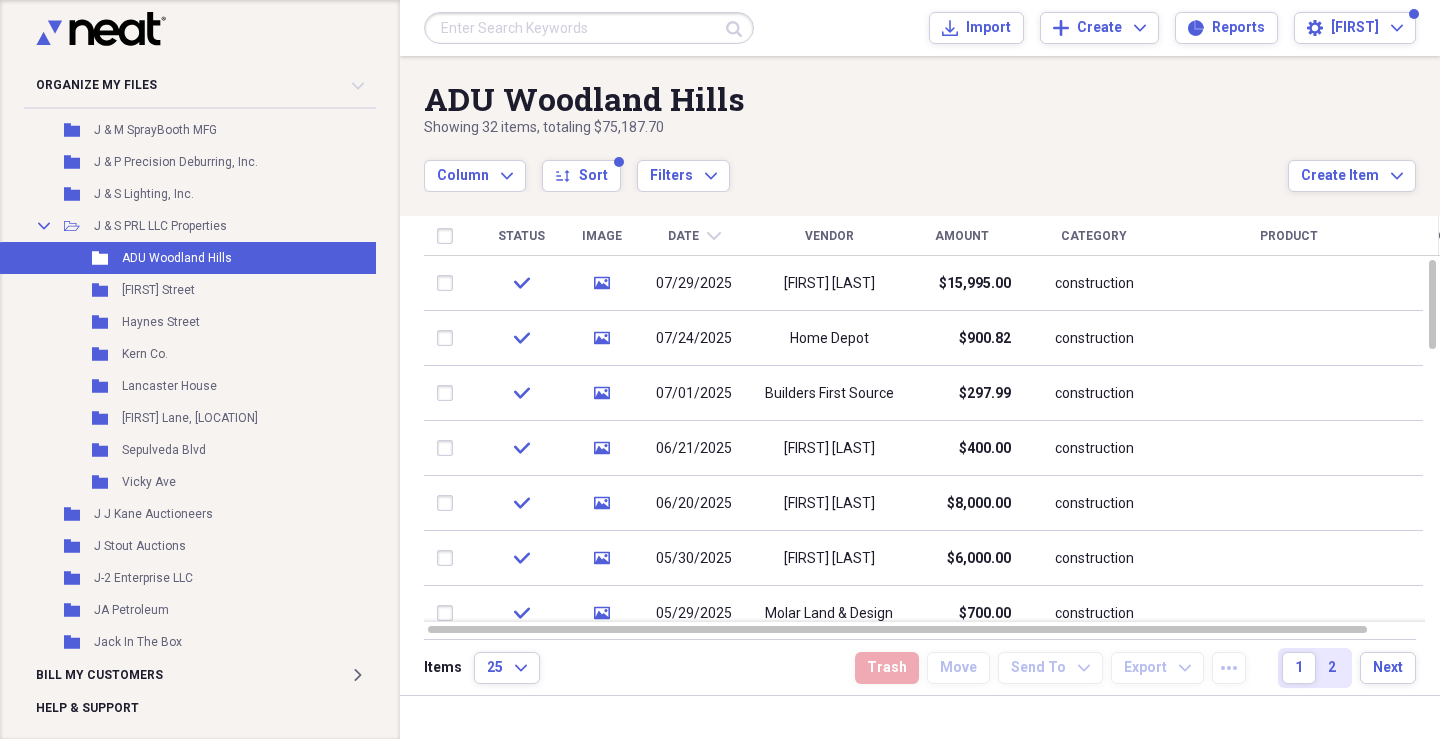 click on "chevron-down" 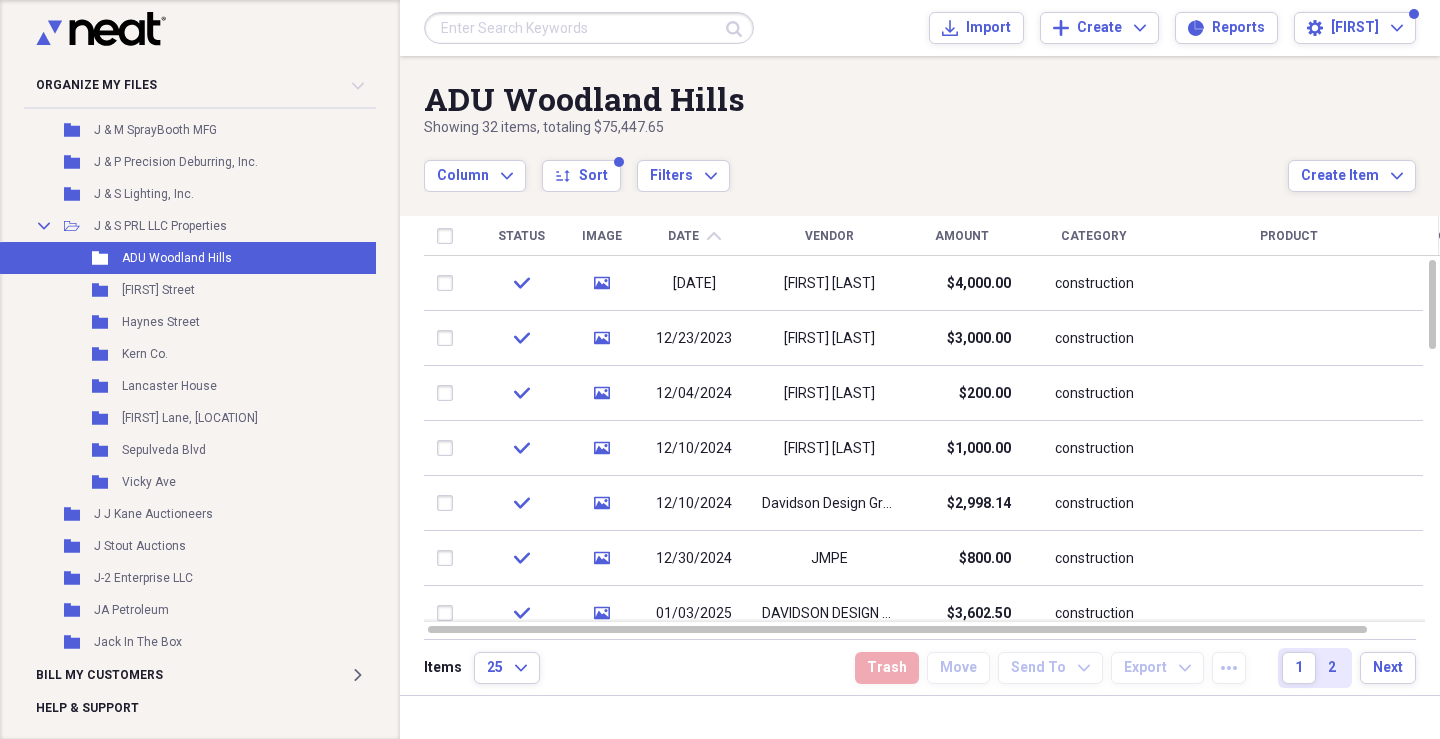 click 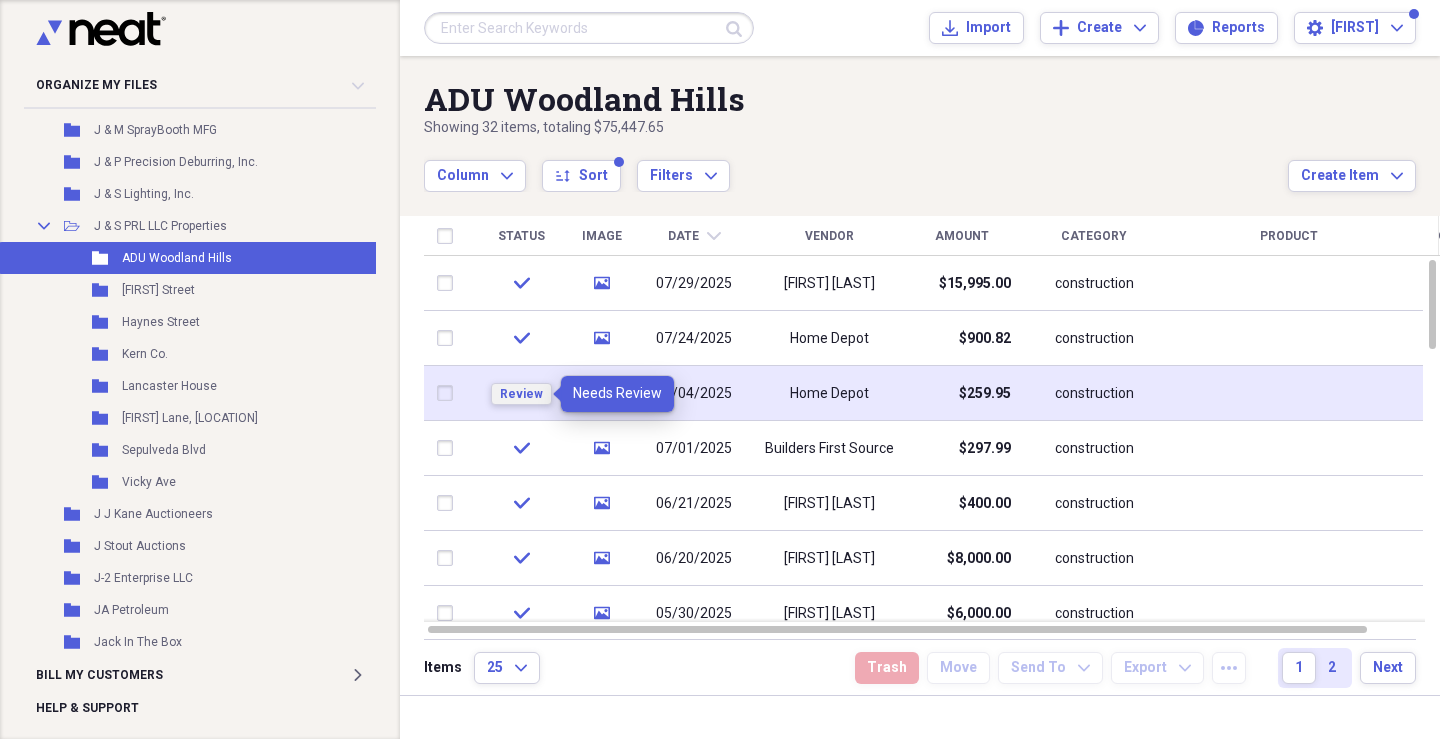 click on "Review" at bounding box center (521, 394) 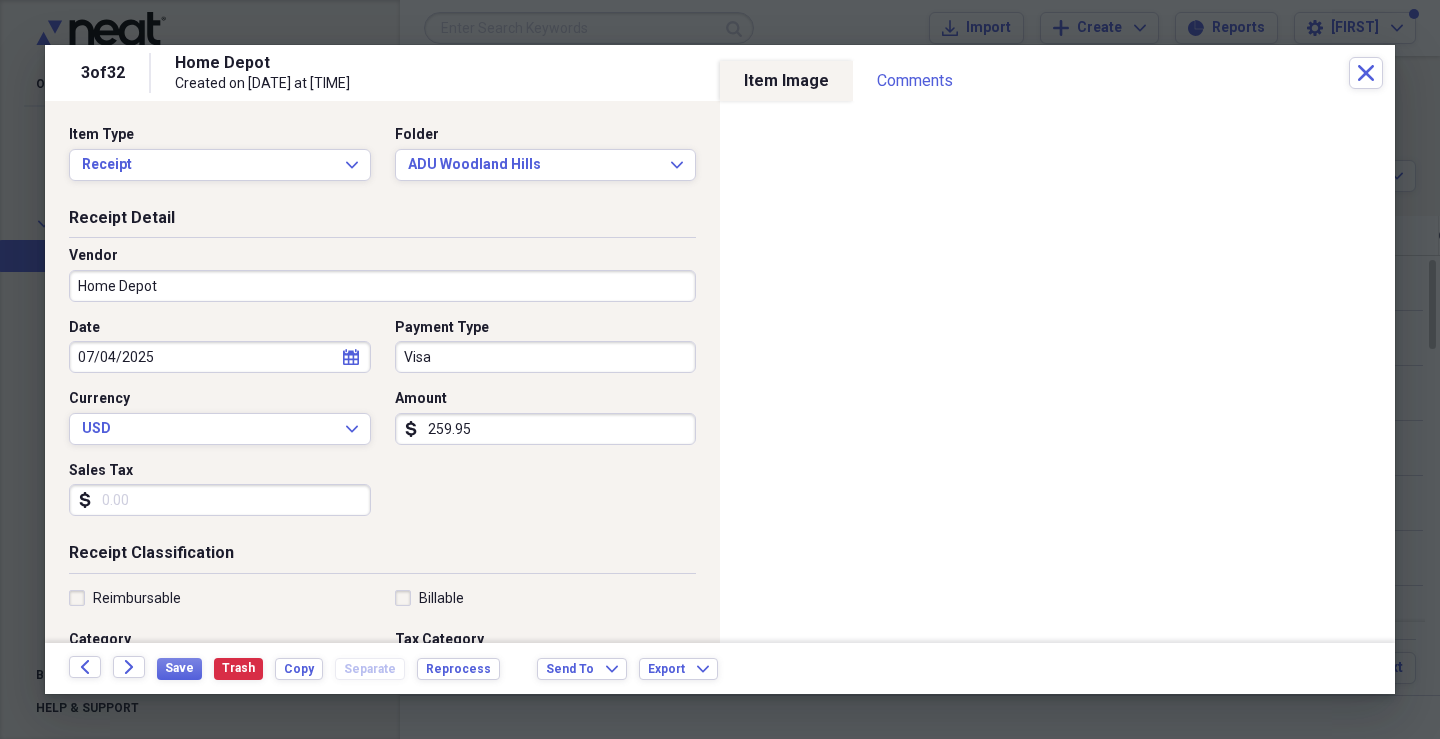 scroll, scrollTop: 200, scrollLeft: 0, axis: vertical 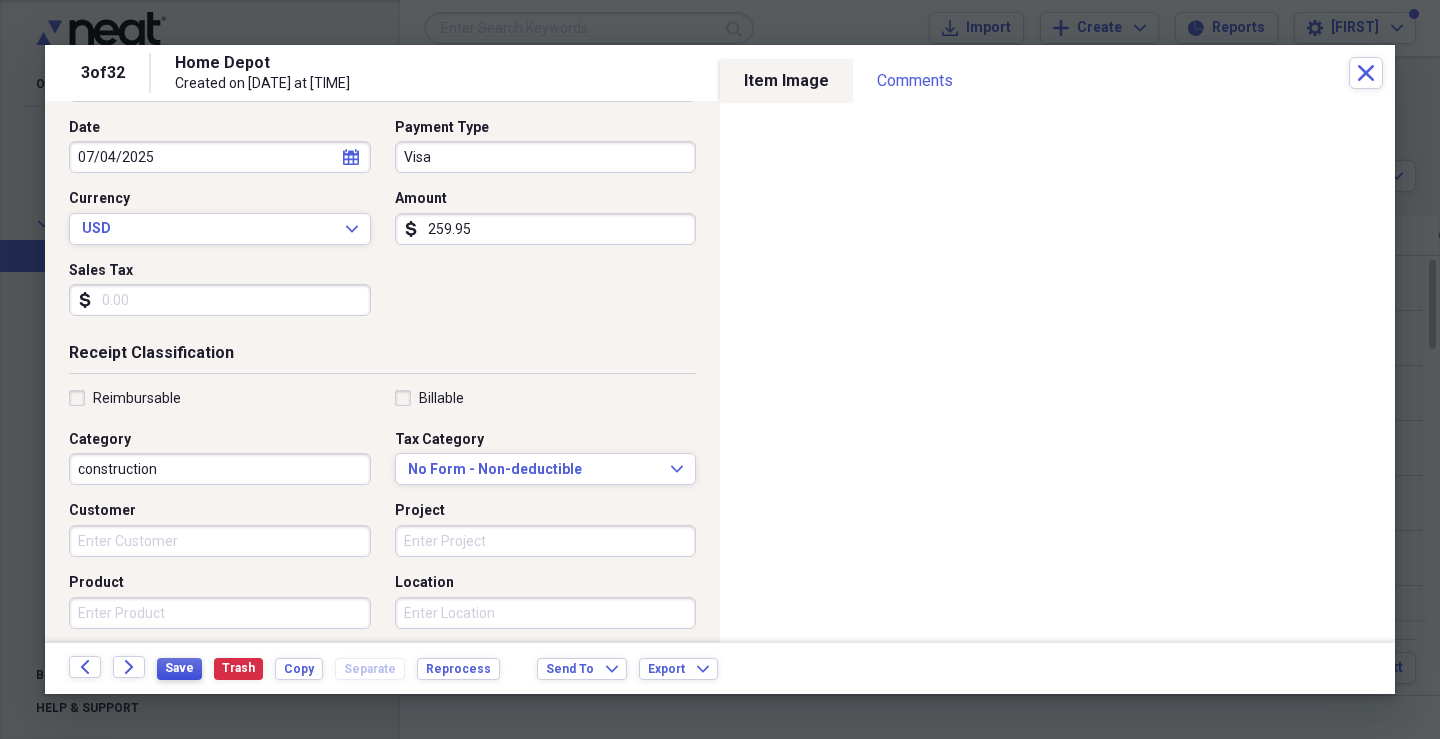 click on "Save" at bounding box center [179, 668] 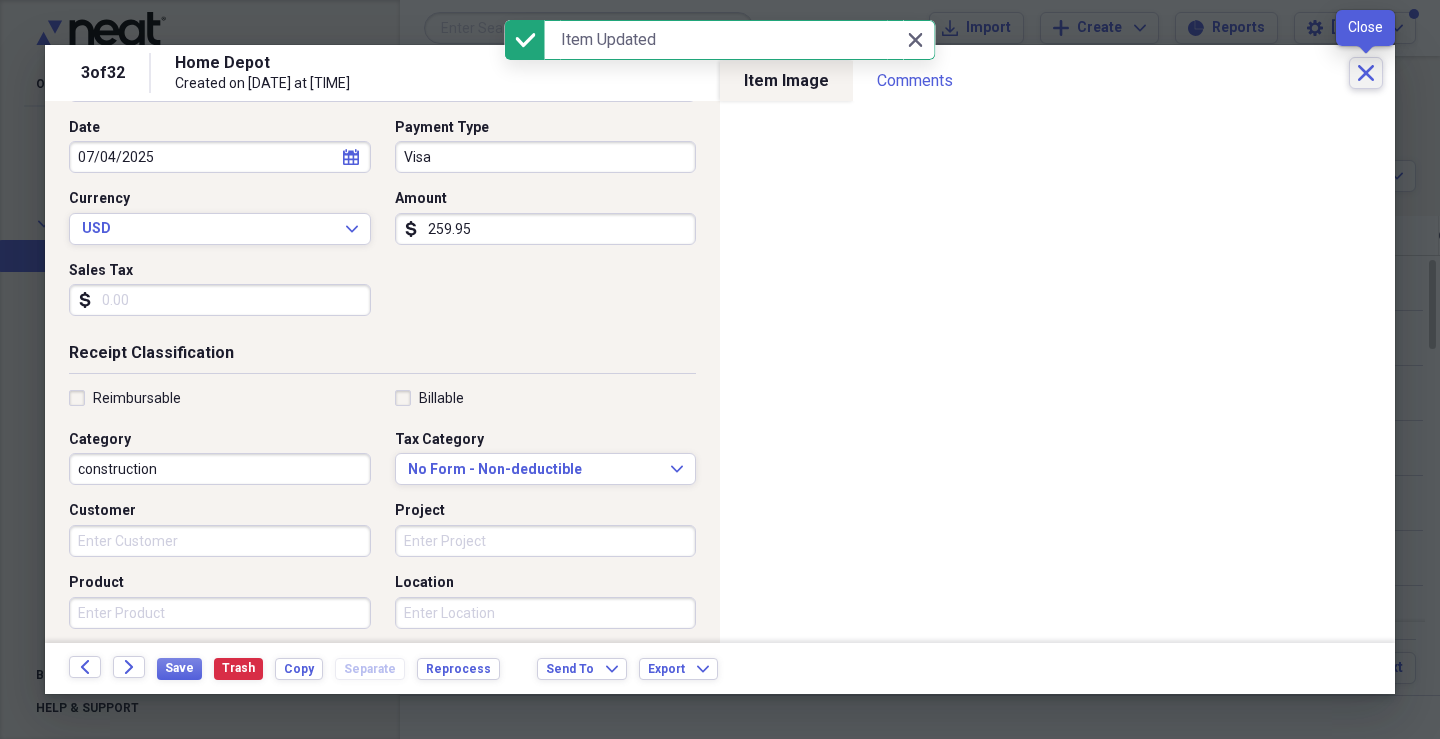 click on "Close" 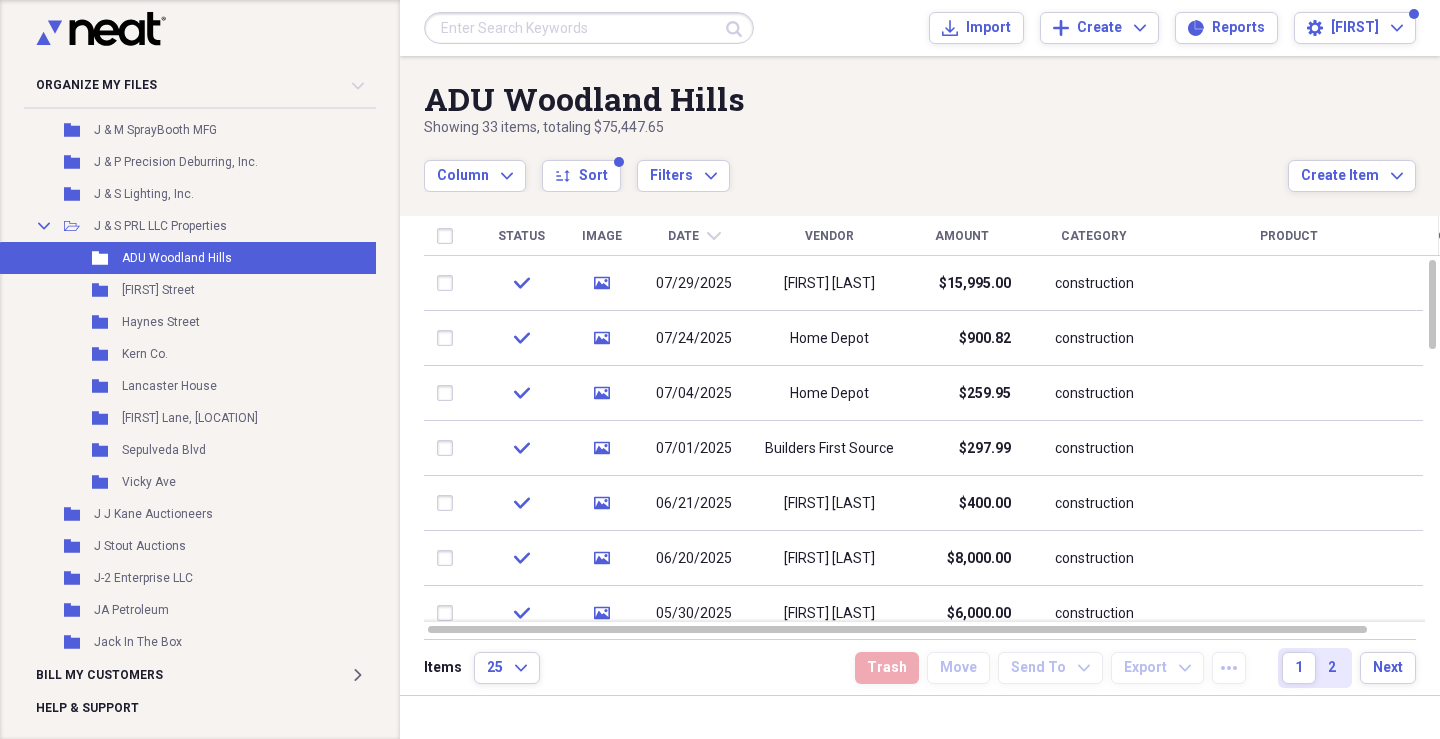 click on "Date chevron-down" at bounding box center (694, 236) 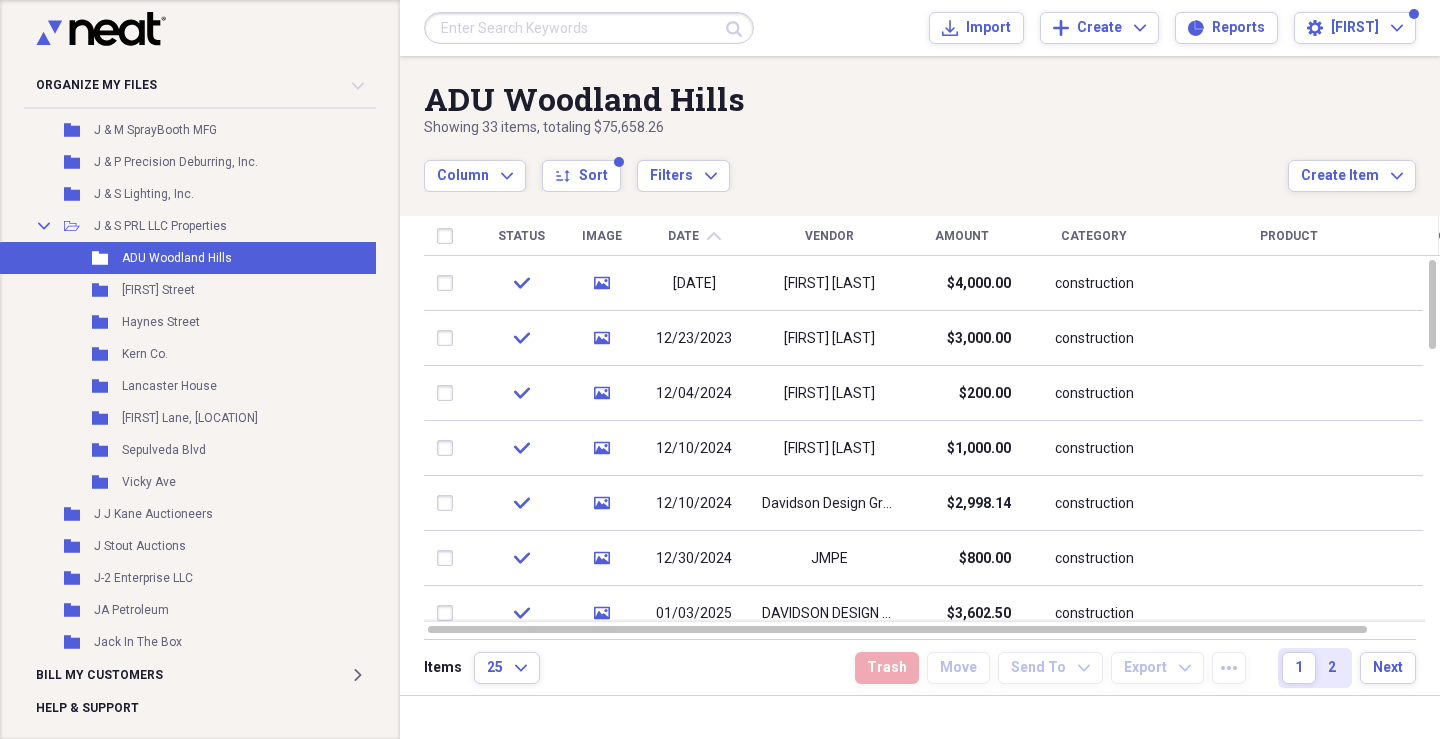 click 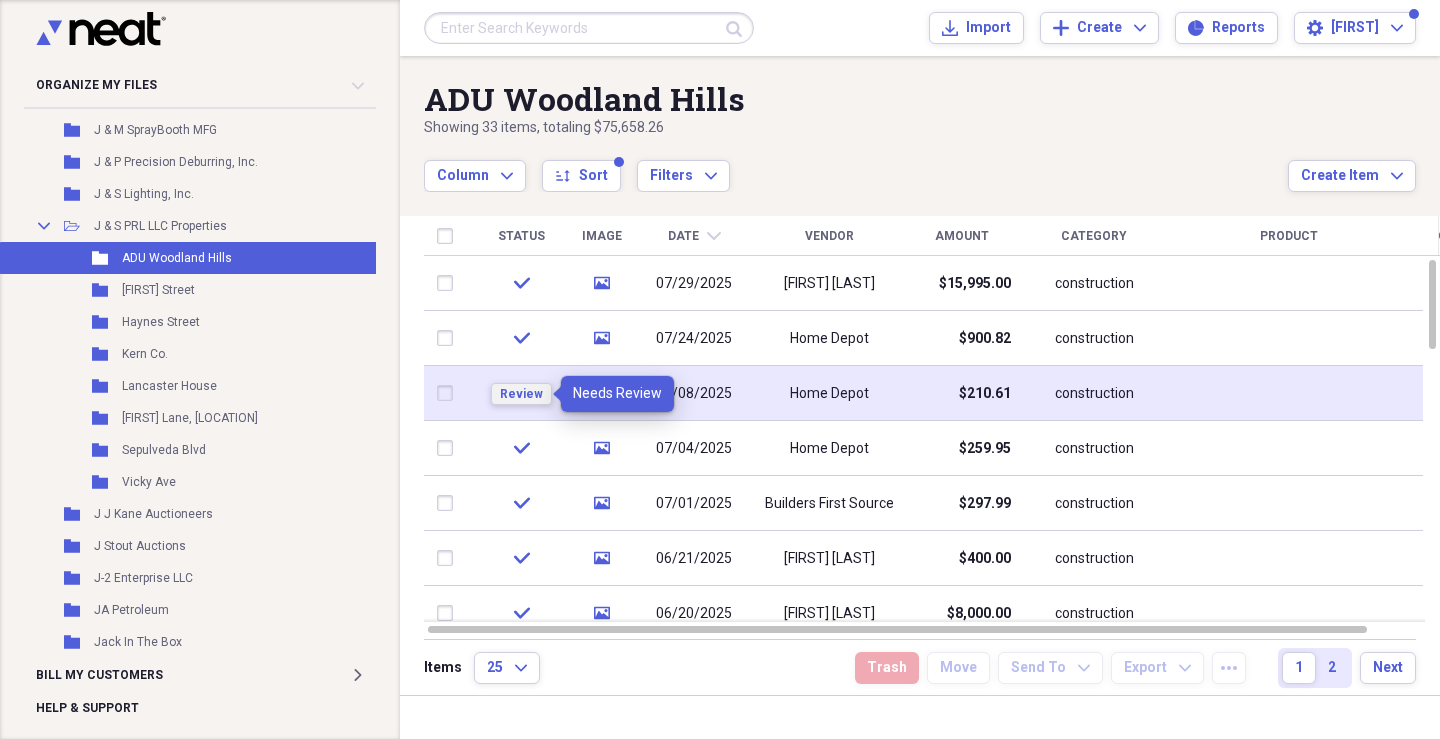 click on "Review" at bounding box center (521, 394) 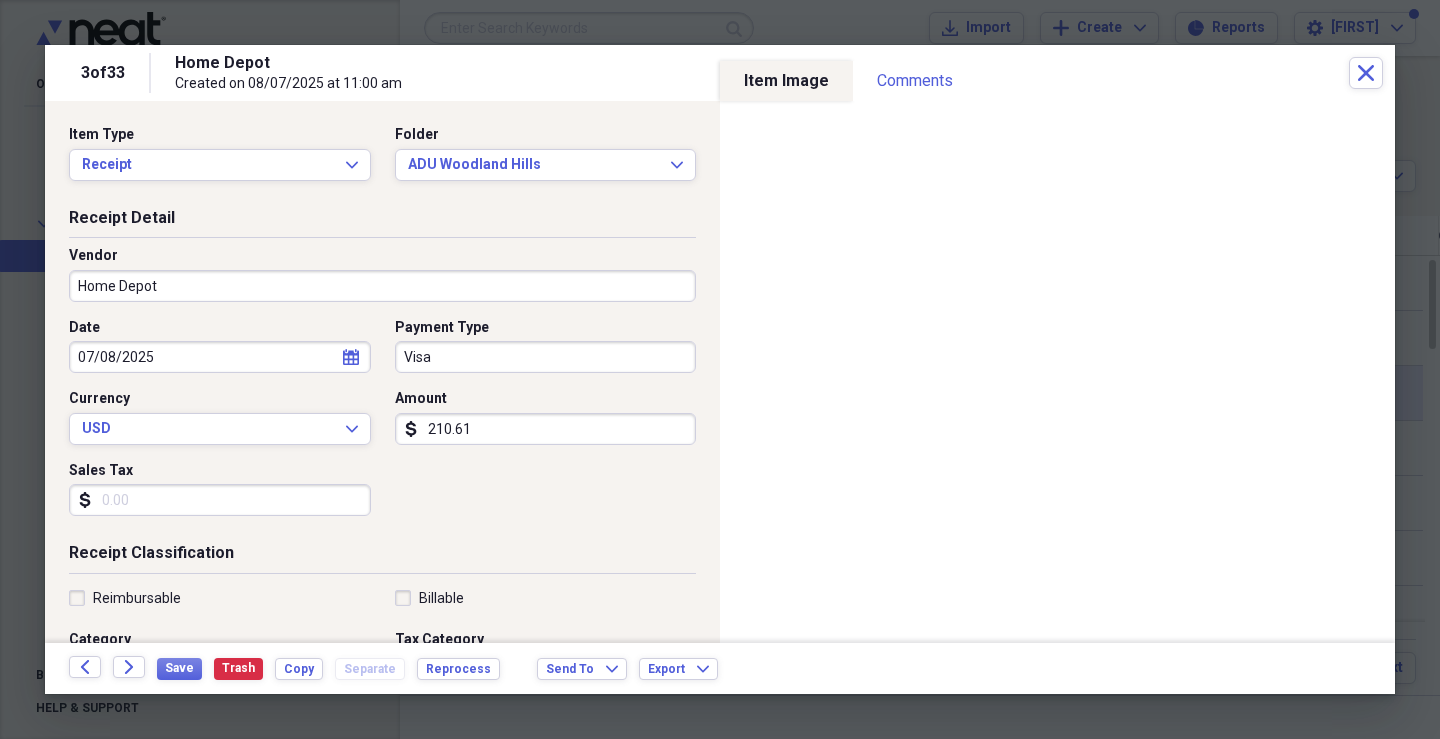 scroll, scrollTop: 200, scrollLeft: 0, axis: vertical 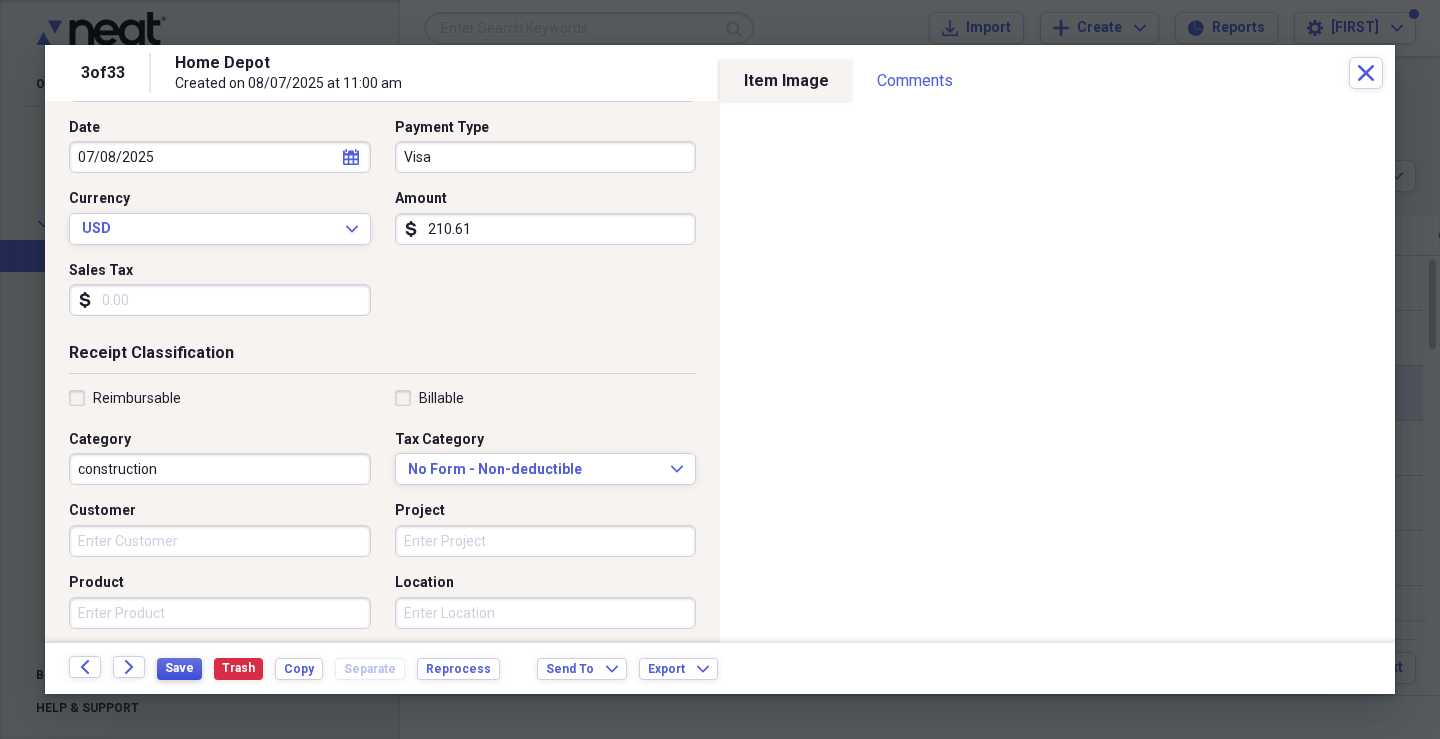 click on "Save" at bounding box center [179, 668] 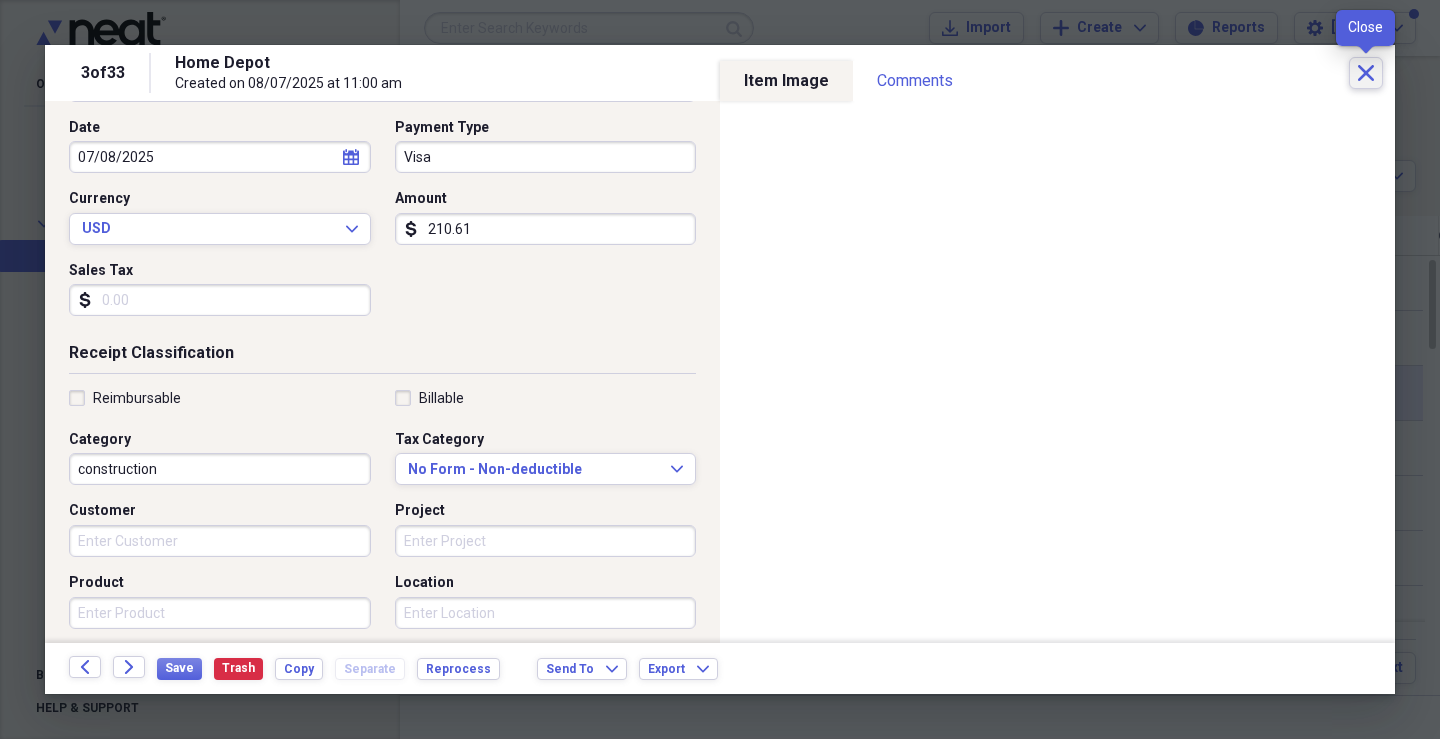 click on "Close" 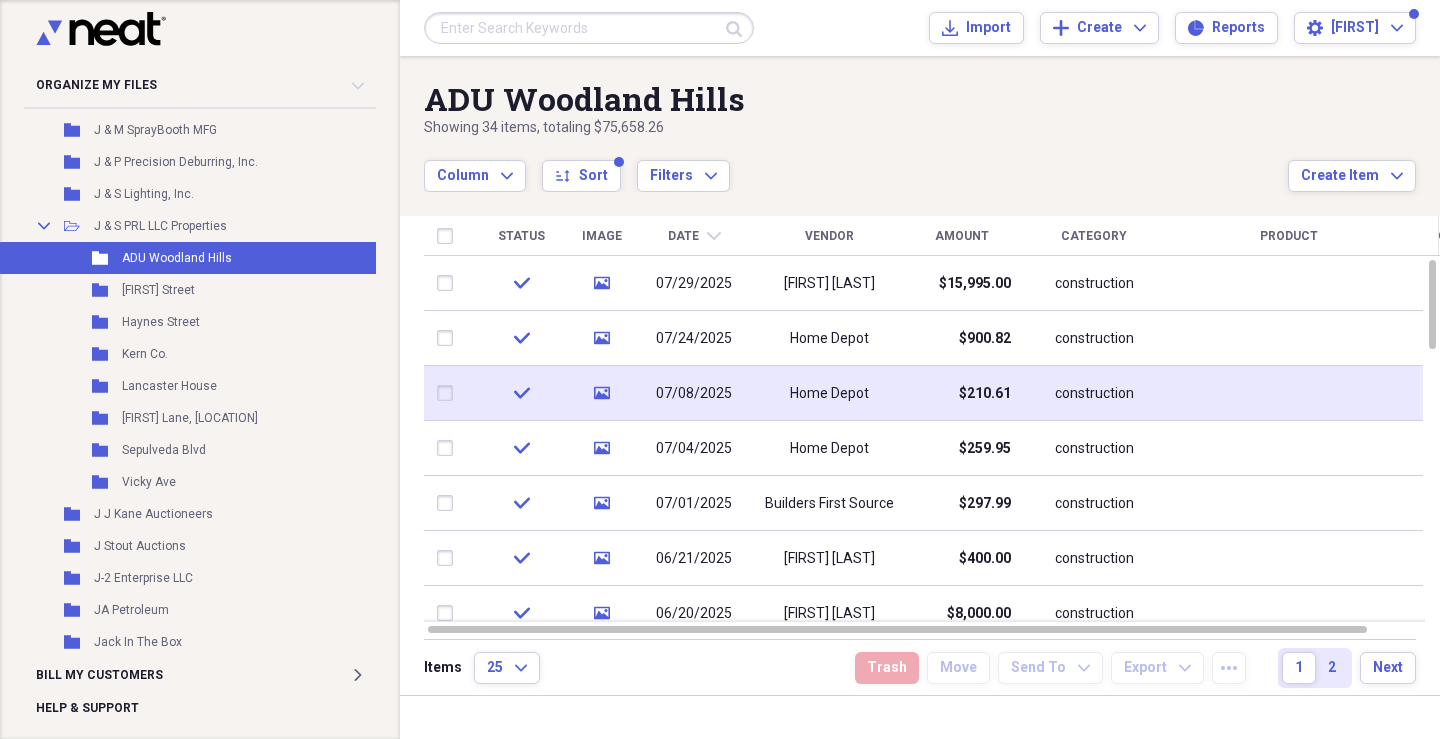 click on "chevron-down" 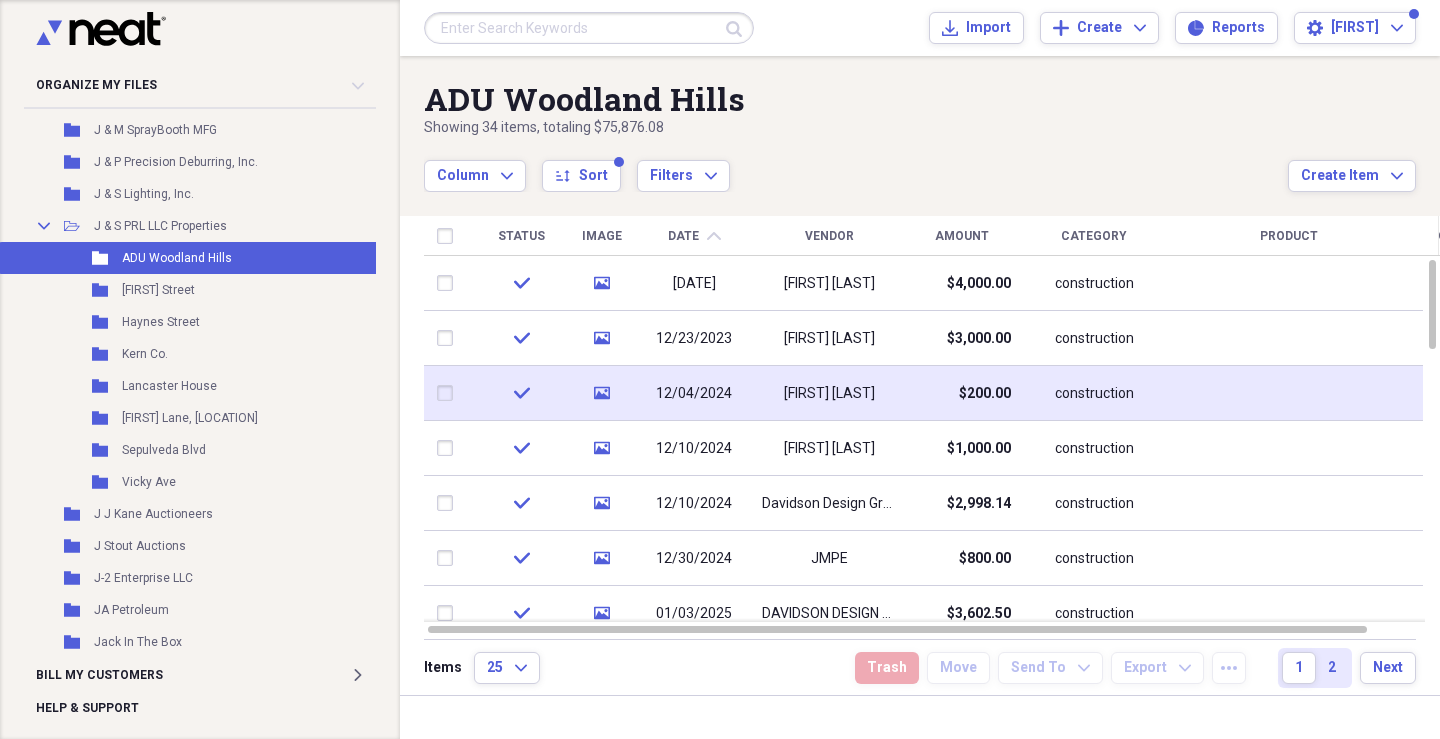 click on "chevron-up" 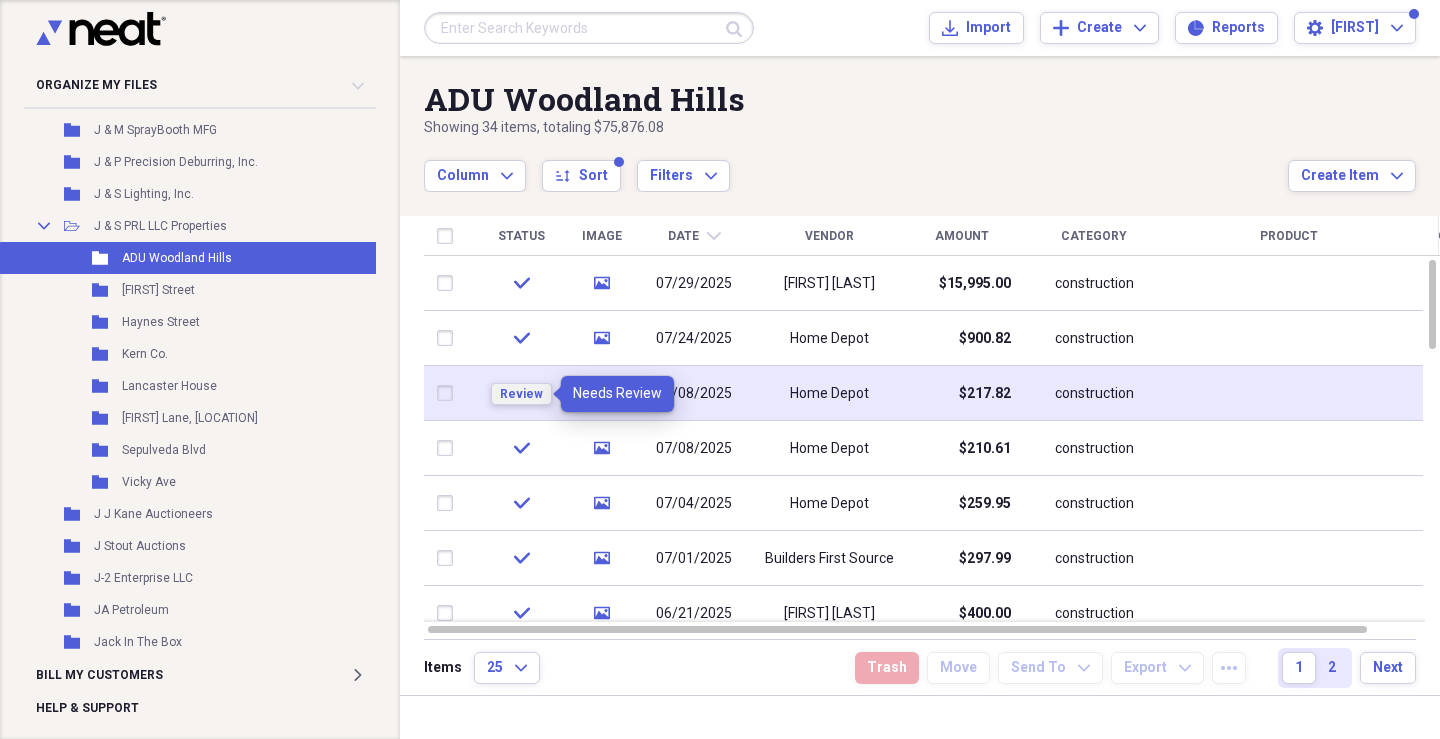 click on "Review" at bounding box center (521, 394) 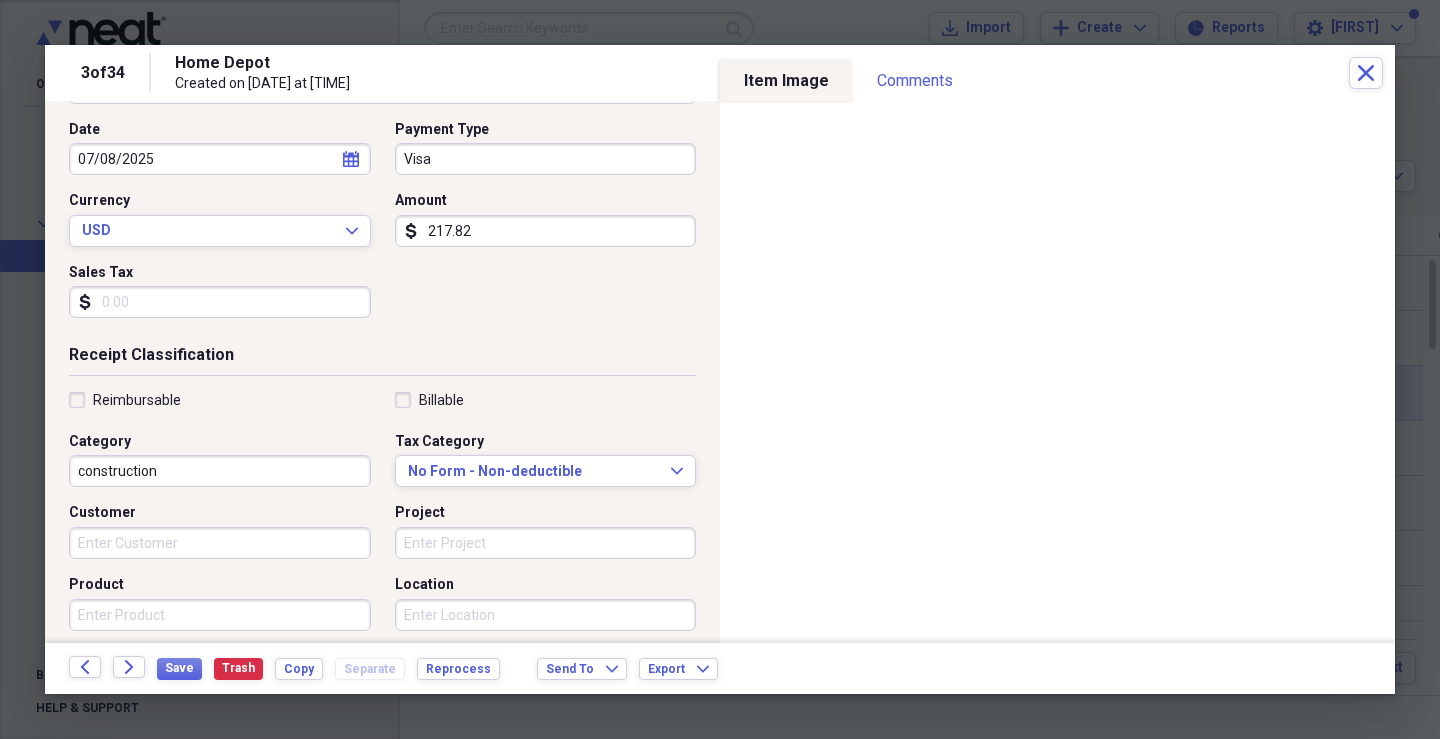 scroll, scrollTop: 200, scrollLeft: 0, axis: vertical 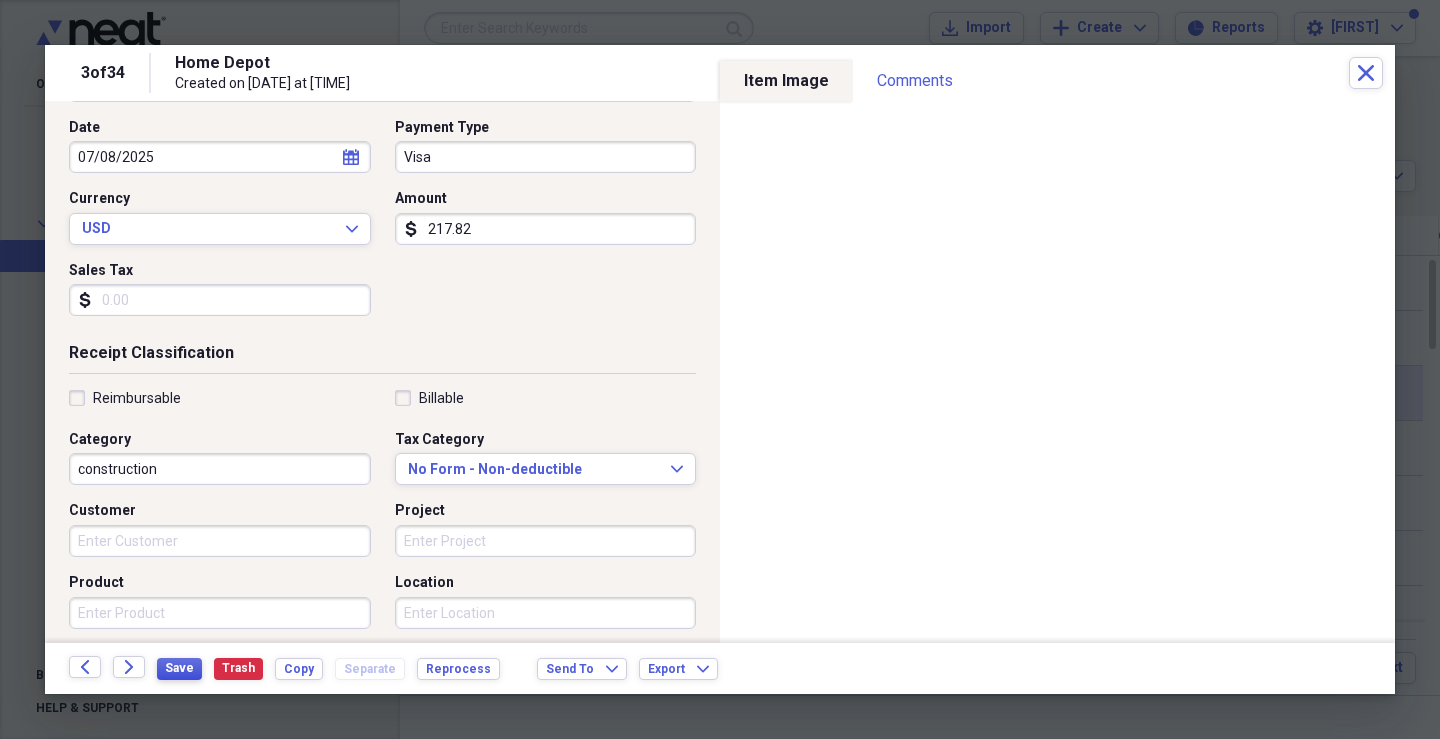 click on "Save" at bounding box center [179, 668] 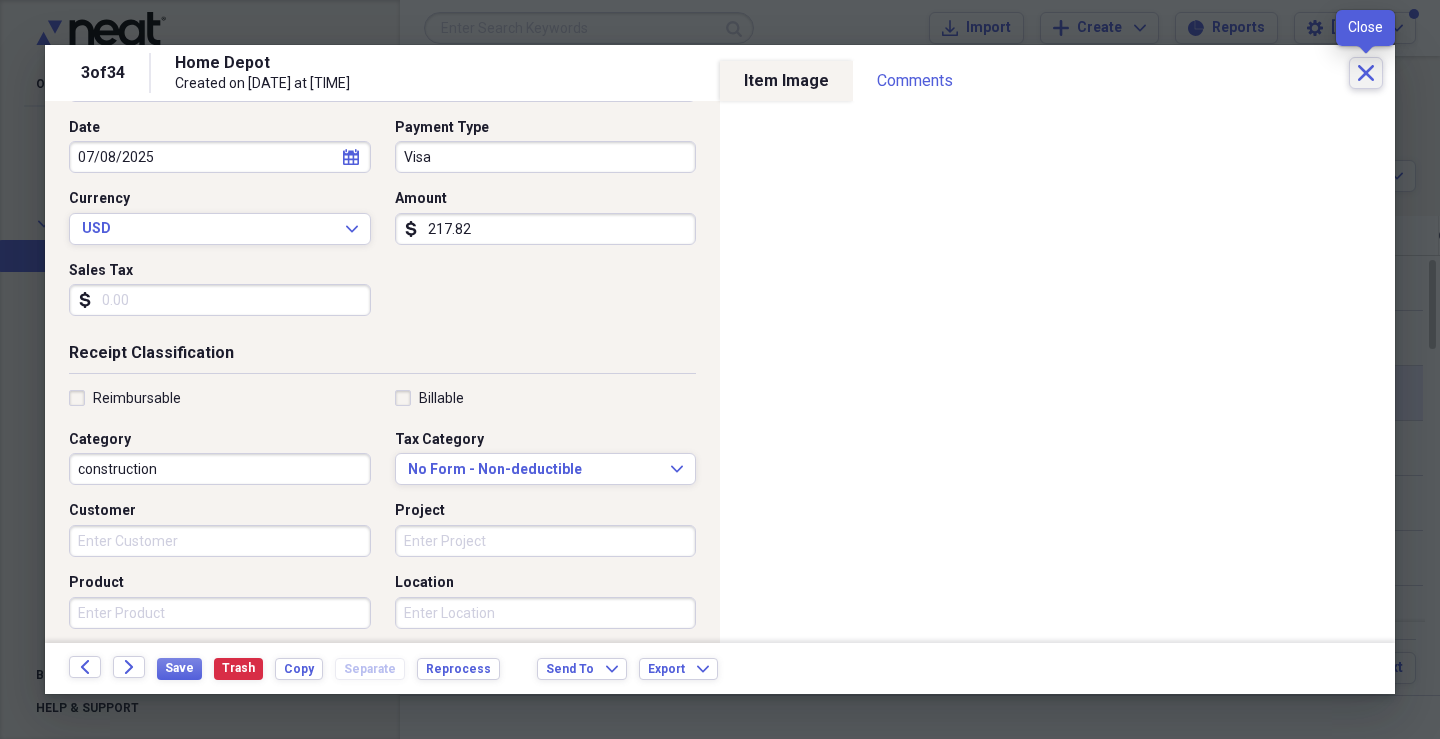 click 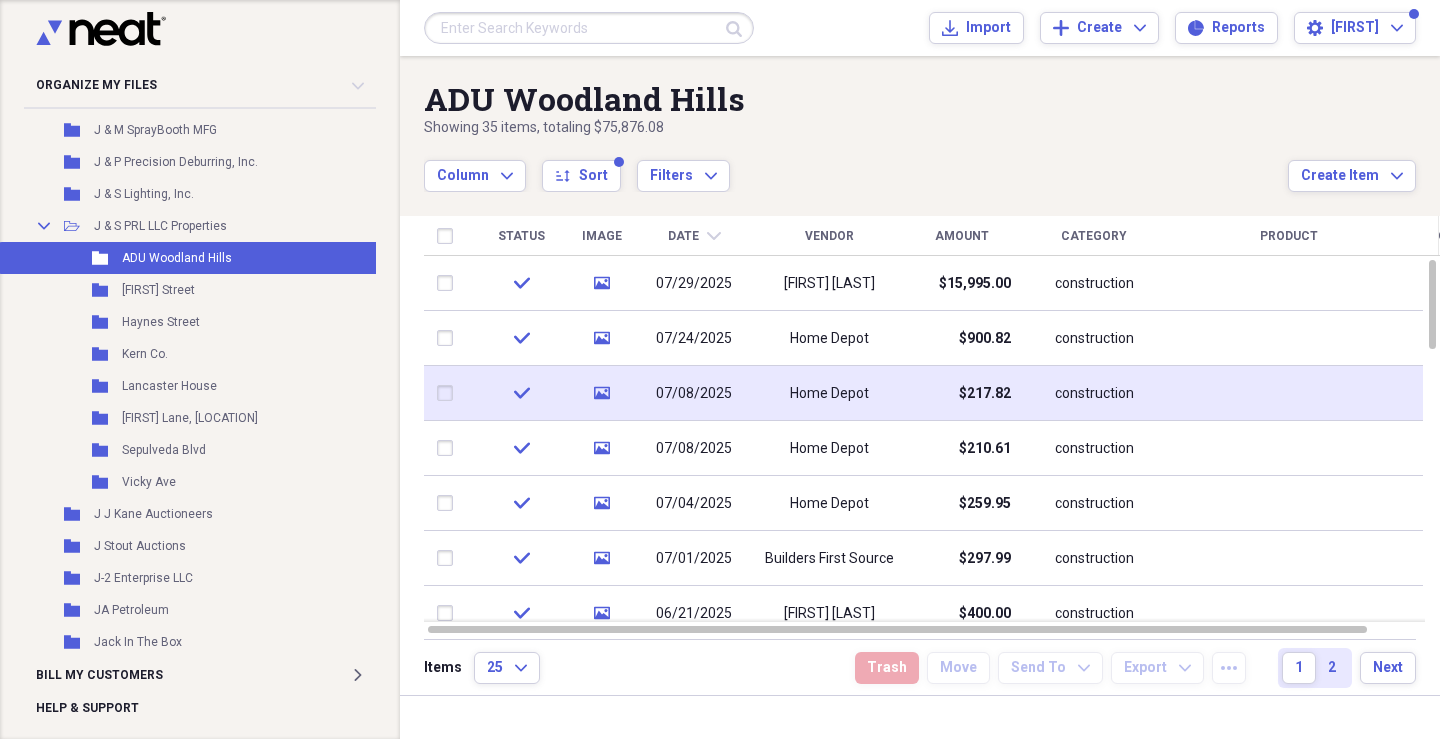 click on "chevron-down" 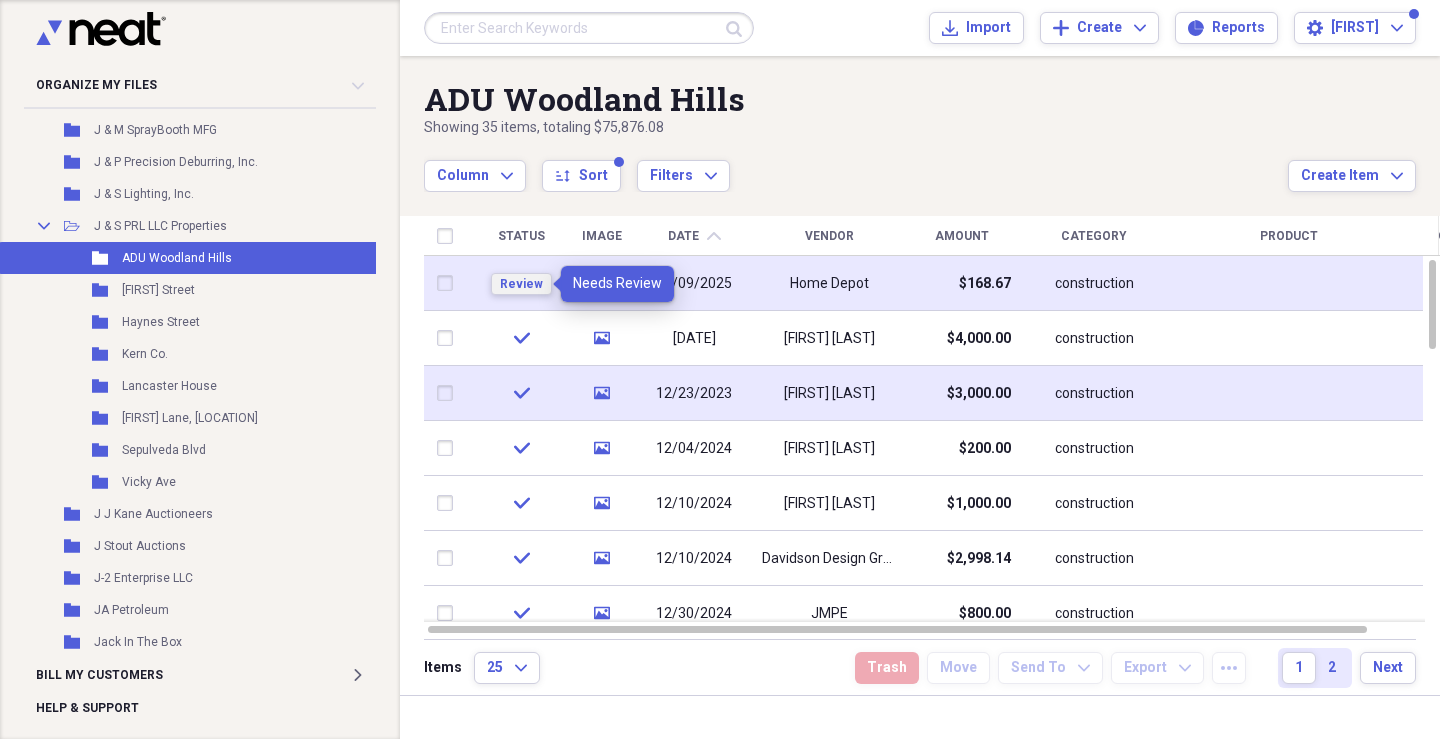 click on "Review" at bounding box center (521, 284) 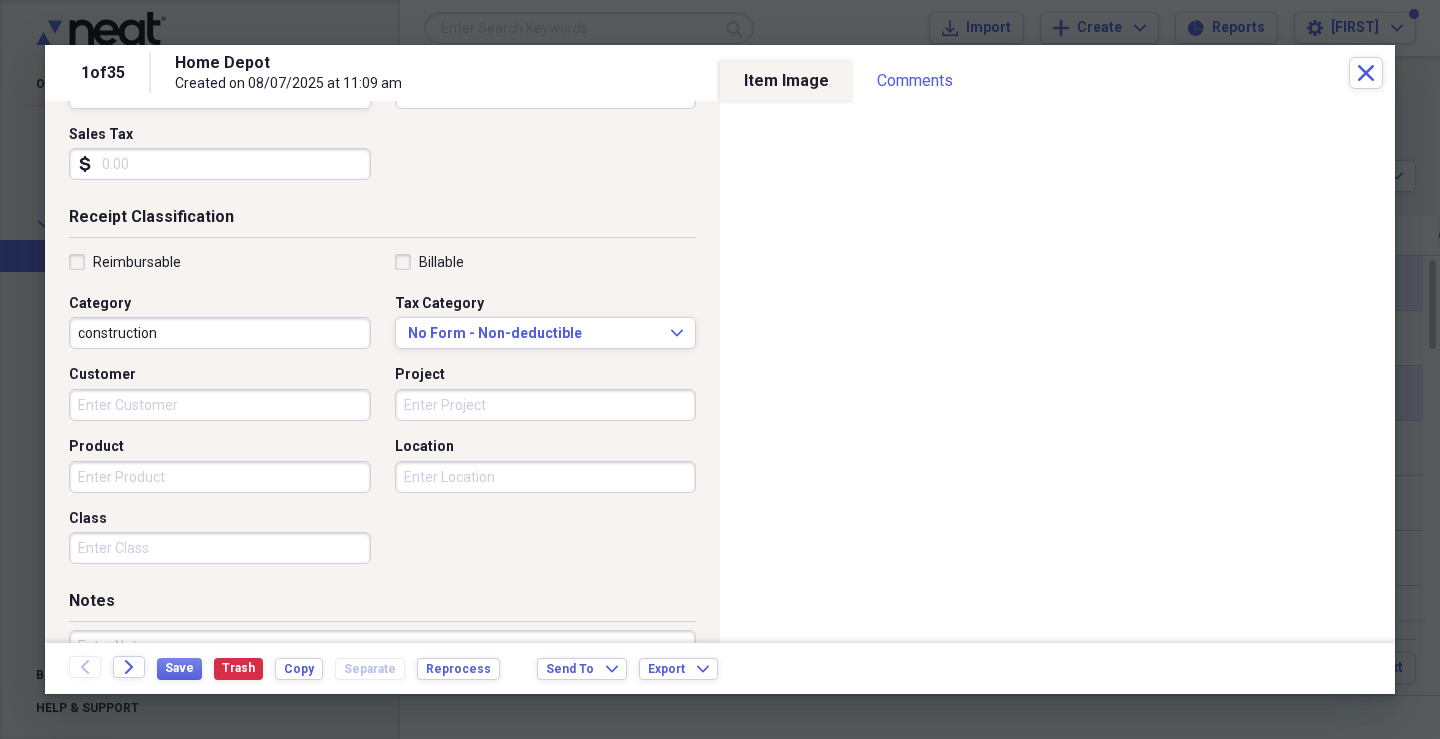 scroll, scrollTop: 400, scrollLeft: 0, axis: vertical 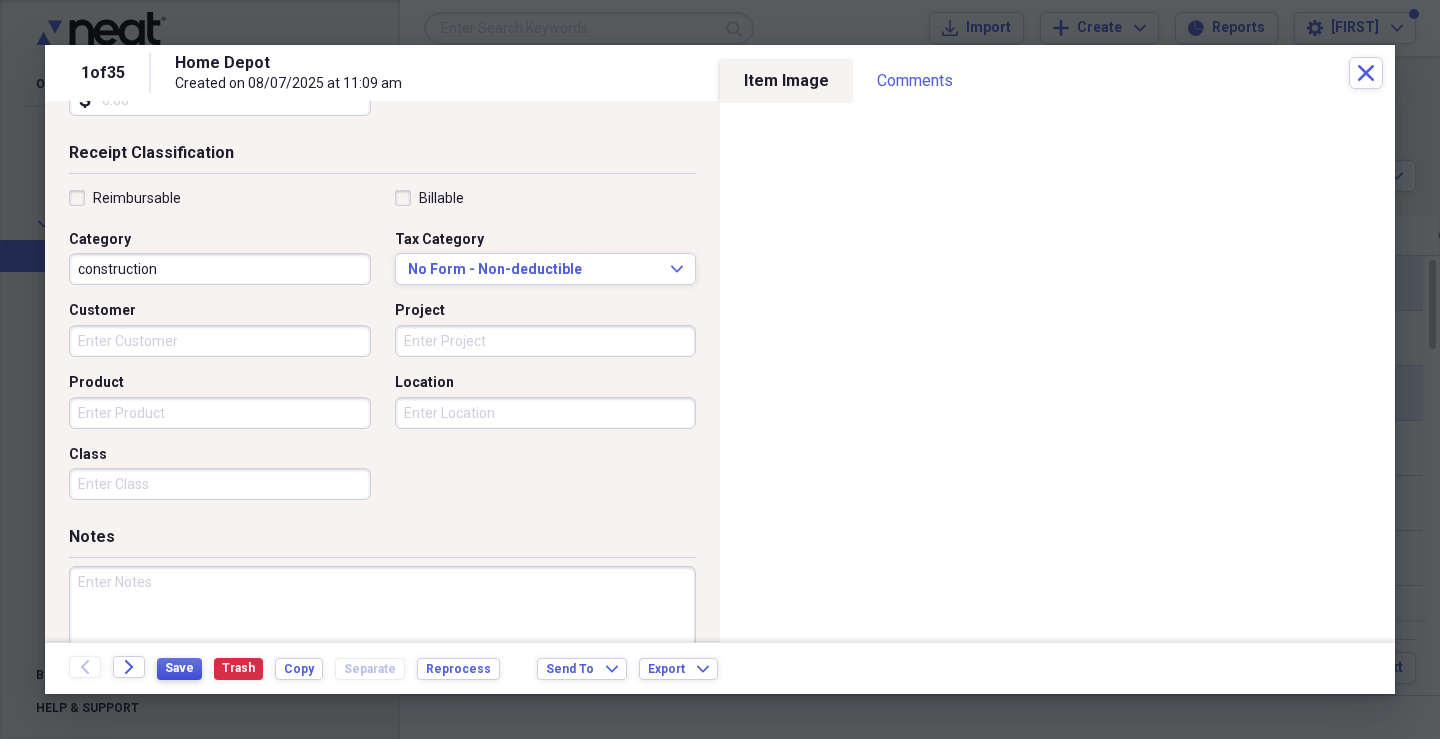 click on "Save" at bounding box center (179, 668) 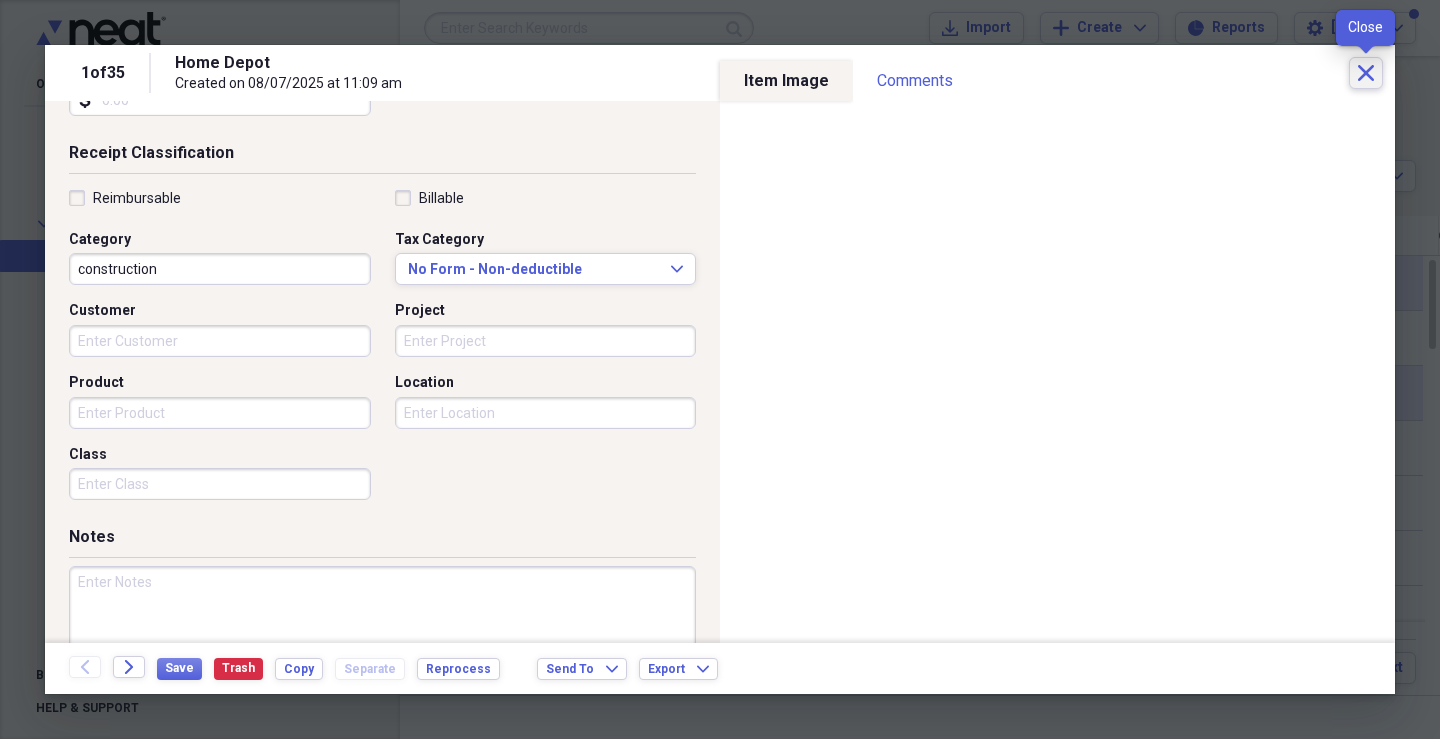 click 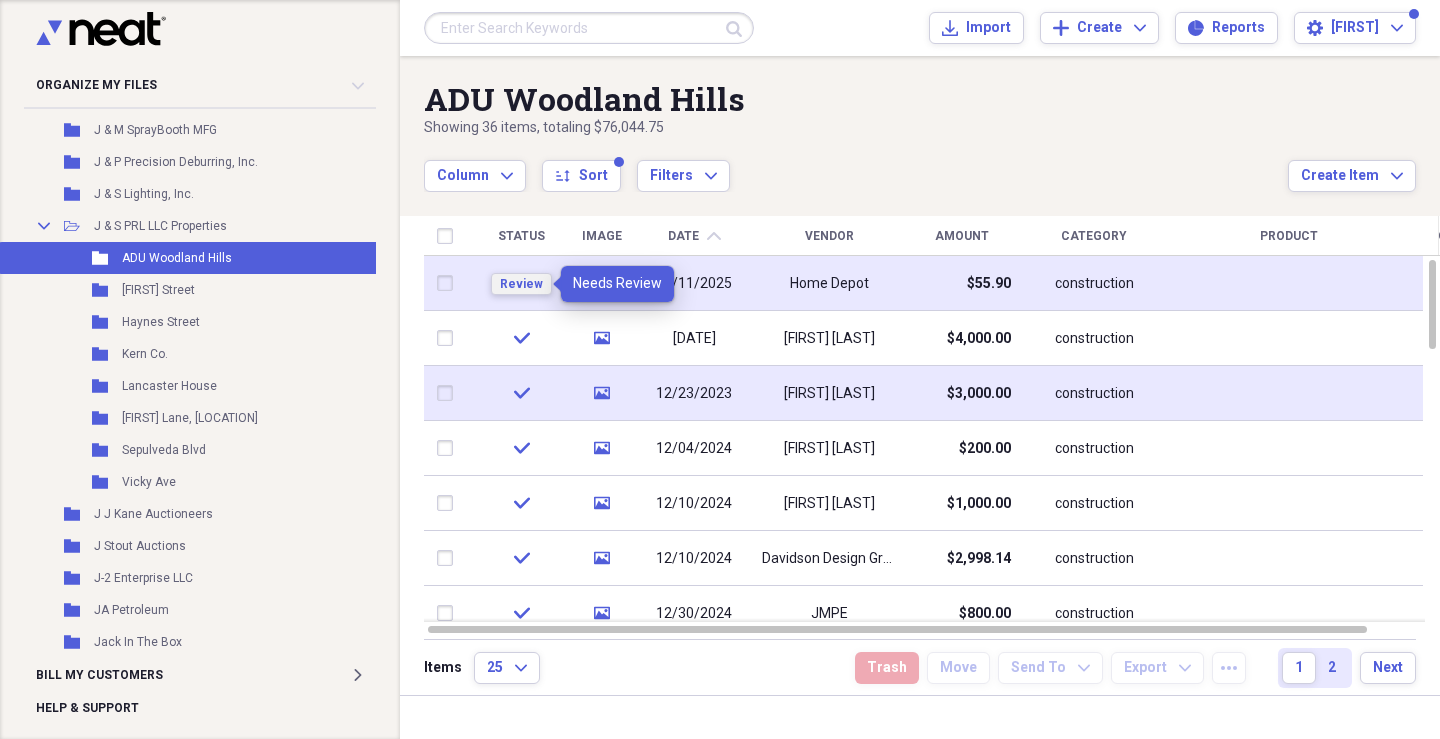 click on "Review" at bounding box center (521, 284) 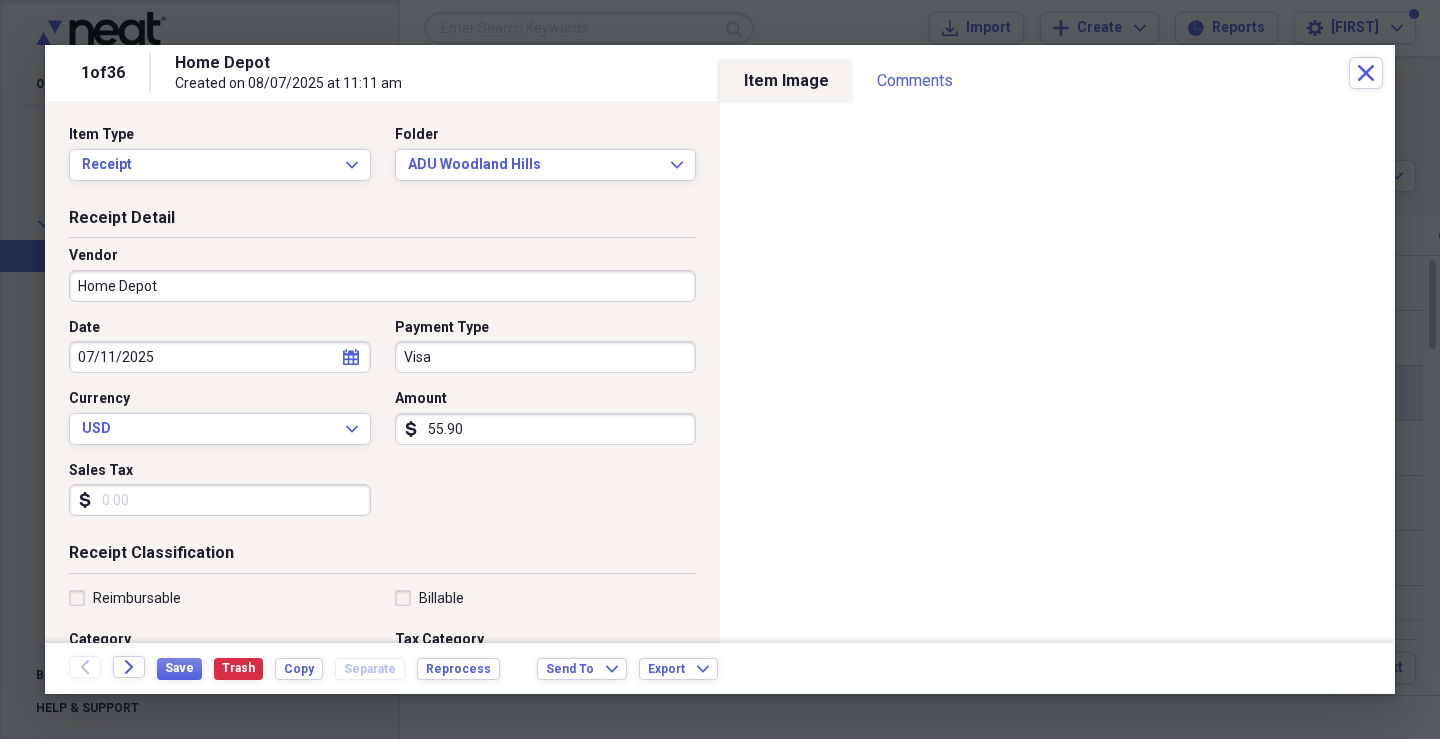 scroll, scrollTop: 200, scrollLeft: 0, axis: vertical 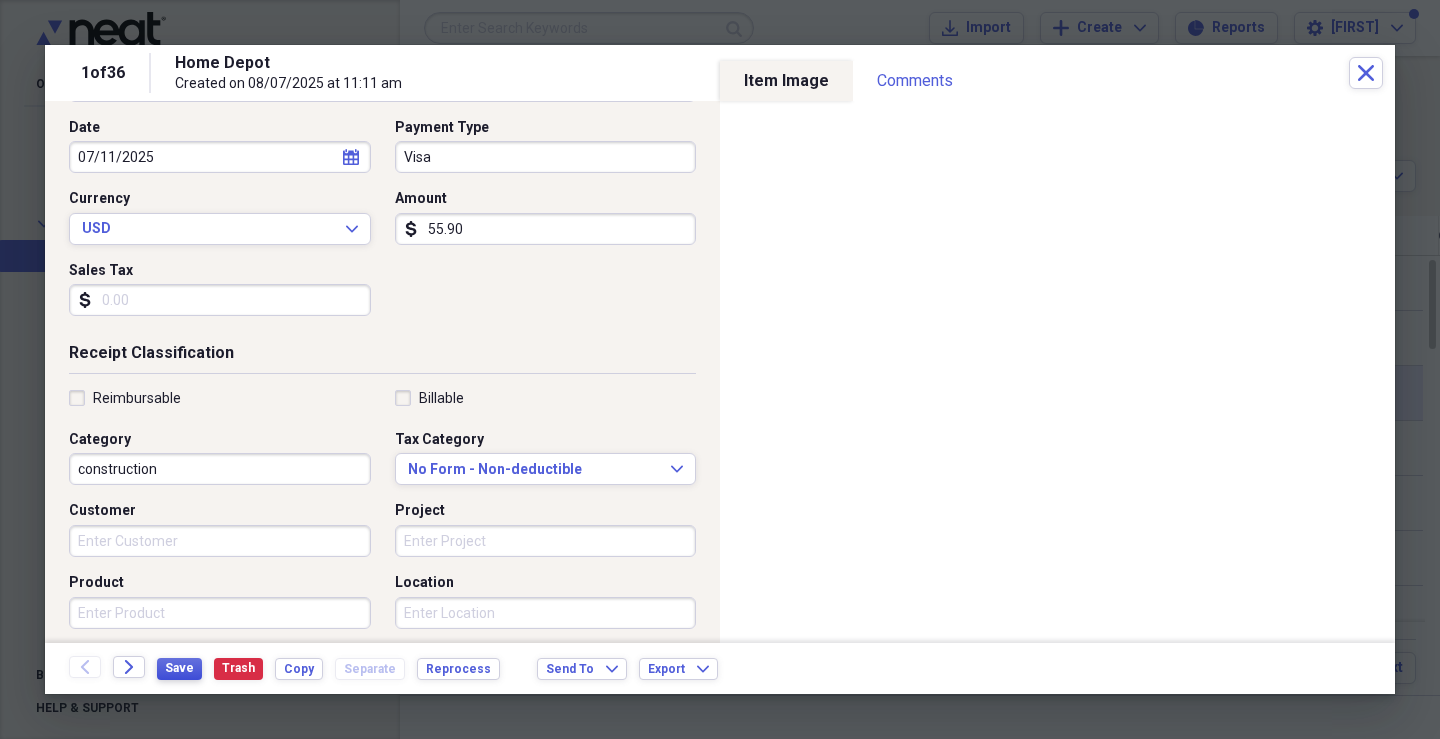 click on "Save" at bounding box center (179, 668) 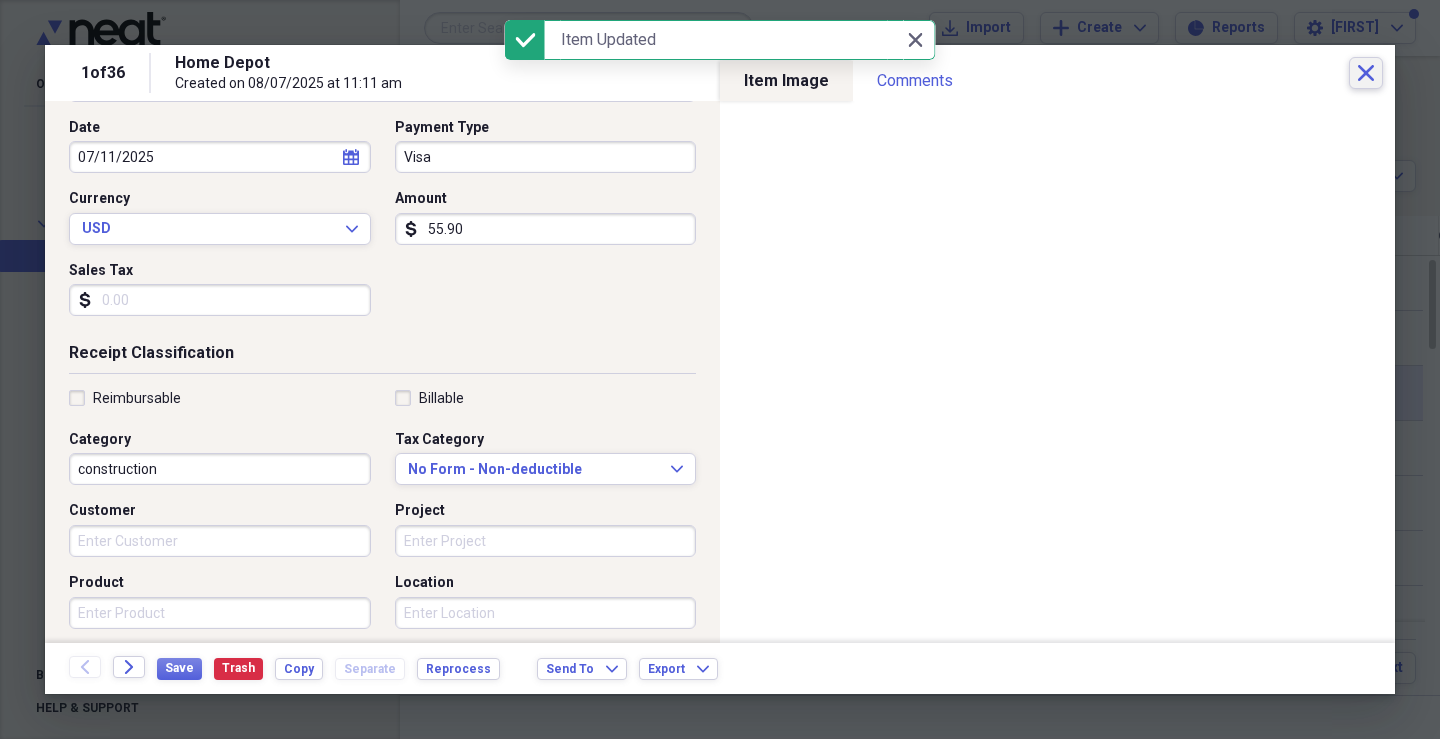 click on "Close" at bounding box center (1366, 73) 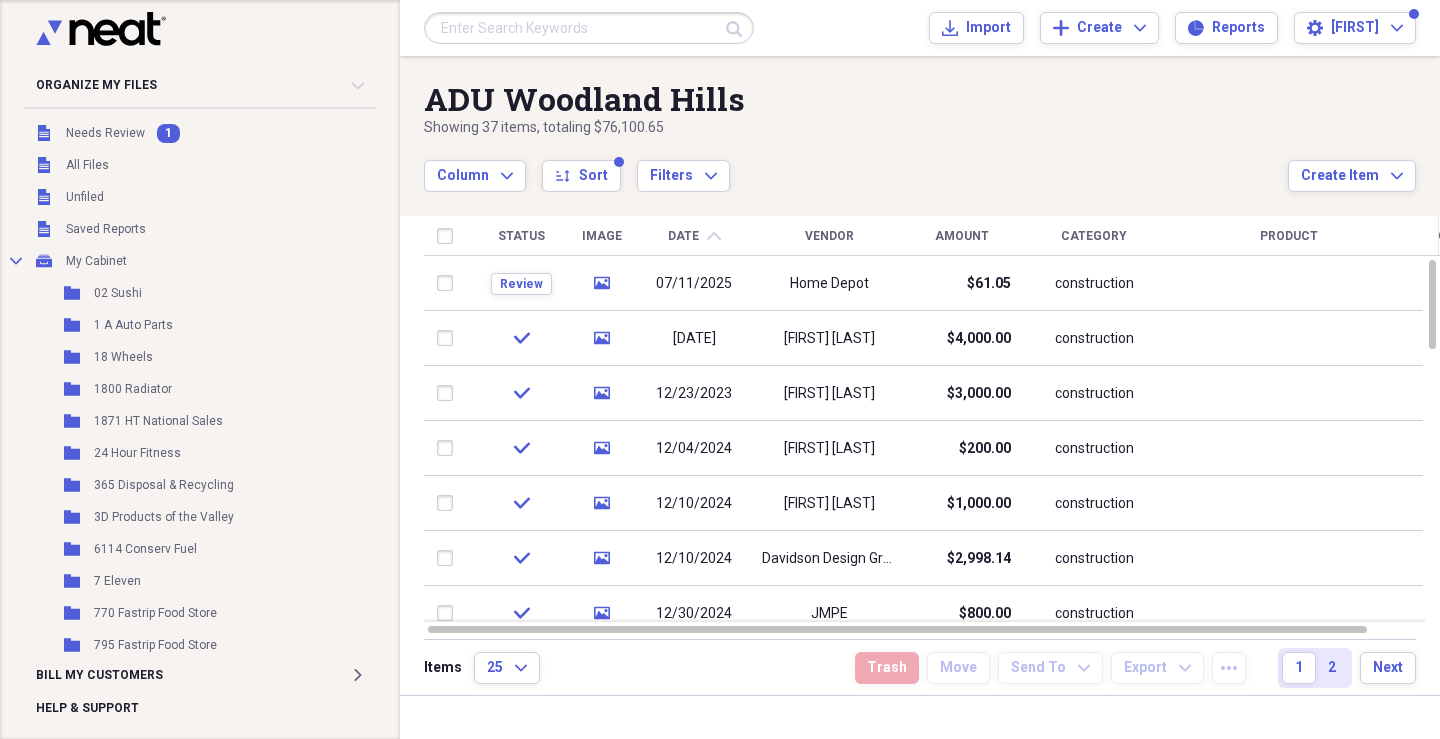 scroll, scrollTop: 0, scrollLeft: 0, axis: both 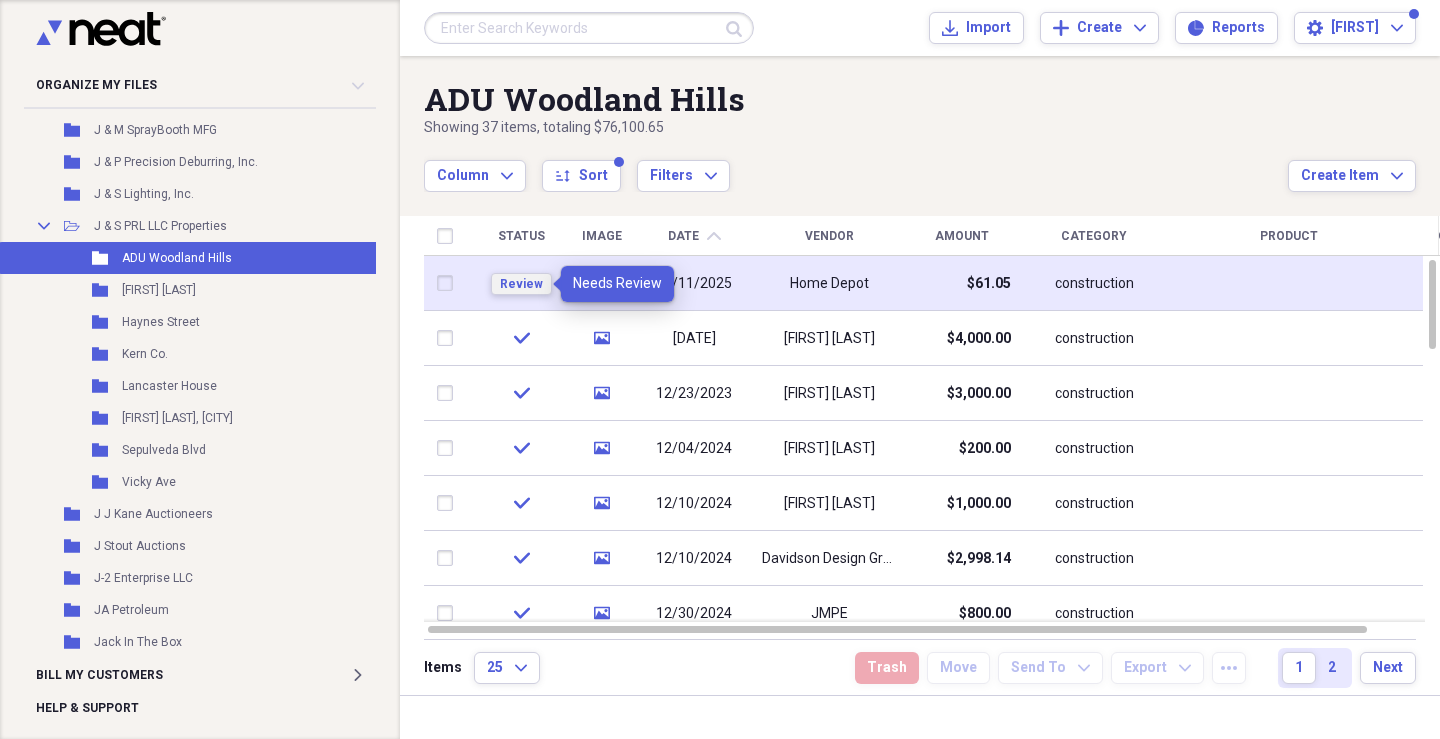 click on "Review" at bounding box center (521, 284) 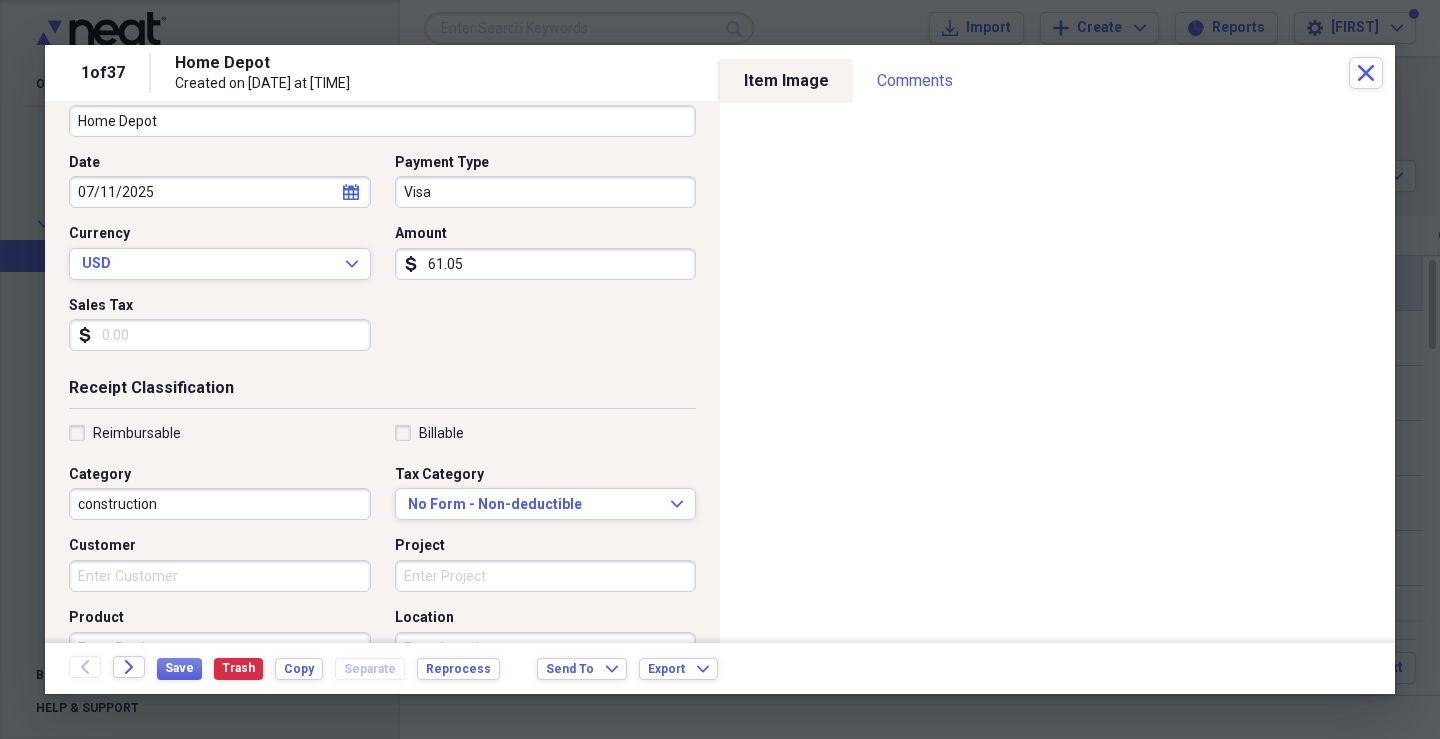 scroll, scrollTop: 200, scrollLeft: 0, axis: vertical 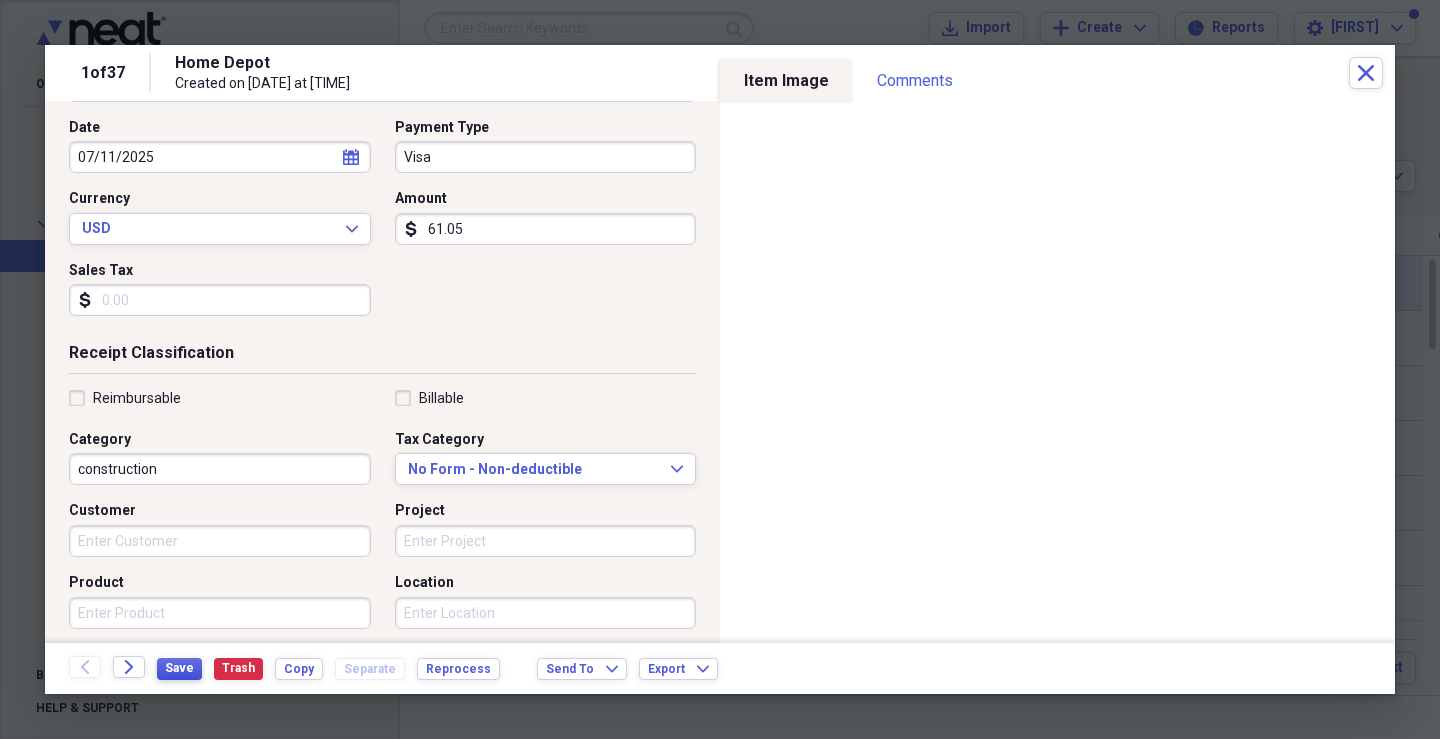 click on "Save" at bounding box center [179, 668] 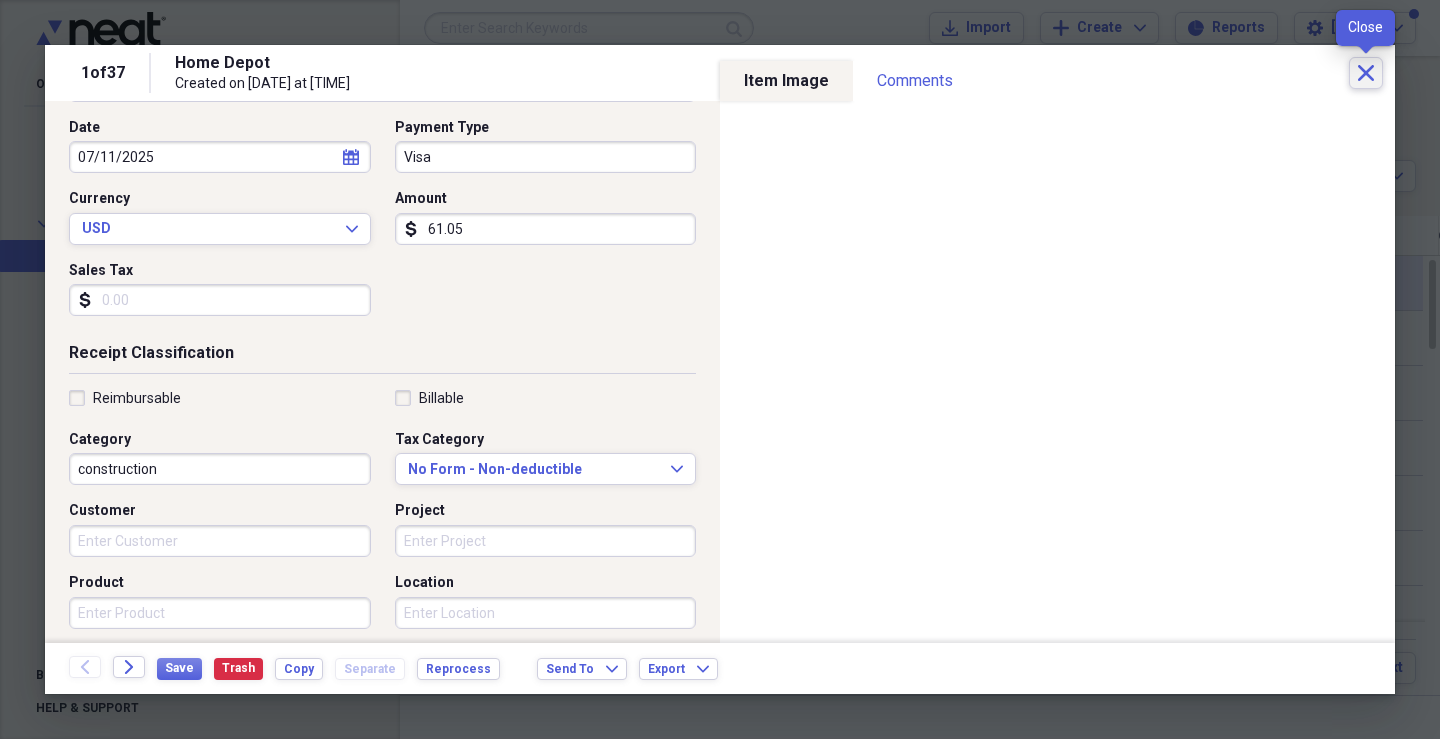 click 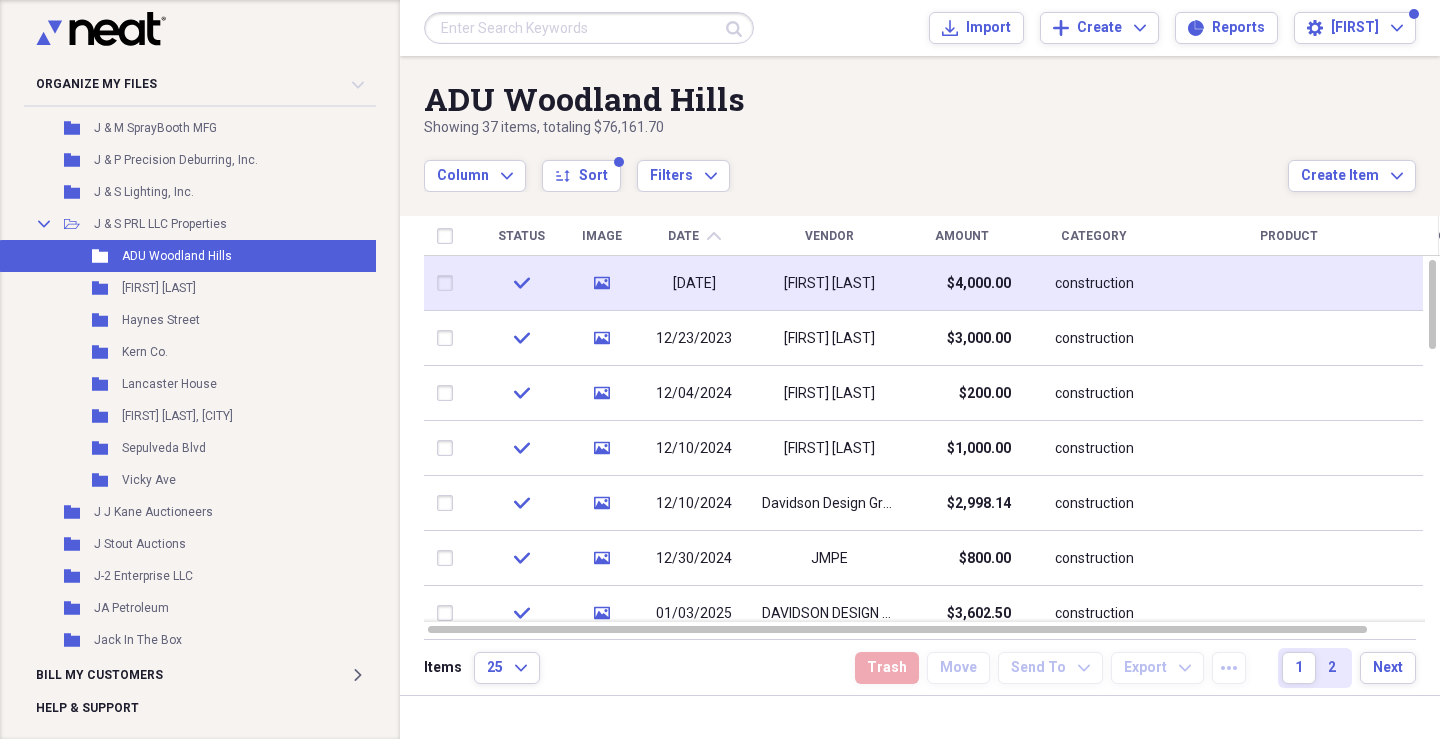 click on "chevron-up" 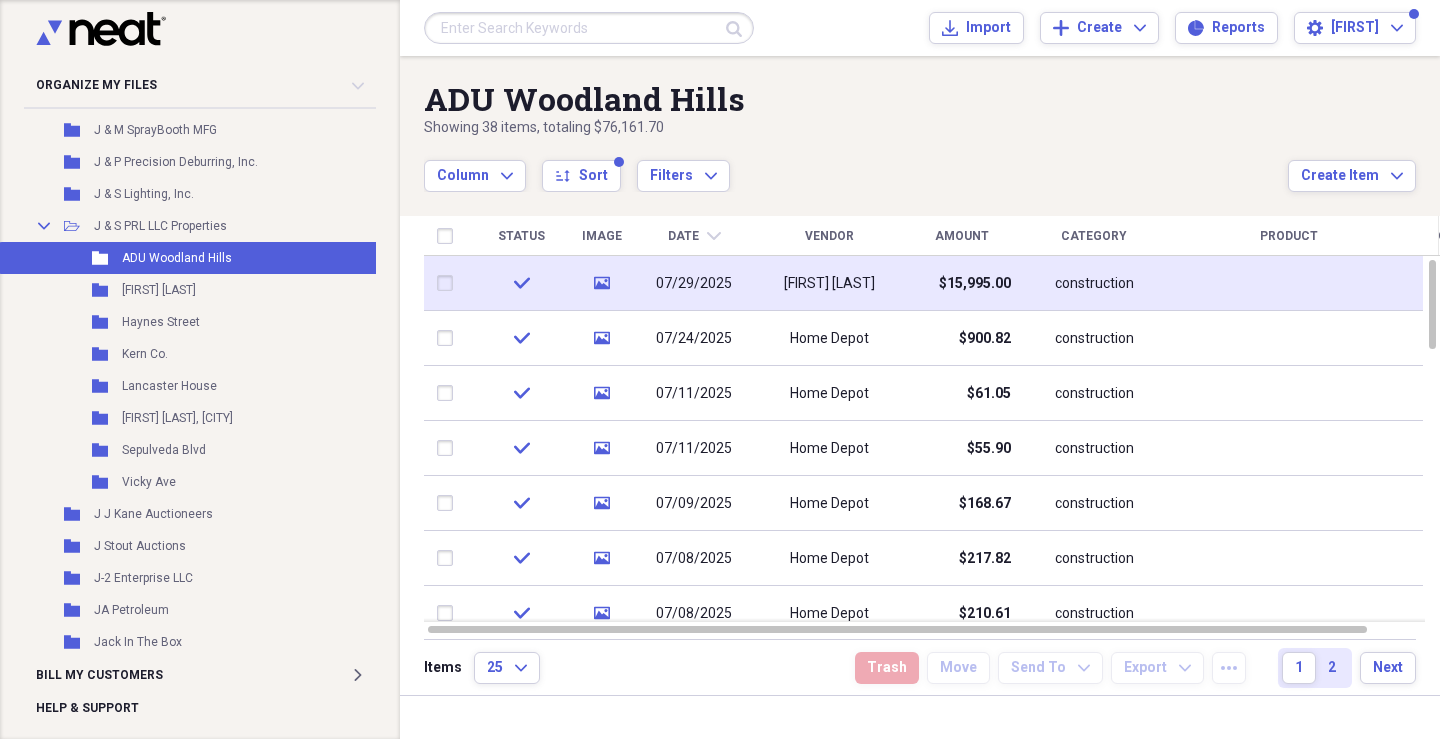 click on "chevron-down" 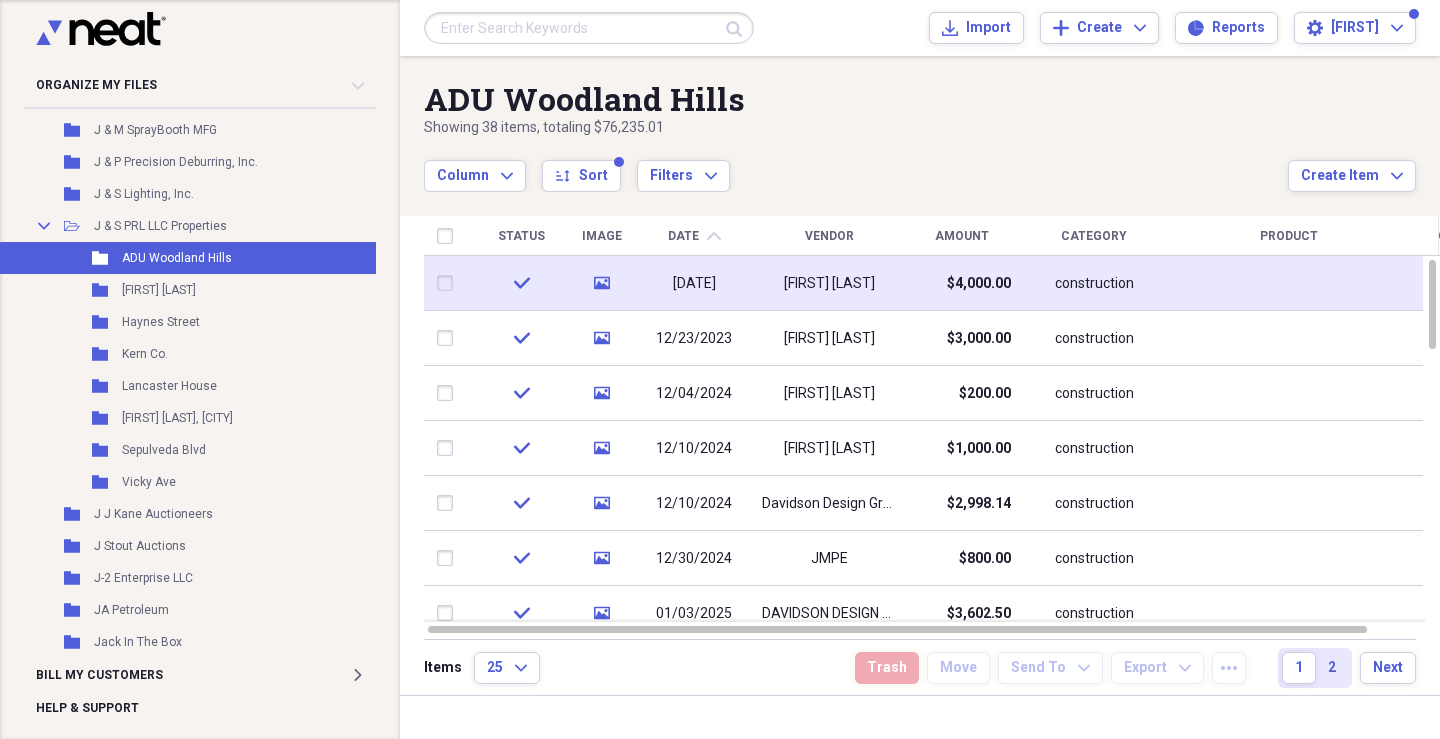 click on "chevron-up" 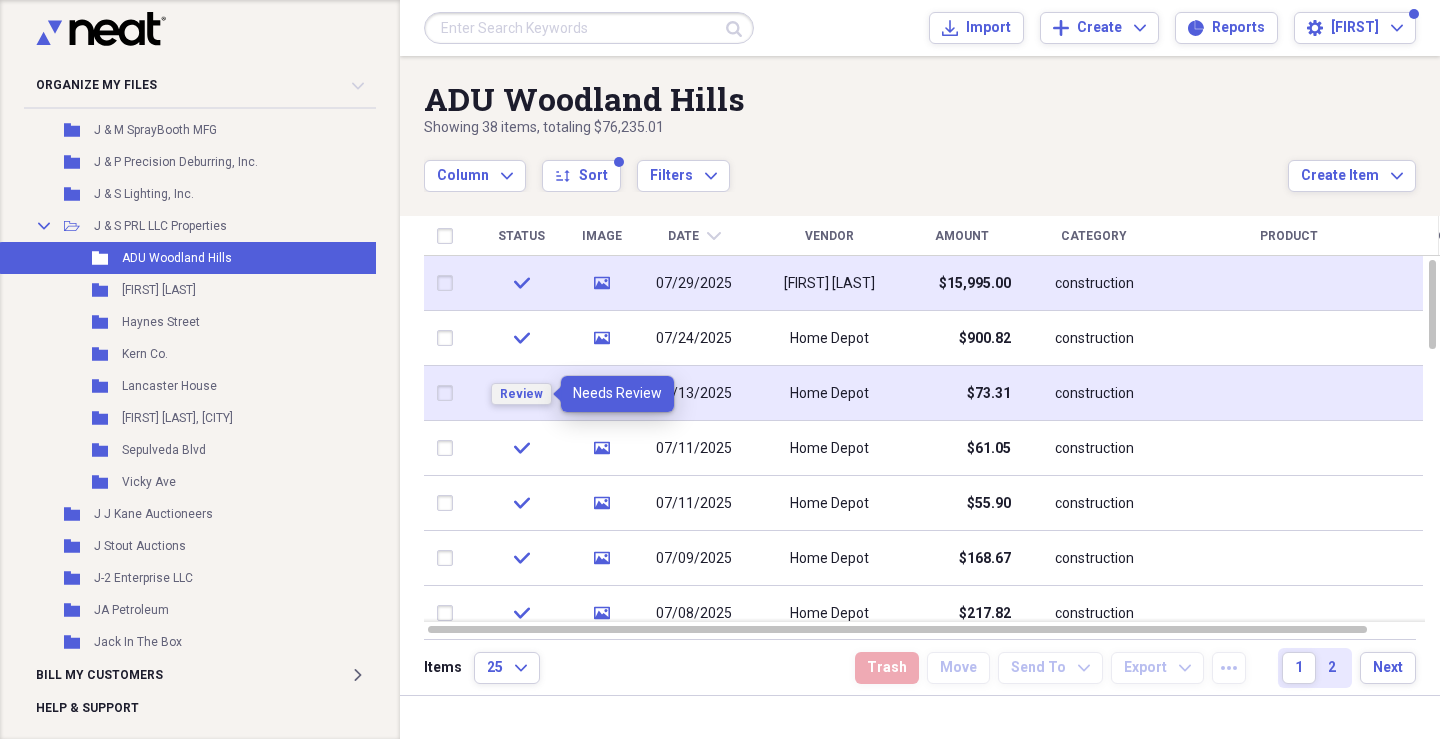 click on "Review" at bounding box center (521, 394) 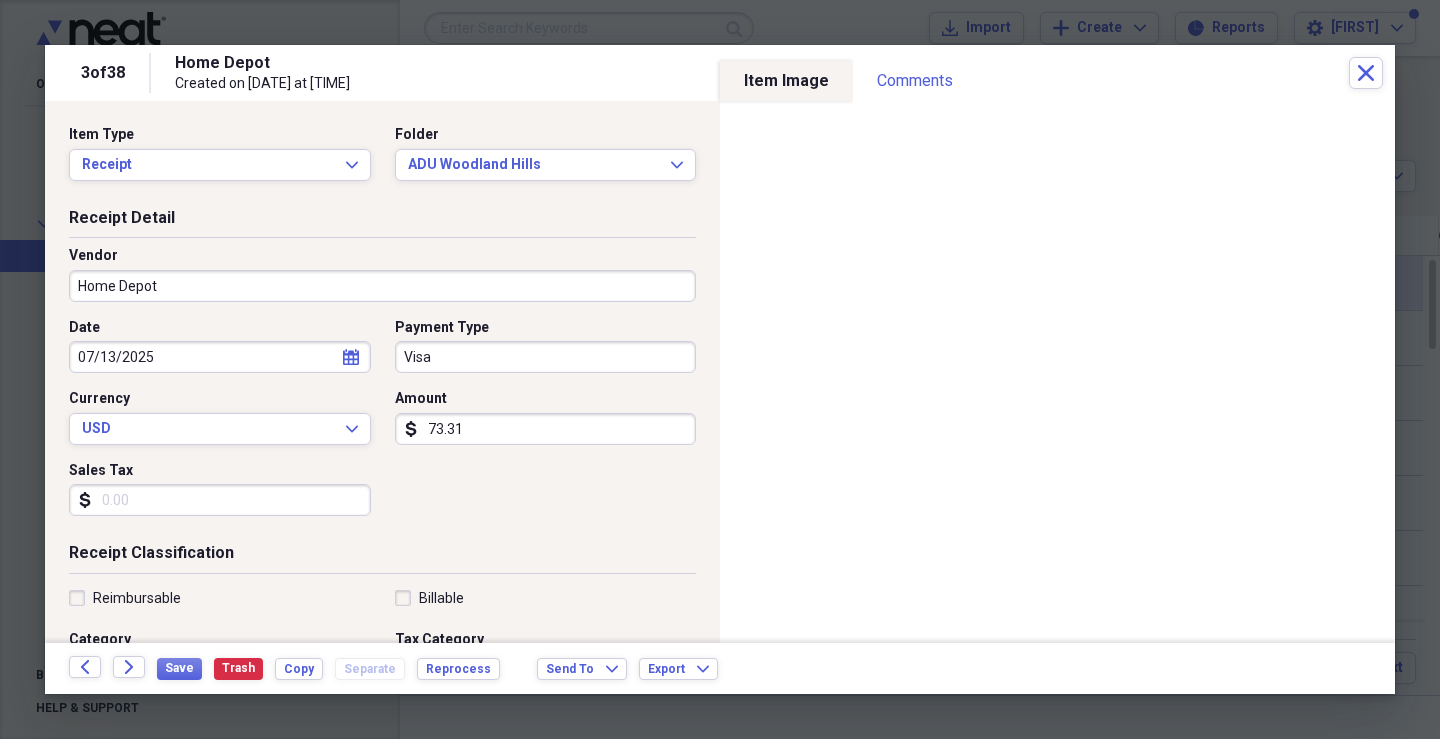 scroll, scrollTop: 200, scrollLeft: 0, axis: vertical 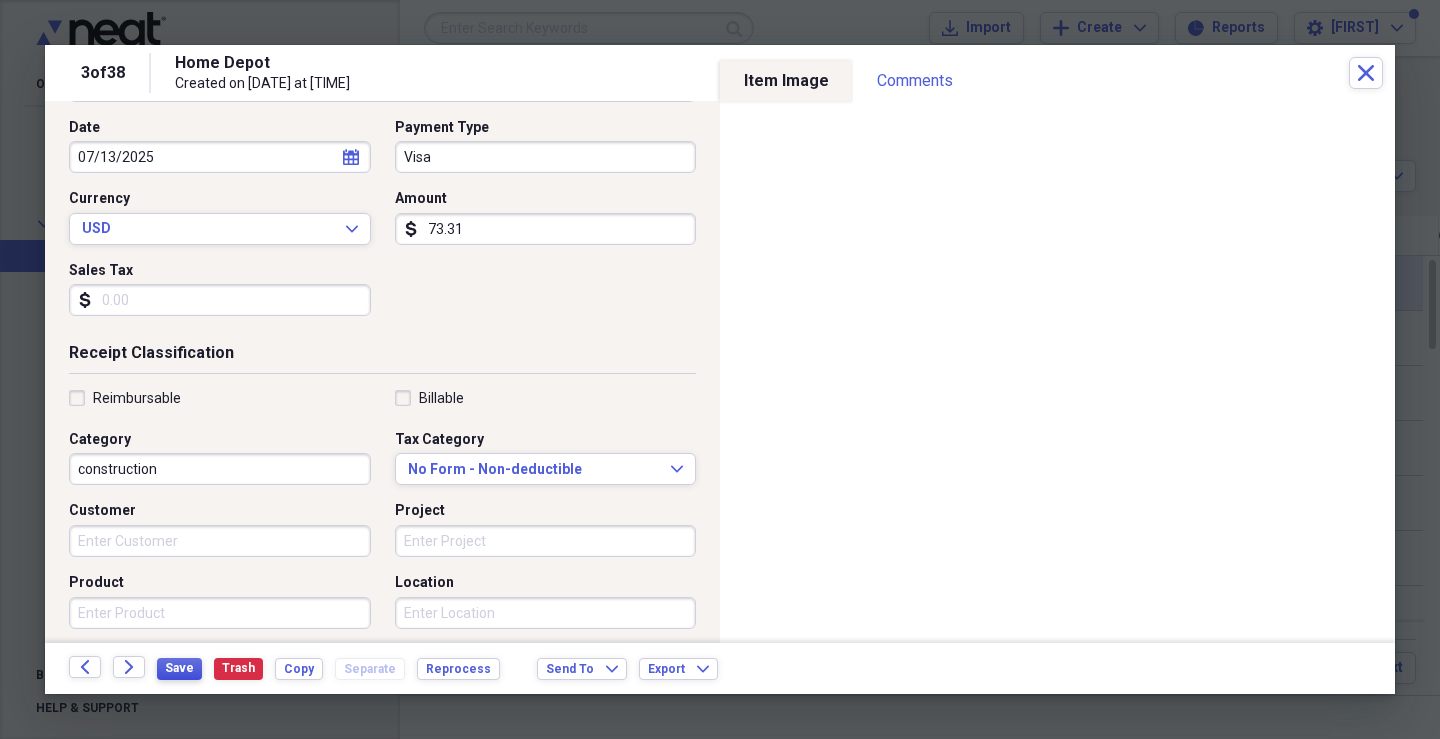 click on "Save" at bounding box center [179, 668] 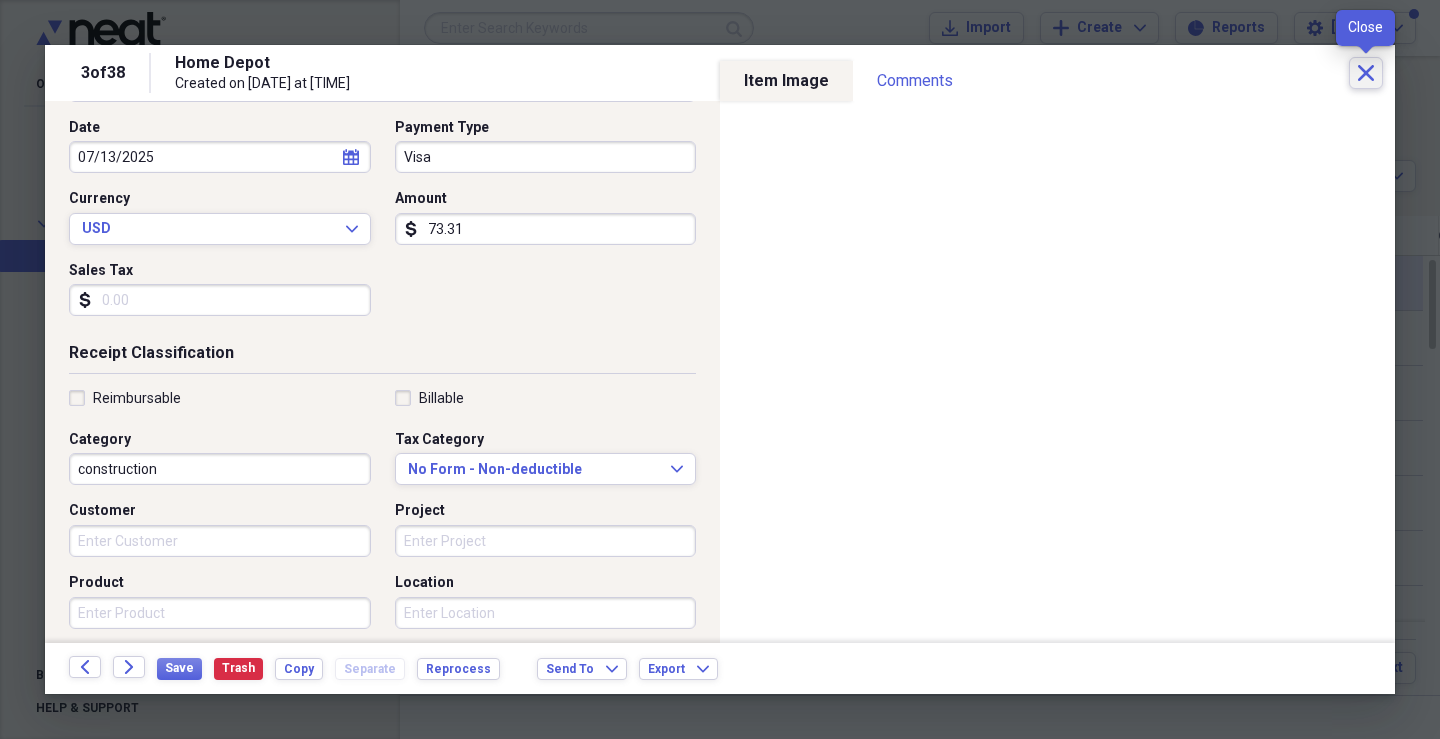 click 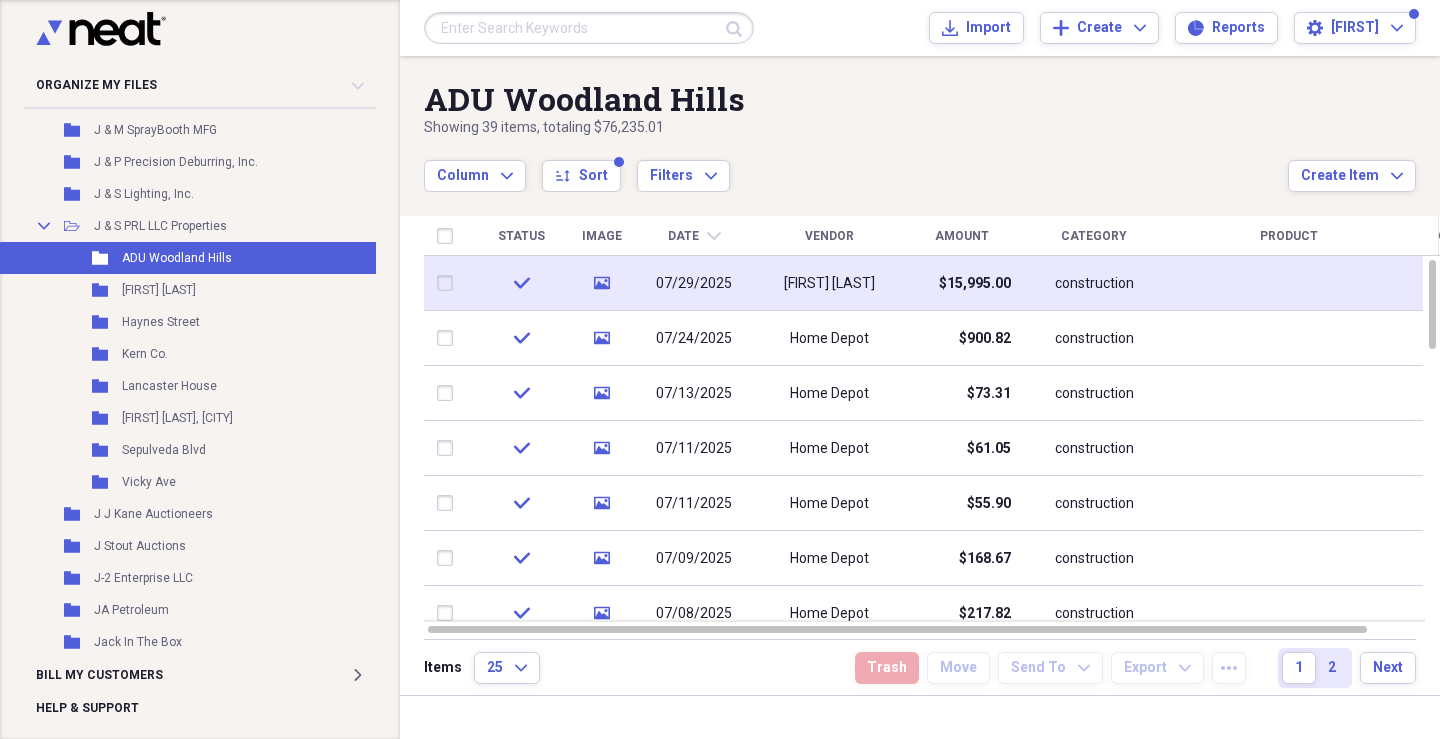 click 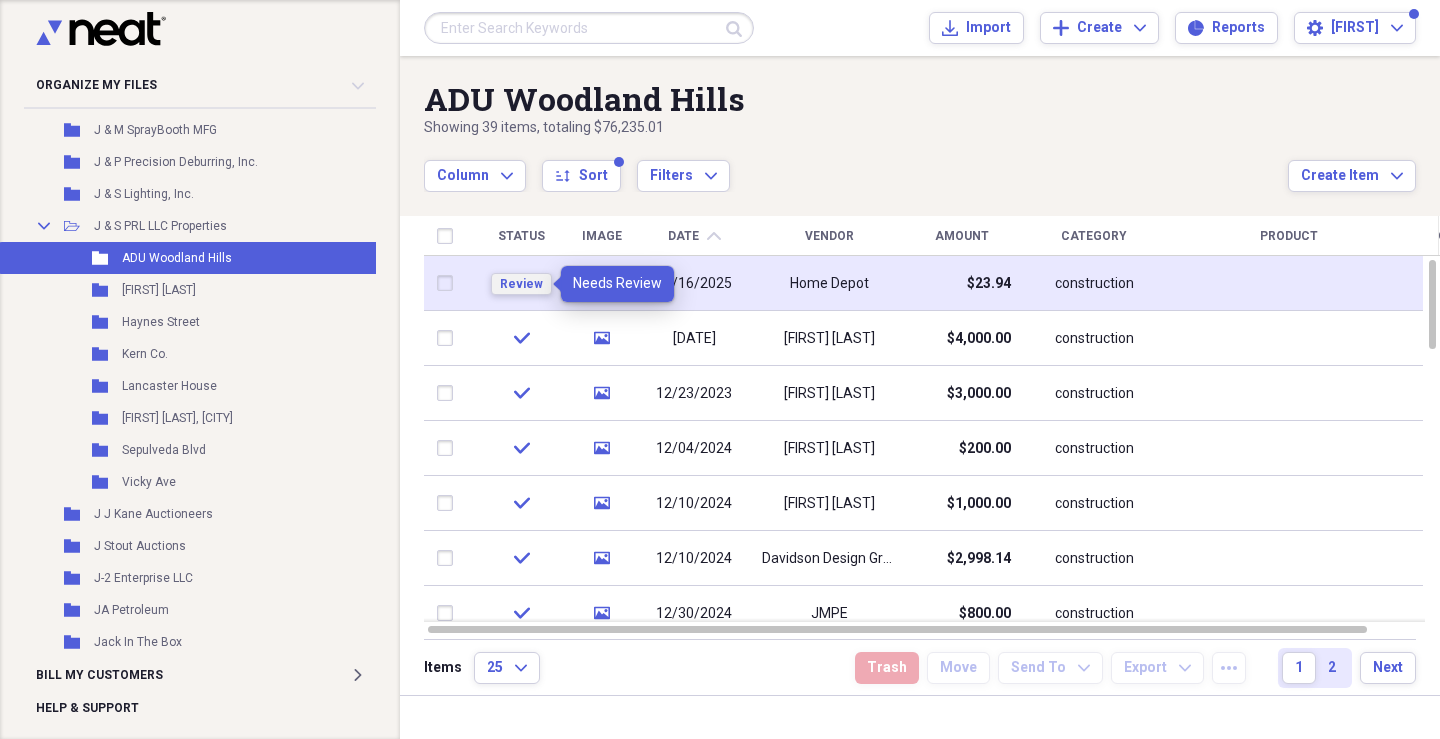 click on "Review" at bounding box center [521, 284] 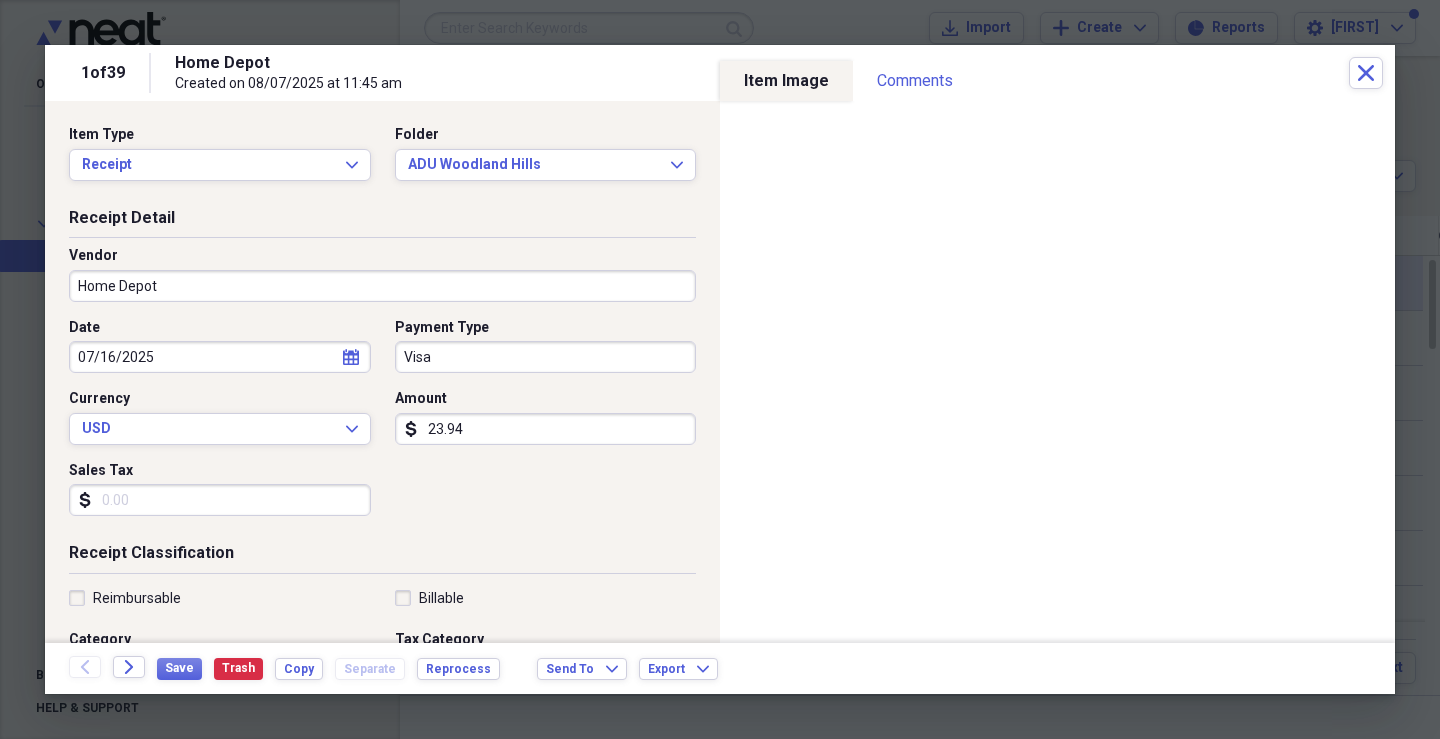 scroll, scrollTop: 200, scrollLeft: 0, axis: vertical 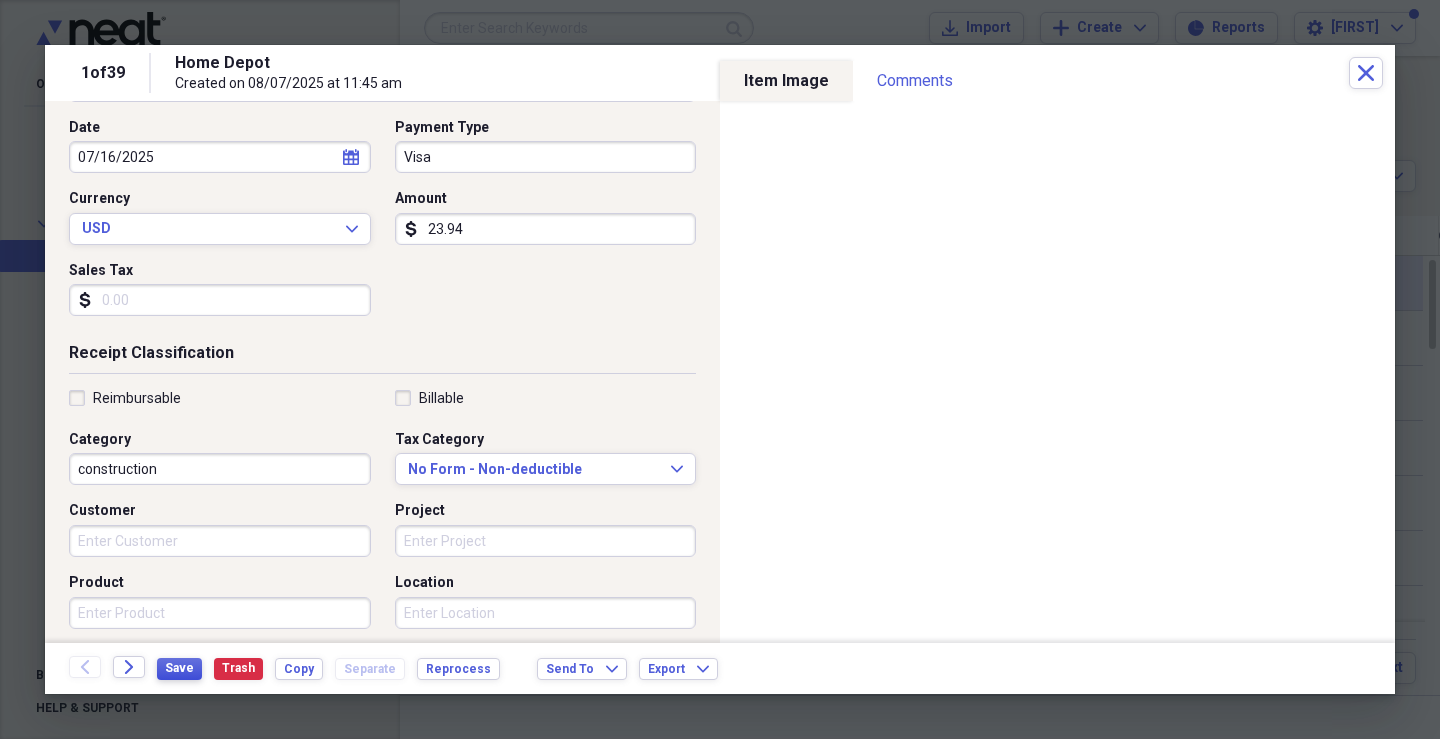 click on "Save" at bounding box center (179, 668) 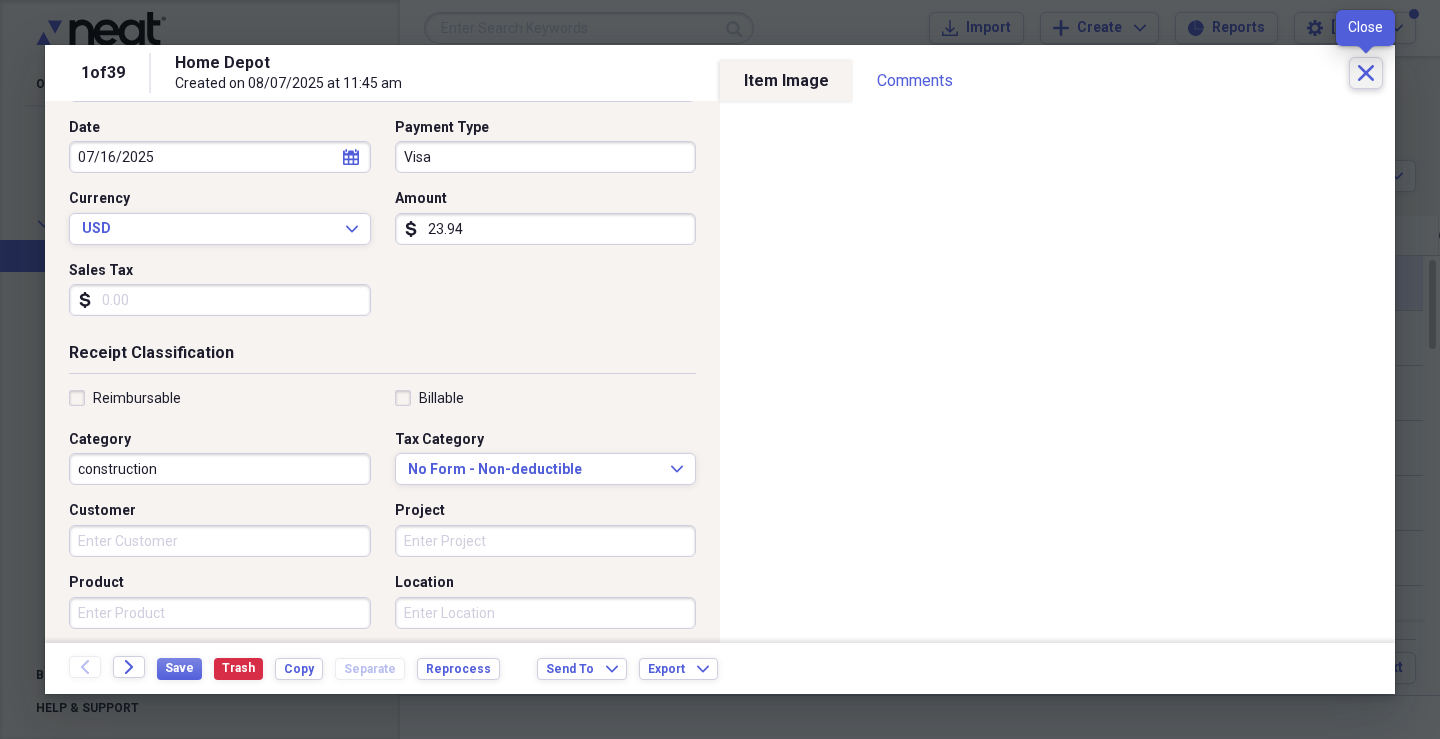 click 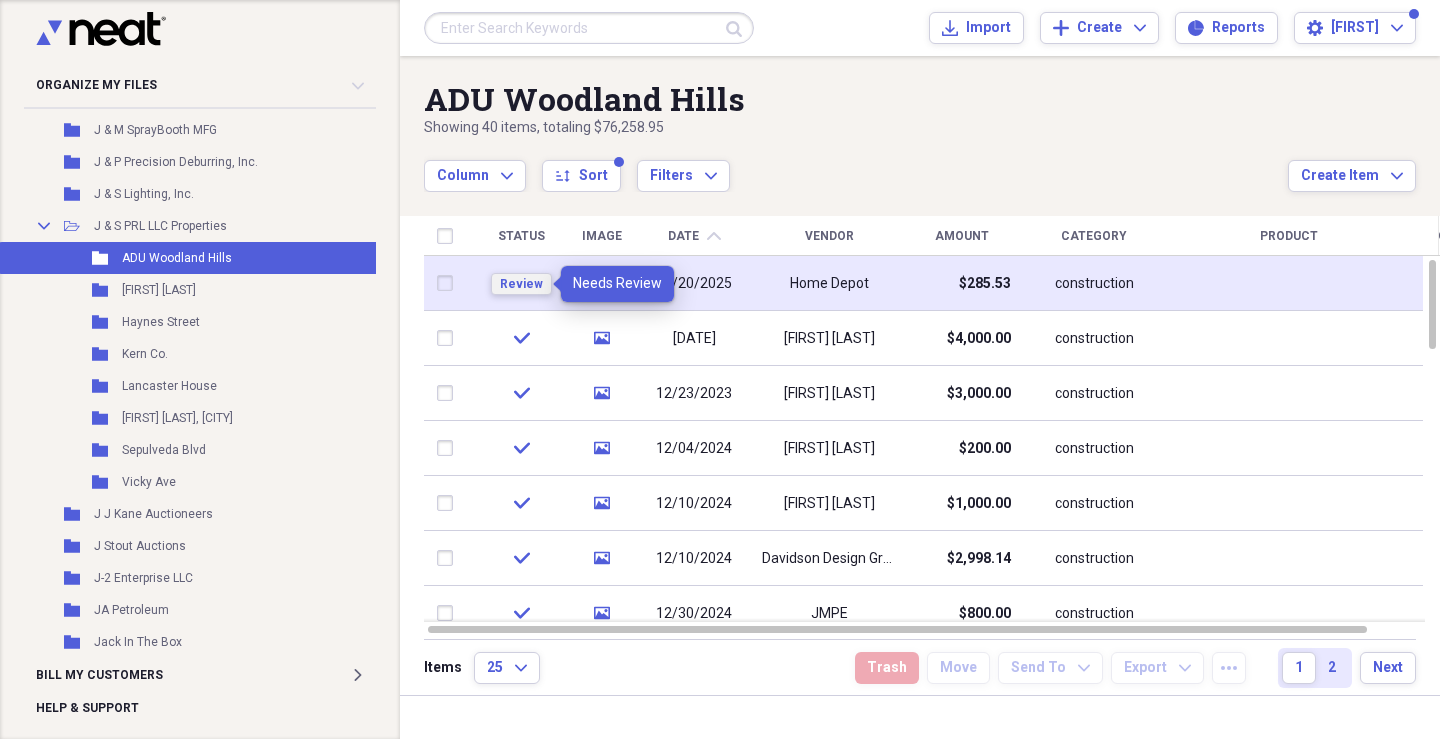 click on "Review" at bounding box center (521, 284) 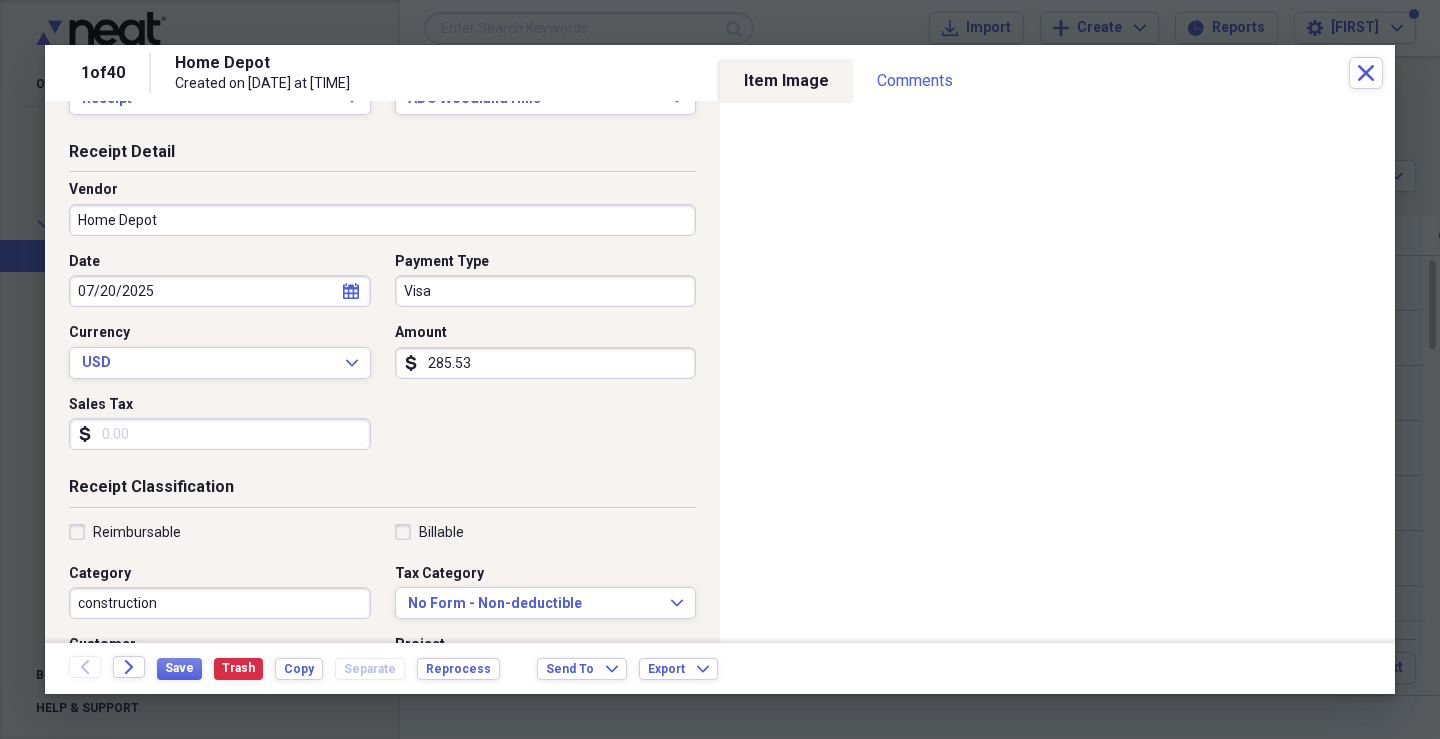 scroll, scrollTop: 300, scrollLeft: 0, axis: vertical 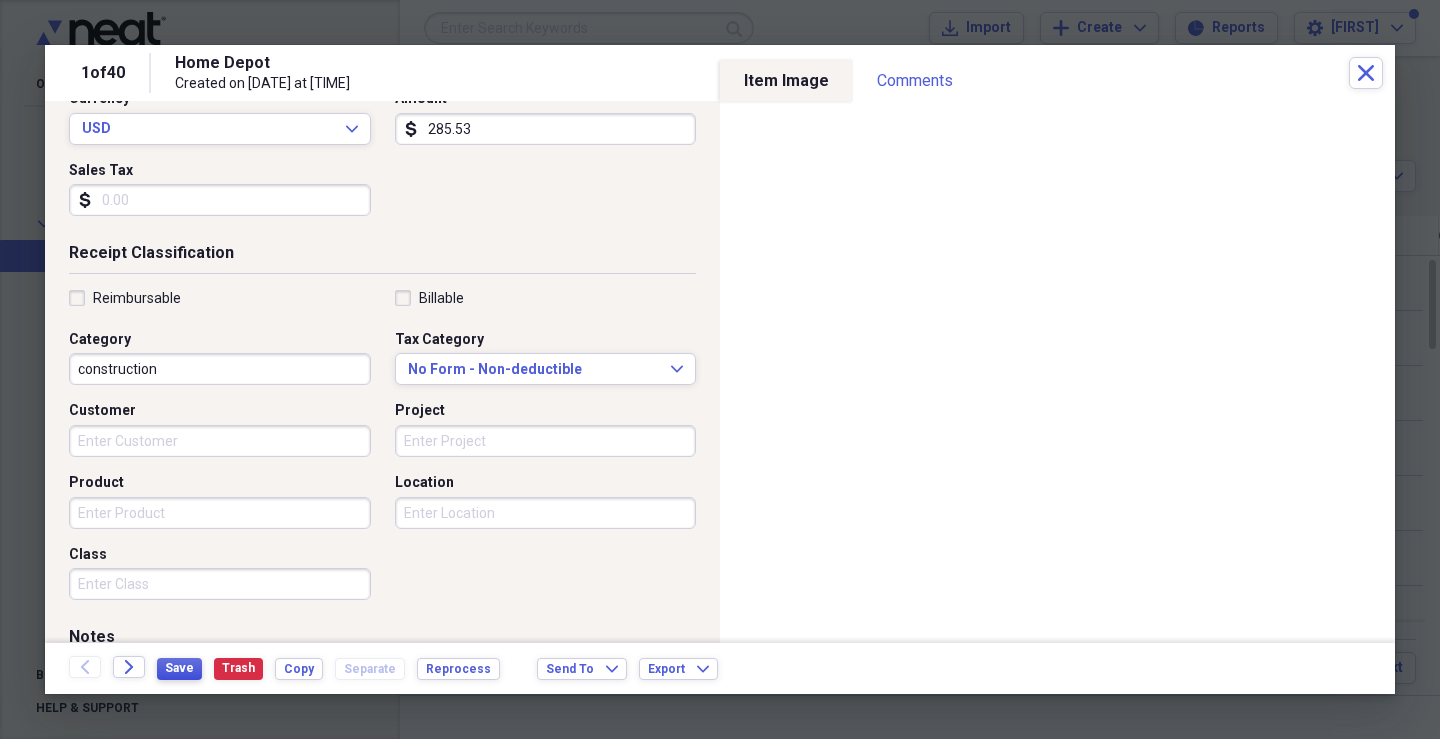 click on "Save" at bounding box center (179, 669) 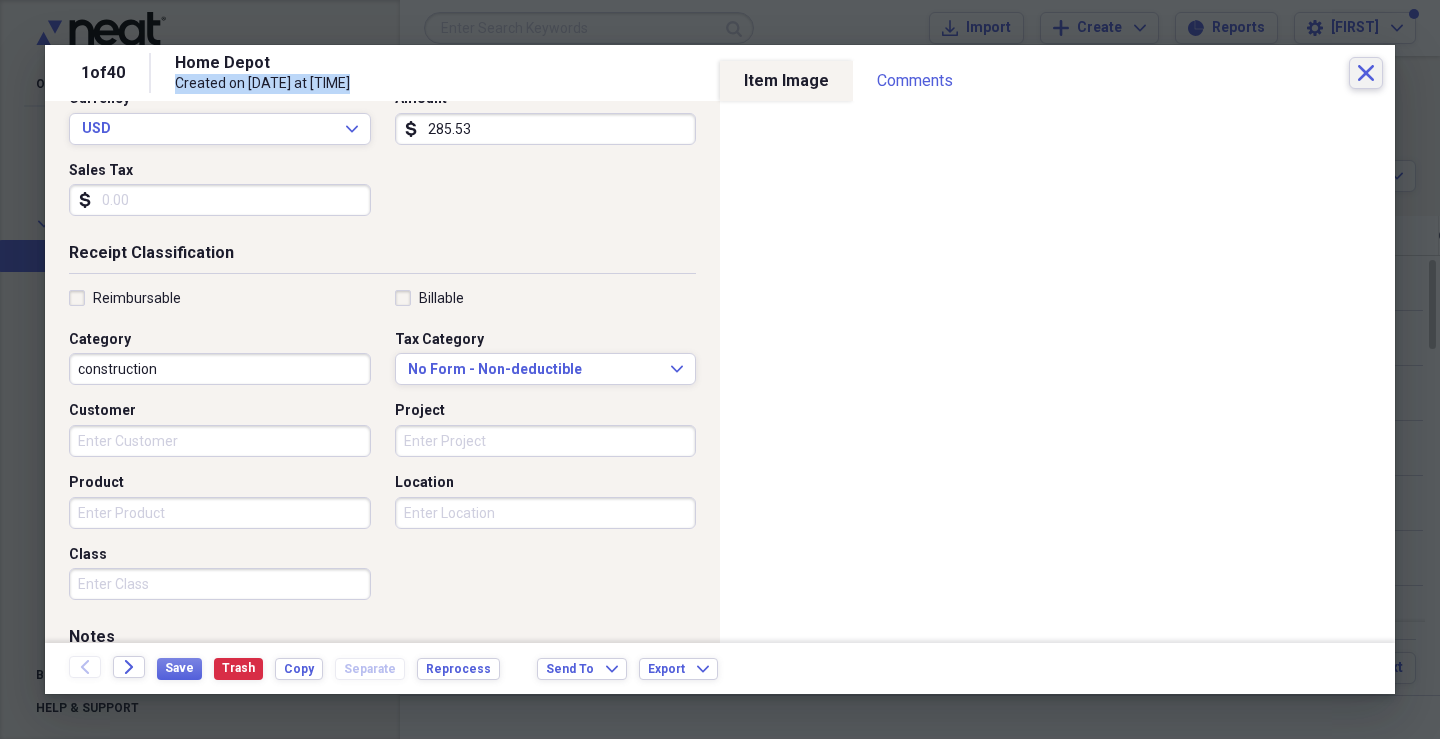 click on "1  of  40 Home Depot Created on 08/07/2025 at 11:48 am Close" at bounding box center (720, 73) 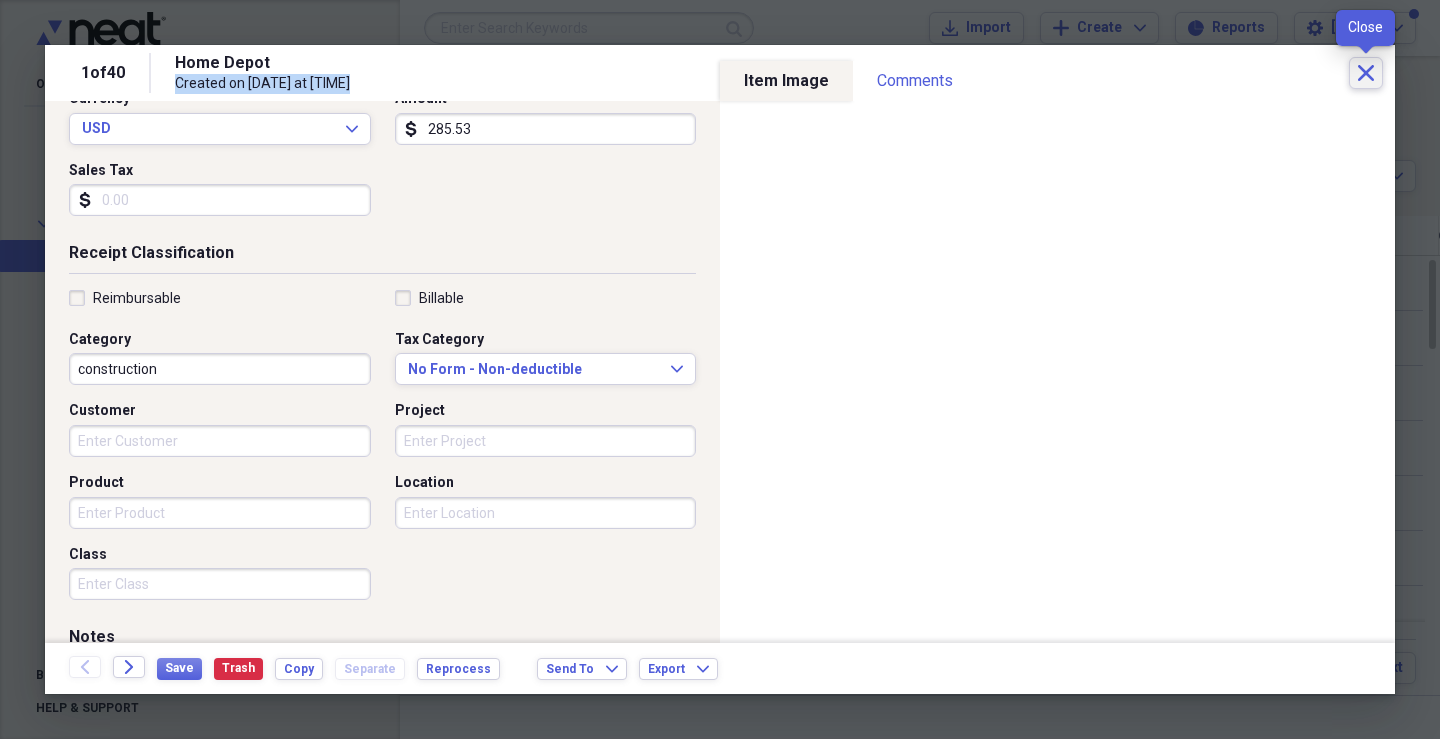 click 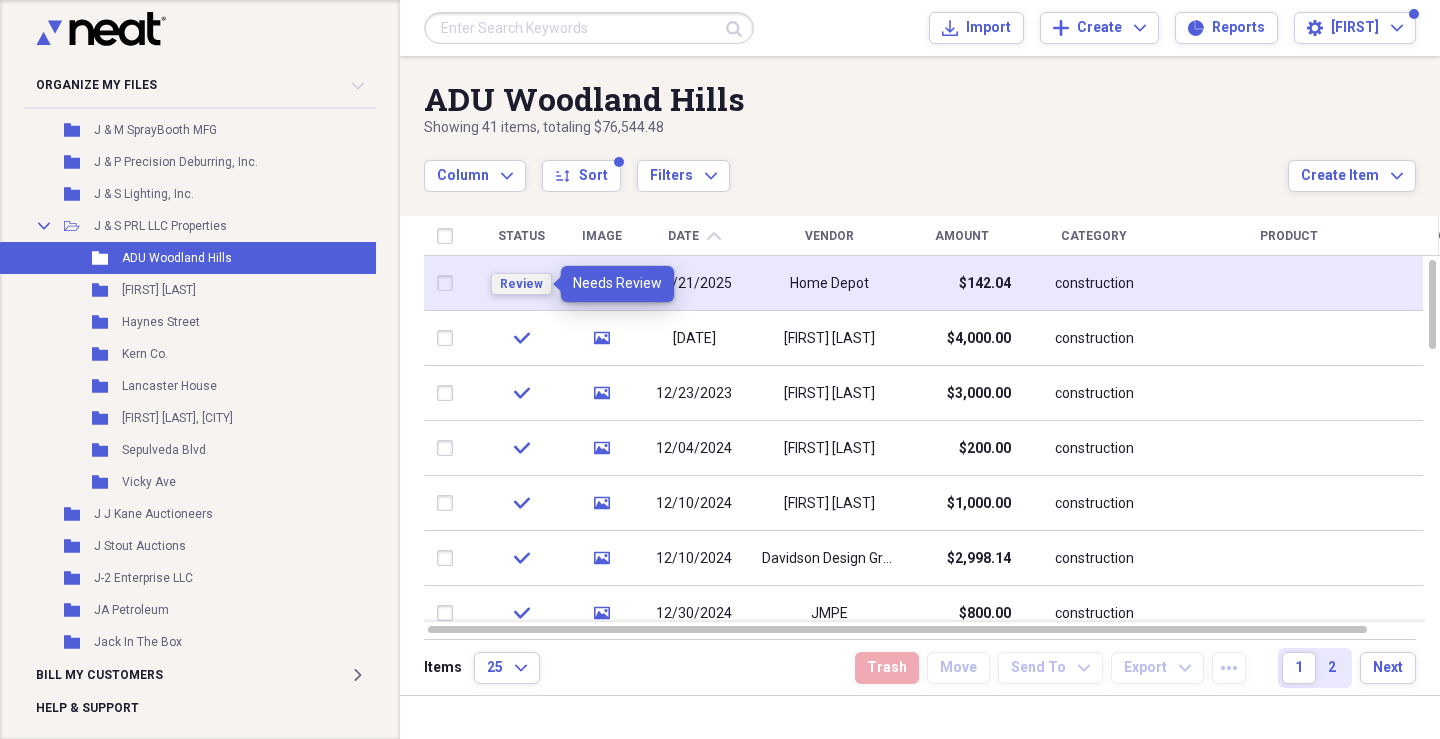 click on "Review" at bounding box center (521, 284) 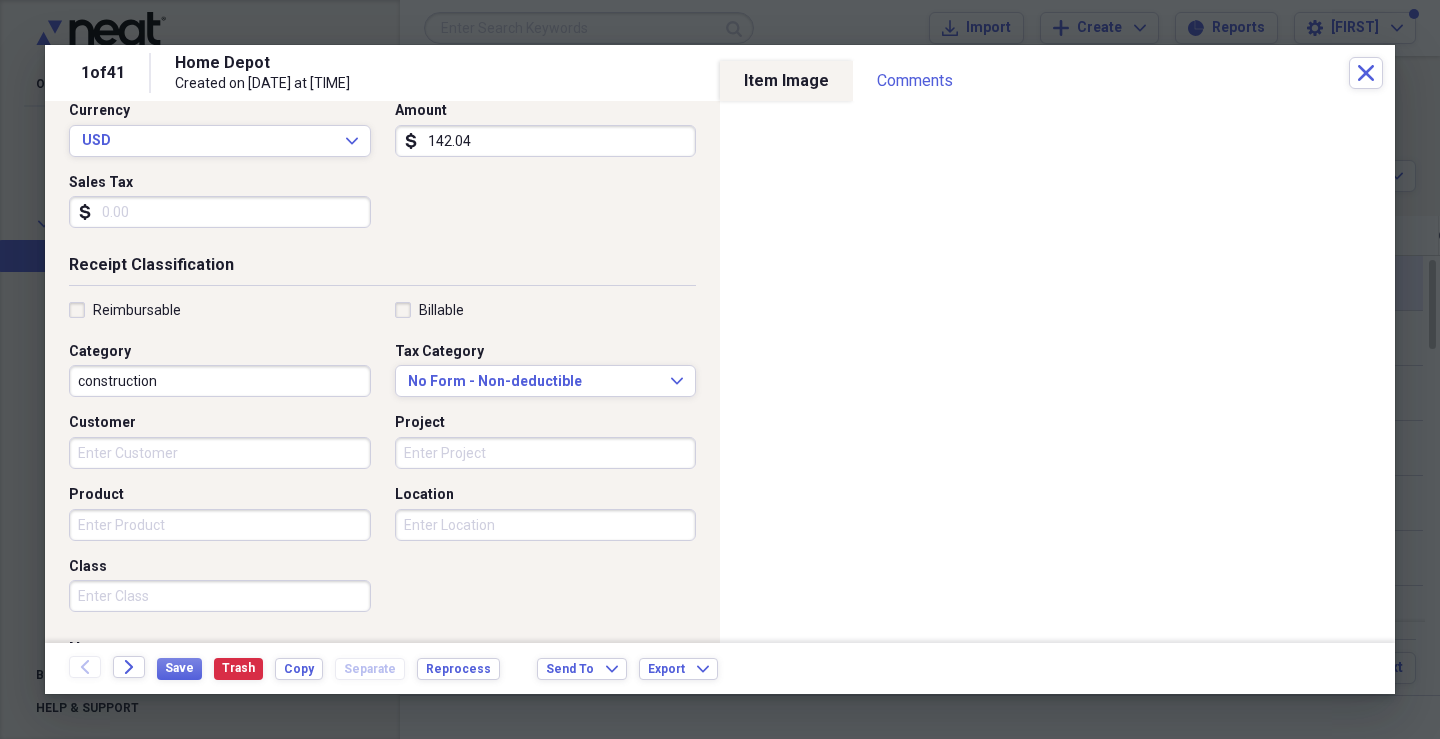 scroll, scrollTop: 300, scrollLeft: 0, axis: vertical 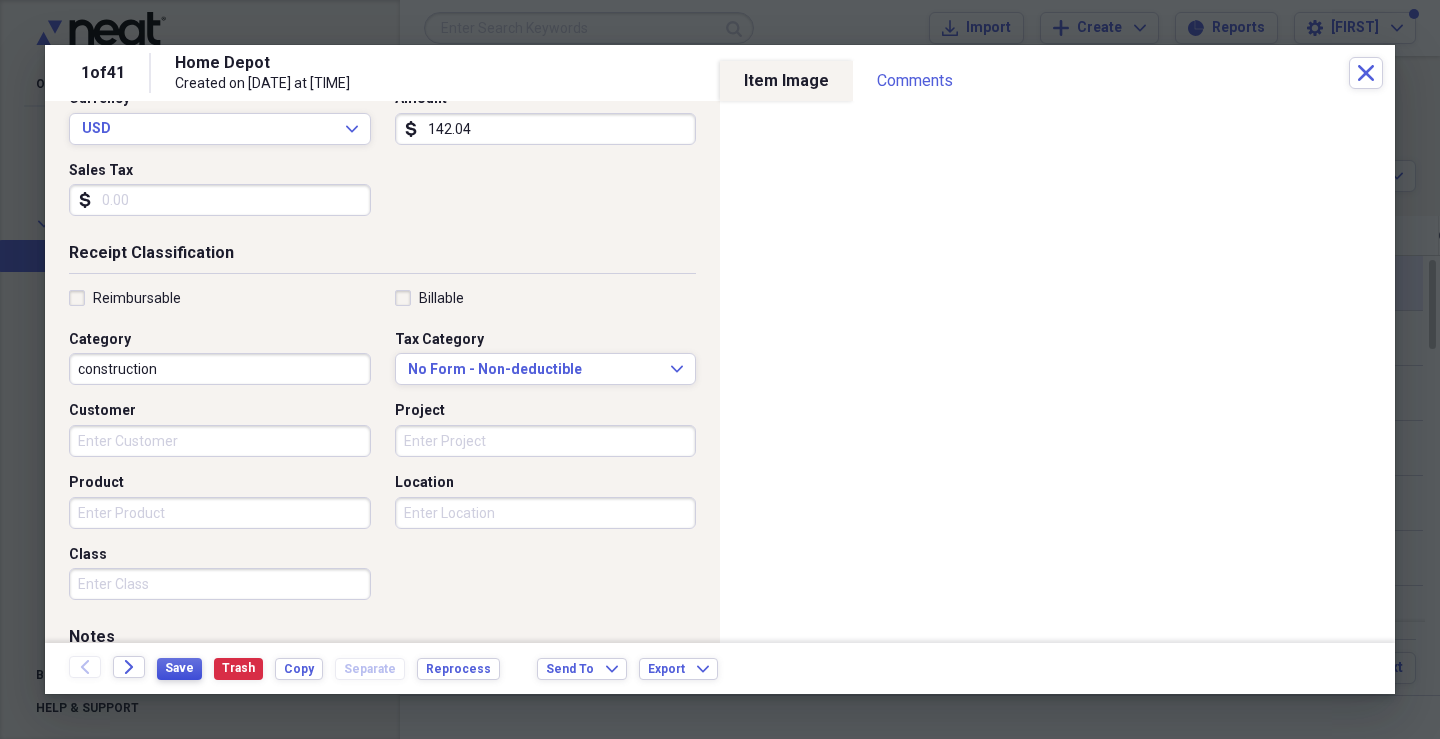 click on "Save" at bounding box center (179, 669) 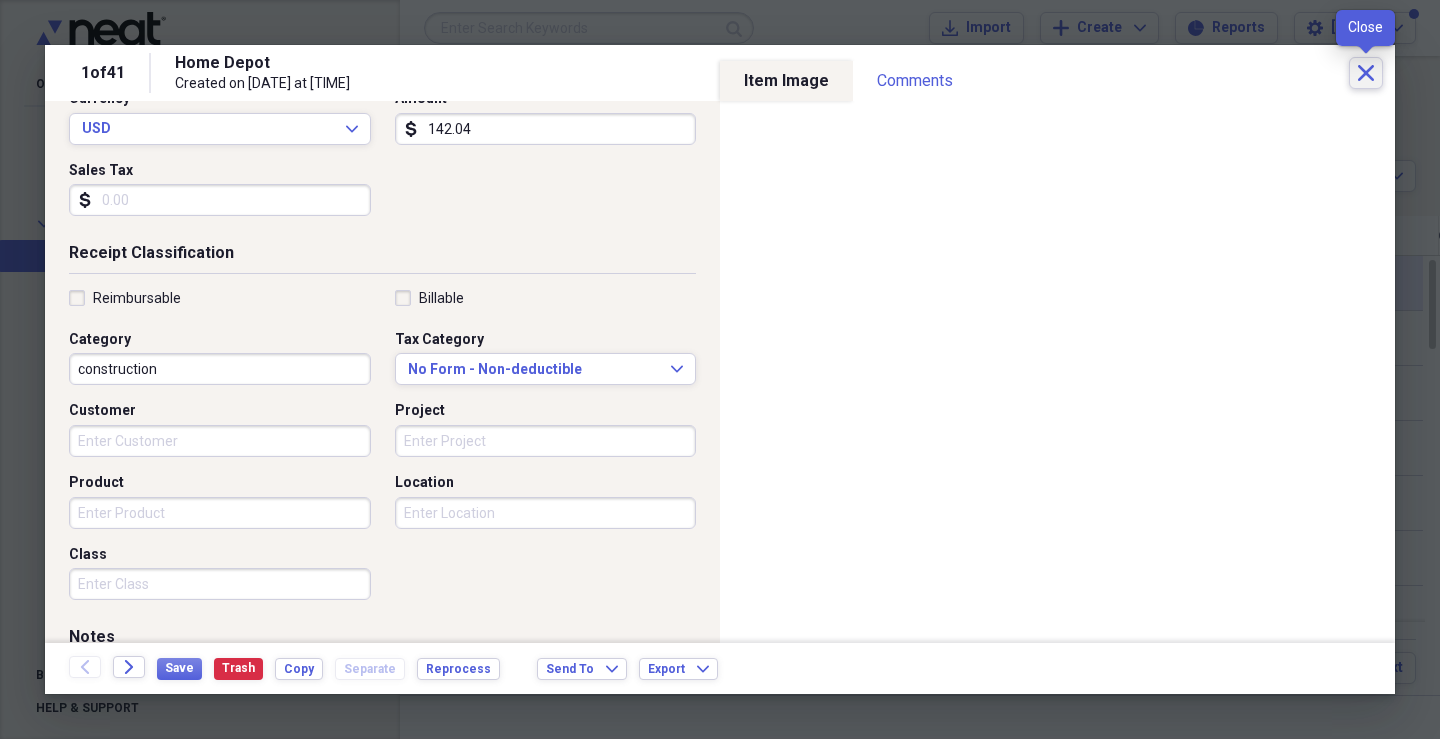 click on "Close" 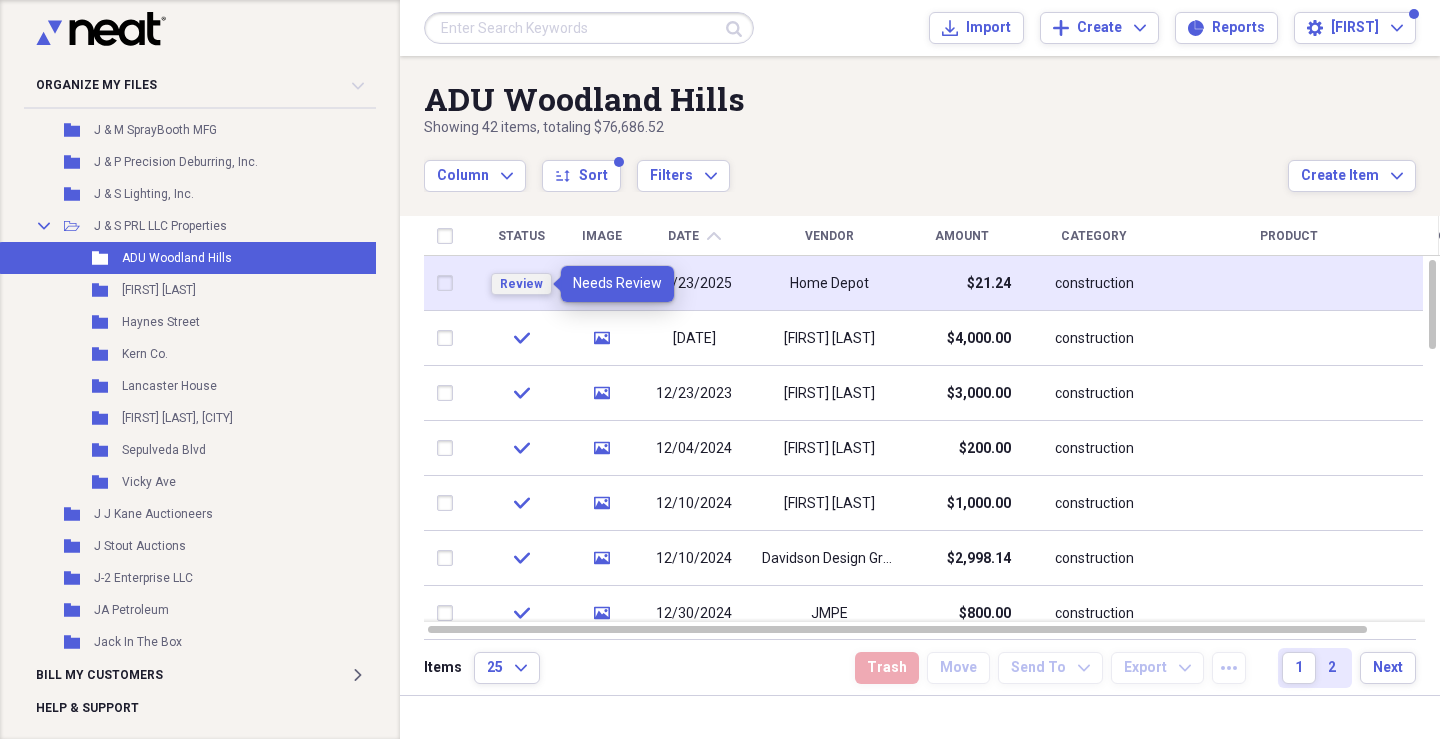 click on "Review" at bounding box center (521, 284) 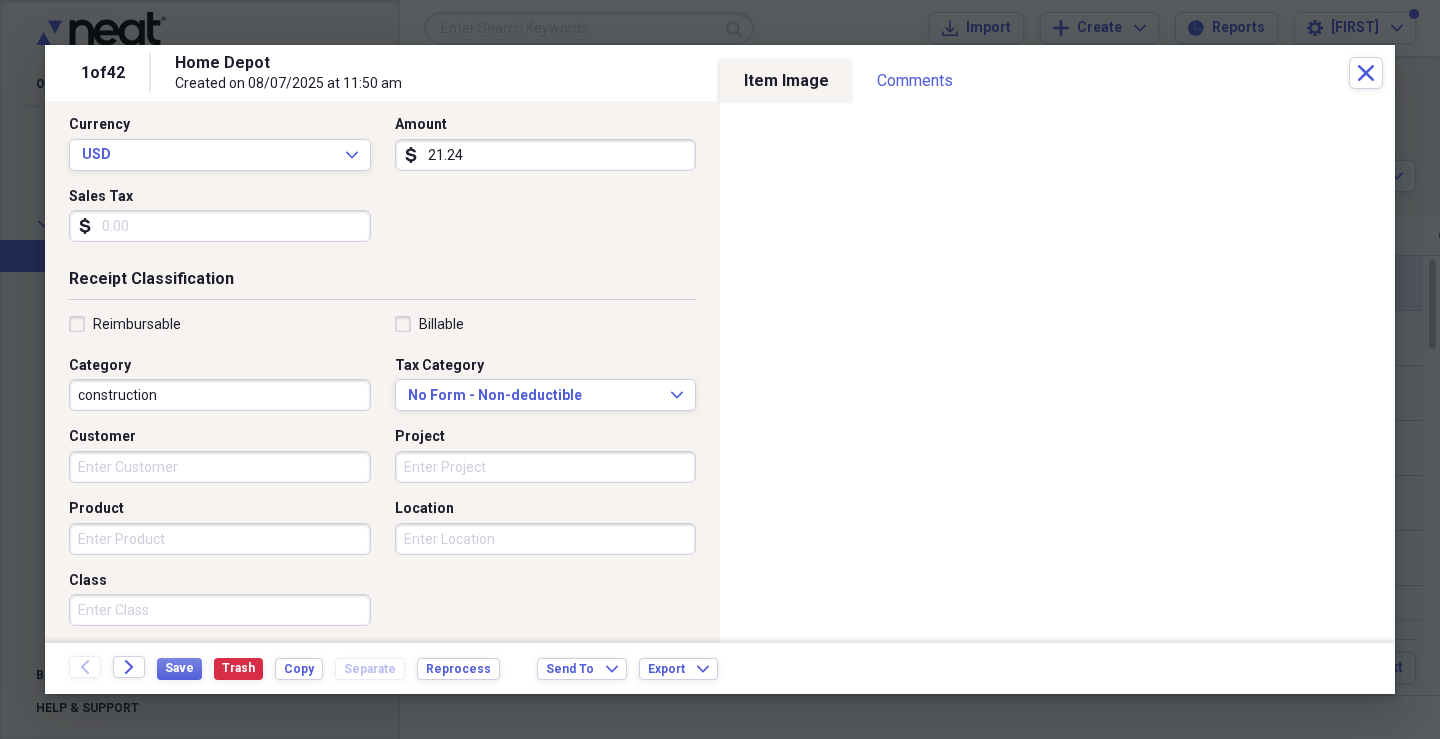 scroll, scrollTop: 300, scrollLeft: 0, axis: vertical 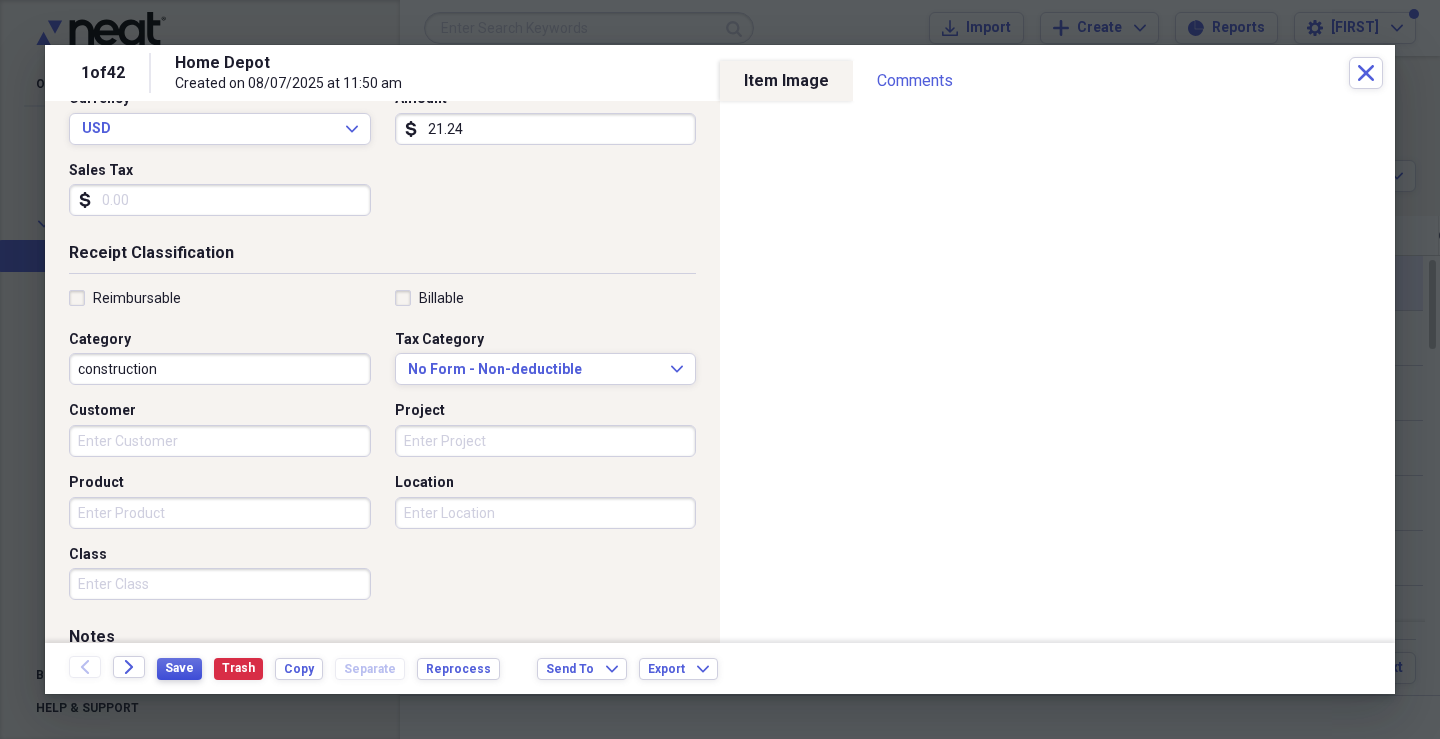 click on "Save" at bounding box center [179, 668] 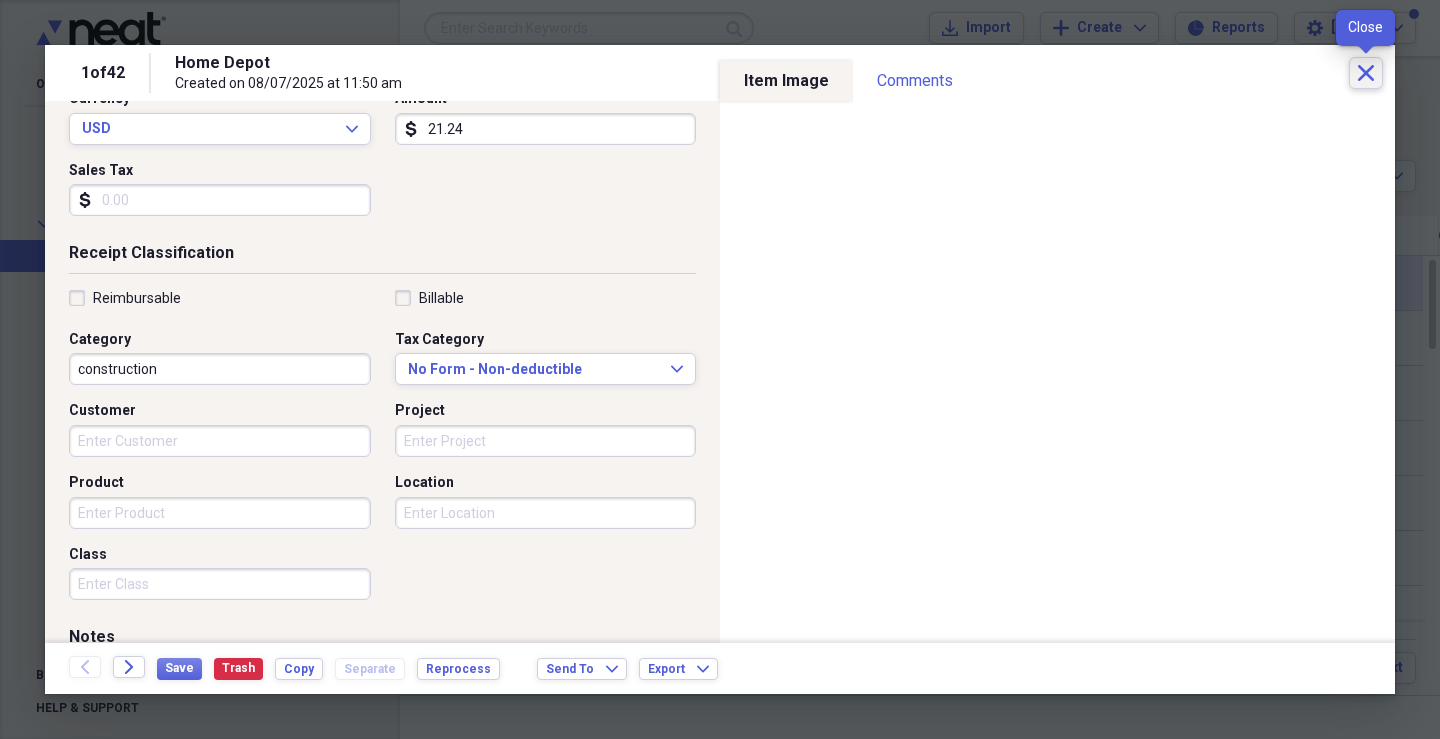 click 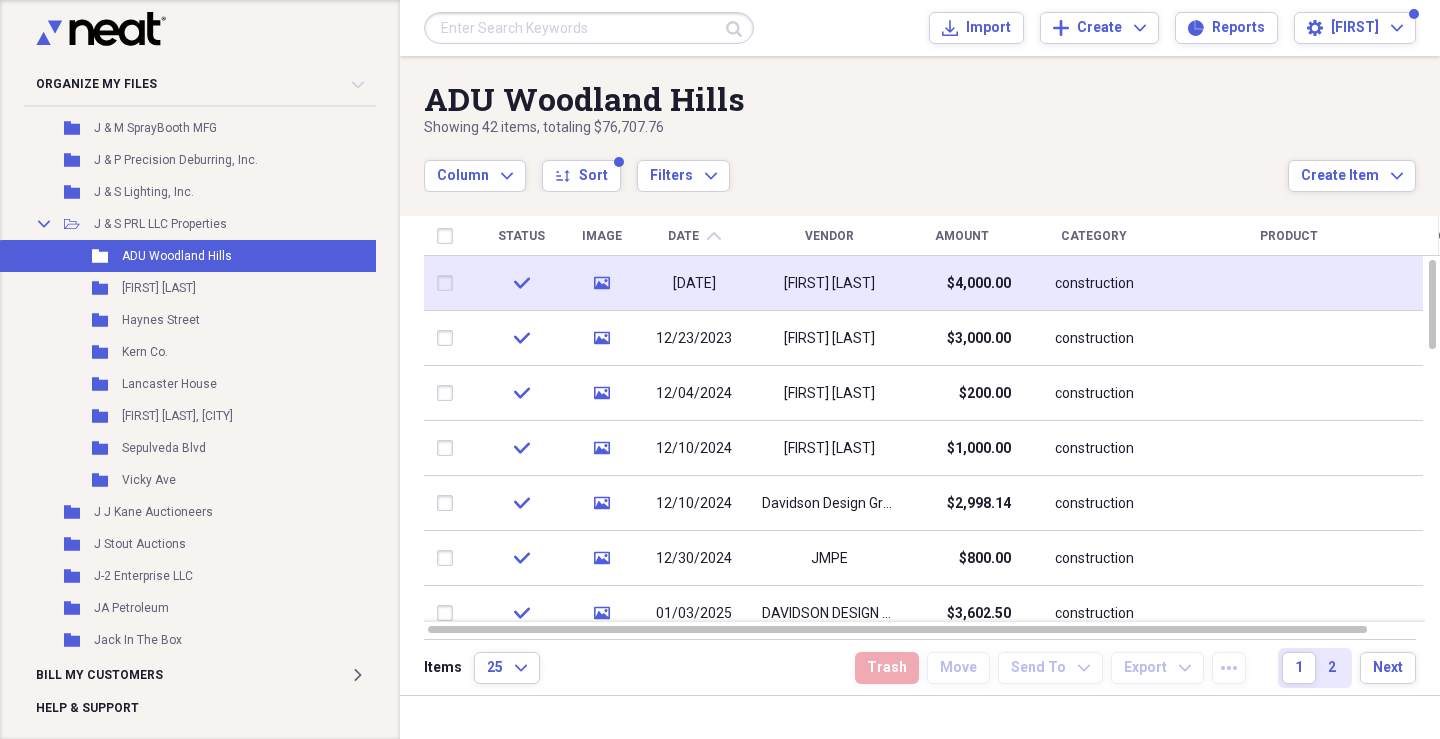 click on "chevron-up" 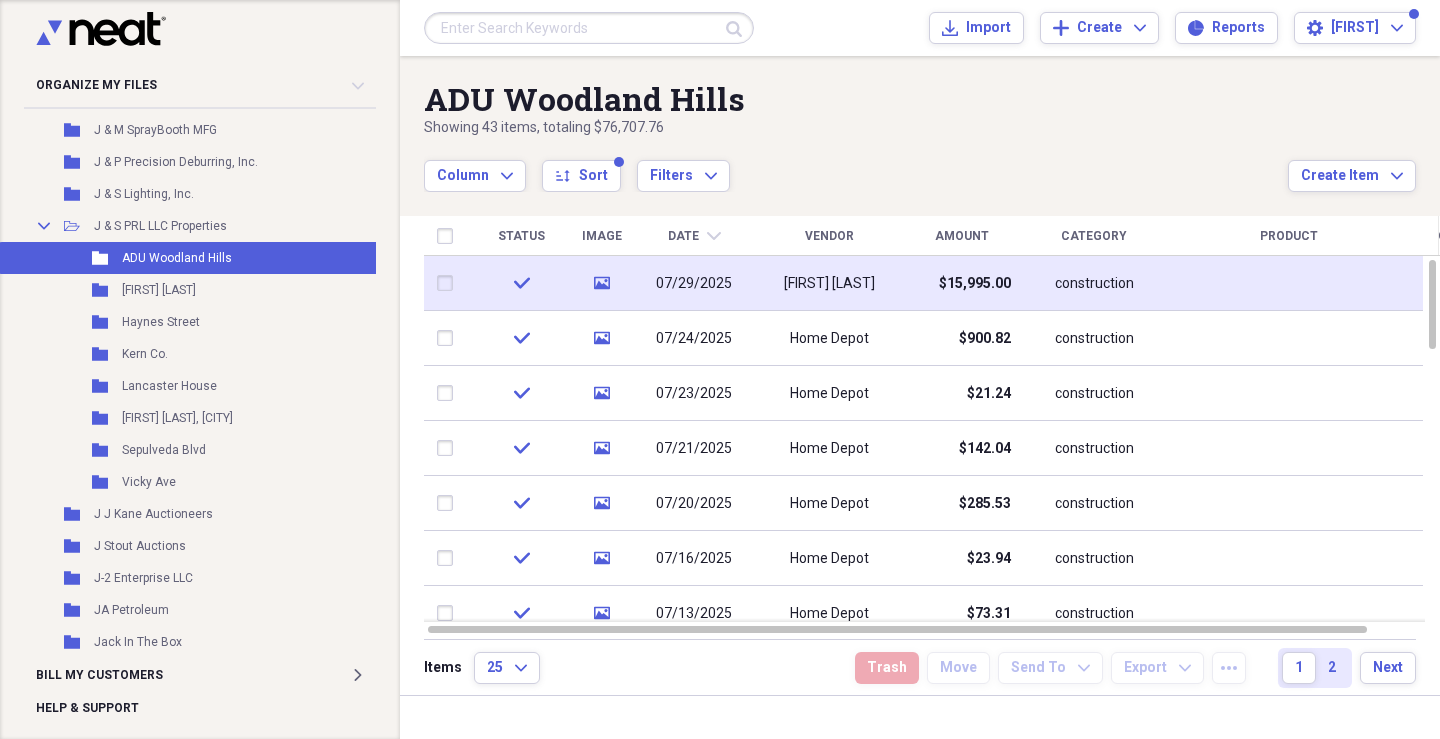 click 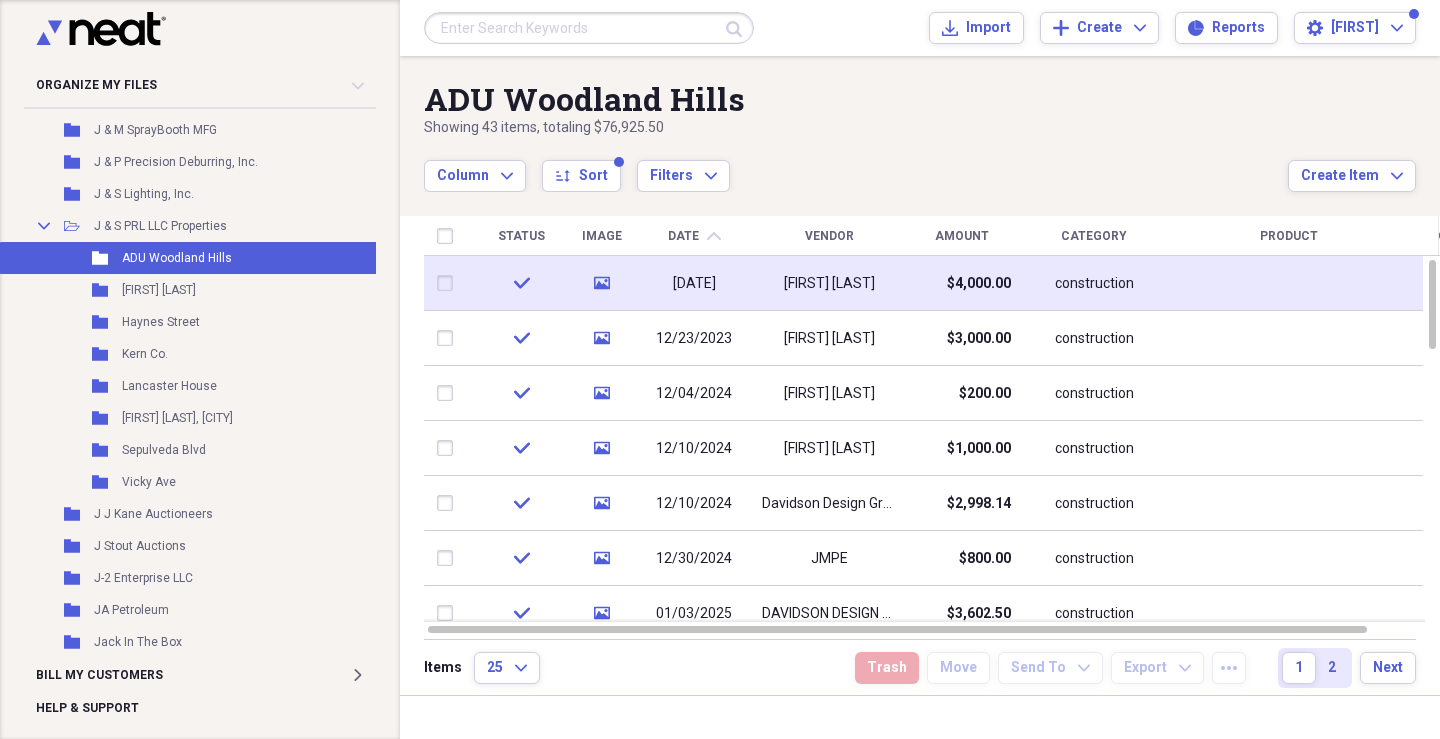 click on "chevron-up" 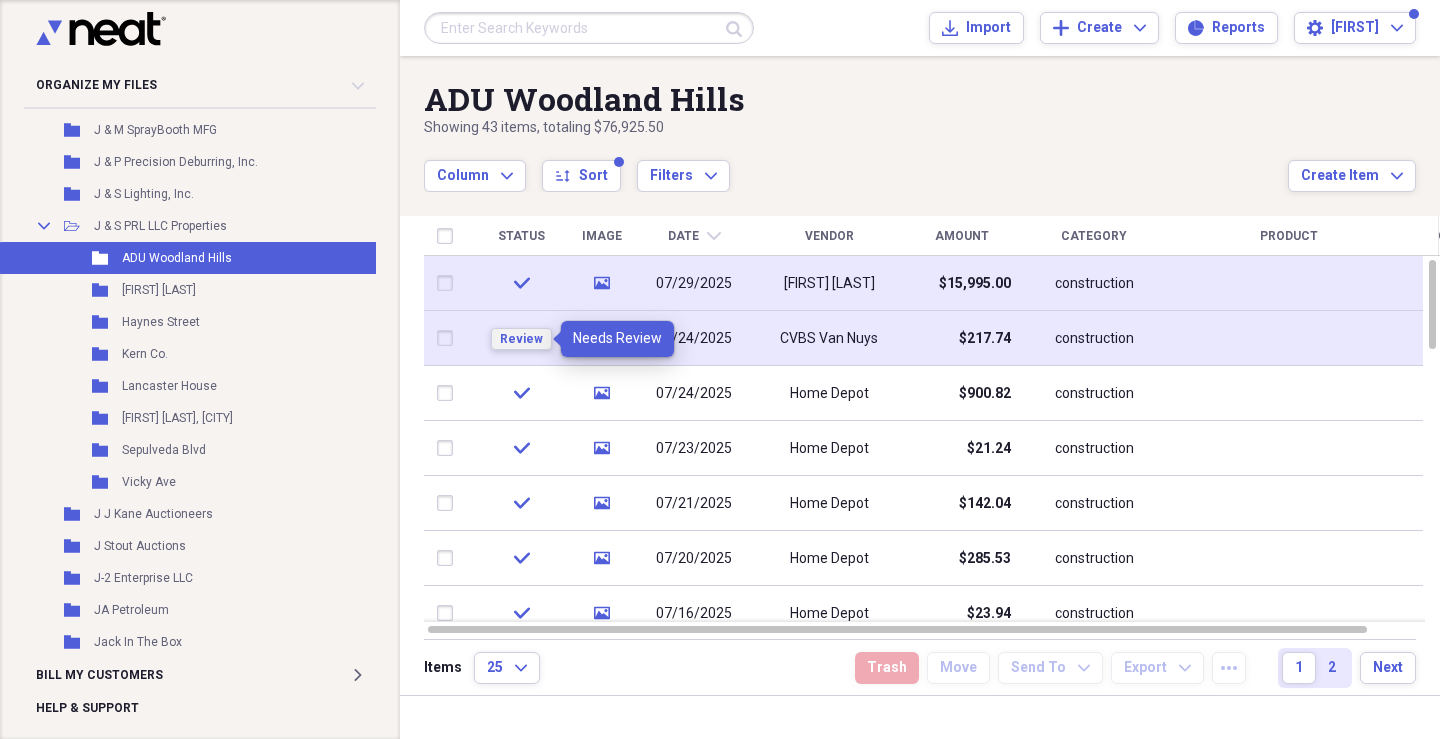 click on "Review" at bounding box center [521, 339] 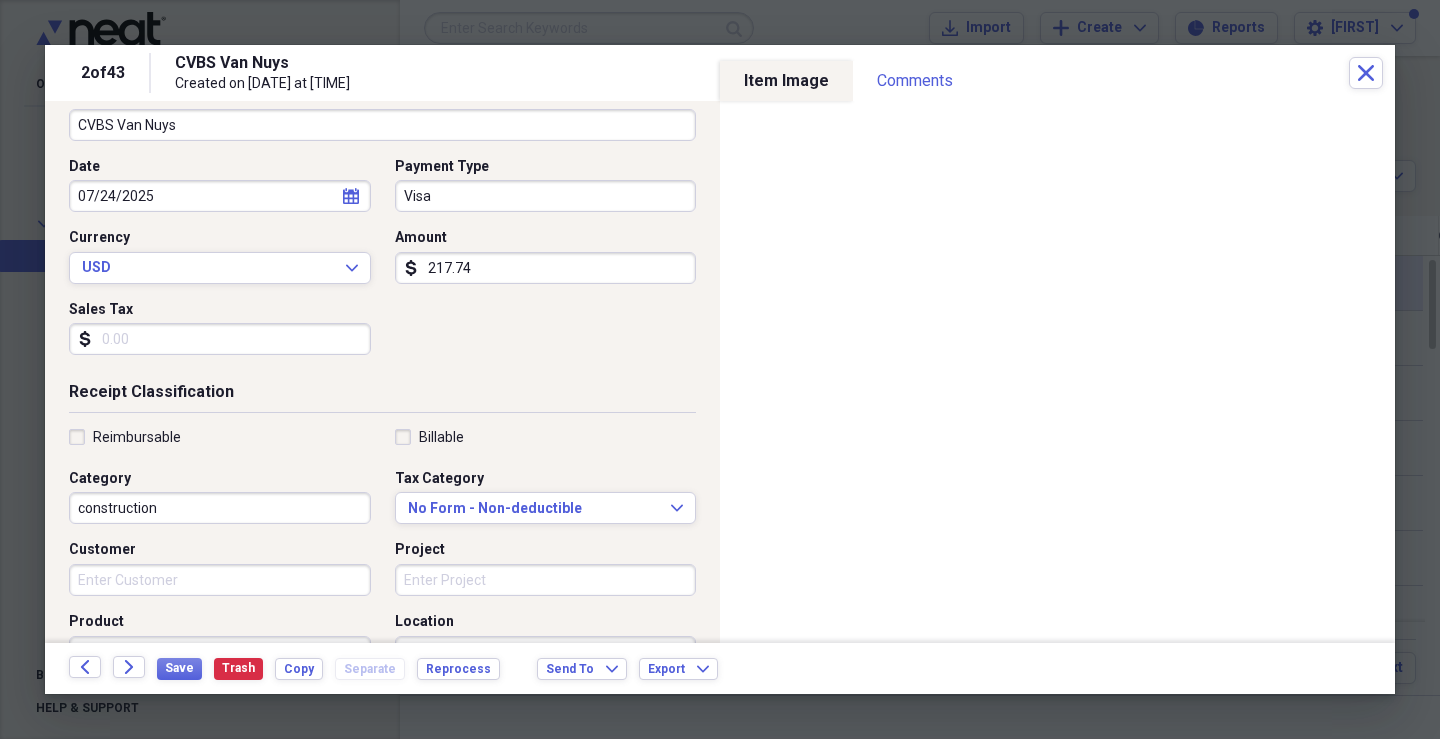 scroll, scrollTop: 200, scrollLeft: 0, axis: vertical 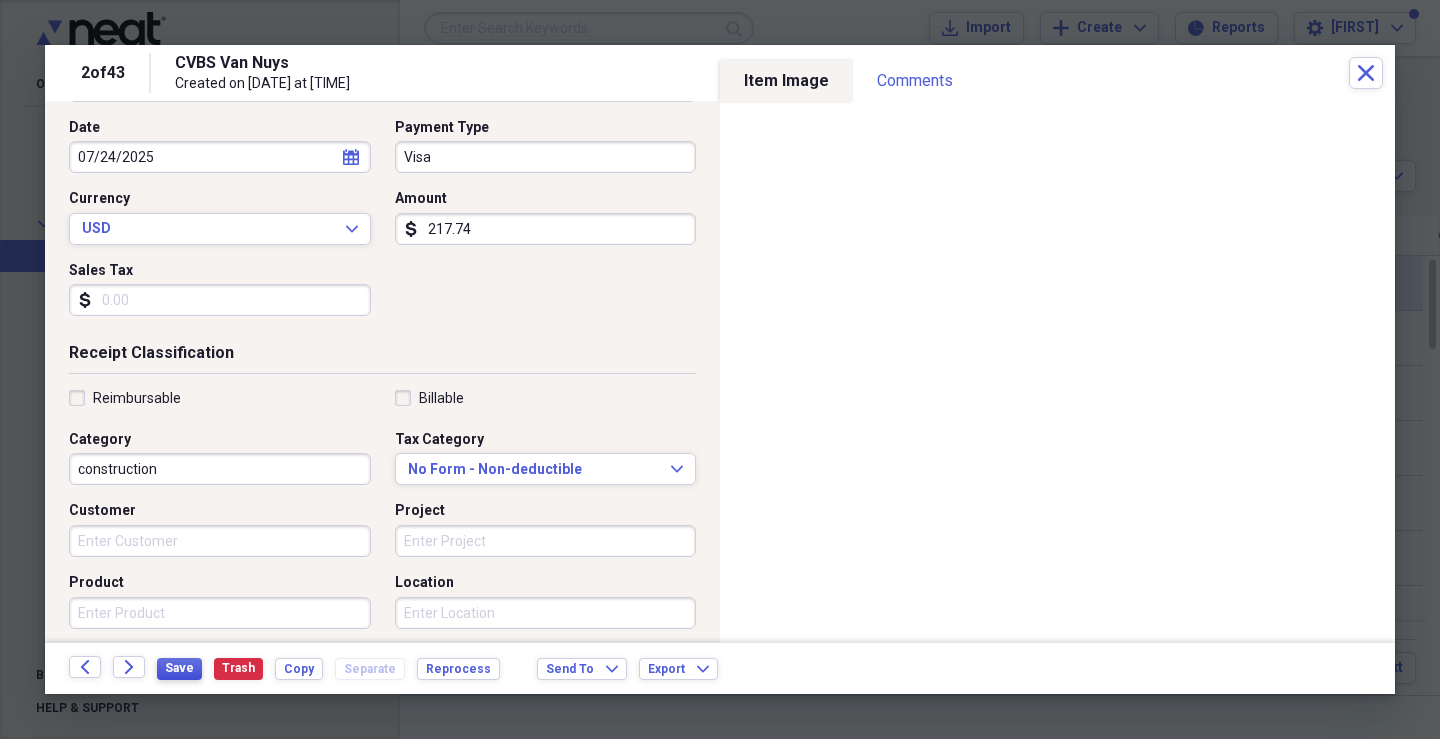 click on "Save" at bounding box center [179, 668] 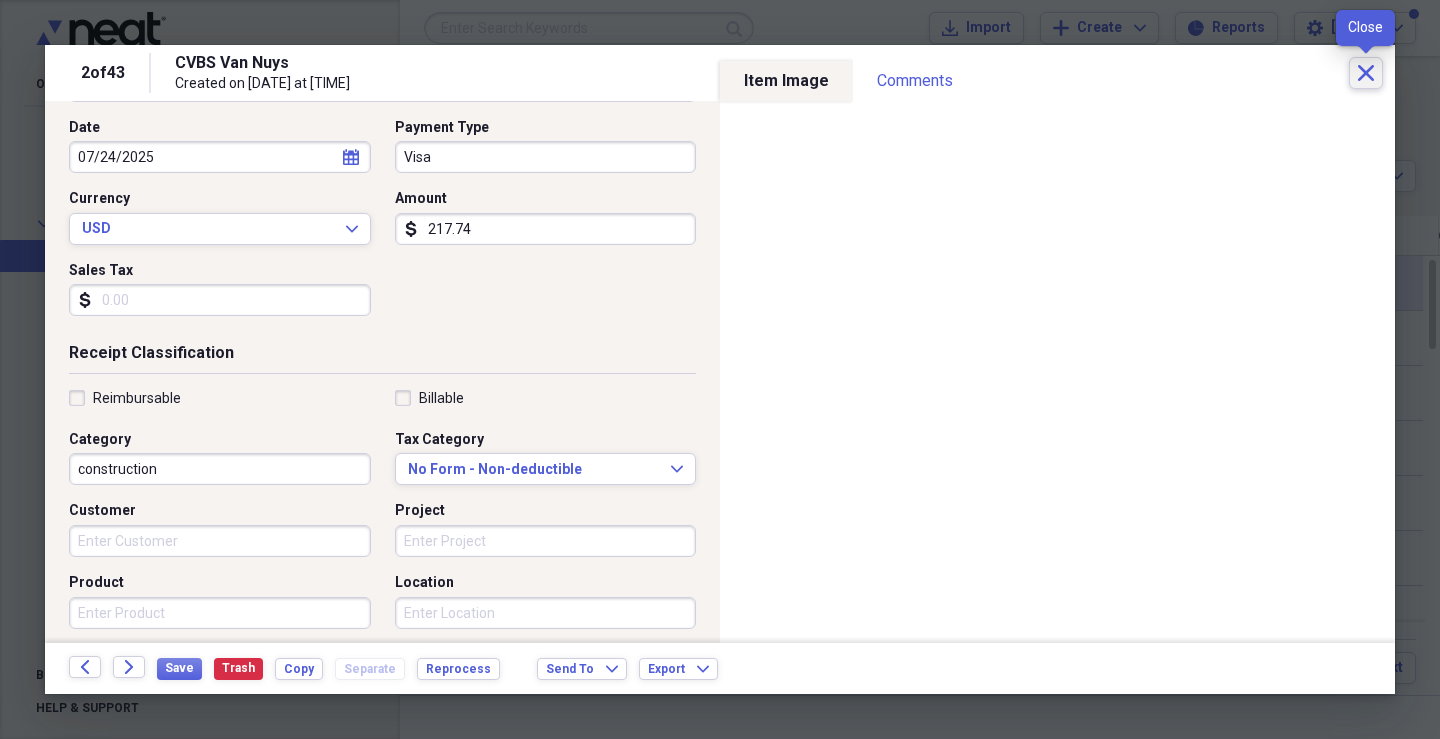 click on "Close" at bounding box center [1366, 73] 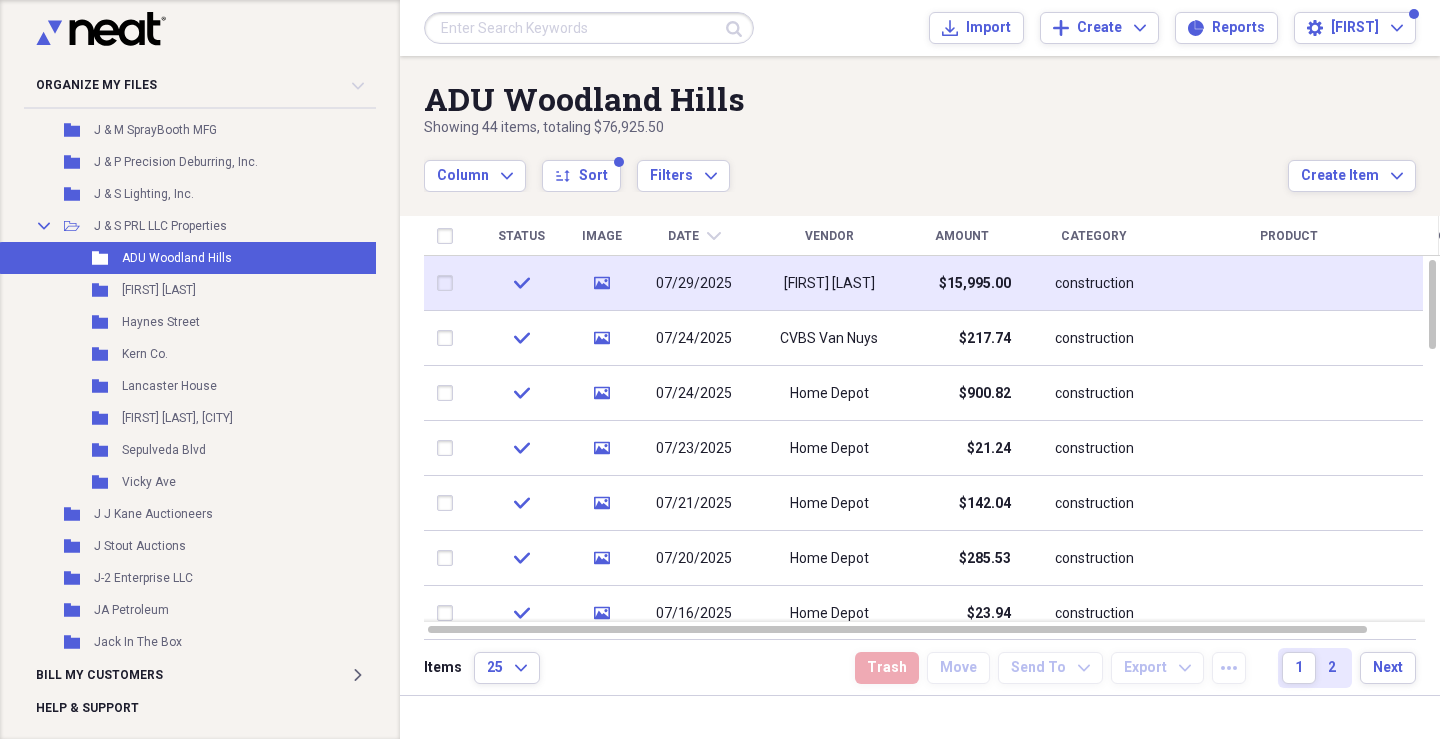 click on "chevron-down" 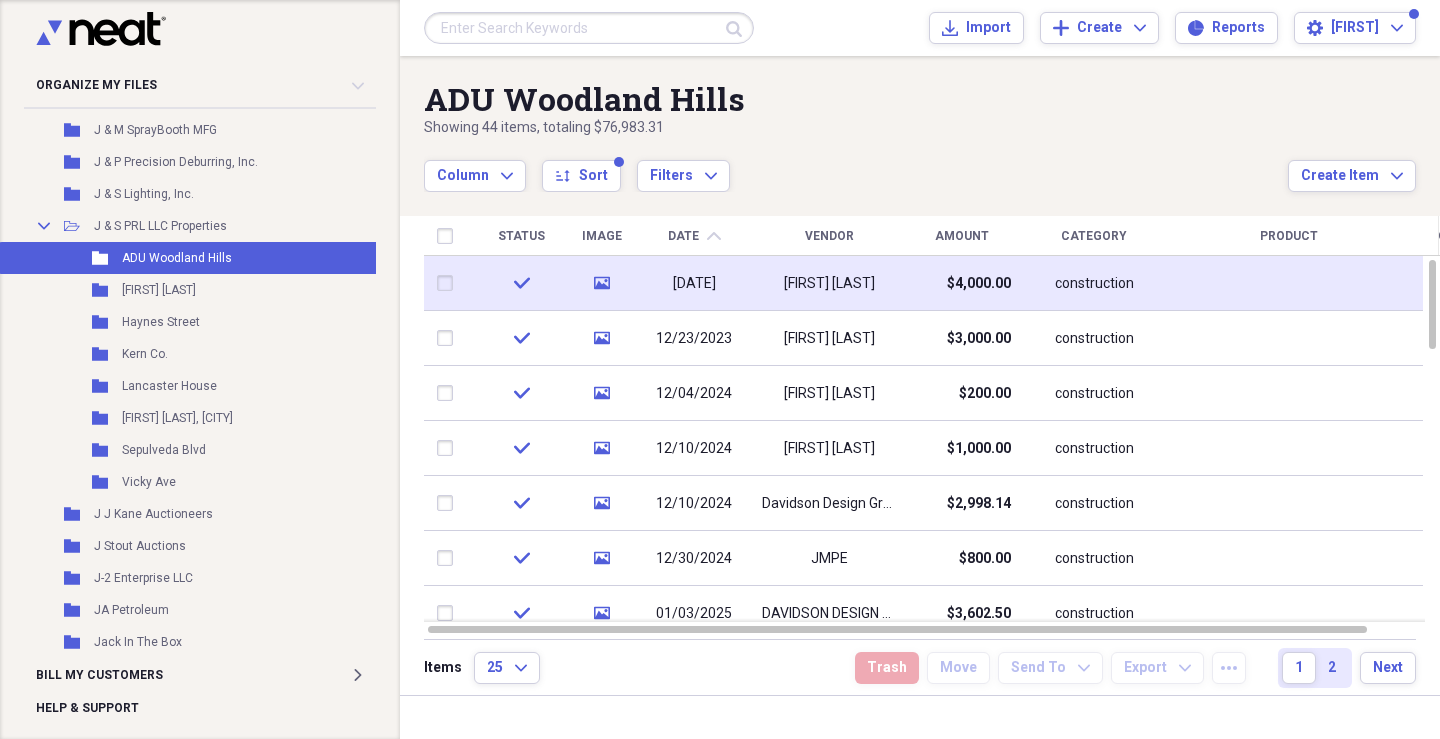click on "chevron-up" 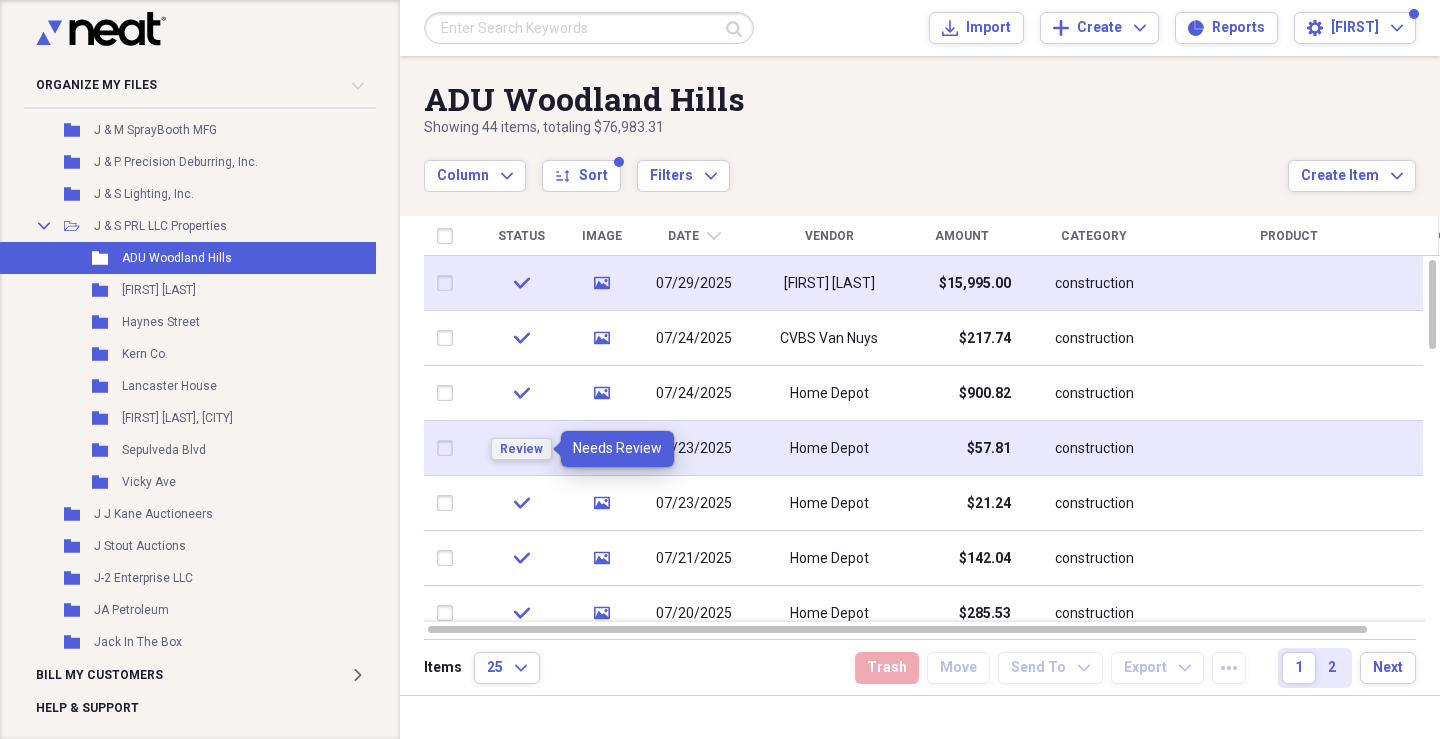 click on "Review" at bounding box center [521, 449] 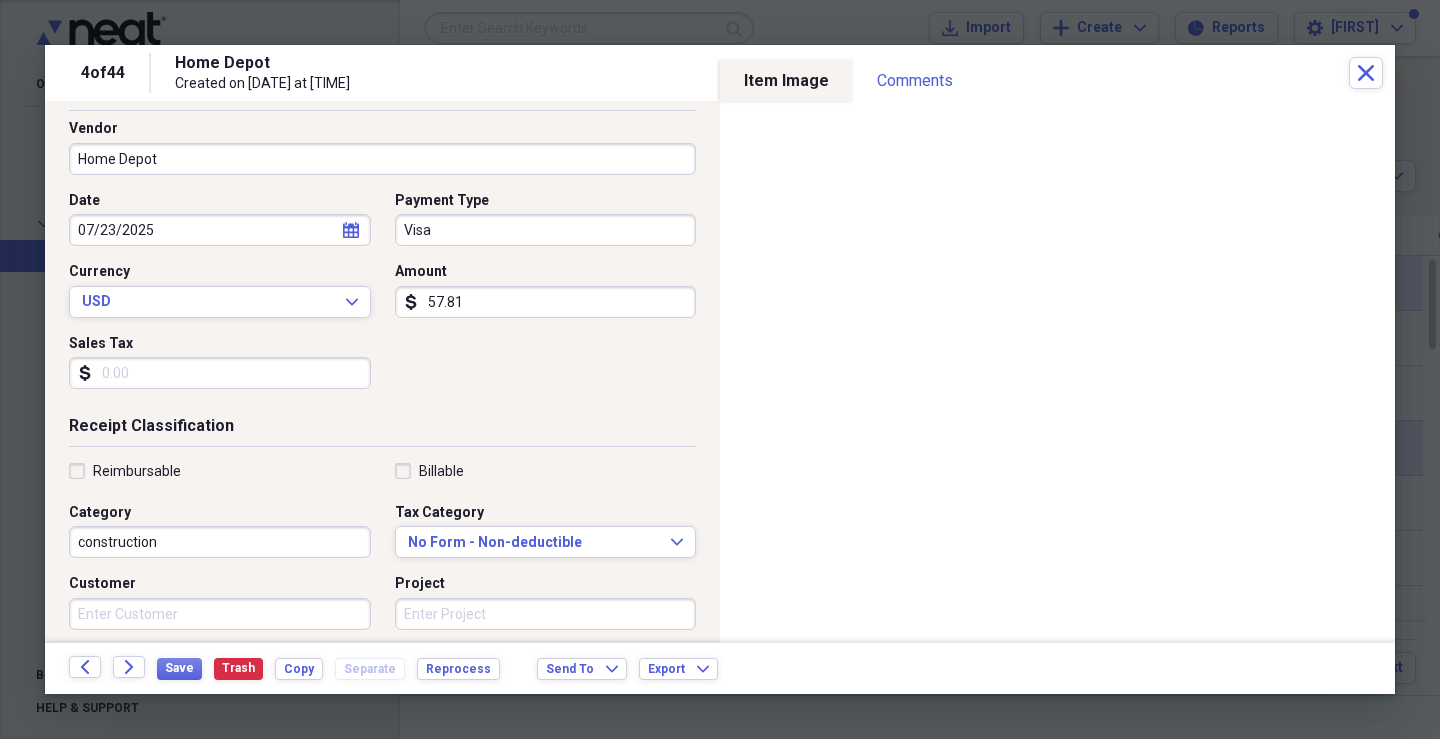 scroll, scrollTop: 200, scrollLeft: 0, axis: vertical 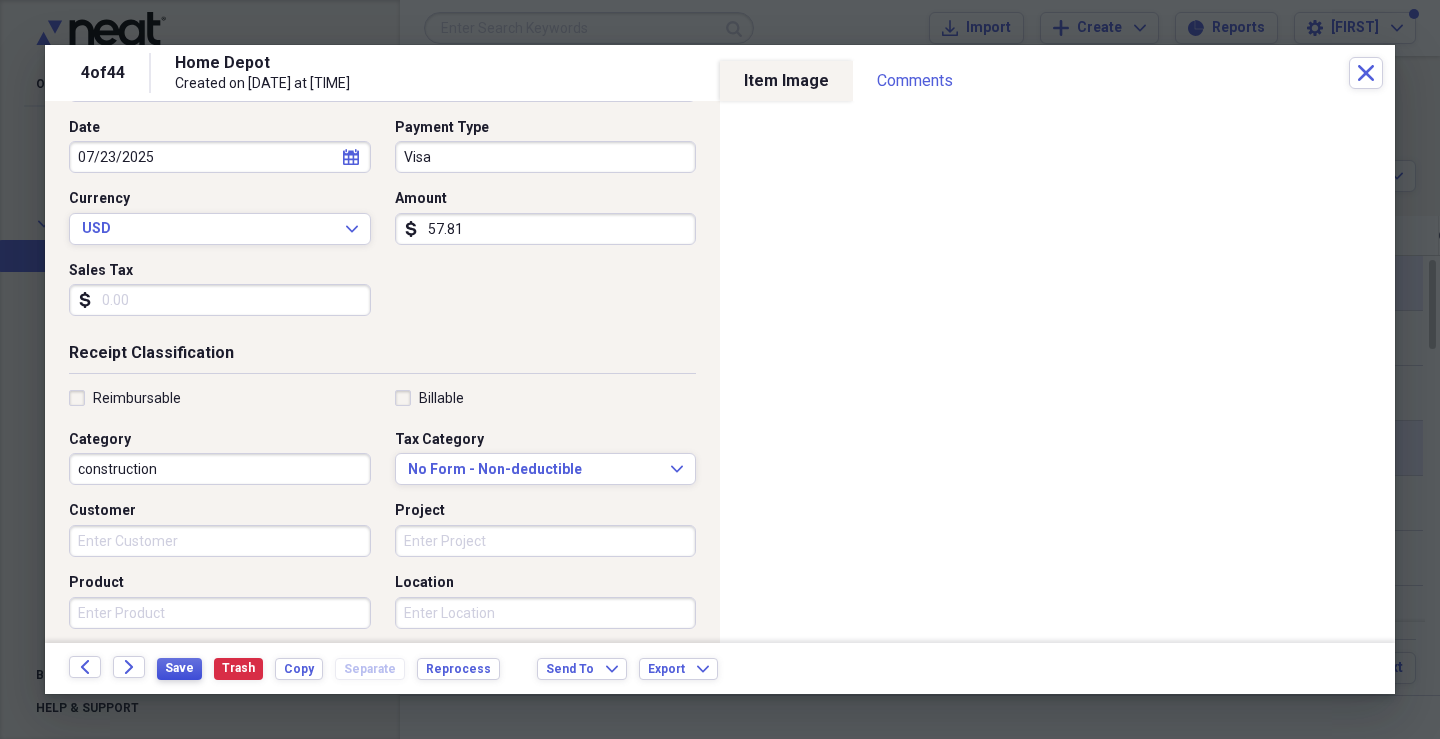 click on "Save" 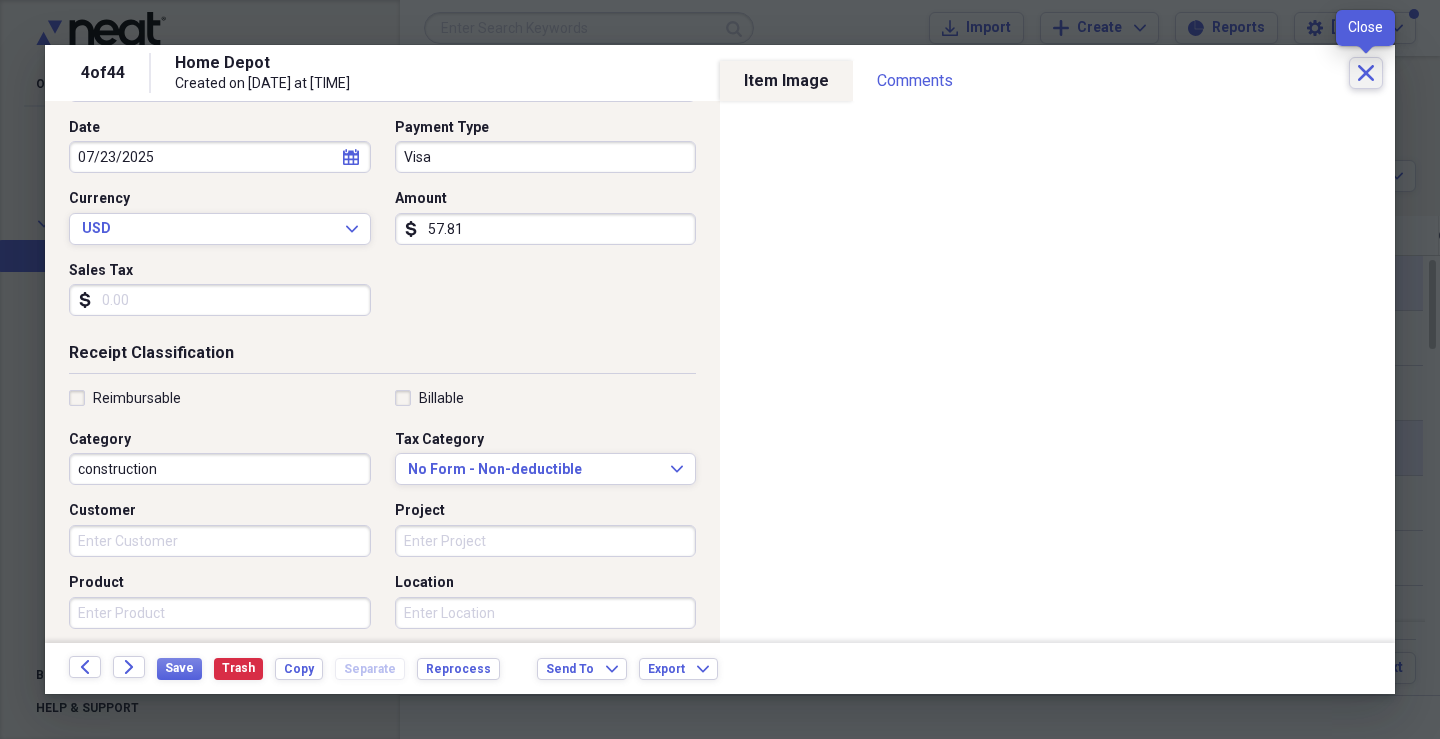 click on "Close" 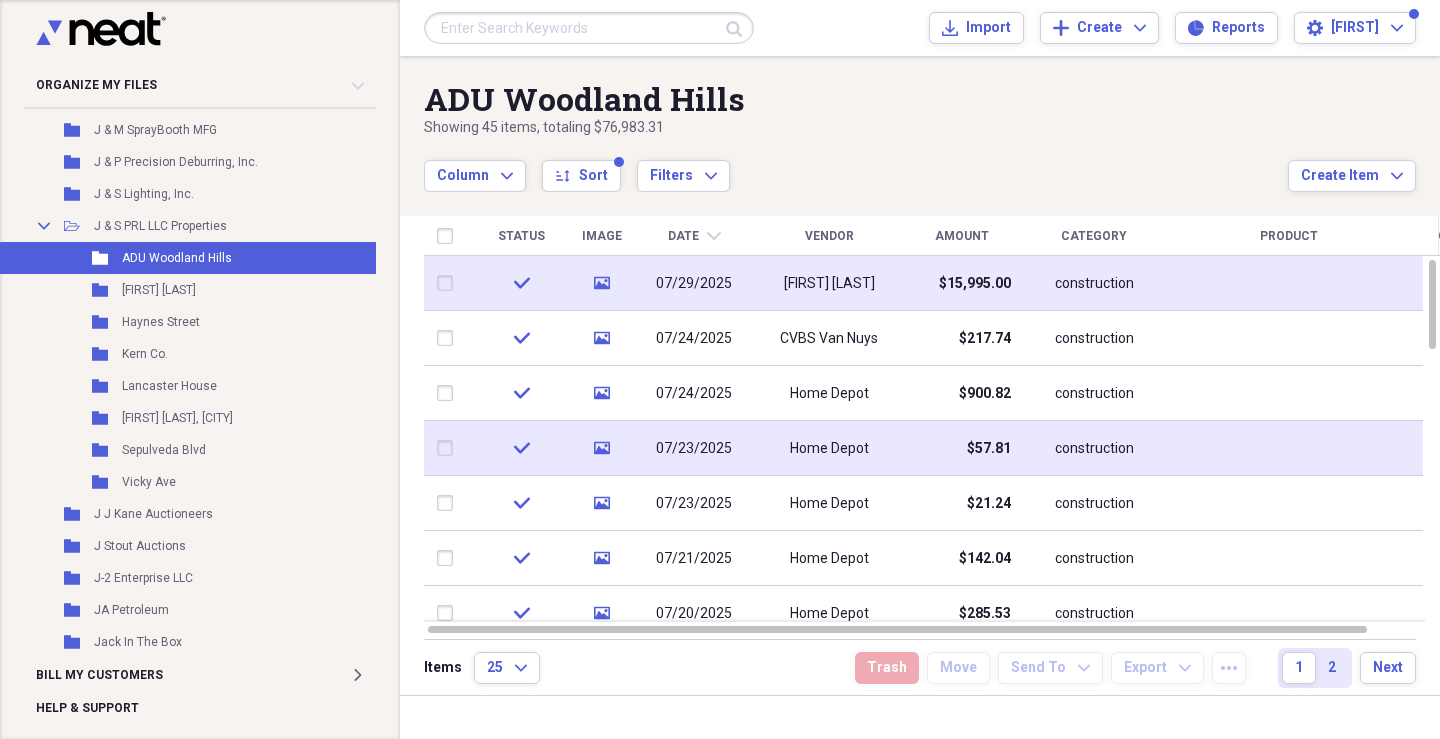 click on "chevron-down" 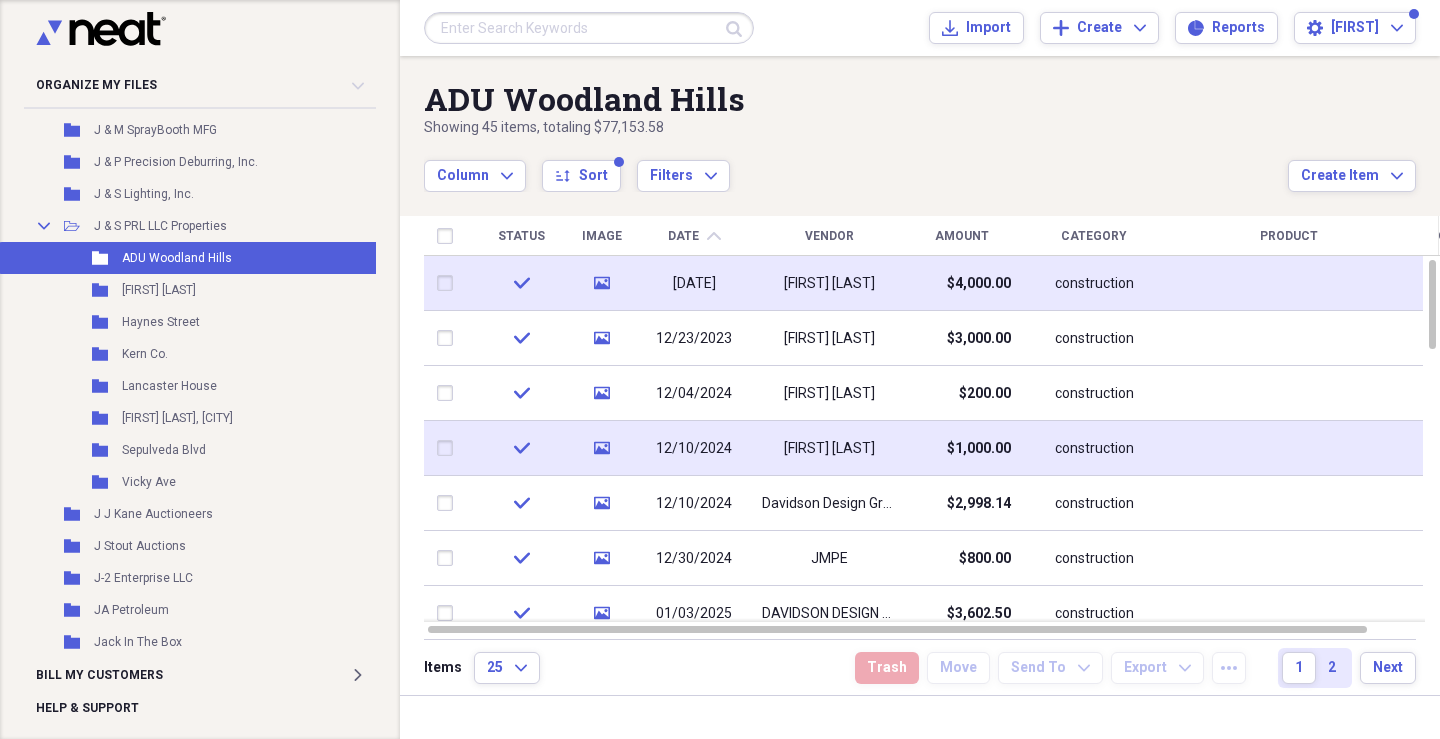 click on "chevron-up" 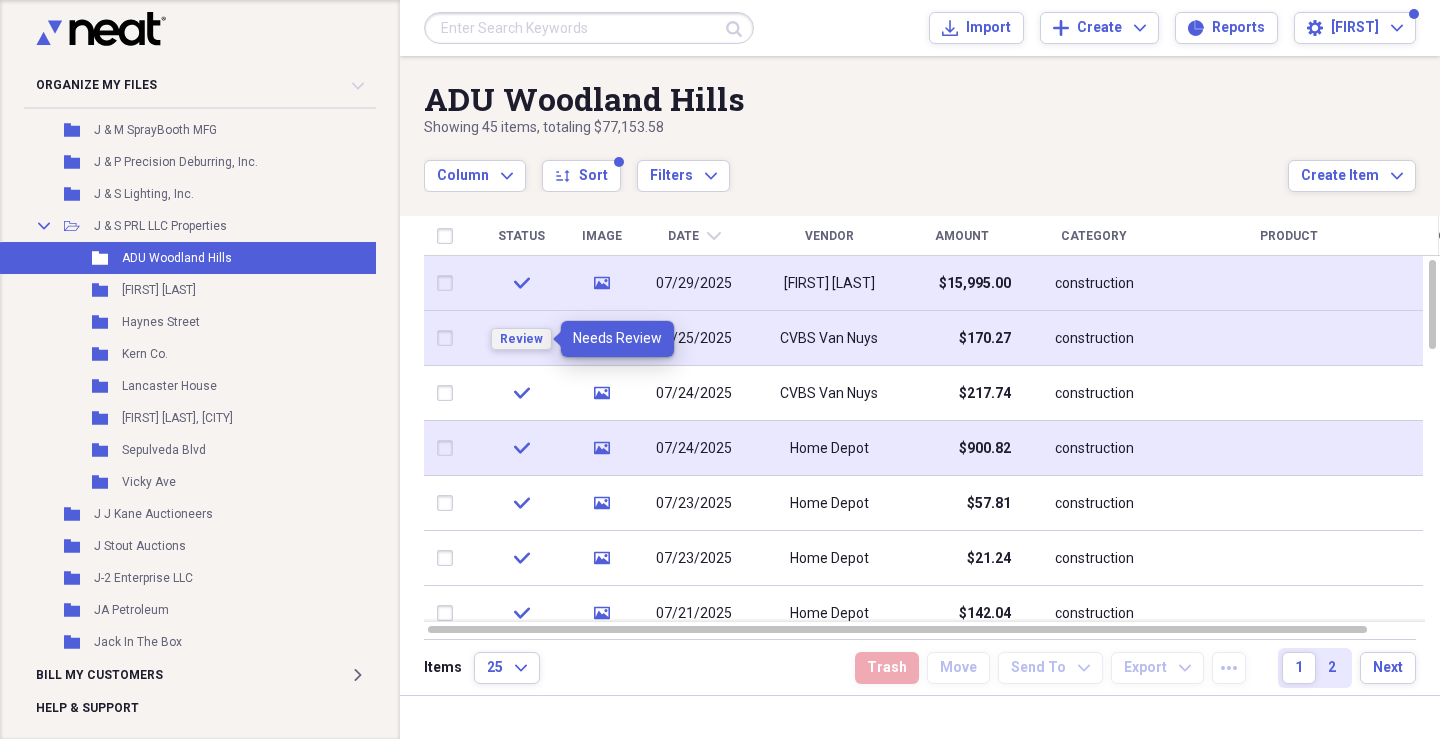 click on "Review" 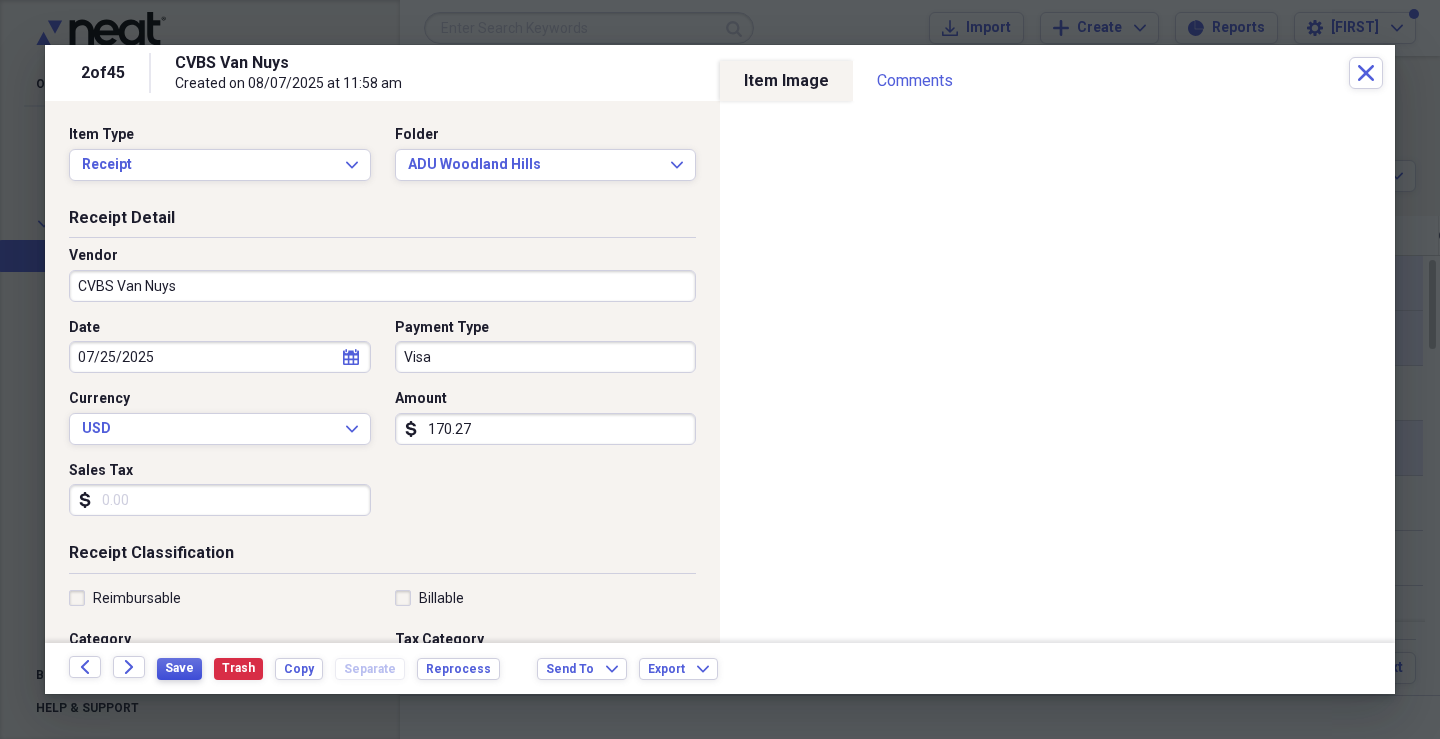 scroll, scrollTop: 300, scrollLeft: 0, axis: vertical 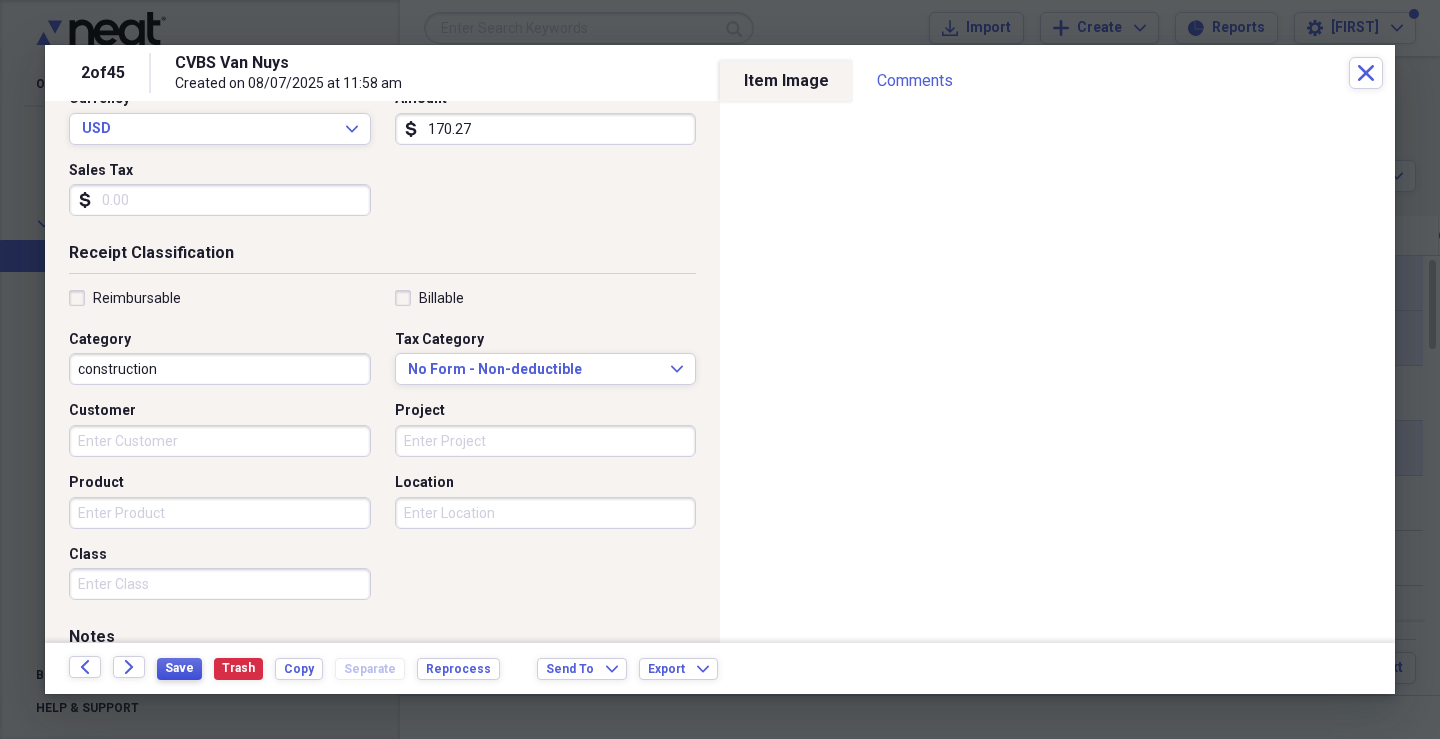 click on "Save" 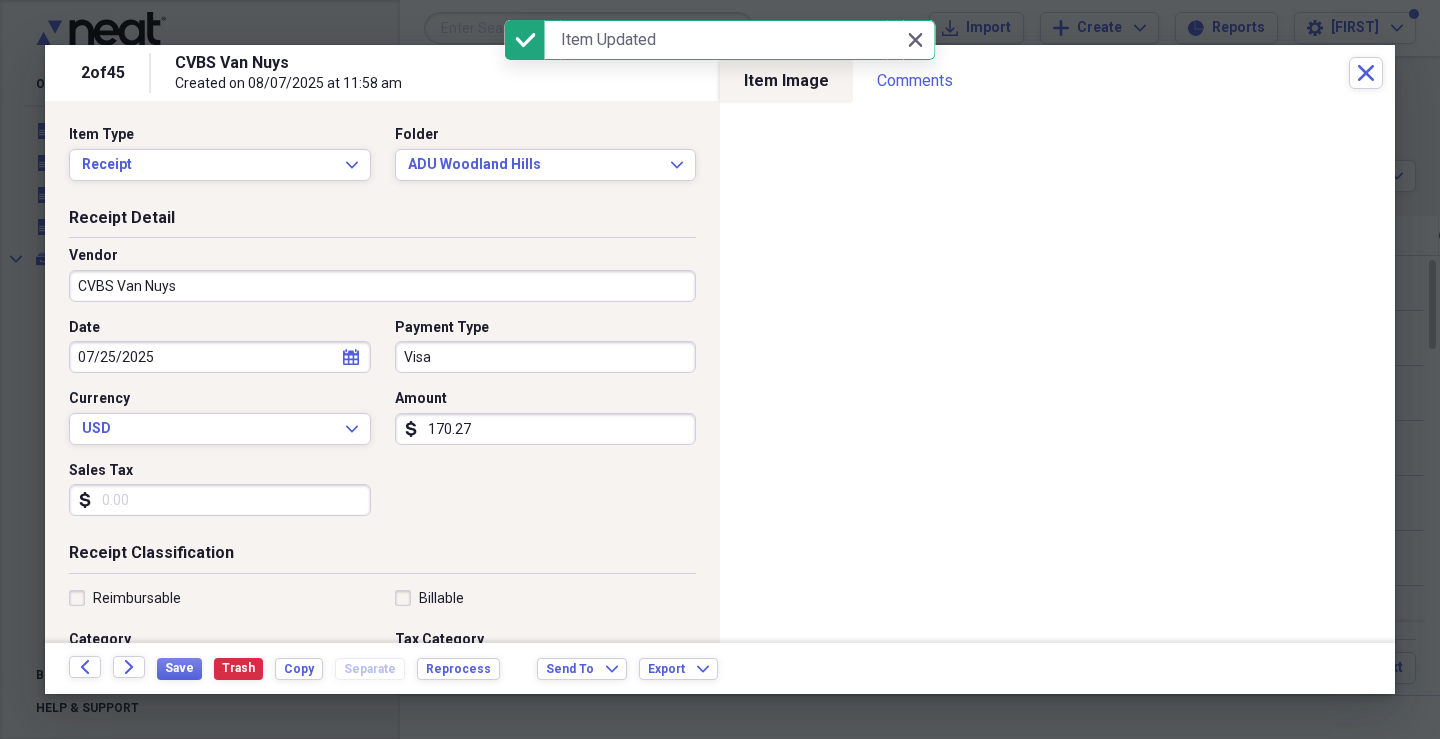 scroll, scrollTop: 0, scrollLeft: 0, axis: both 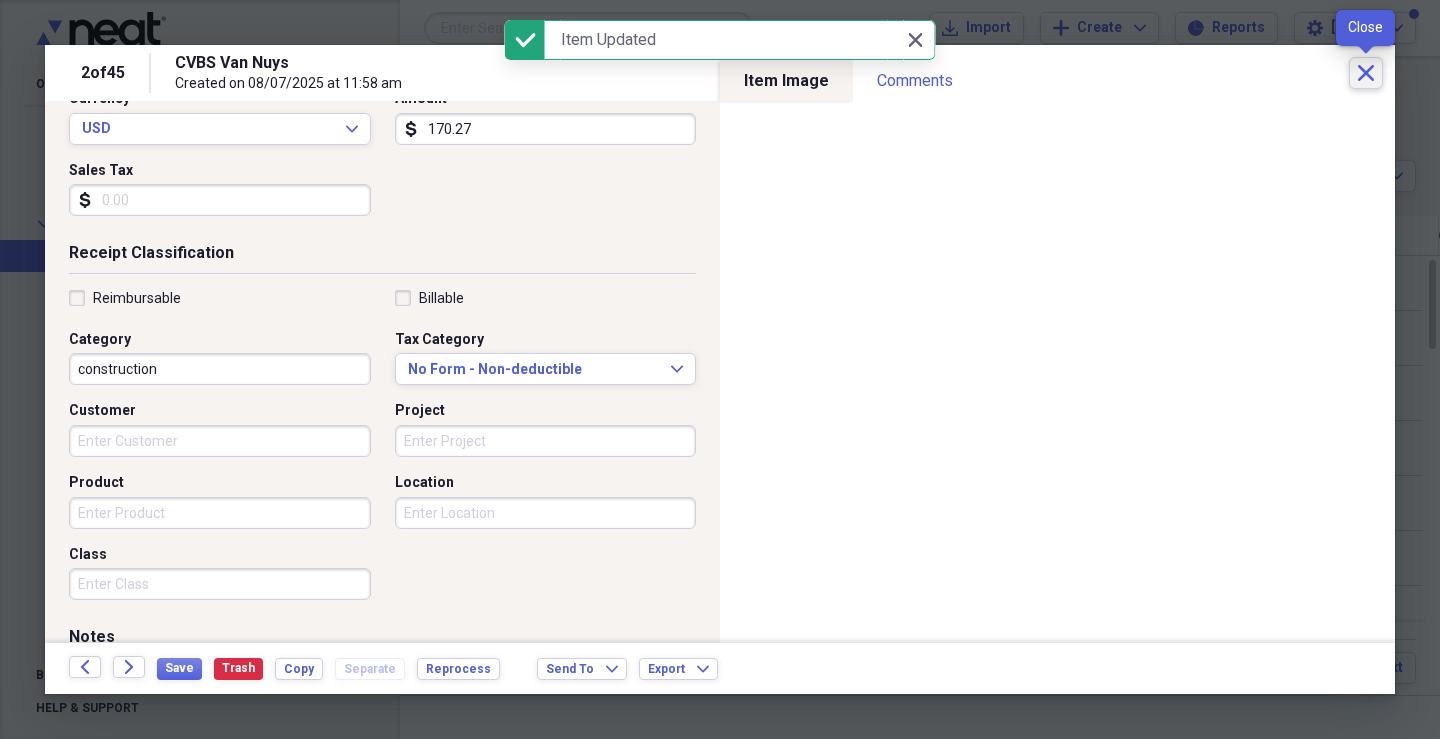 click on "Close" 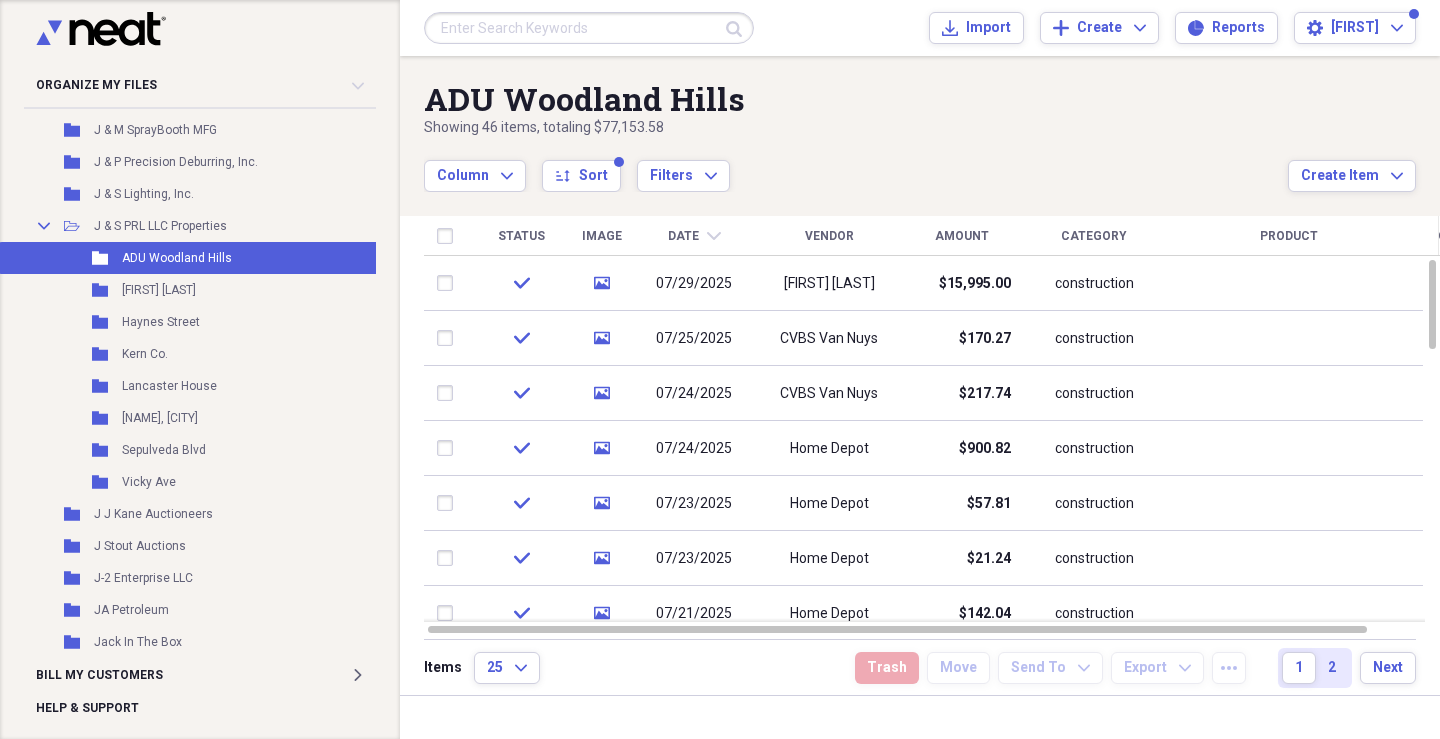 click on "Date chevron-down" at bounding box center (694, 236) 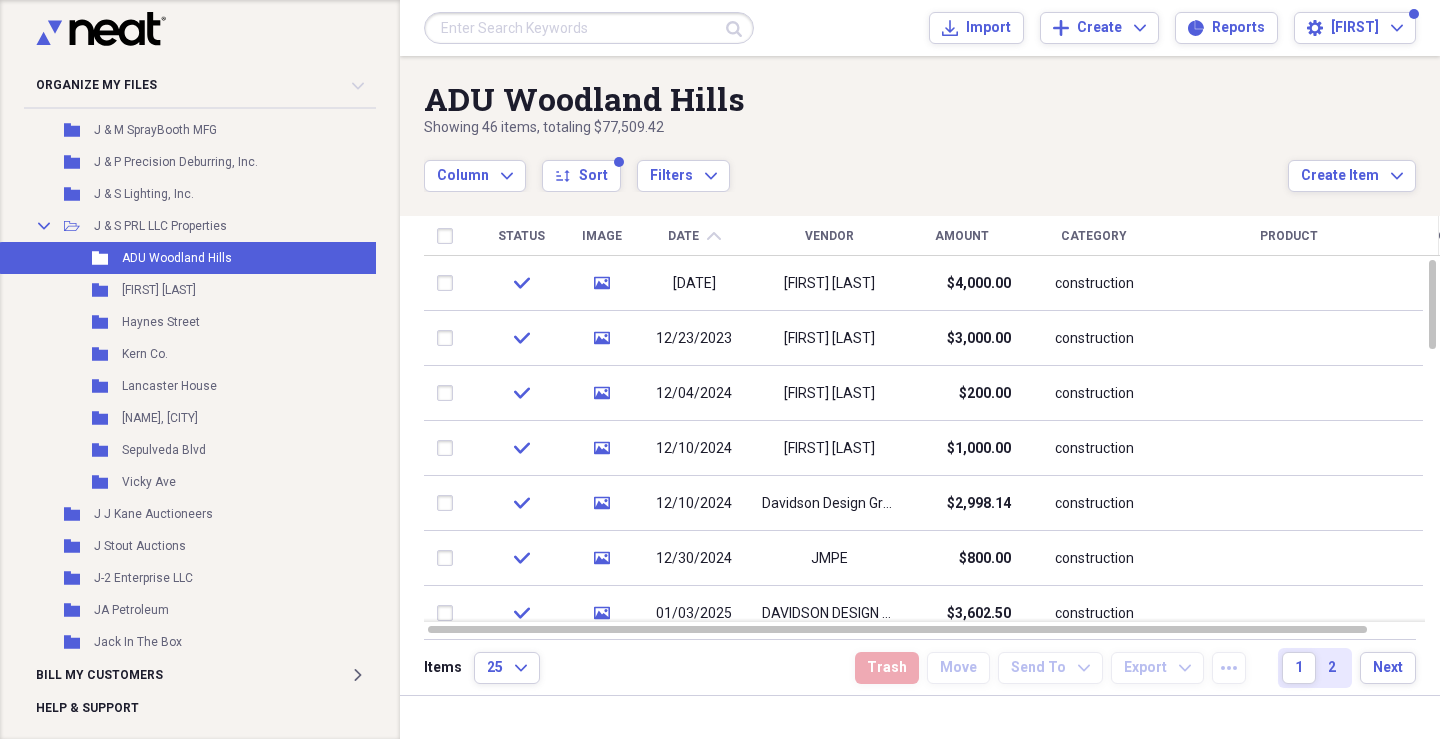 click on "chevron-up" 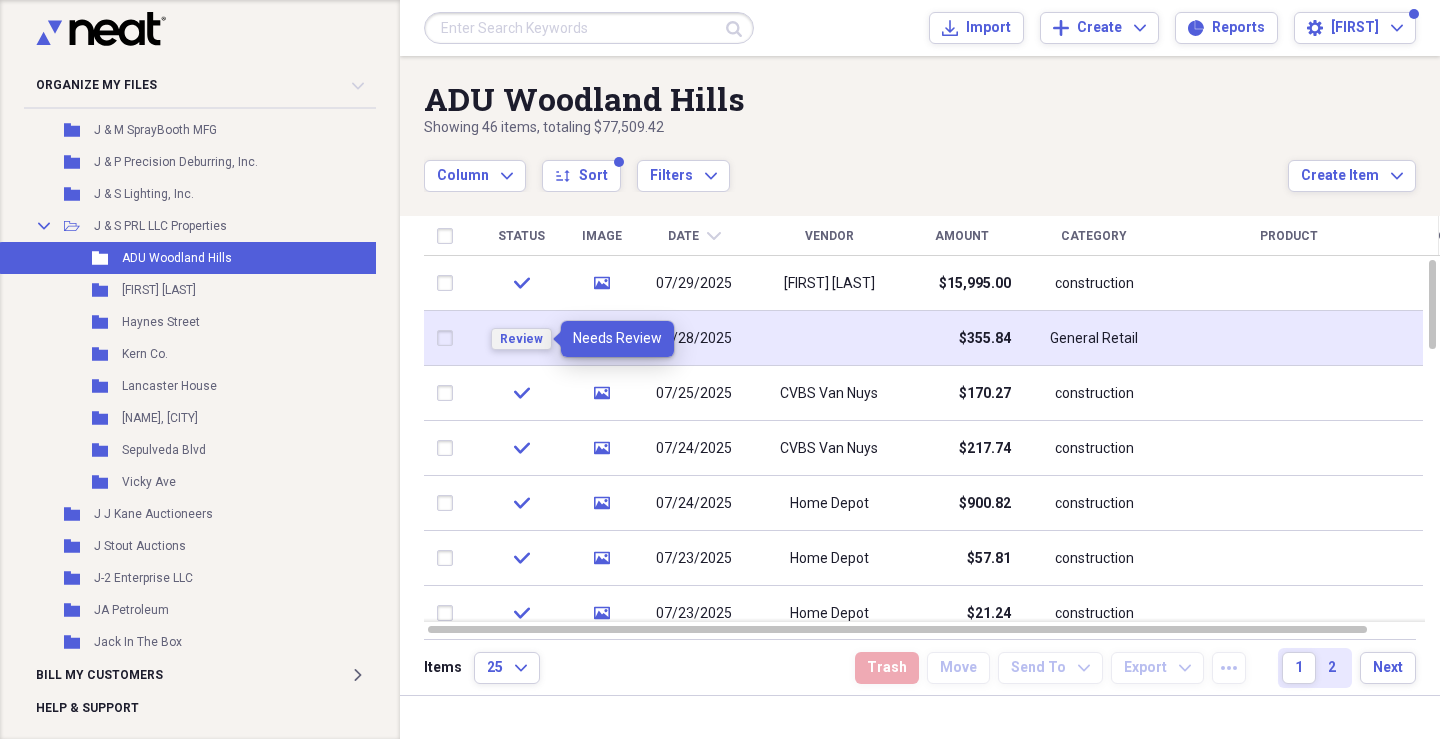 click on "Review" at bounding box center [521, 339] 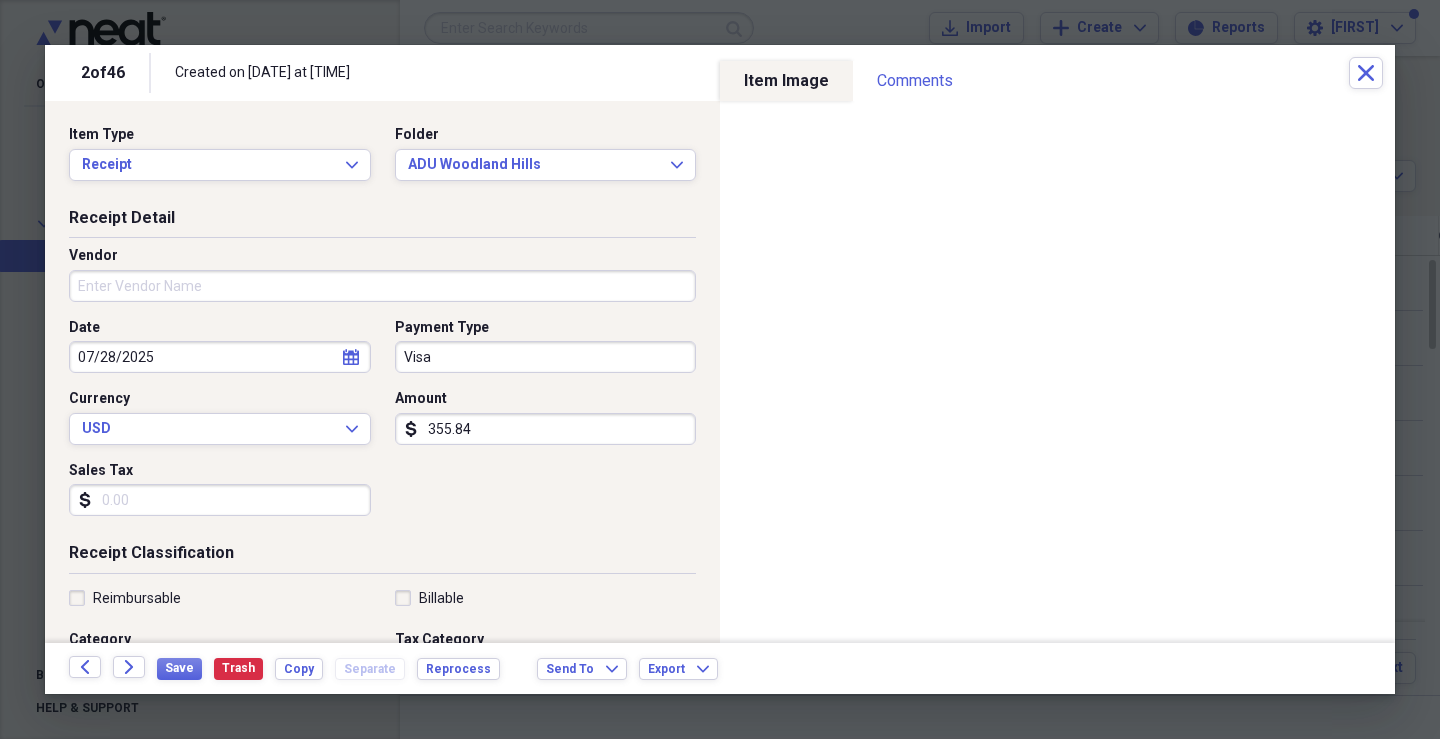 click on "Vendor" at bounding box center [382, 286] 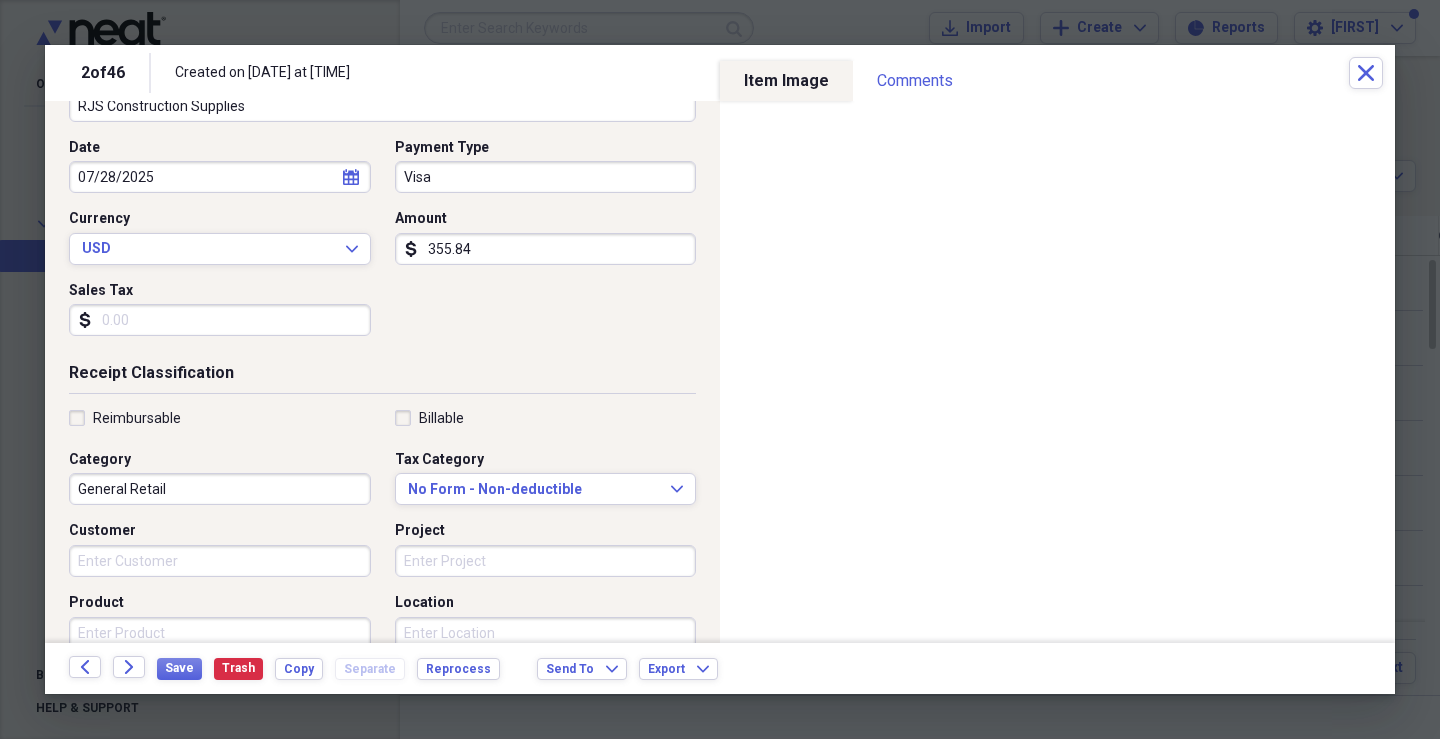 scroll, scrollTop: 200, scrollLeft: 0, axis: vertical 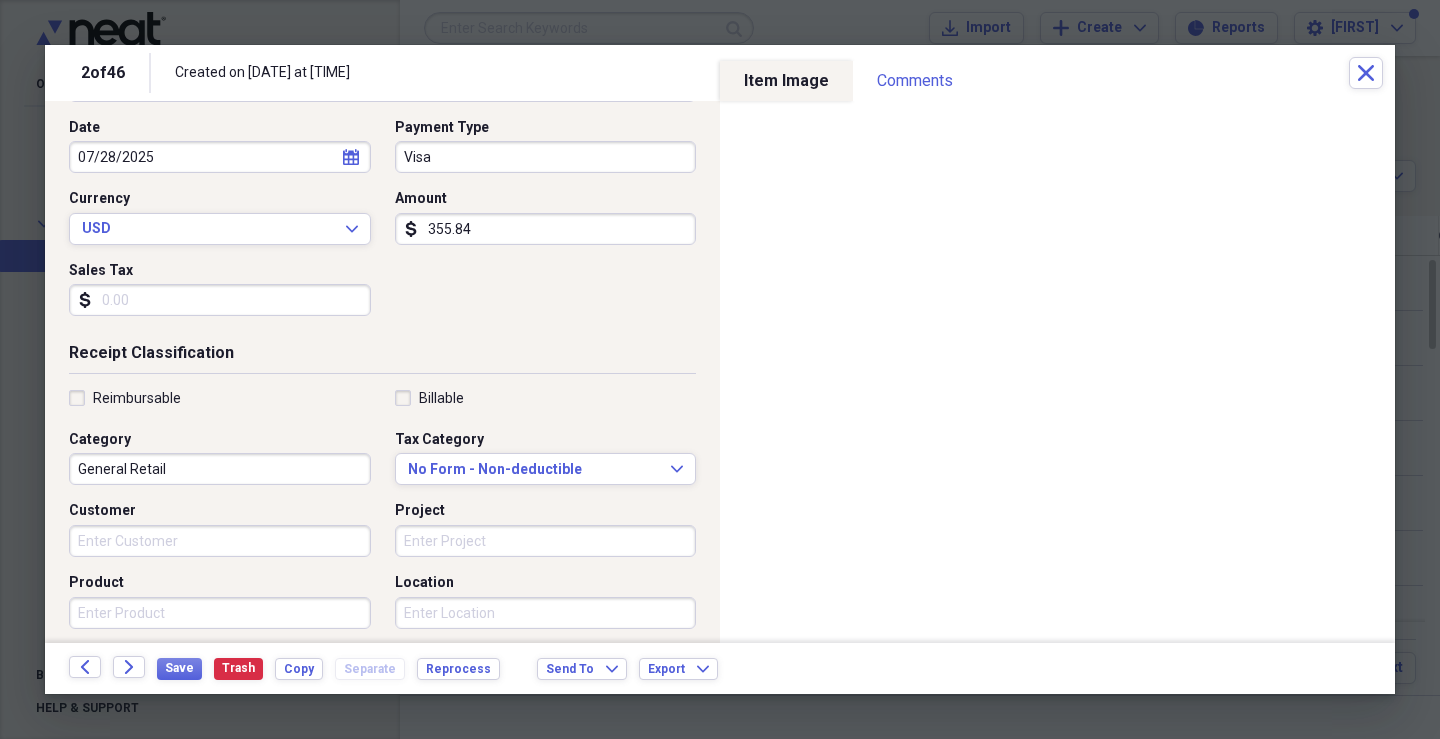 type on "RJS Construction Supplies" 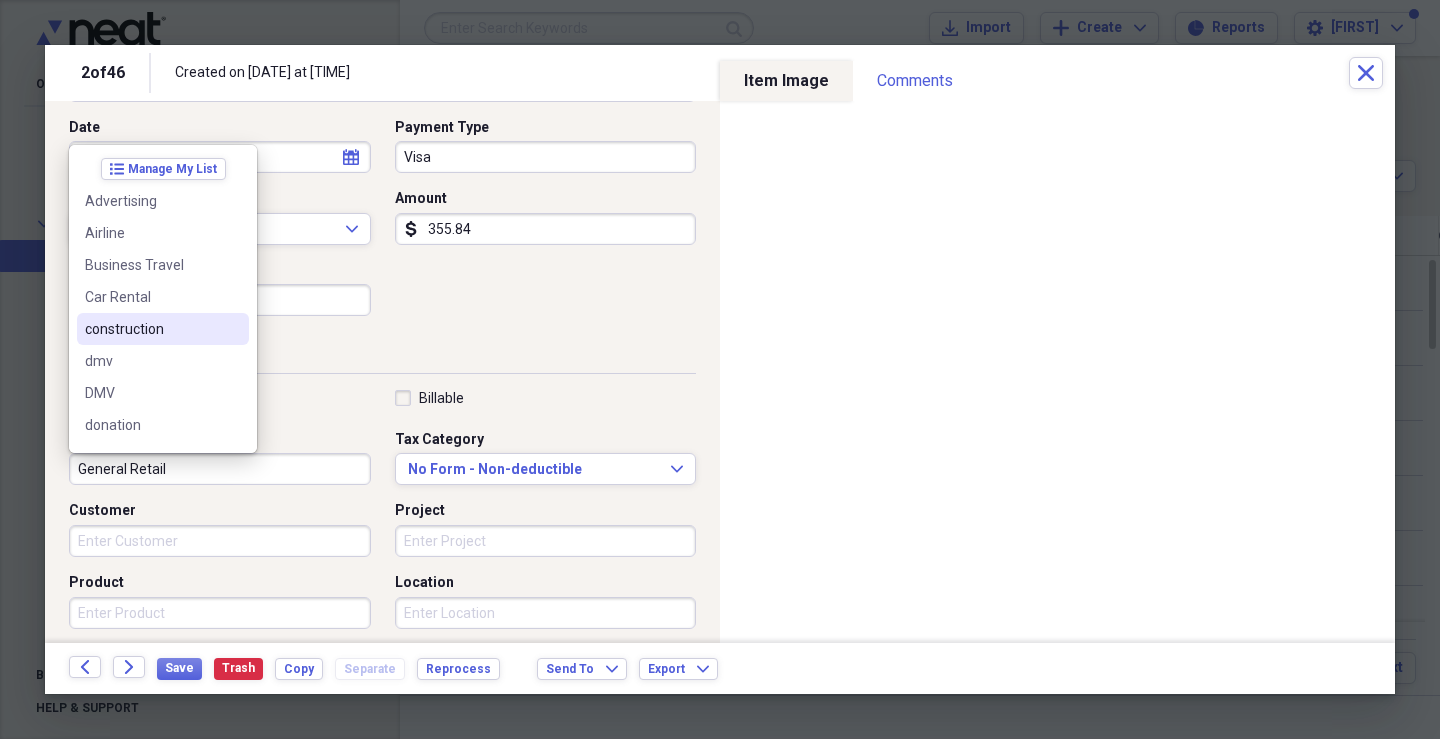 click on "construction" at bounding box center [151, 329] 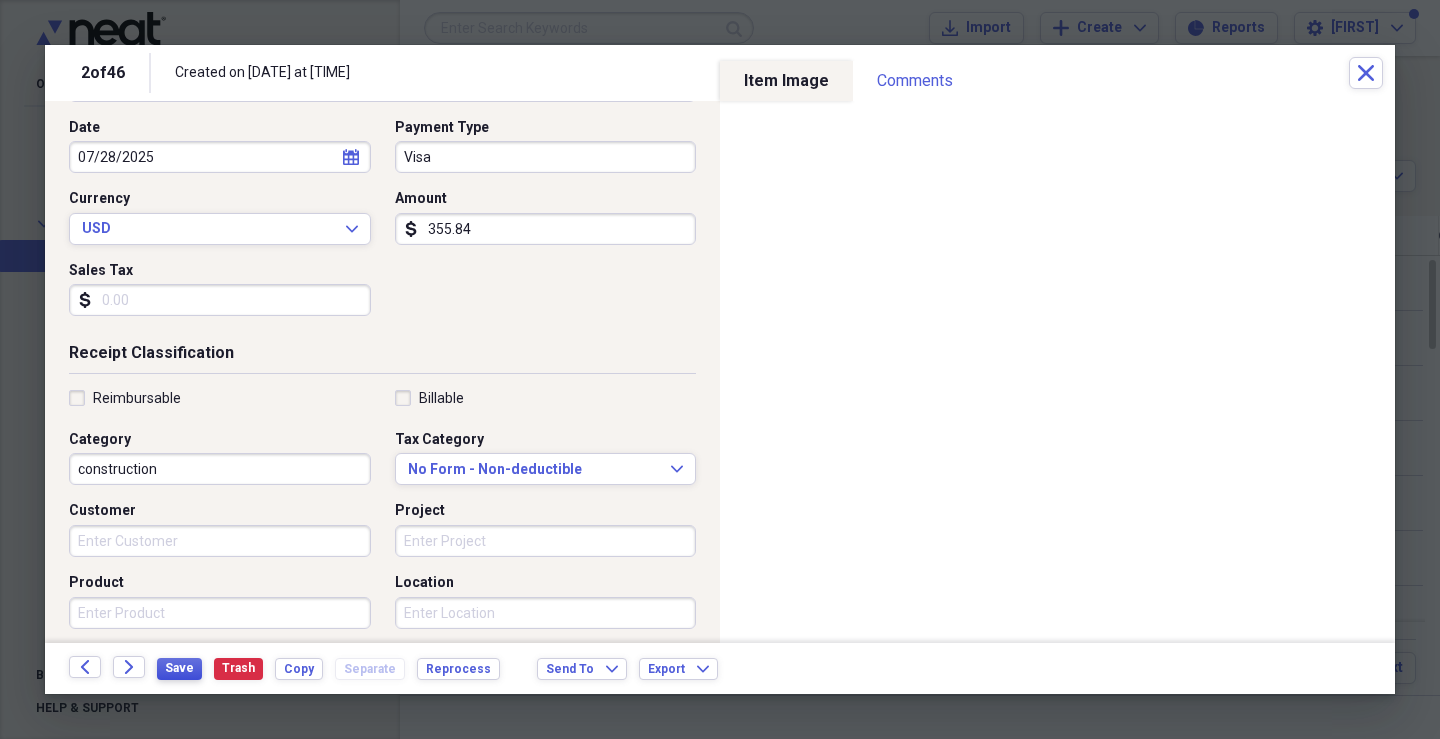 click on "Save" at bounding box center [179, 668] 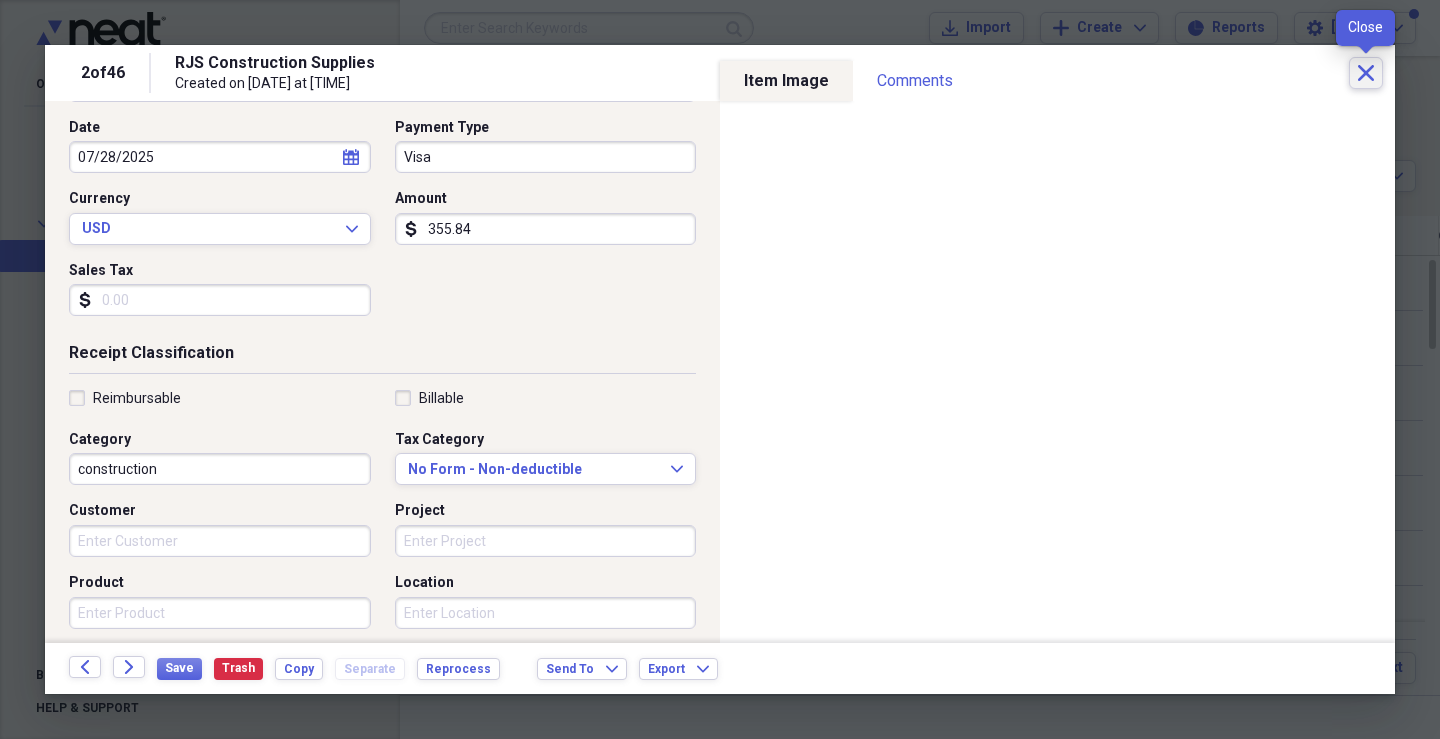 click on "Close" 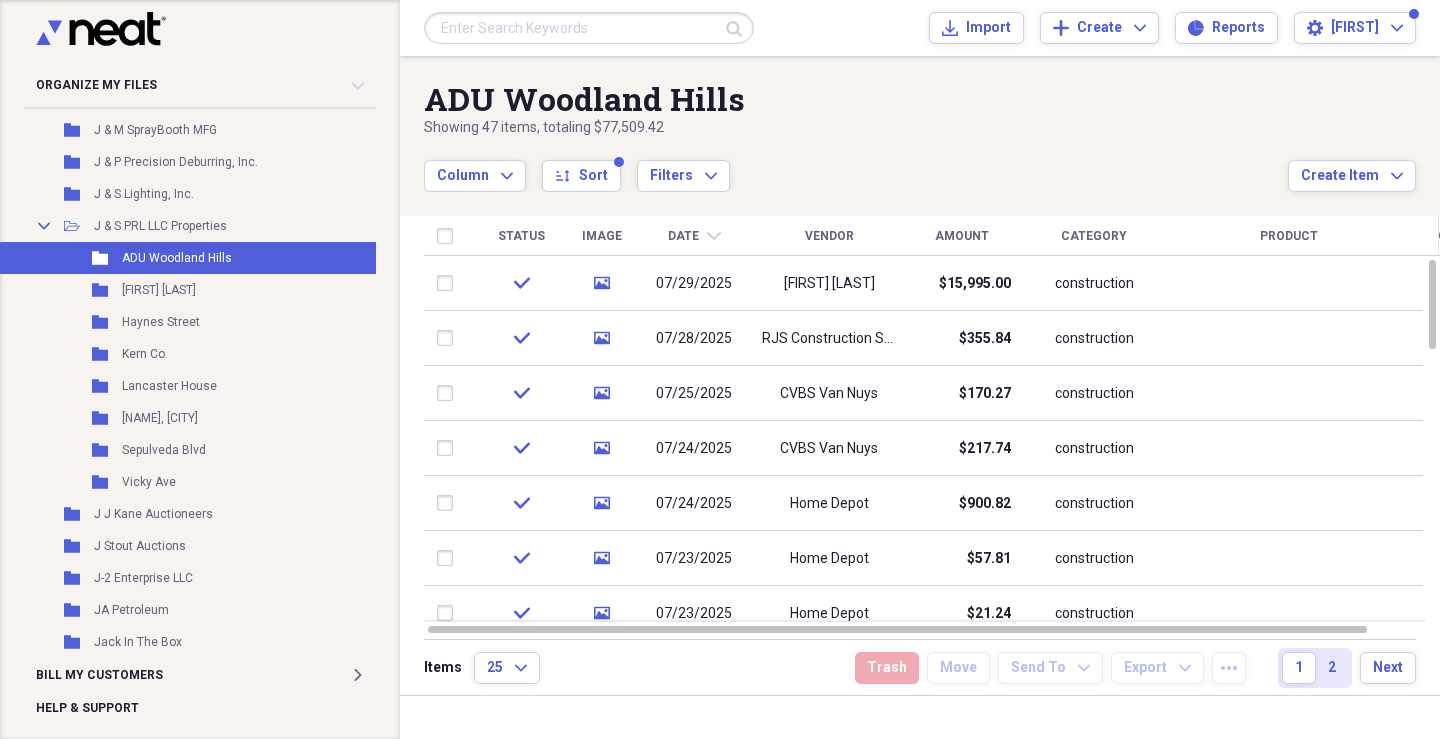 click on "chevron-down" 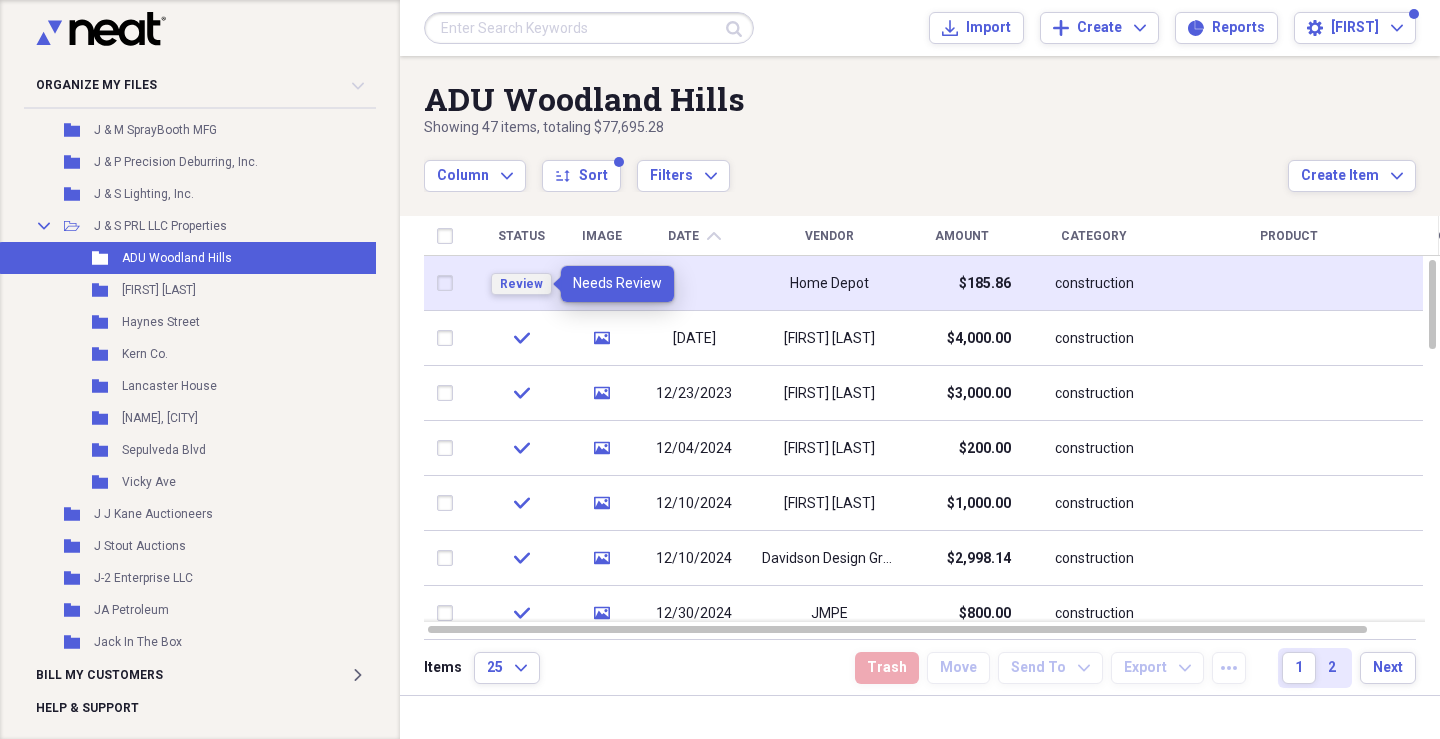 click on "Review" at bounding box center [521, 284] 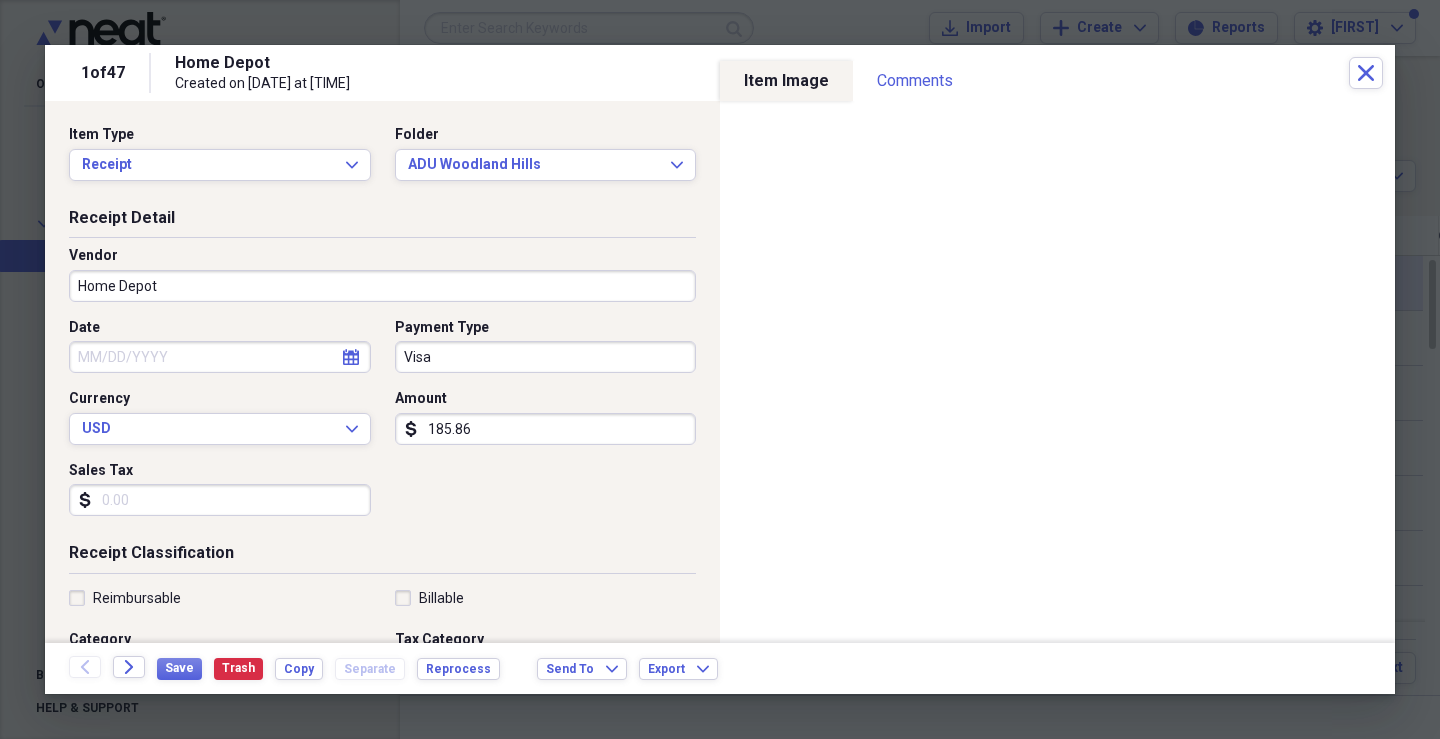 click on "calendar" 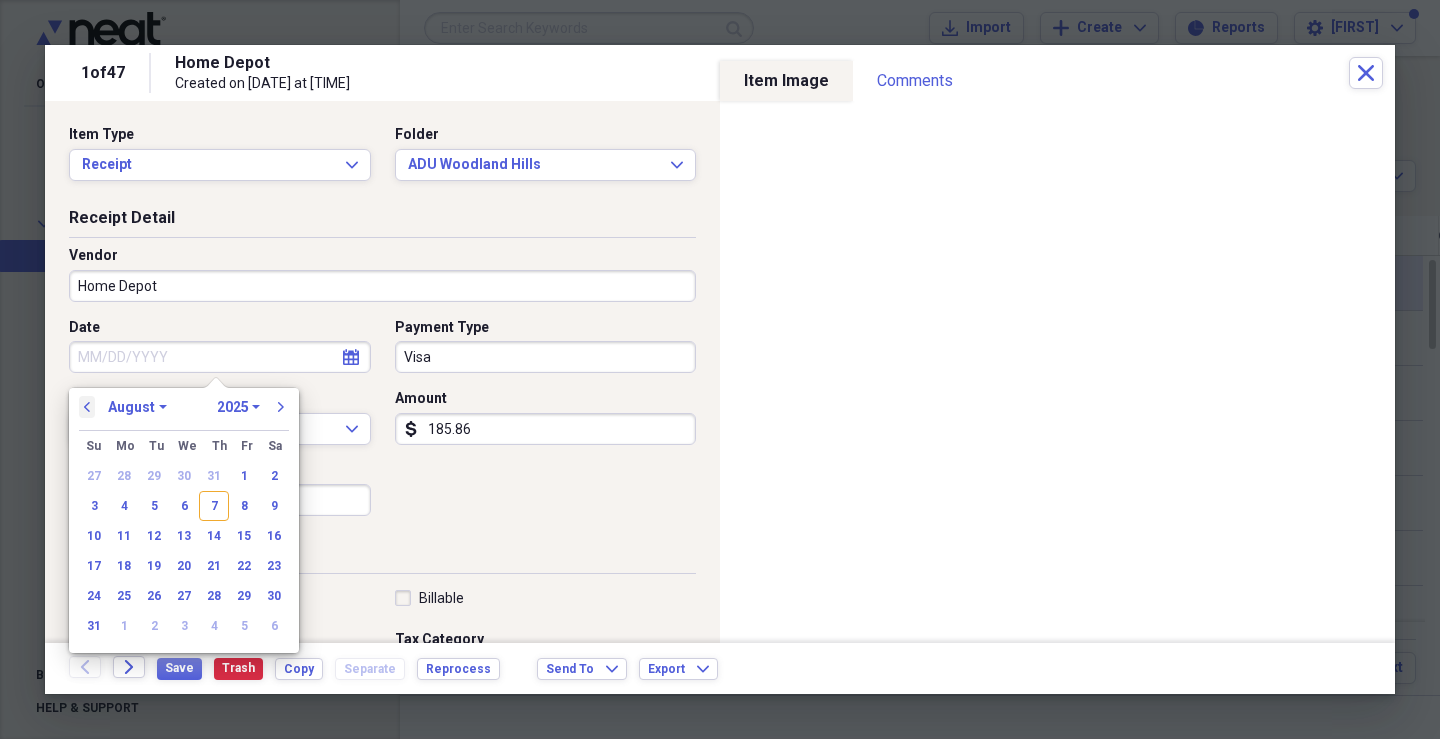 click on "previous" at bounding box center [87, 407] 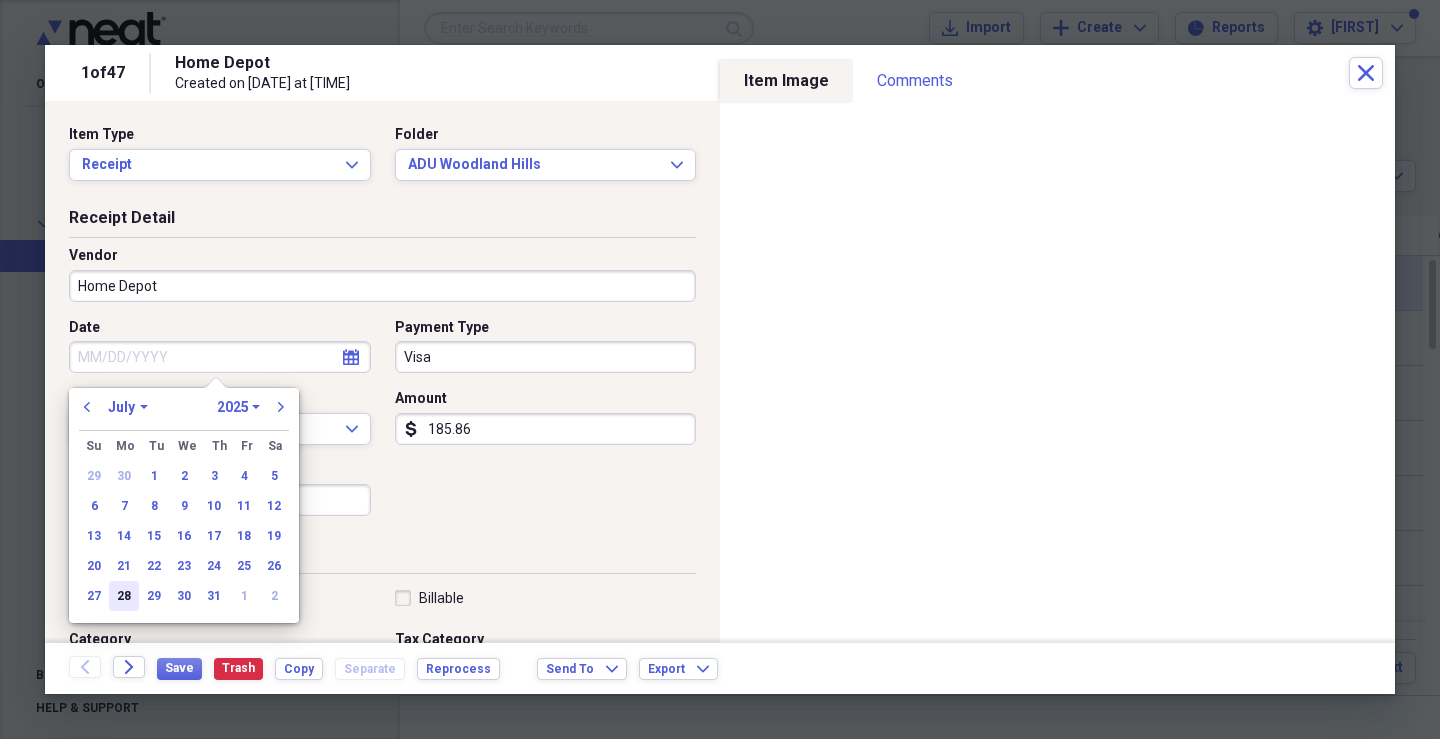 click on "28" at bounding box center (124, 596) 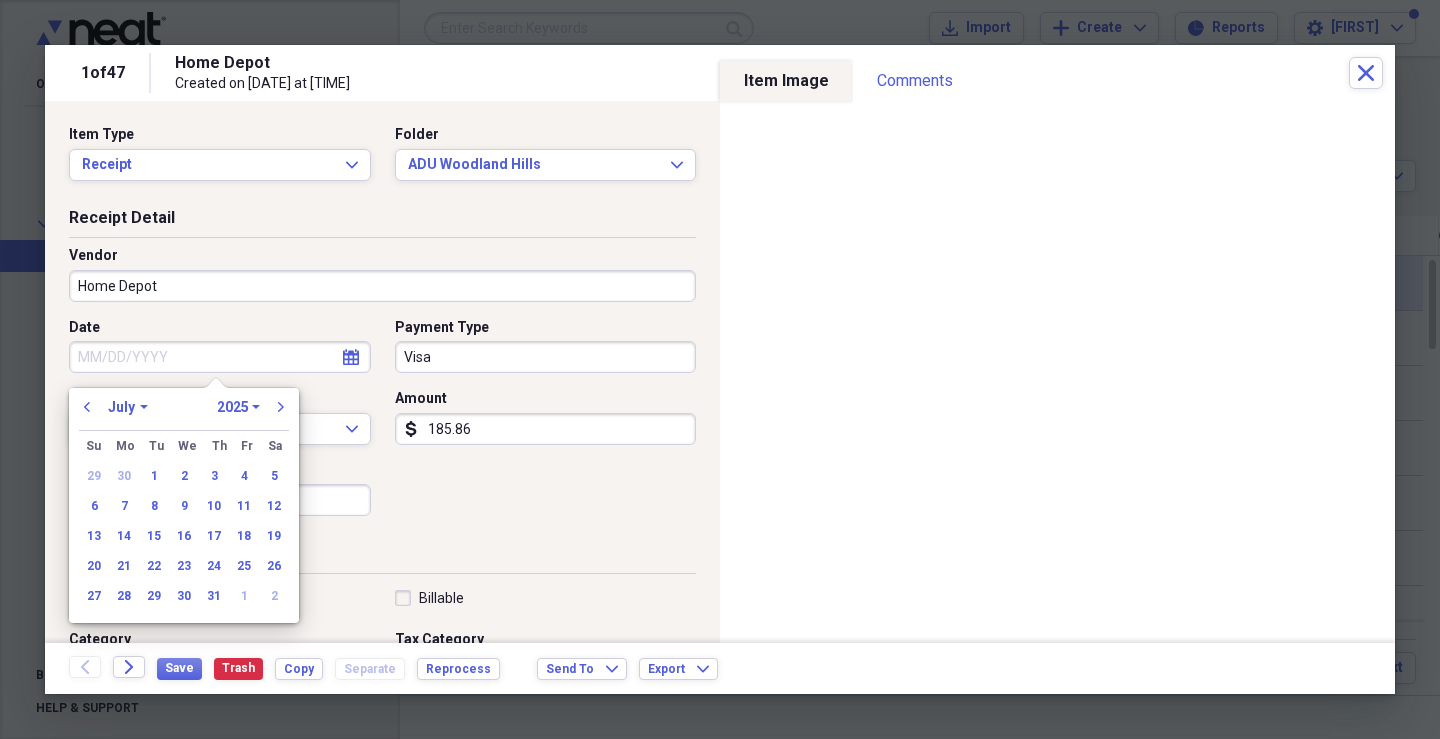 type on "07/28/2025" 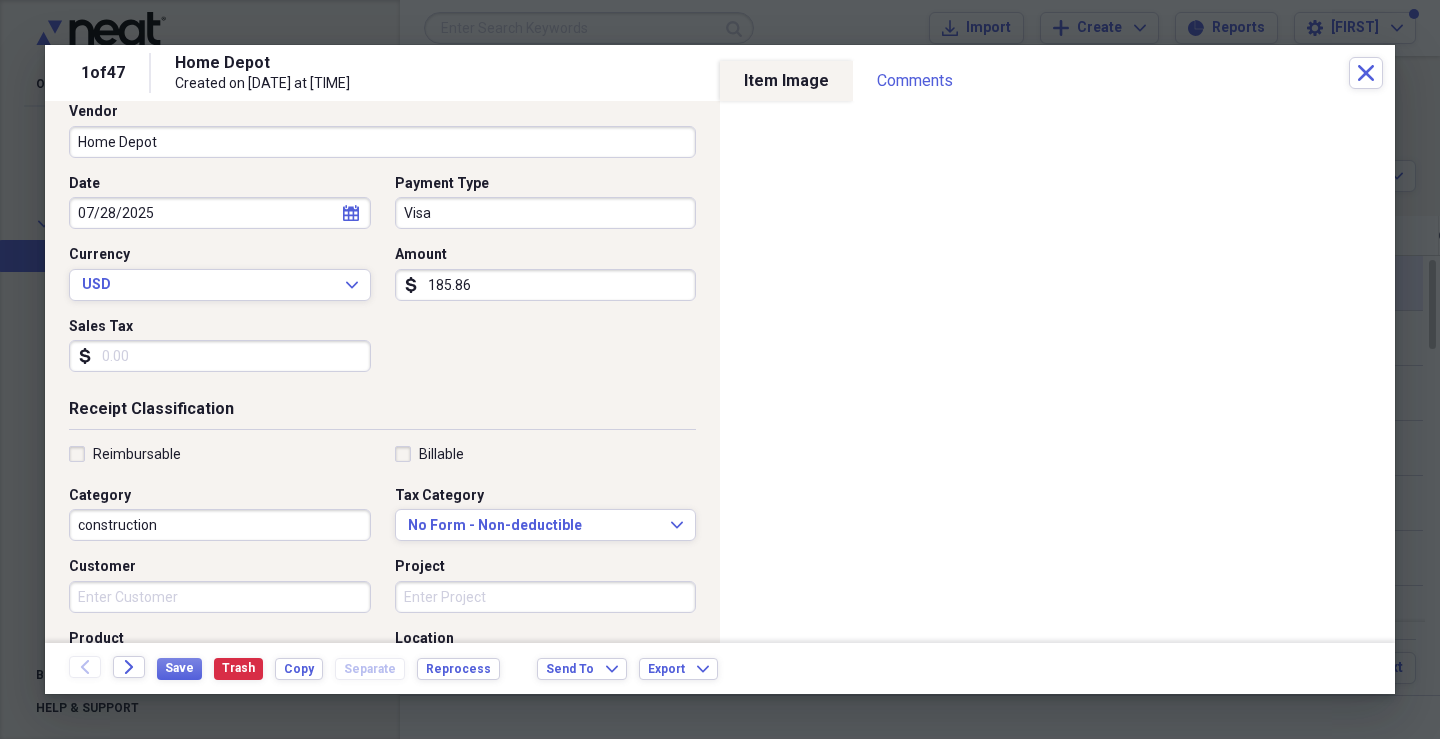 scroll, scrollTop: 200, scrollLeft: 0, axis: vertical 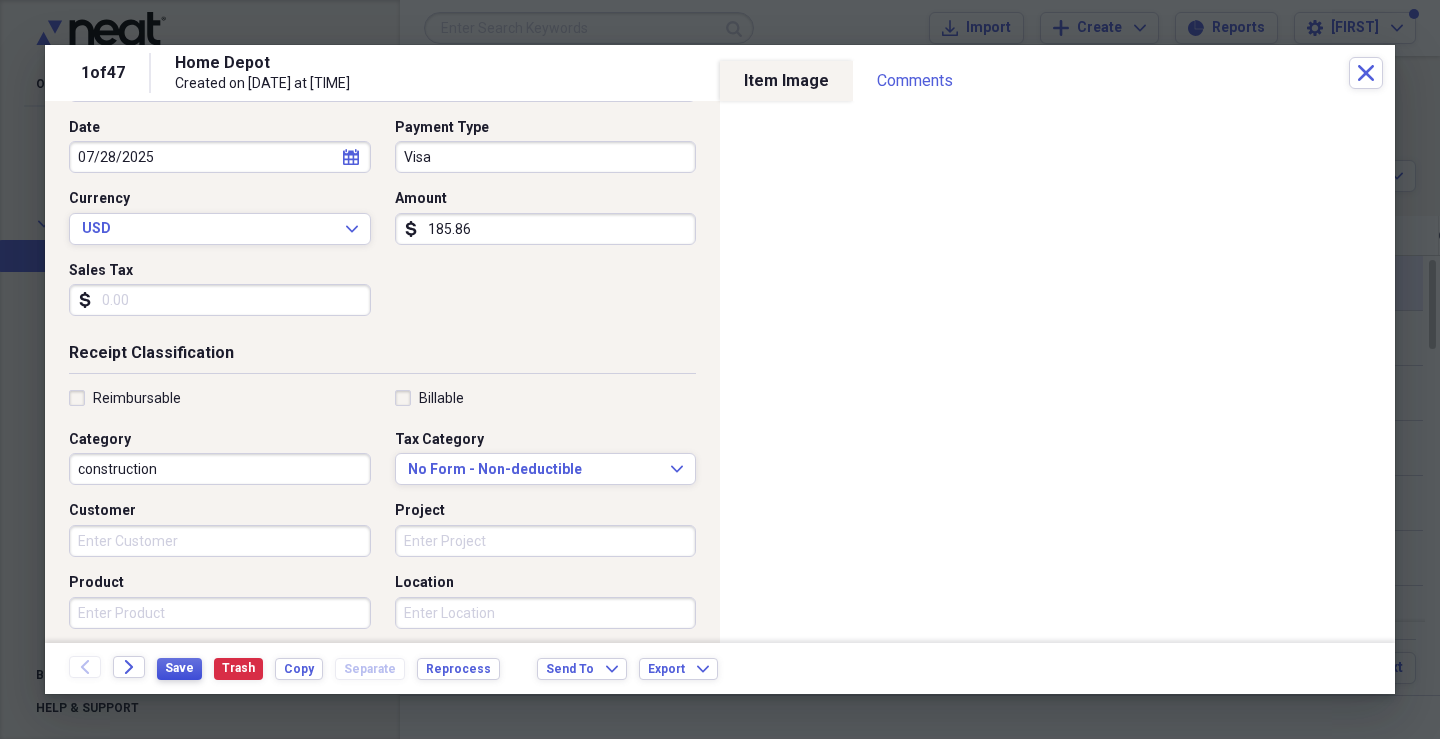 click on "Save" at bounding box center [179, 668] 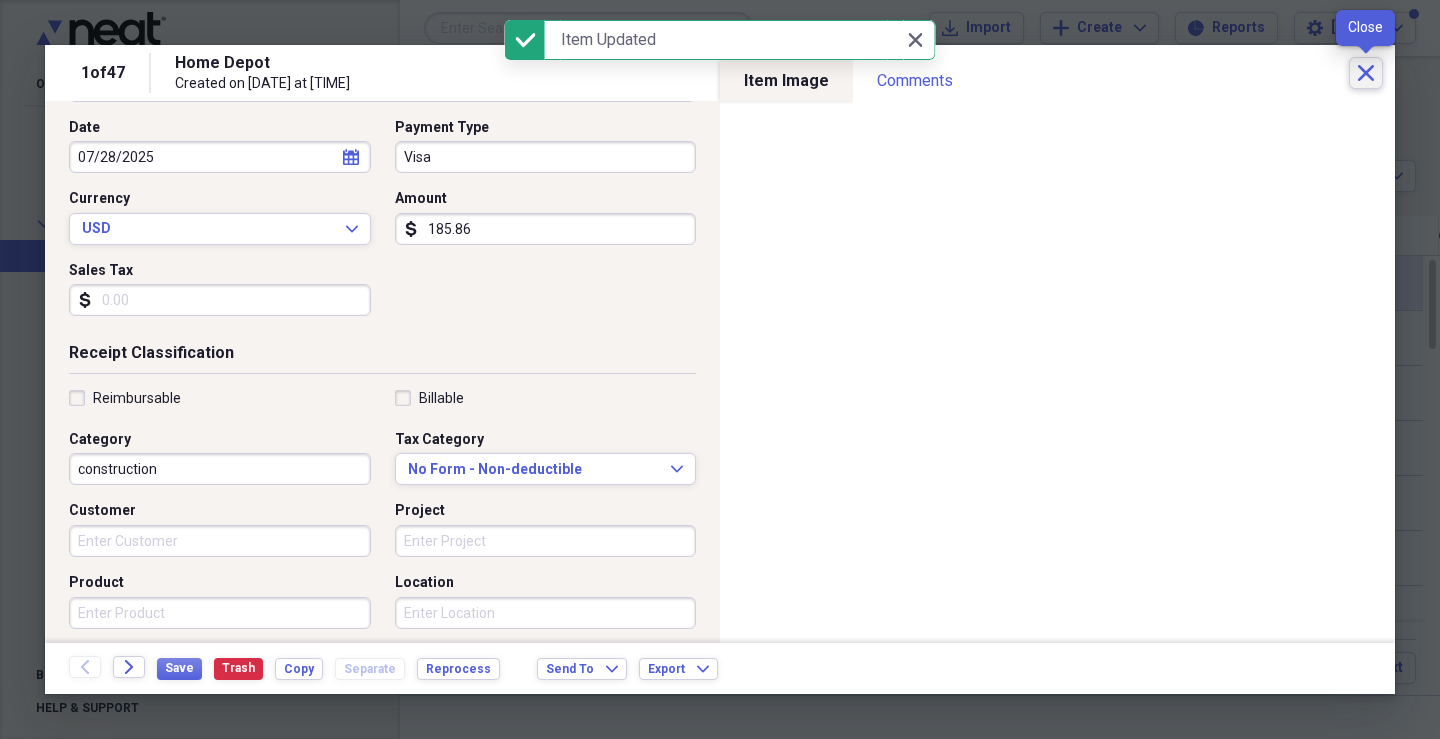 click 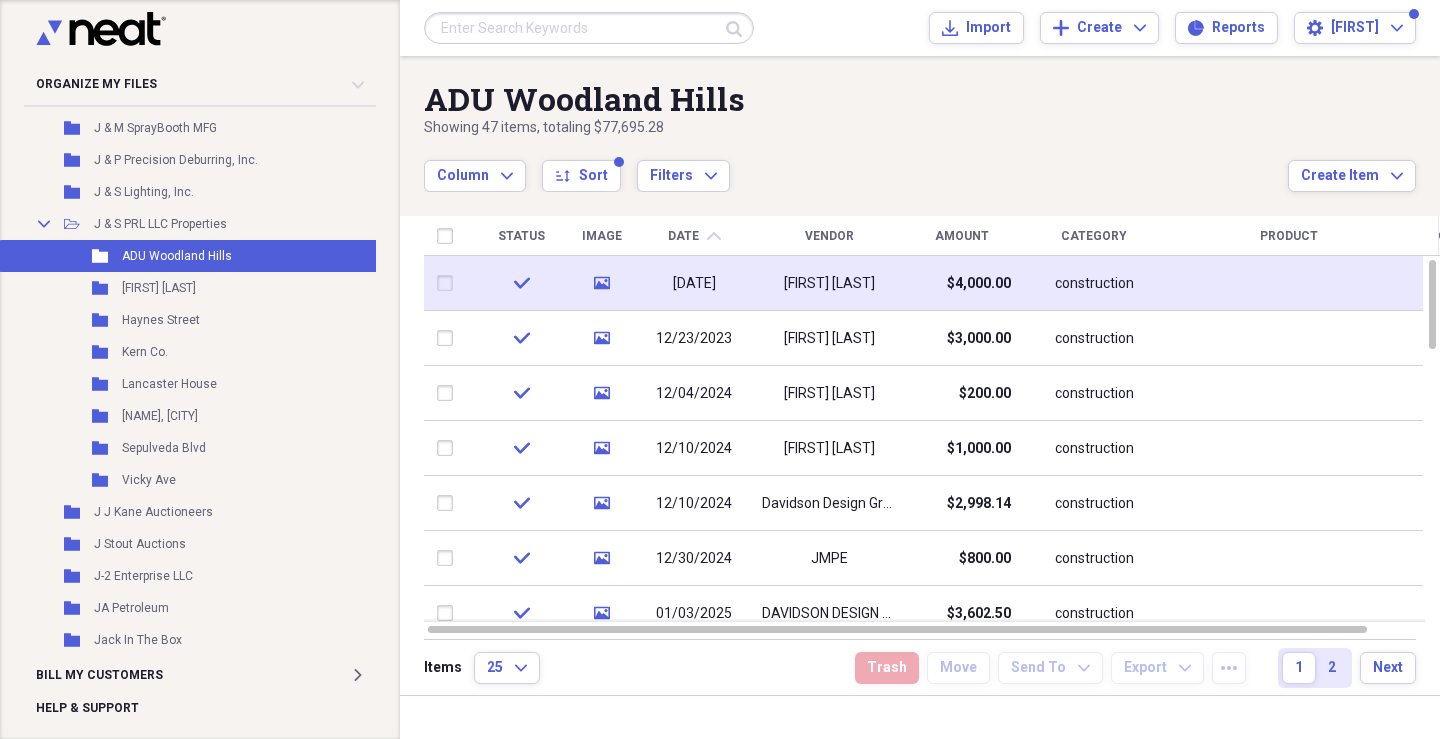 click on "Date chevron-up" at bounding box center [694, 236] 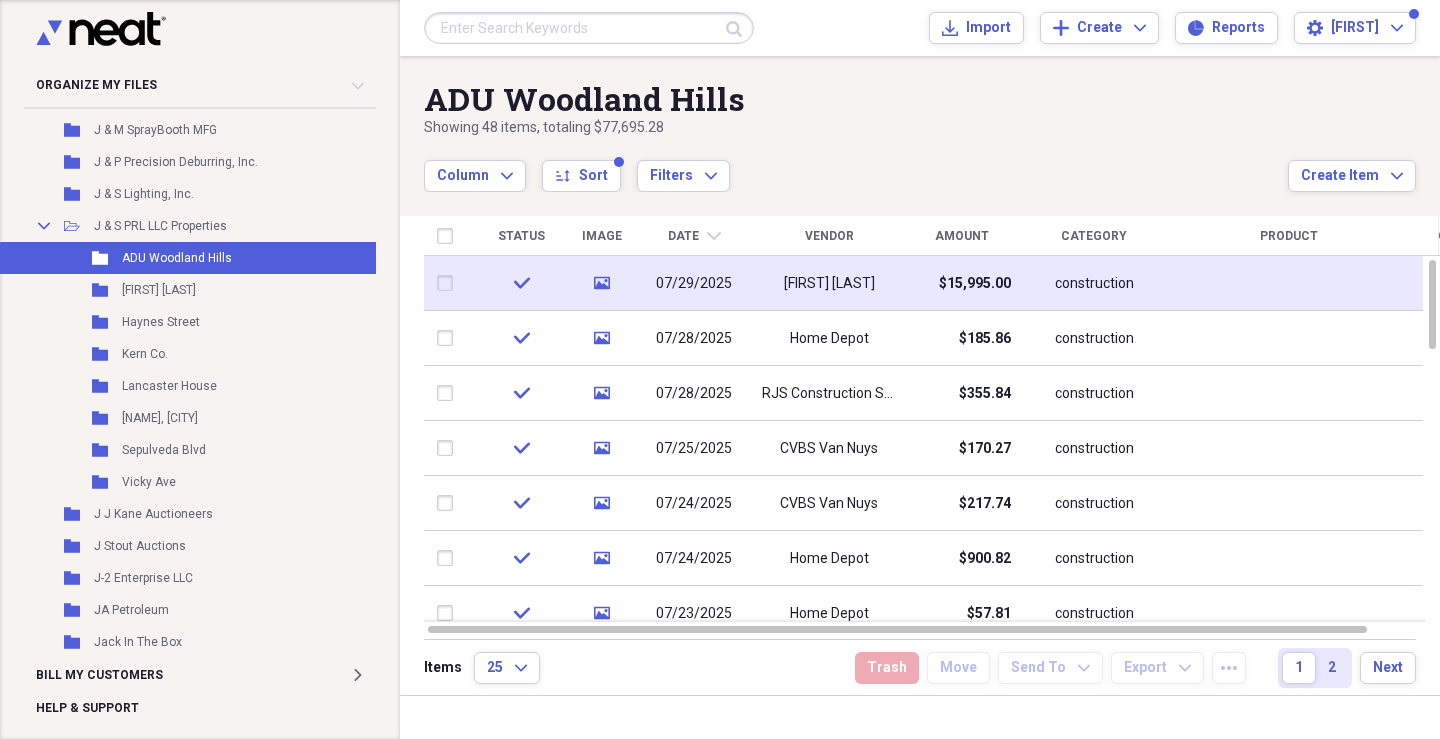 click 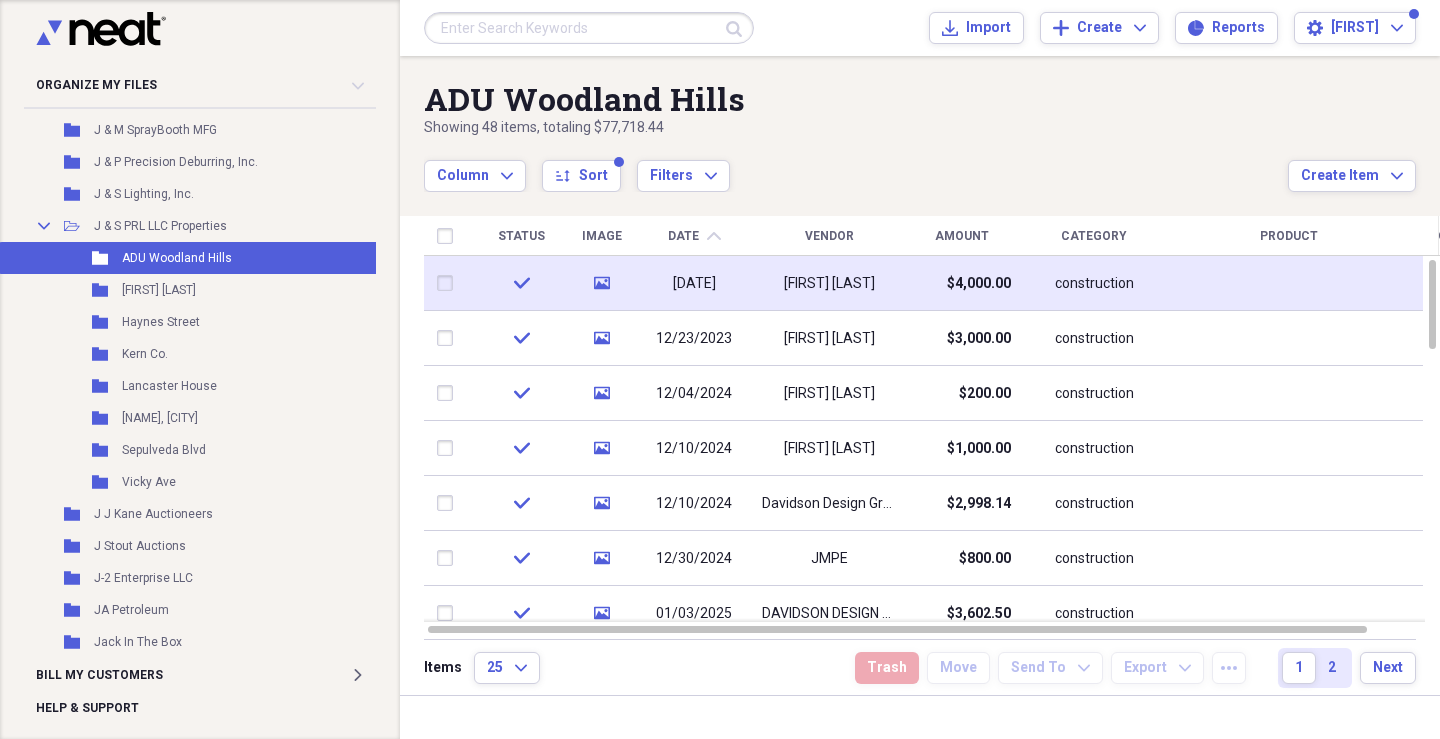 click 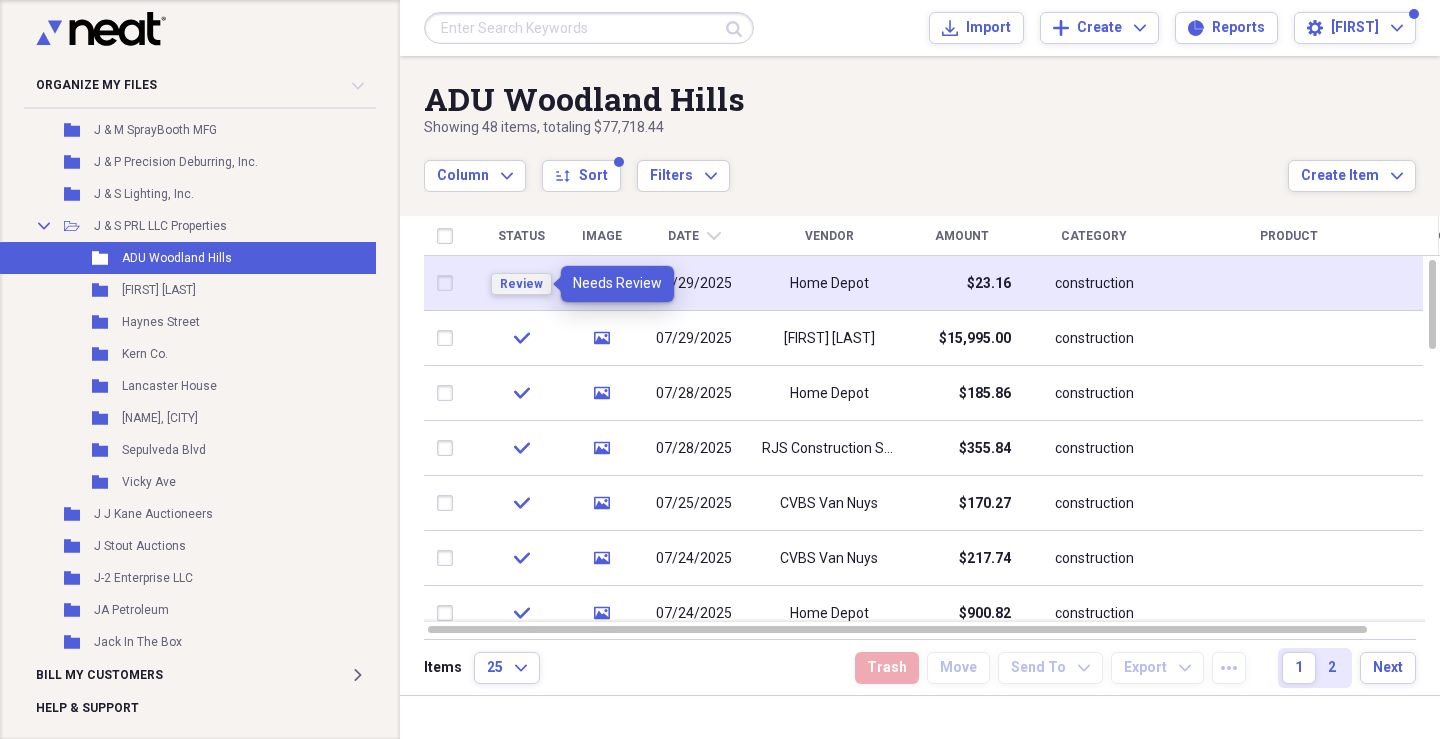 click on "Review" at bounding box center (521, 284) 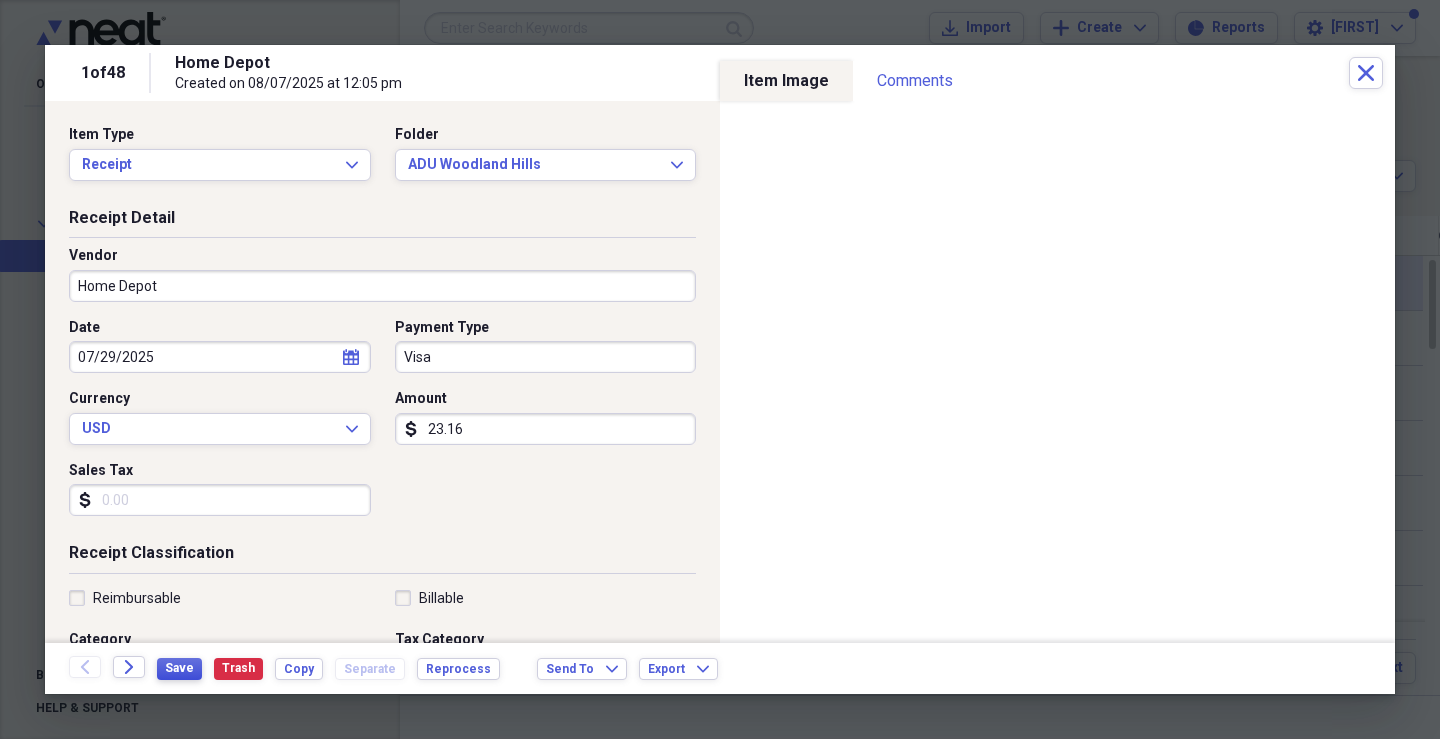 scroll, scrollTop: 300, scrollLeft: 0, axis: vertical 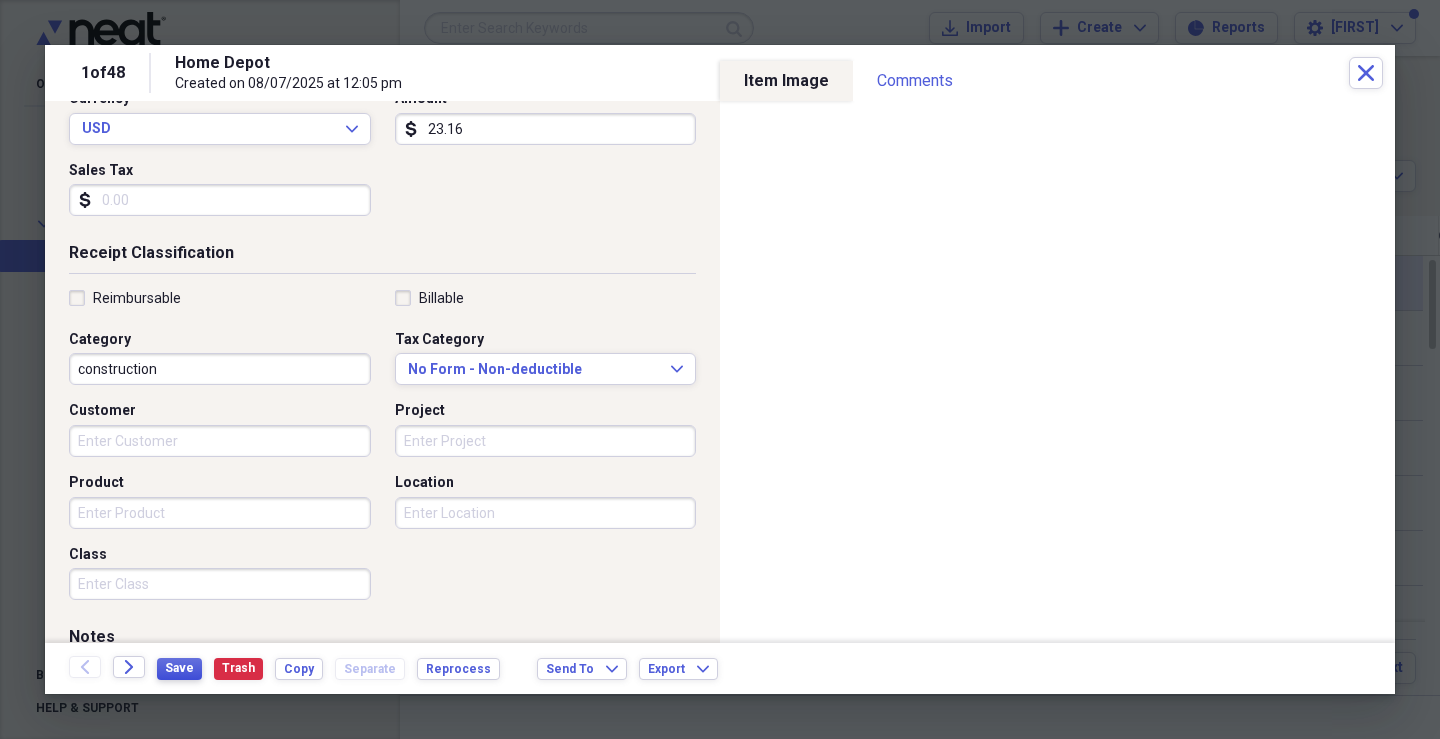 click on "Save" at bounding box center (179, 668) 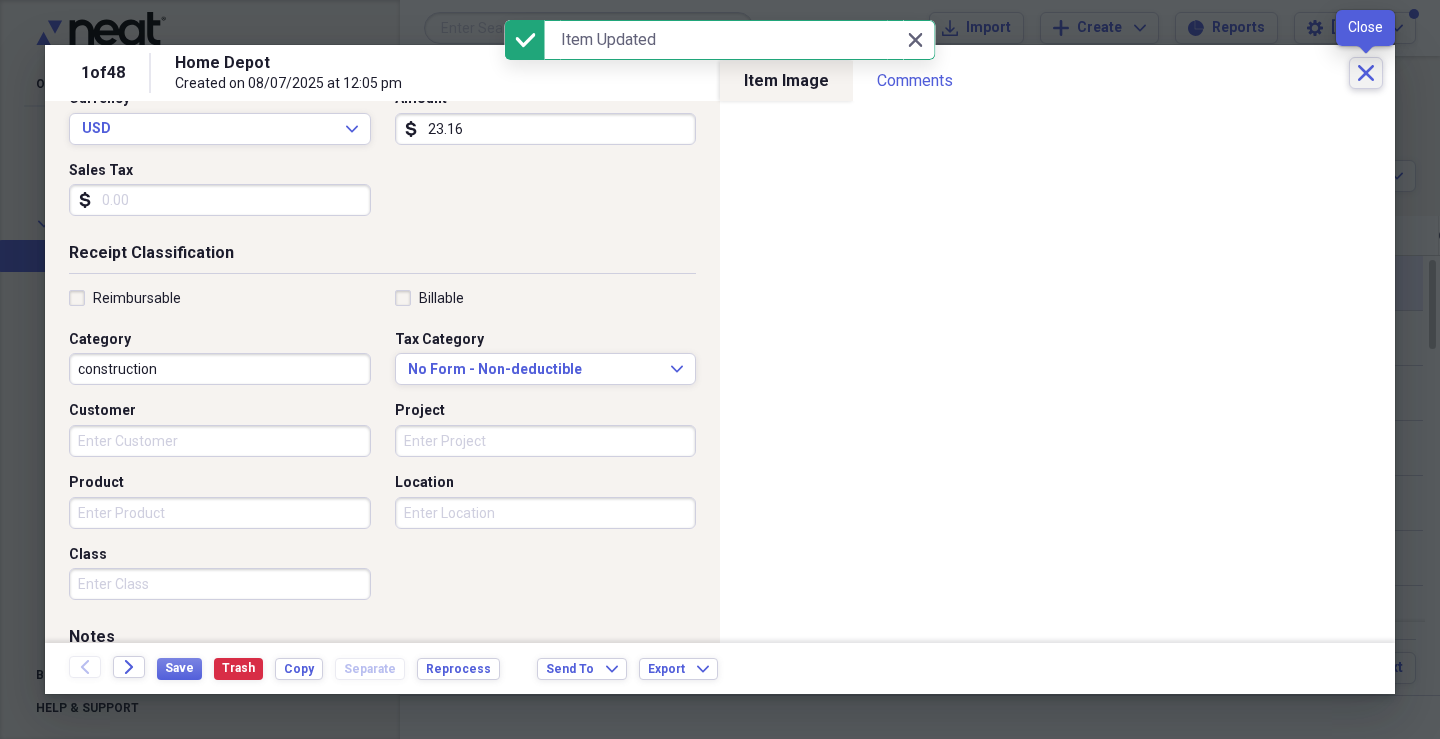 click on "Close" 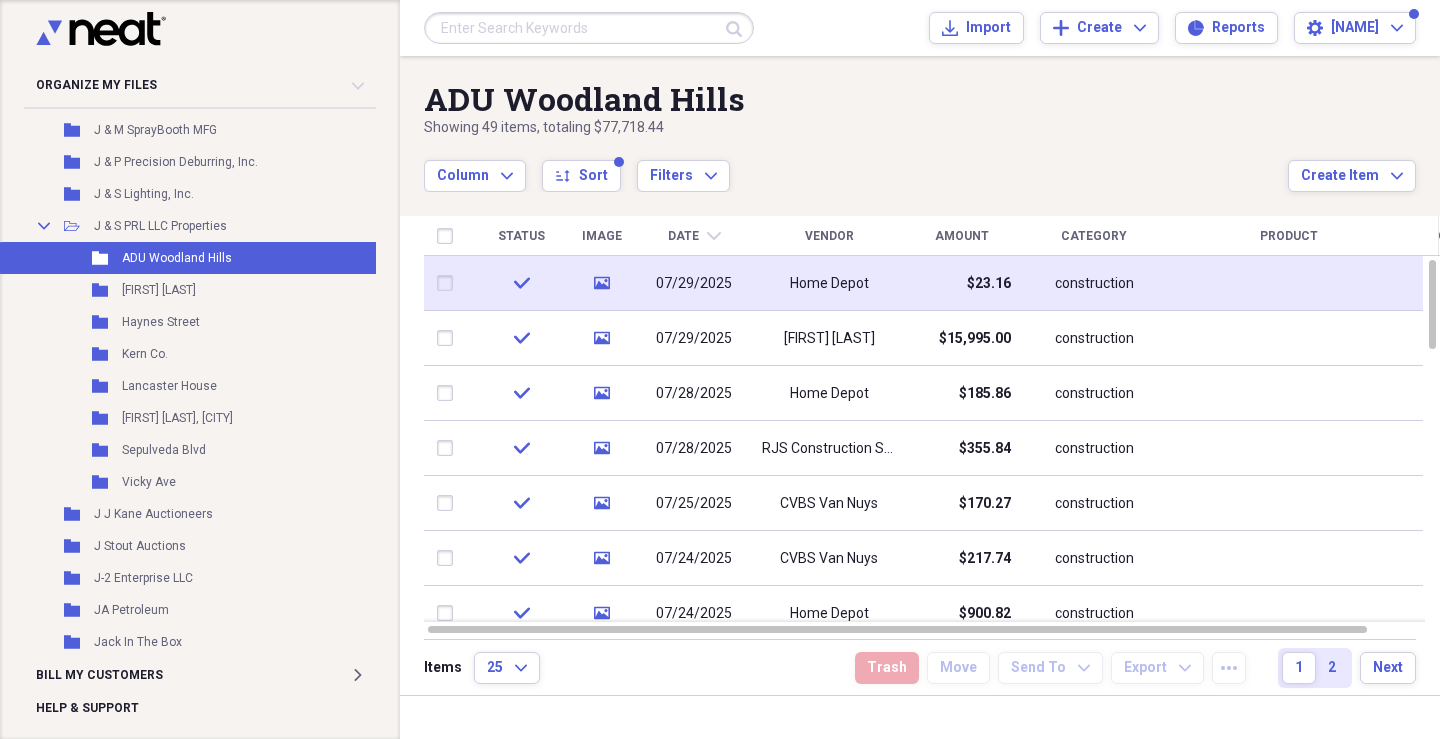 click on "Date chevron-down" at bounding box center [694, 236] 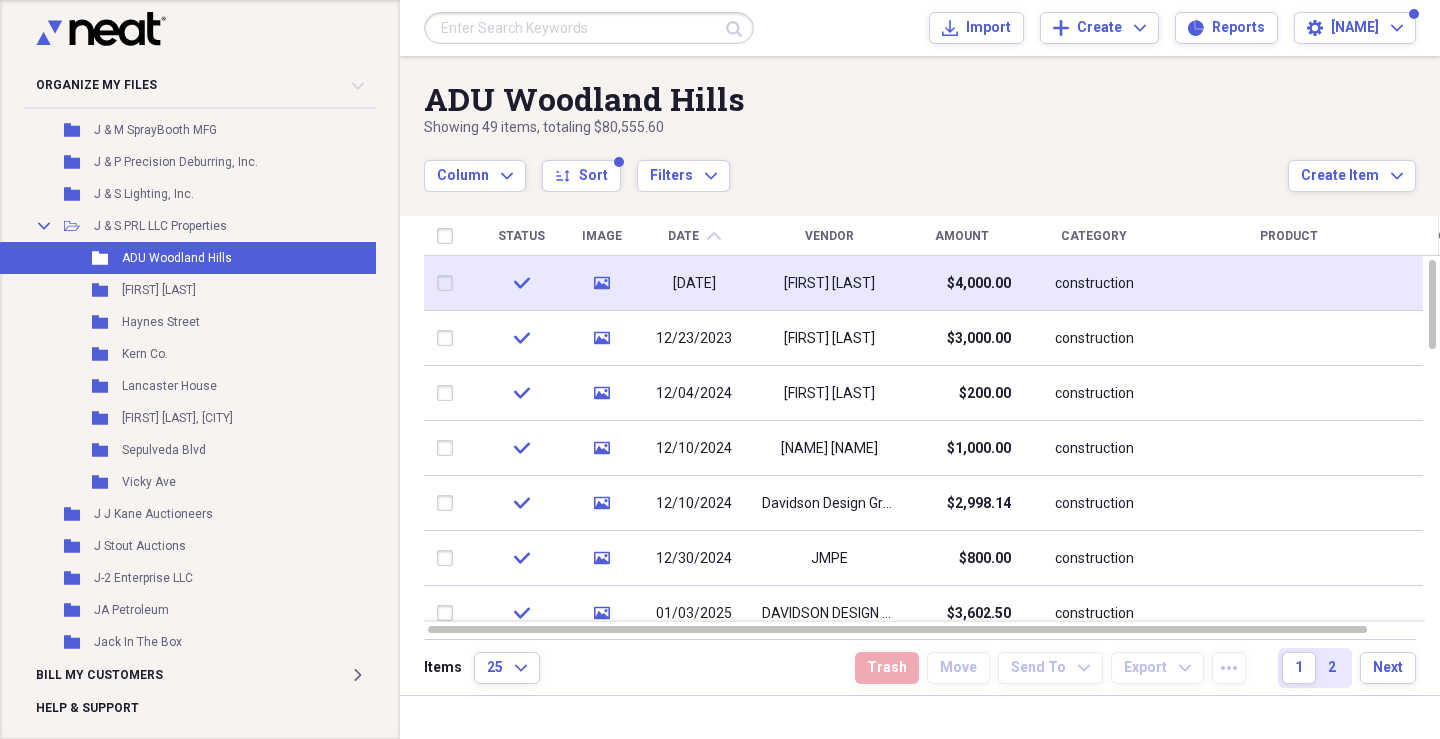 click on "chevron-up" 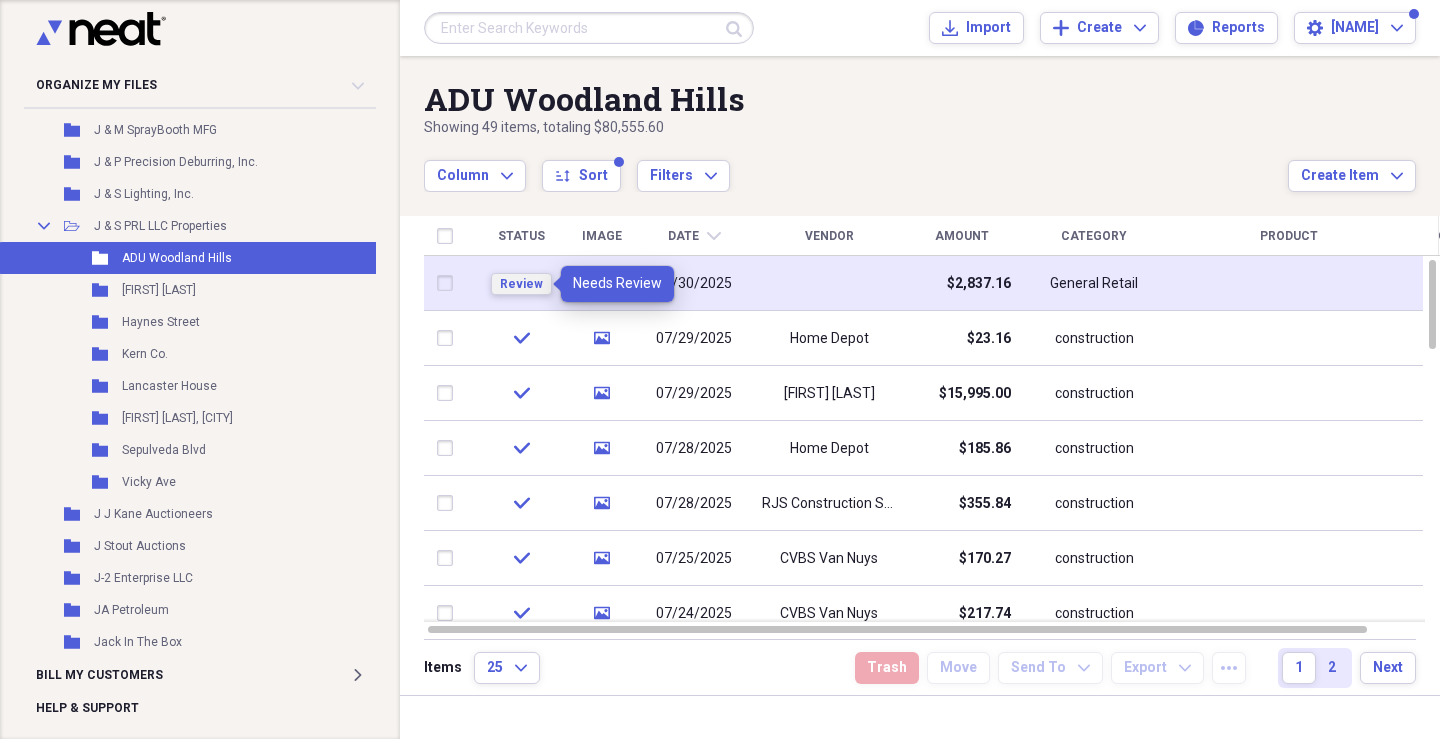 click on "Review" at bounding box center (521, 284) 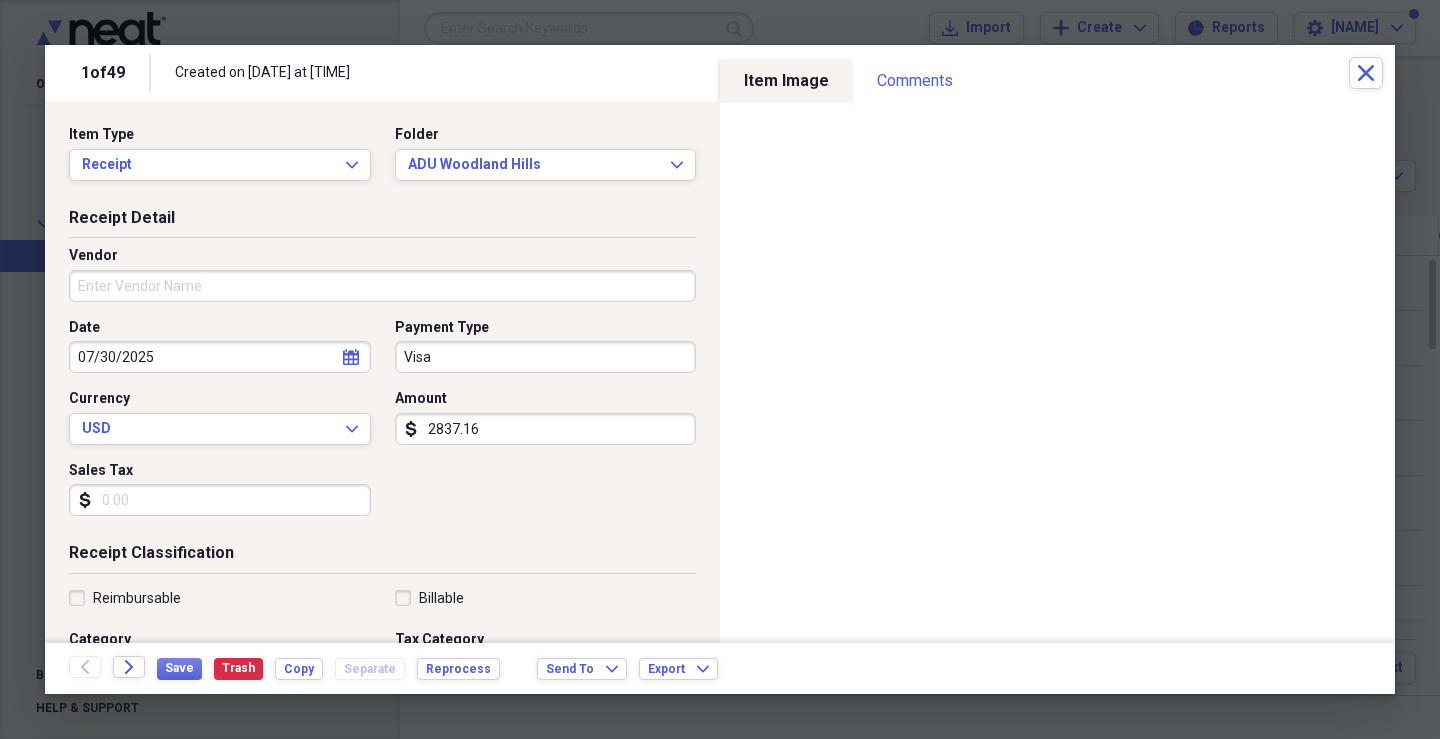 click on "Vendor" at bounding box center (382, 286) 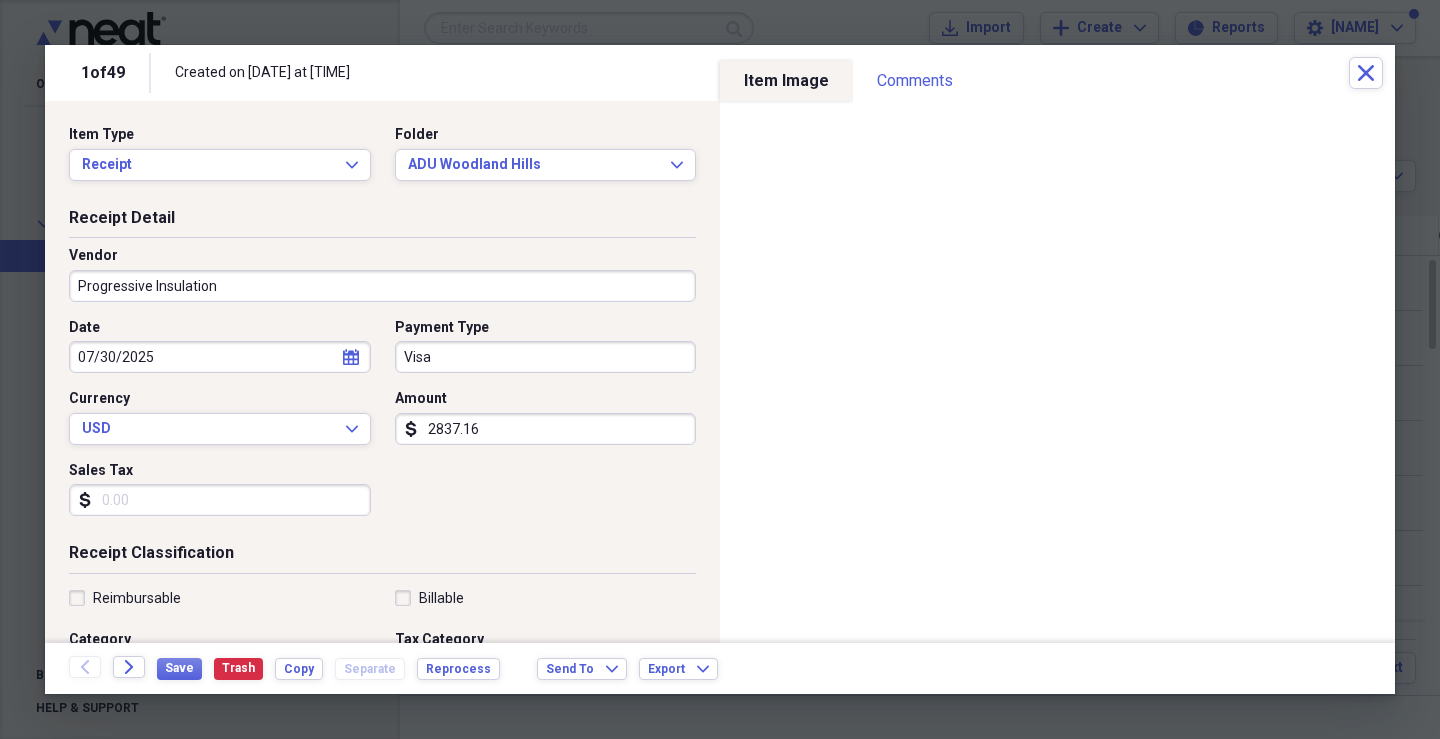 type on "Progressive Insulation" 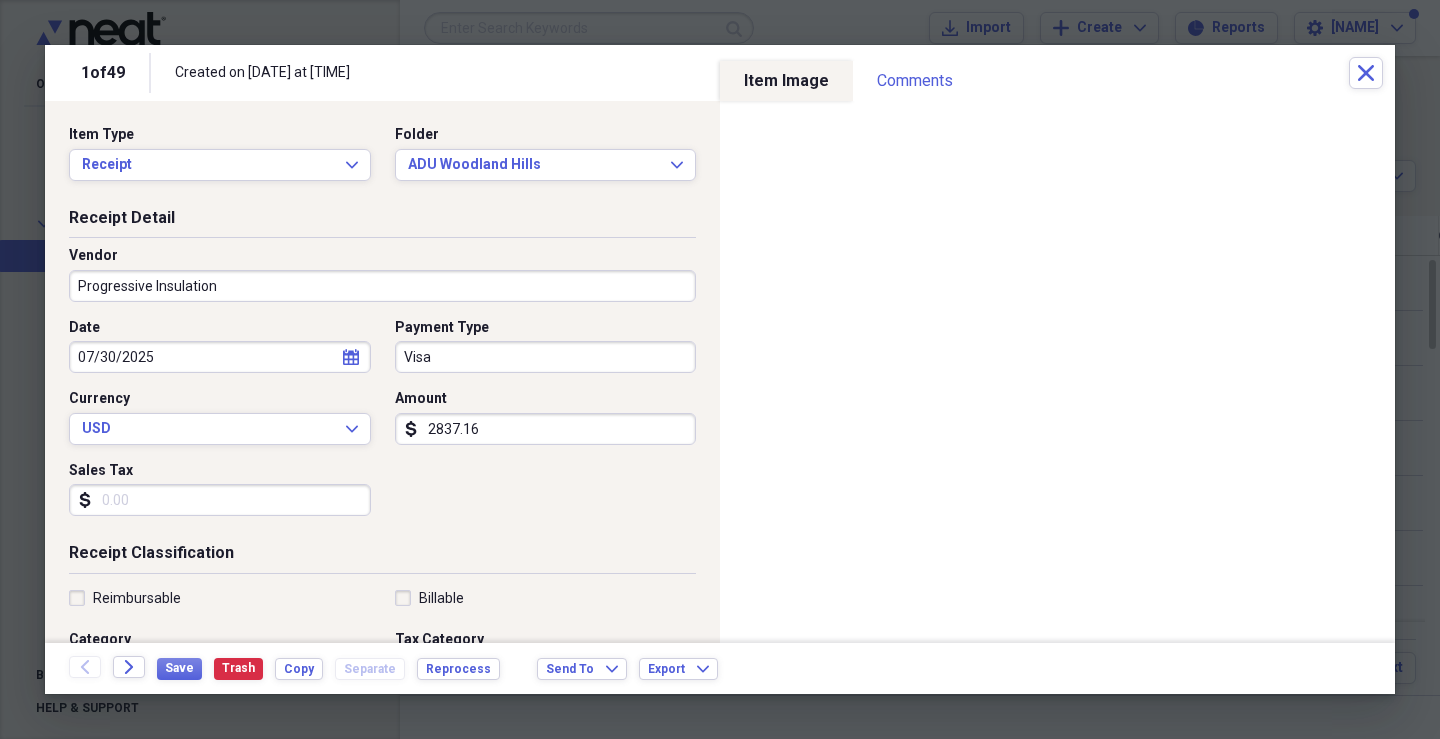 select on "6" 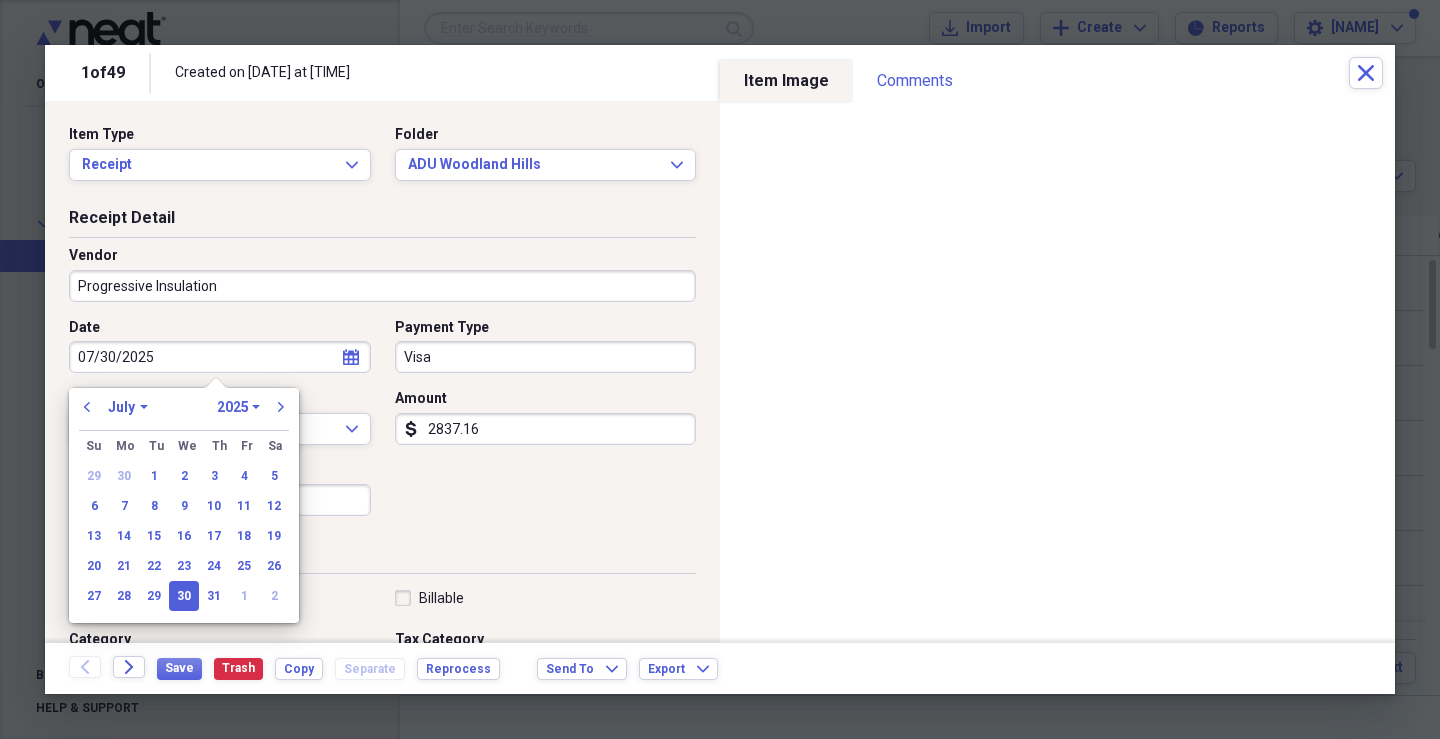 click on "30" at bounding box center [184, 596] 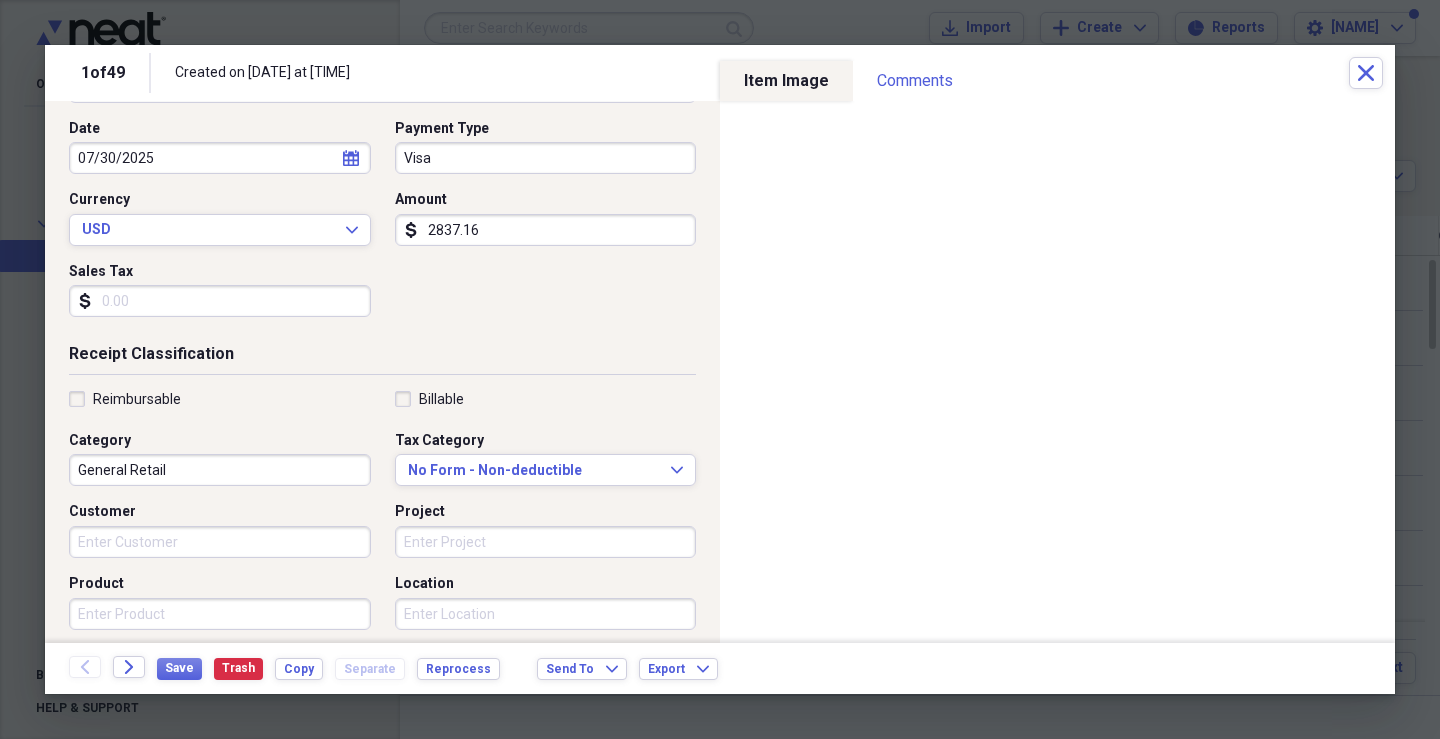 scroll, scrollTop: 200, scrollLeft: 0, axis: vertical 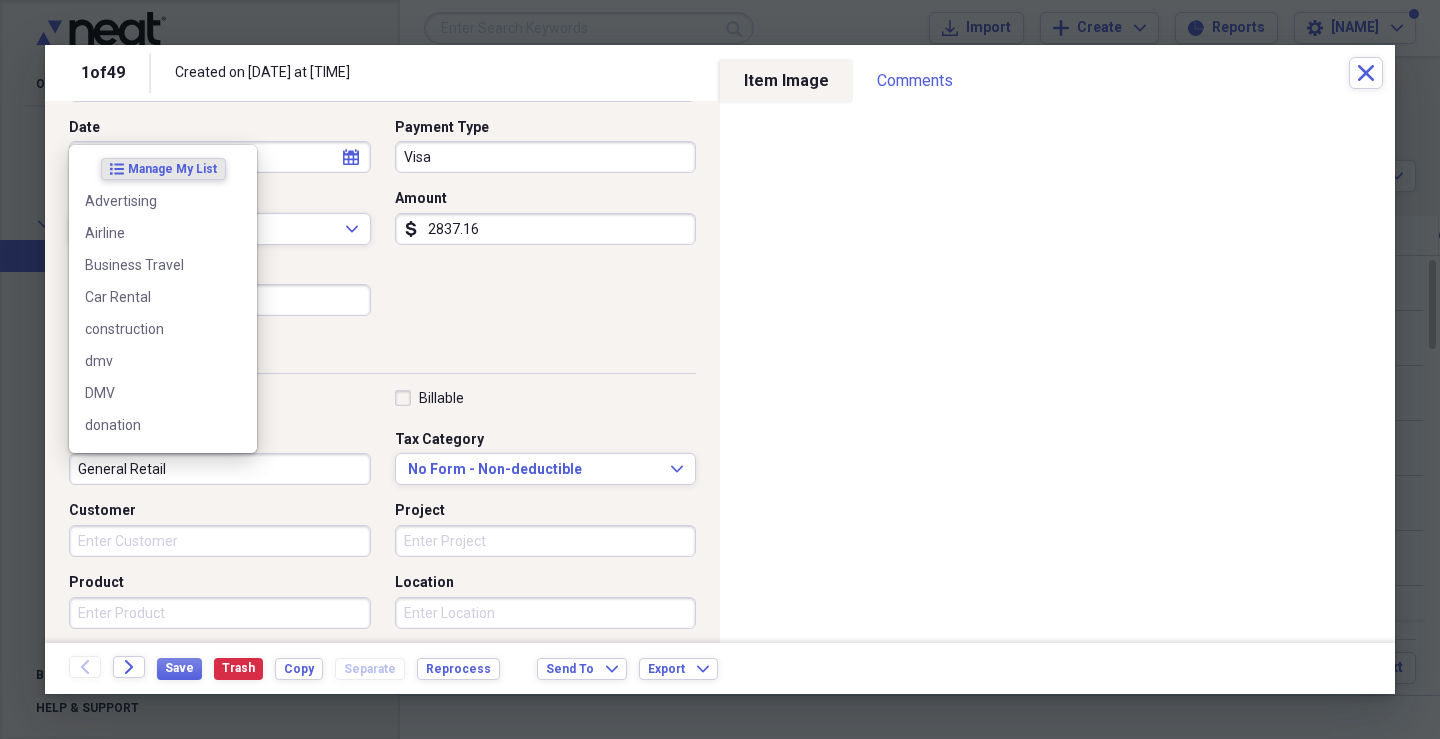 click on "General Retail" at bounding box center [220, 469] 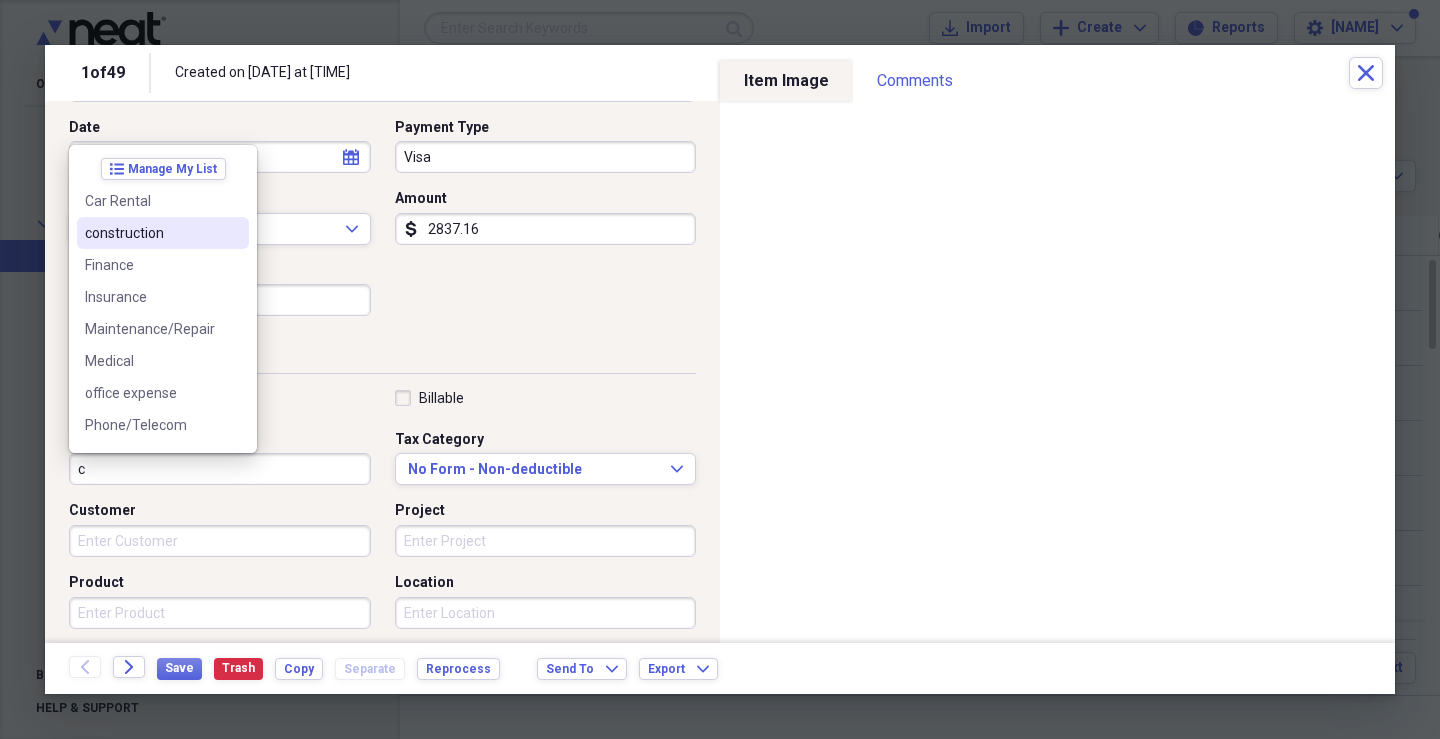 click on "construction" at bounding box center [151, 233] 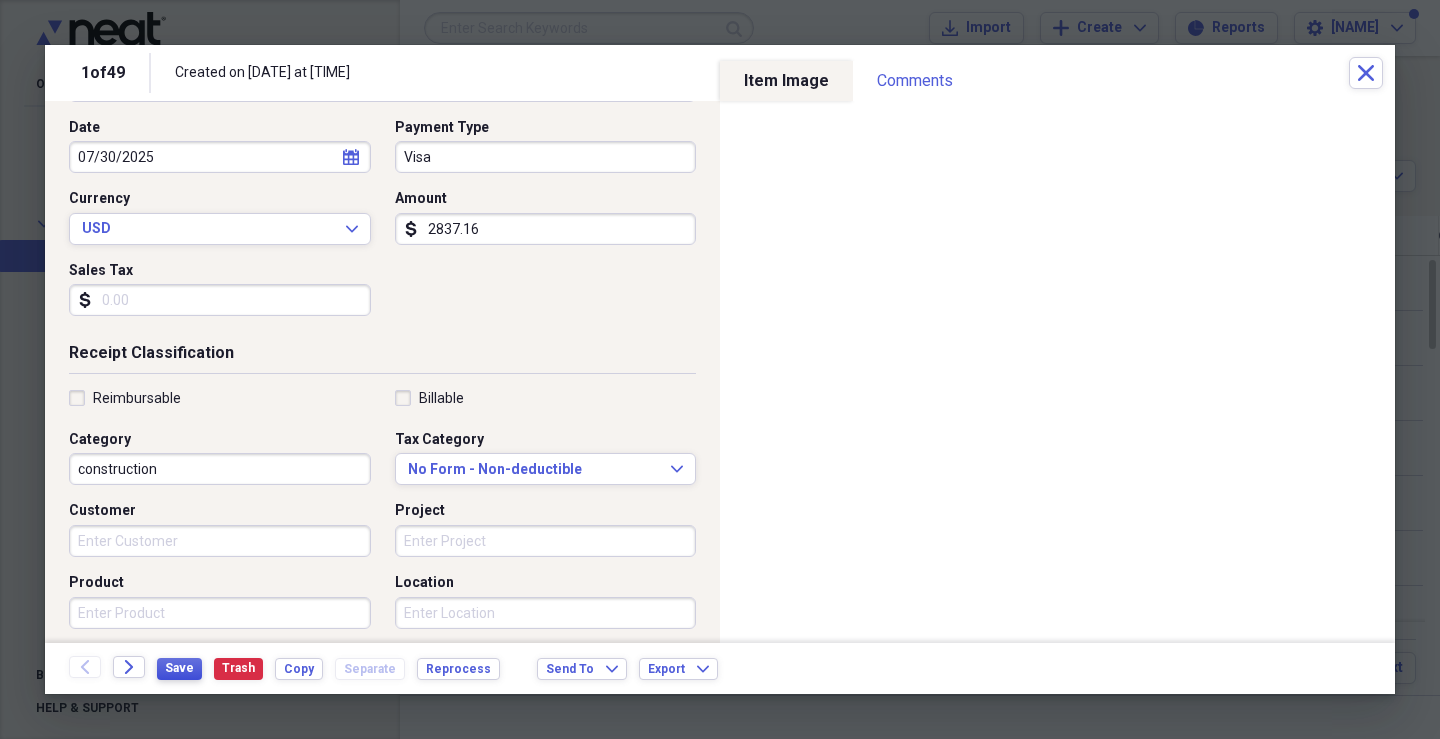 click on "Save" at bounding box center (179, 668) 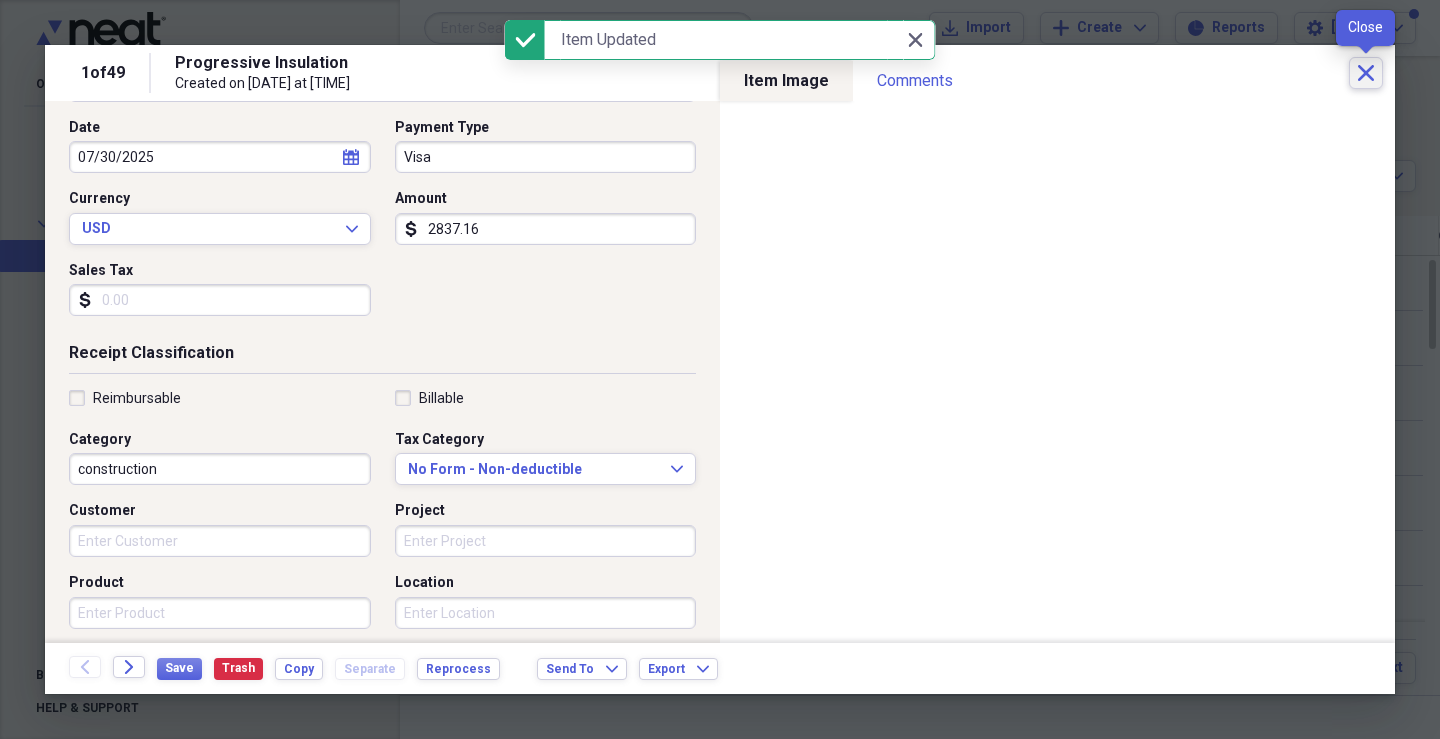click on "Close" 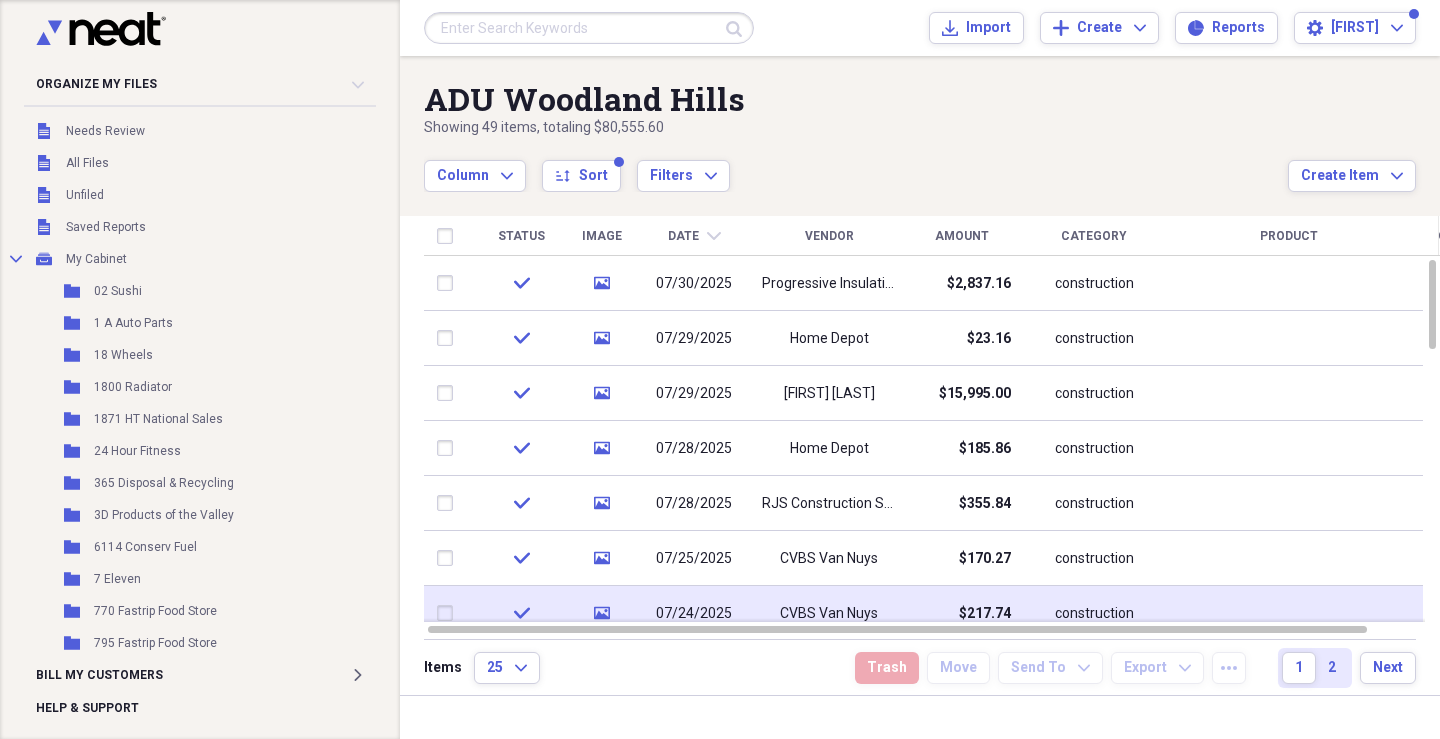 scroll, scrollTop: 0, scrollLeft: 0, axis: both 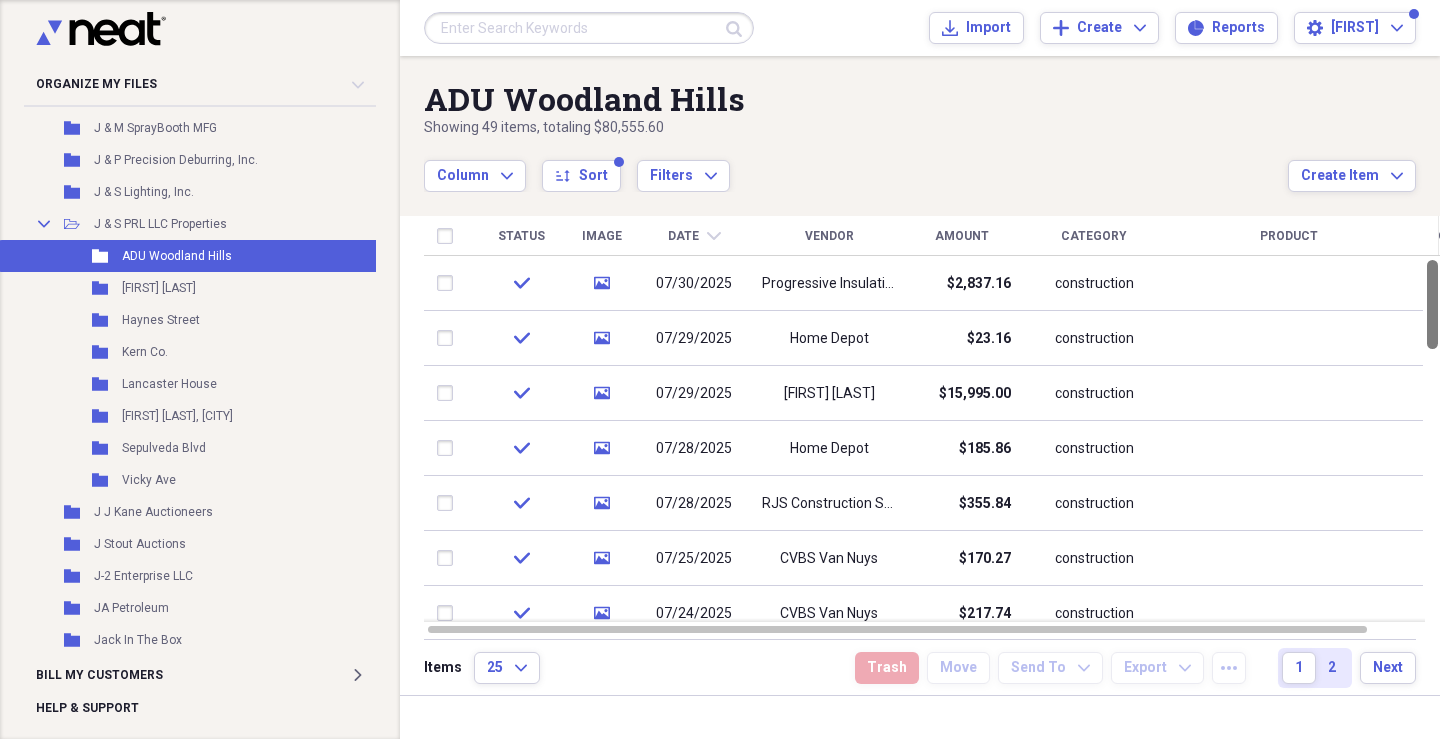 drag, startPoint x: 1429, startPoint y: 293, endPoint x: 1429, endPoint y: 281, distance: 12 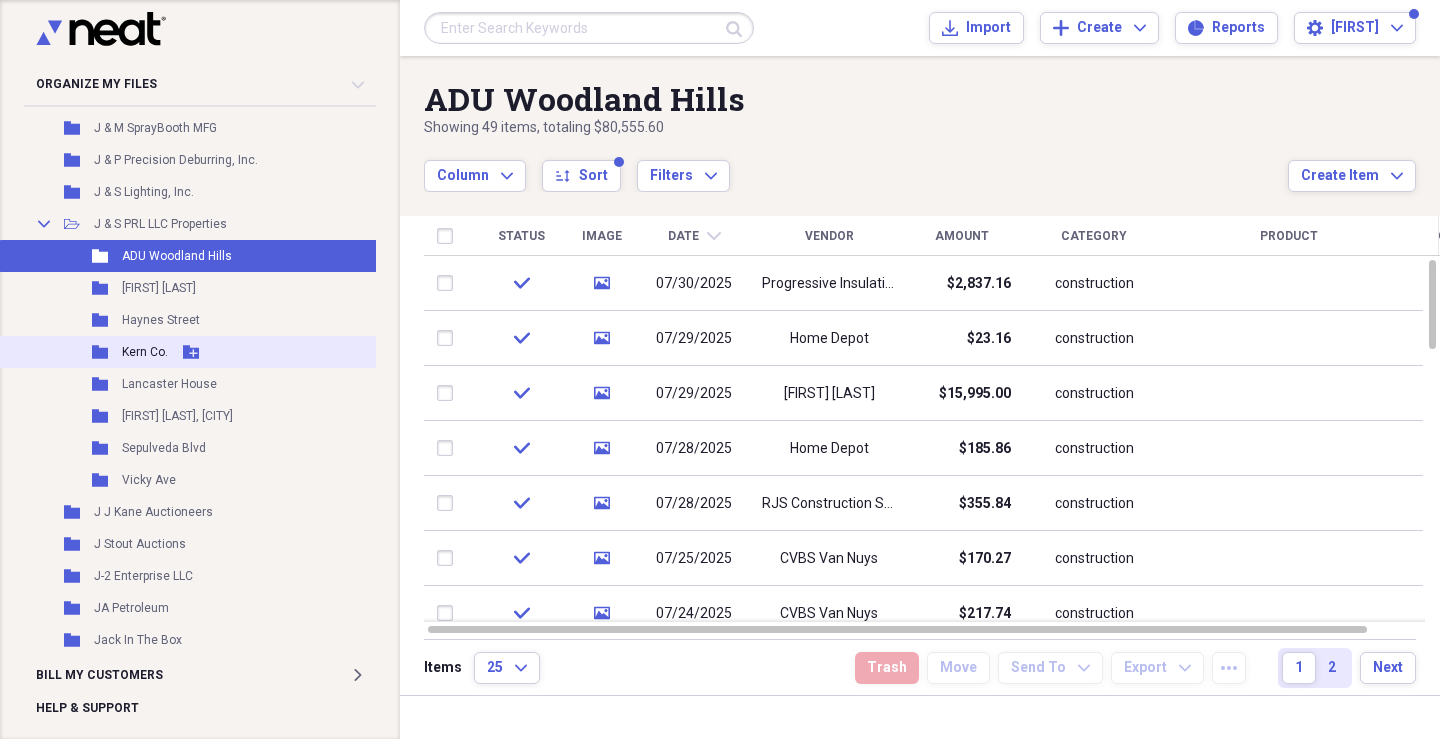 click on "Folder Kern Co. Add Folder" at bounding box center (208, 352) 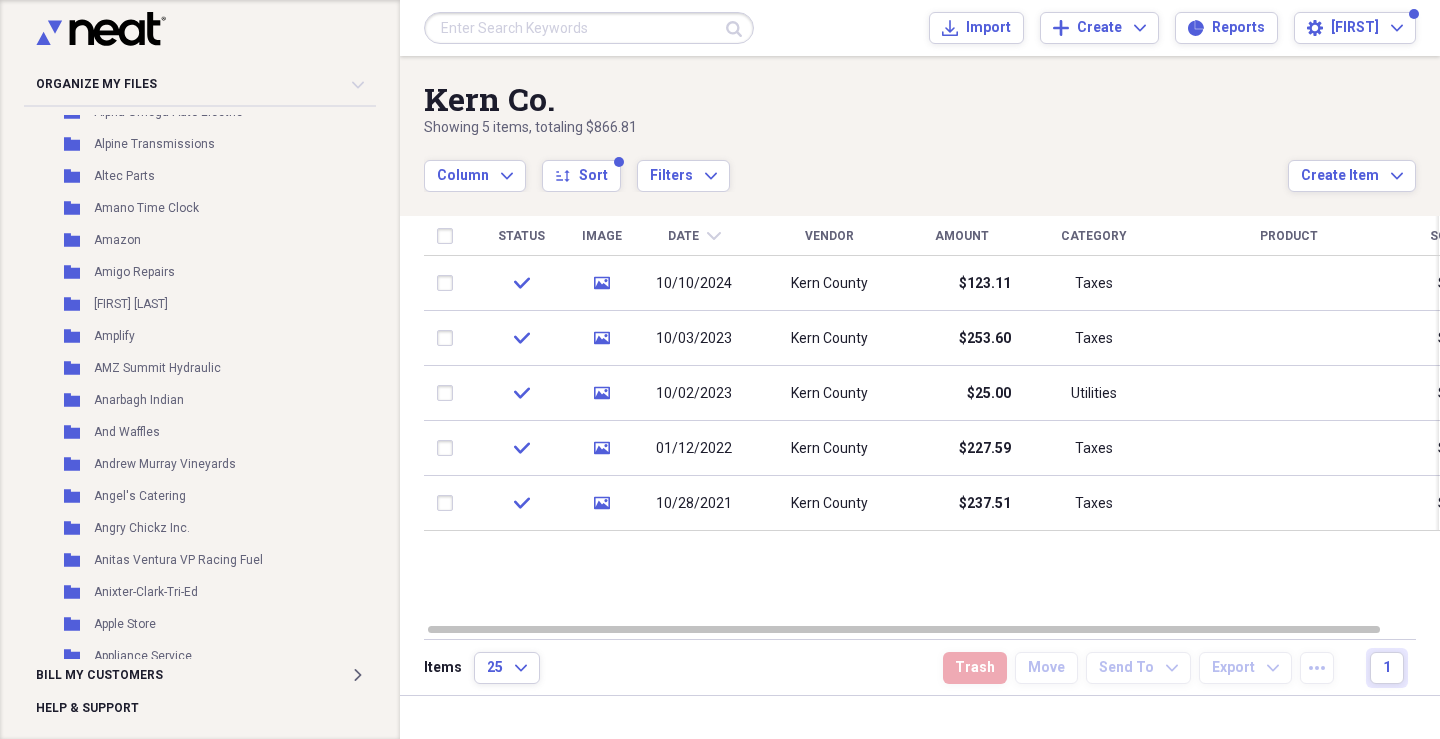 scroll, scrollTop: 0, scrollLeft: 0, axis: both 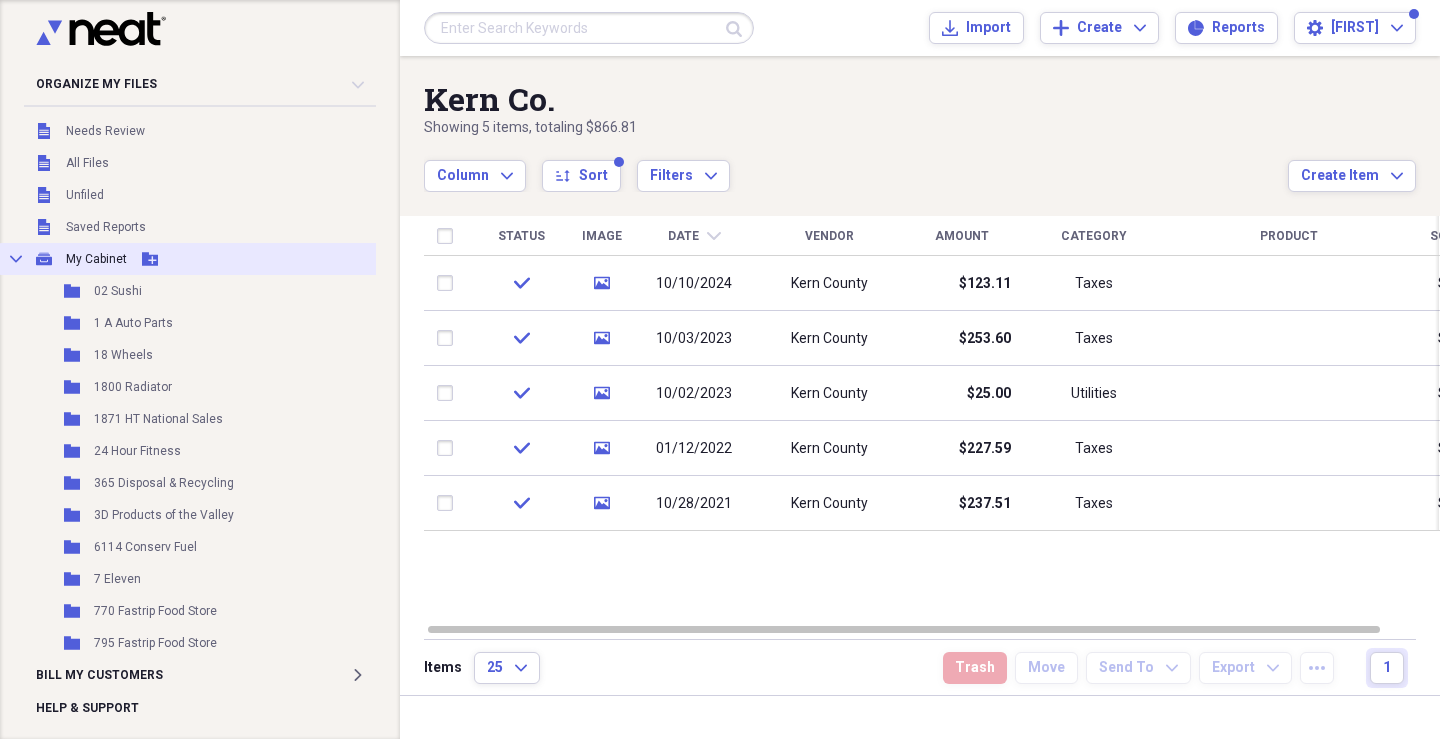 click 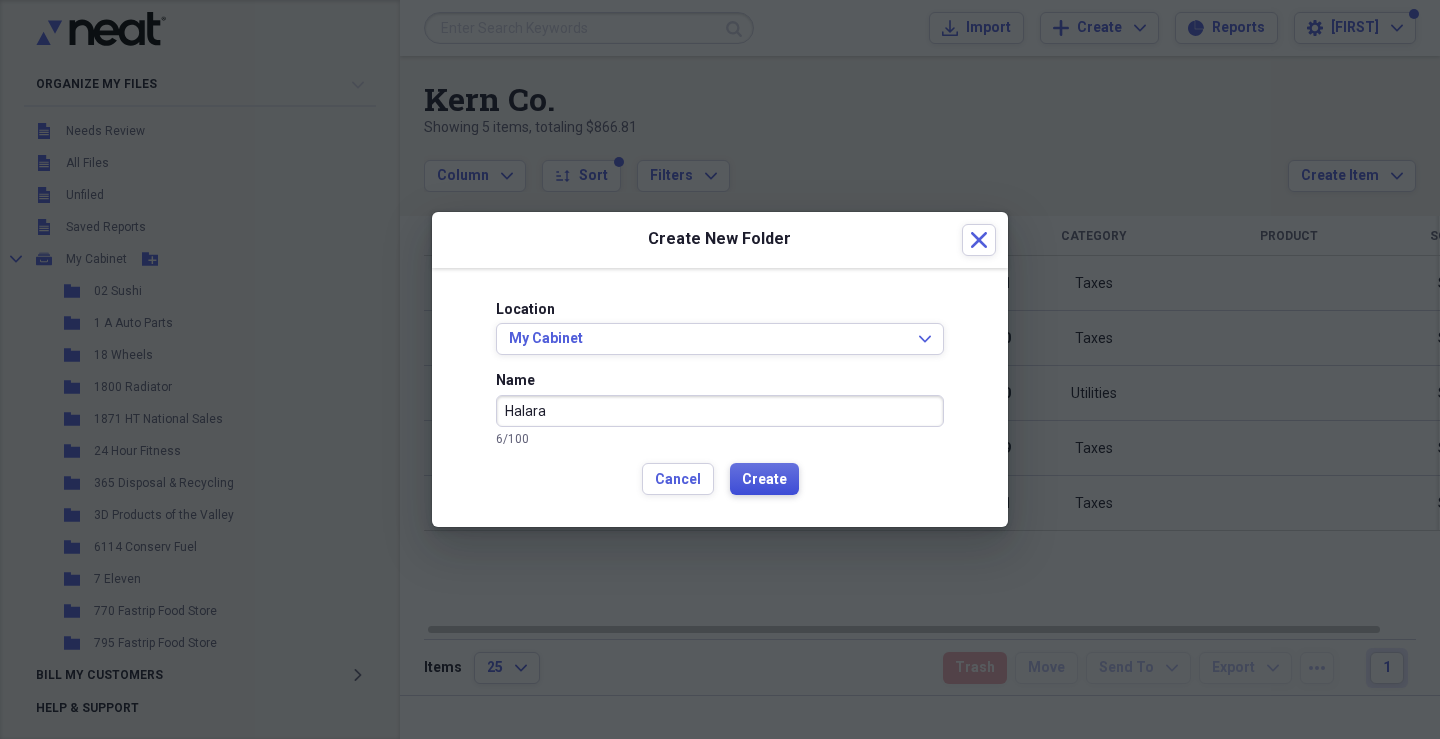 type on "Halara" 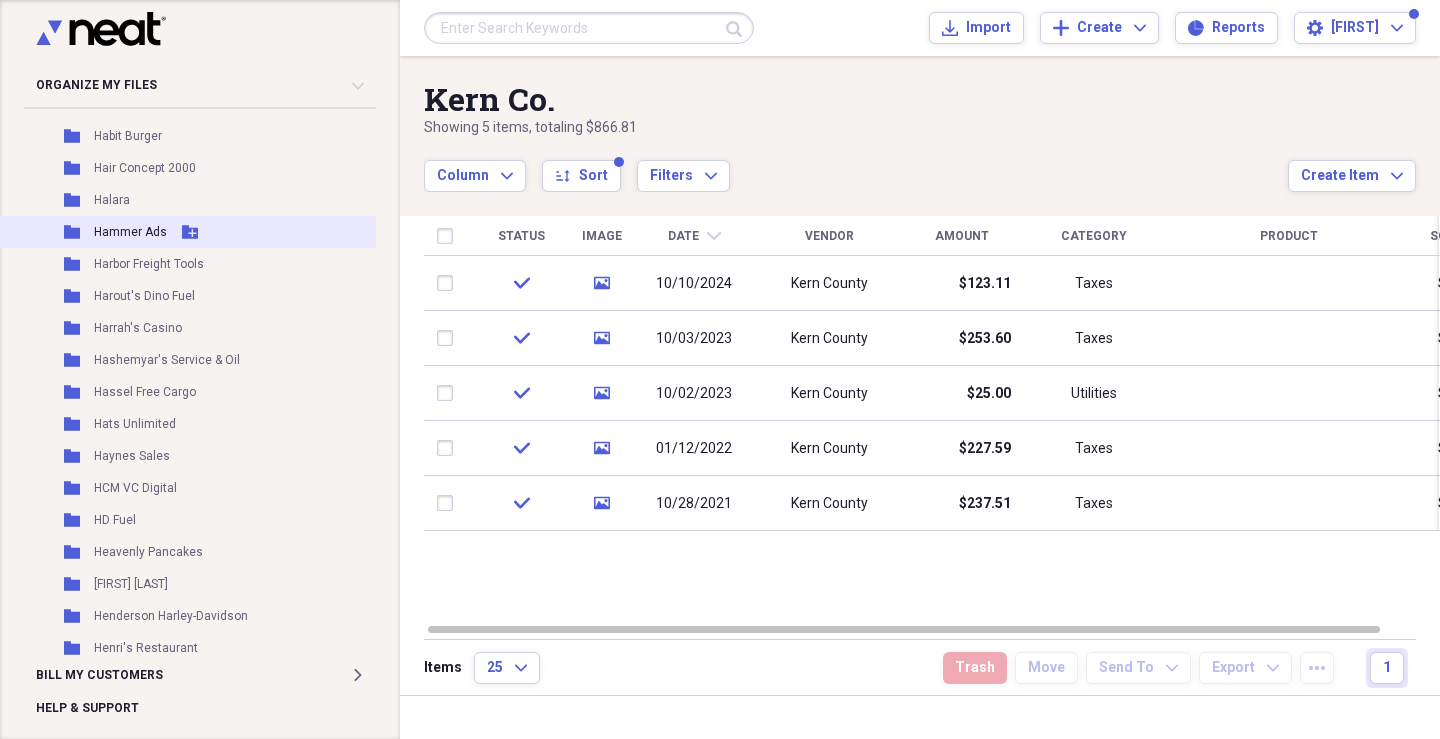 scroll, scrollTop: 12670, scrollLeft: 0, axis: vertical 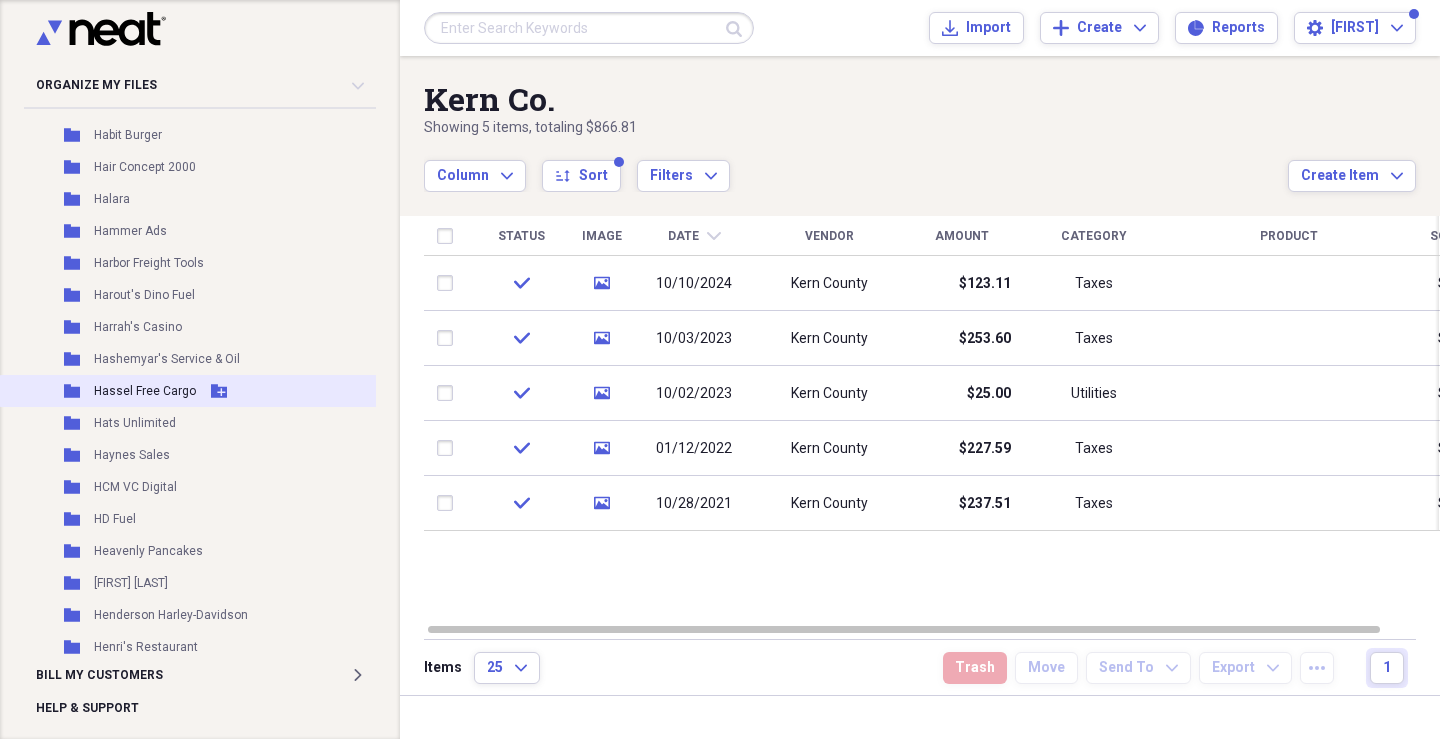 drag, startPoint x: 117, startPoint y: 197, endPoint x: 312, endPoint y: 392, distance: 275.77164 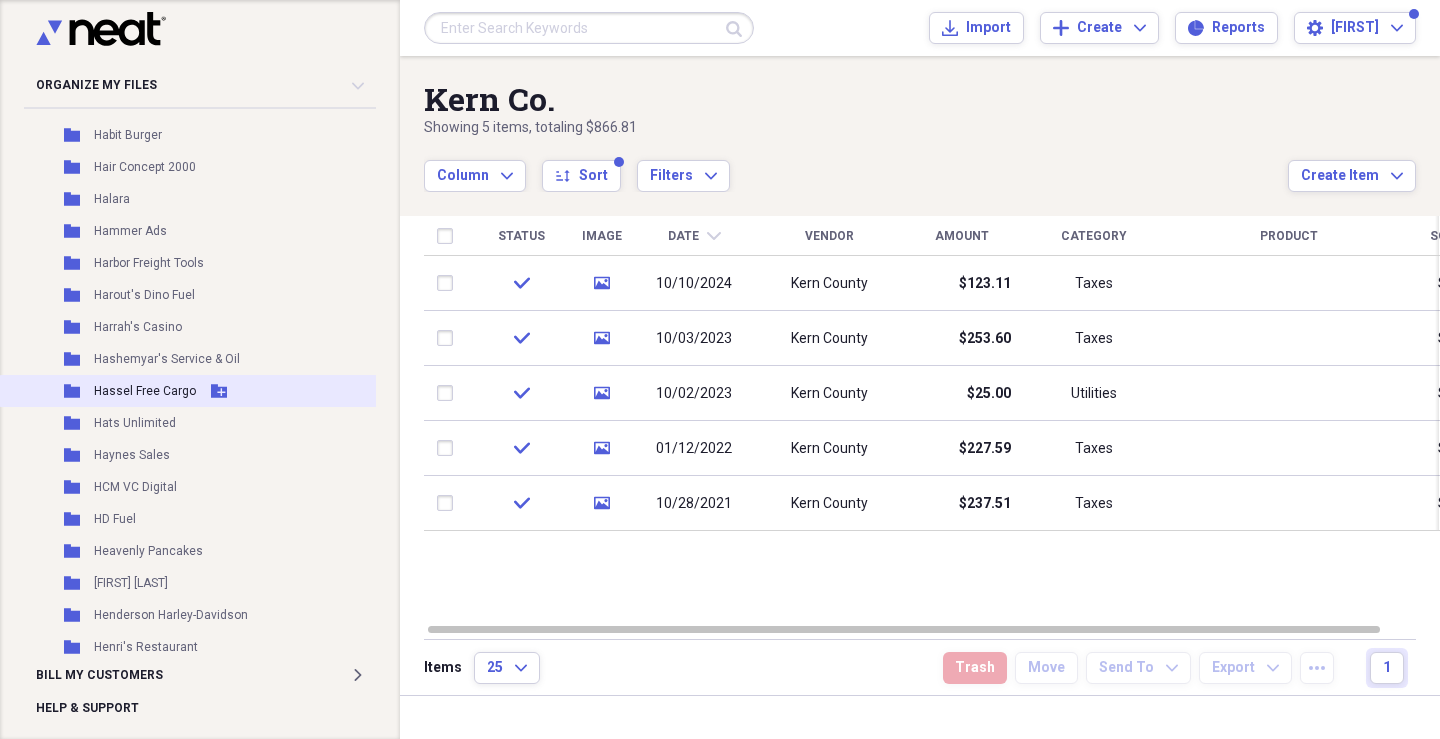 click on "Halara" at bounding box center (112, 199) 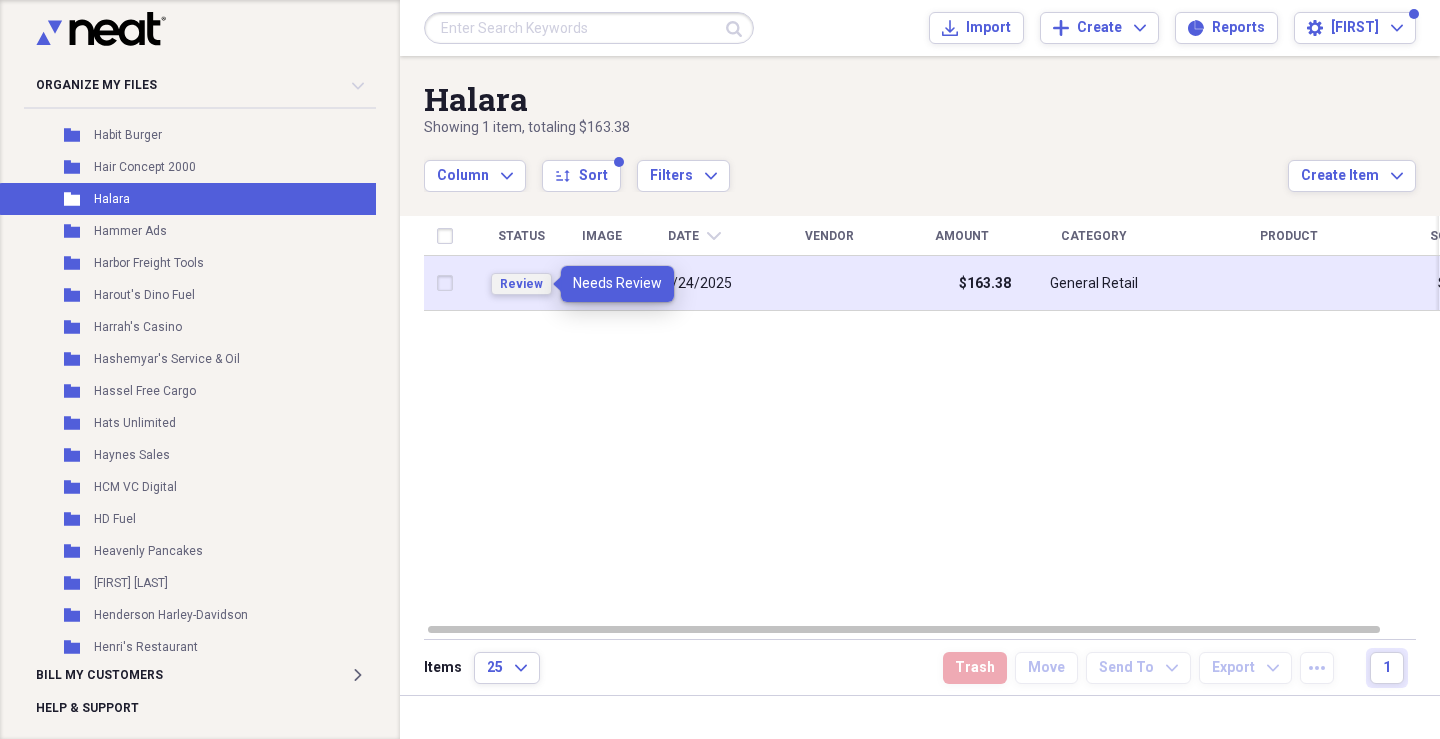 click on "Review" at bounding box center (521, 284) 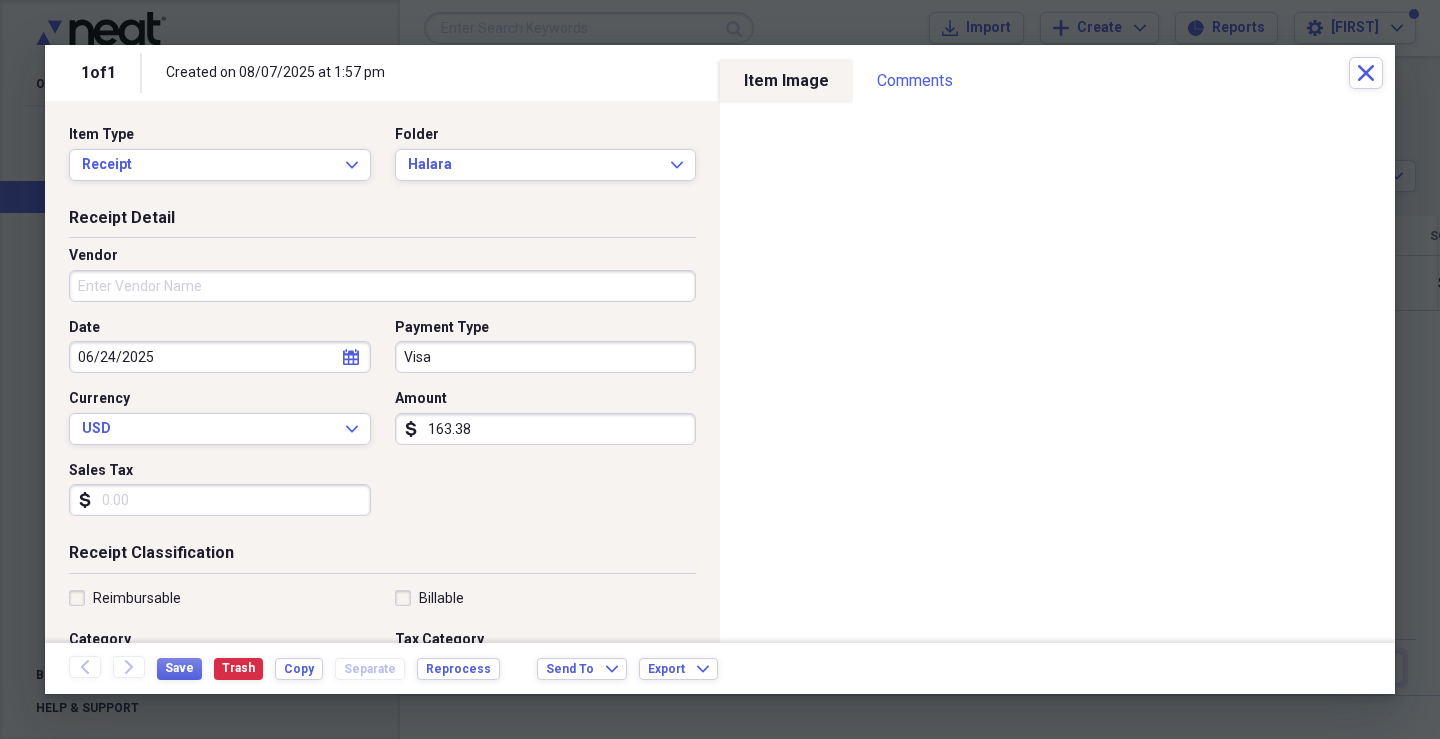 click on "Vendor" at bounding box center [382, 286] 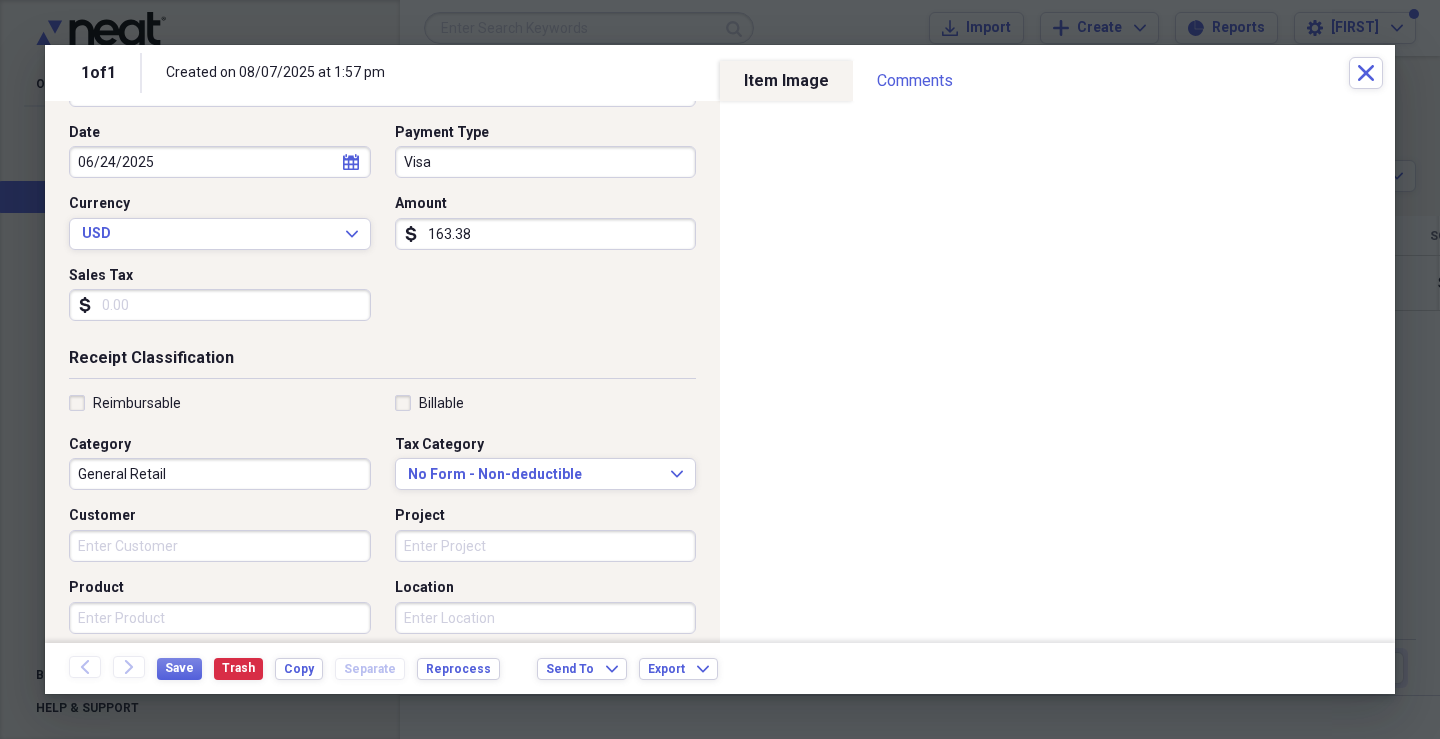 scroll, scrollTop: 200, scrollLeft: 0, axis: vertical 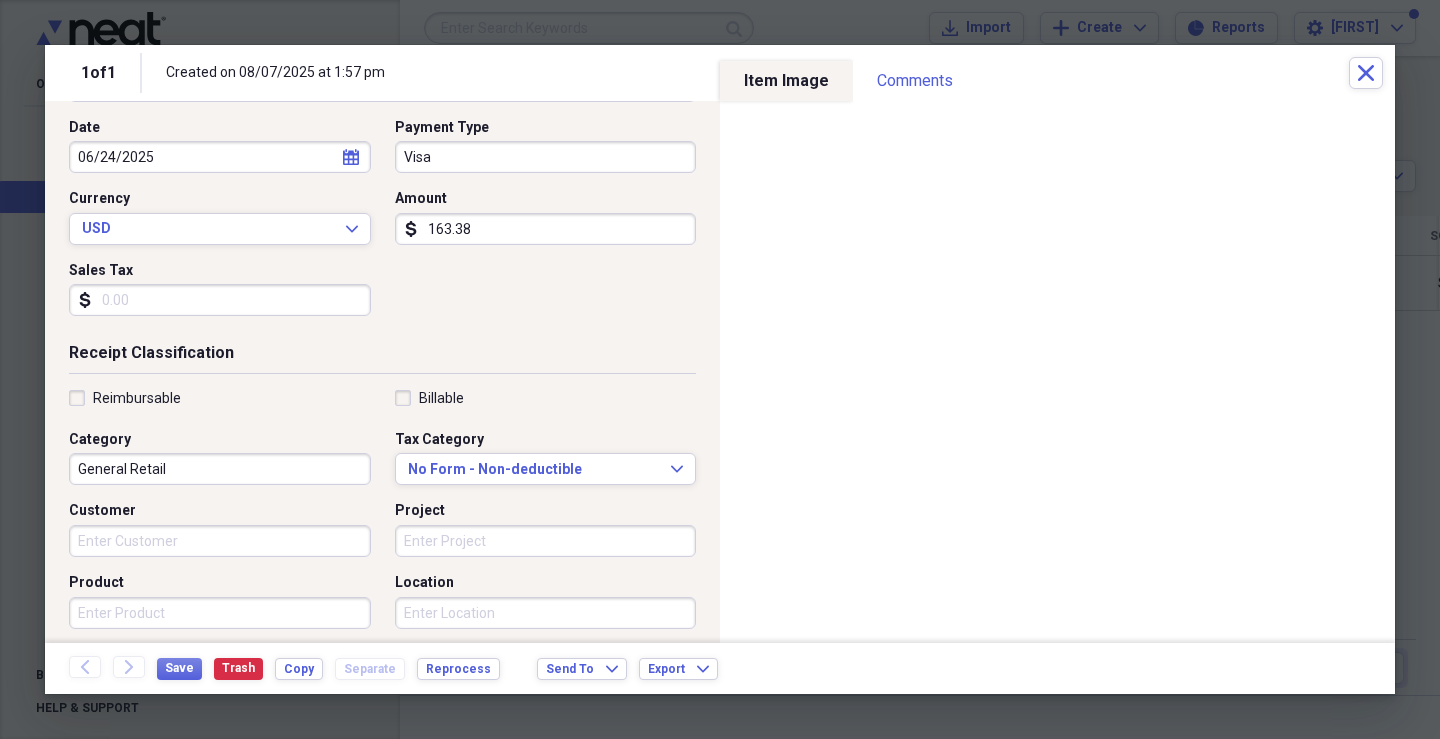 type on "Halara" 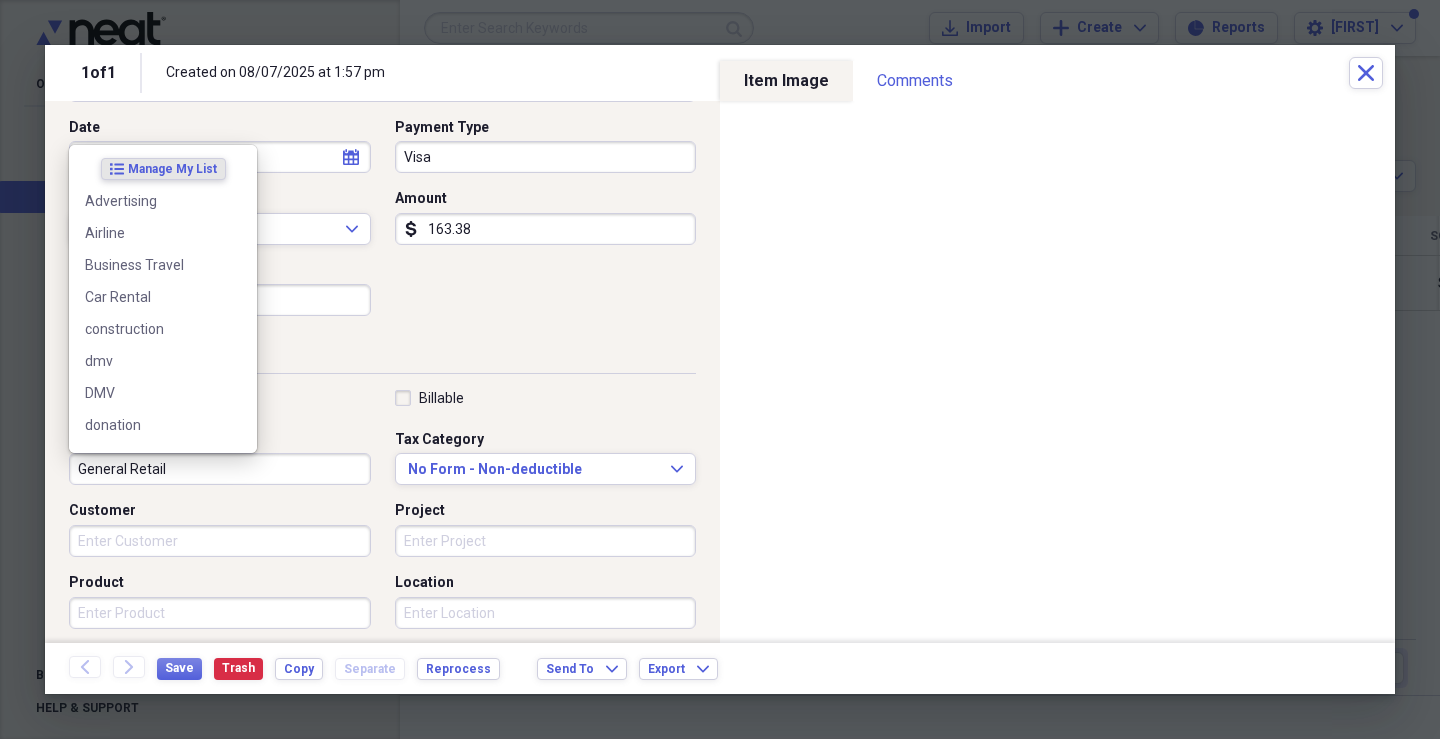 click on "General Retail" at bounding box center [220, 469] 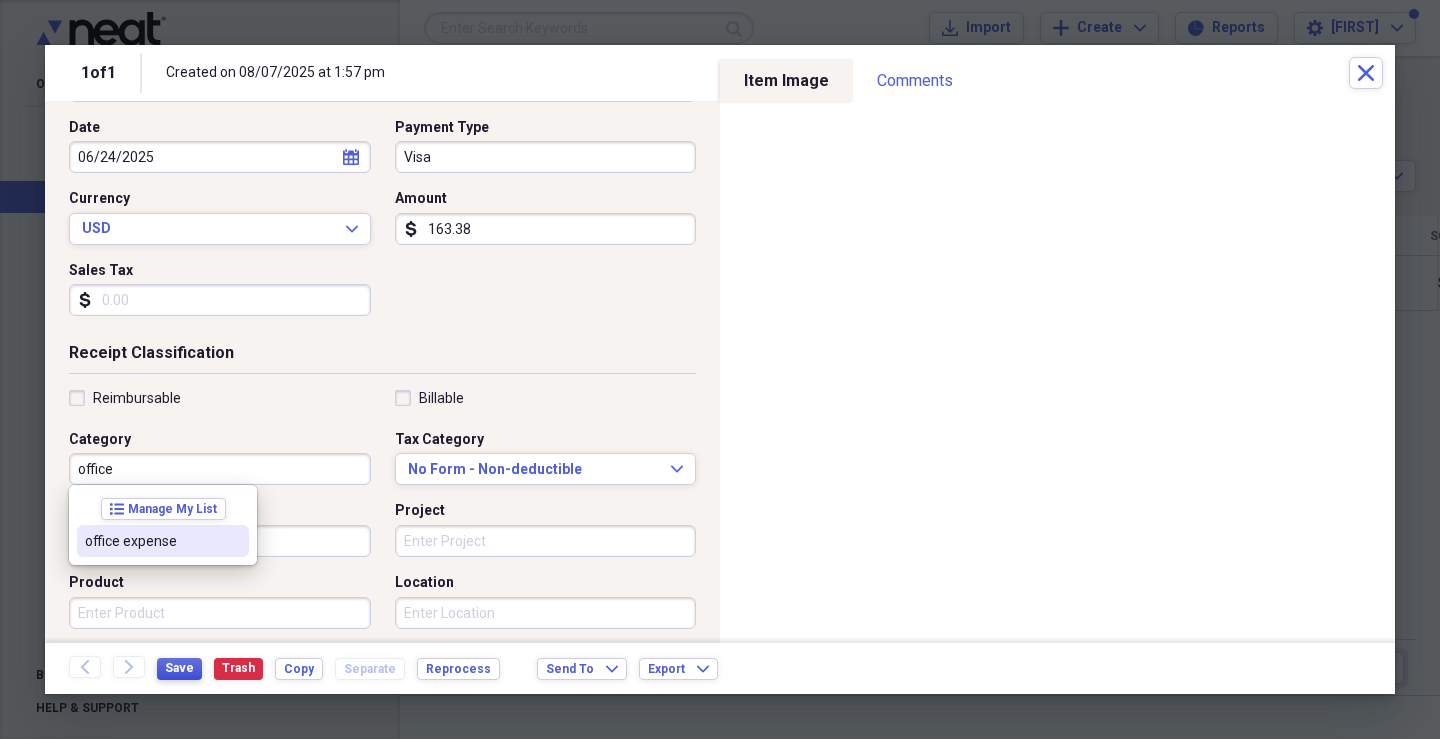 drag, startPoint x: 154, startPoint y: 533, endPoint x: 176, endPoint y: 668, distance: 136.78085 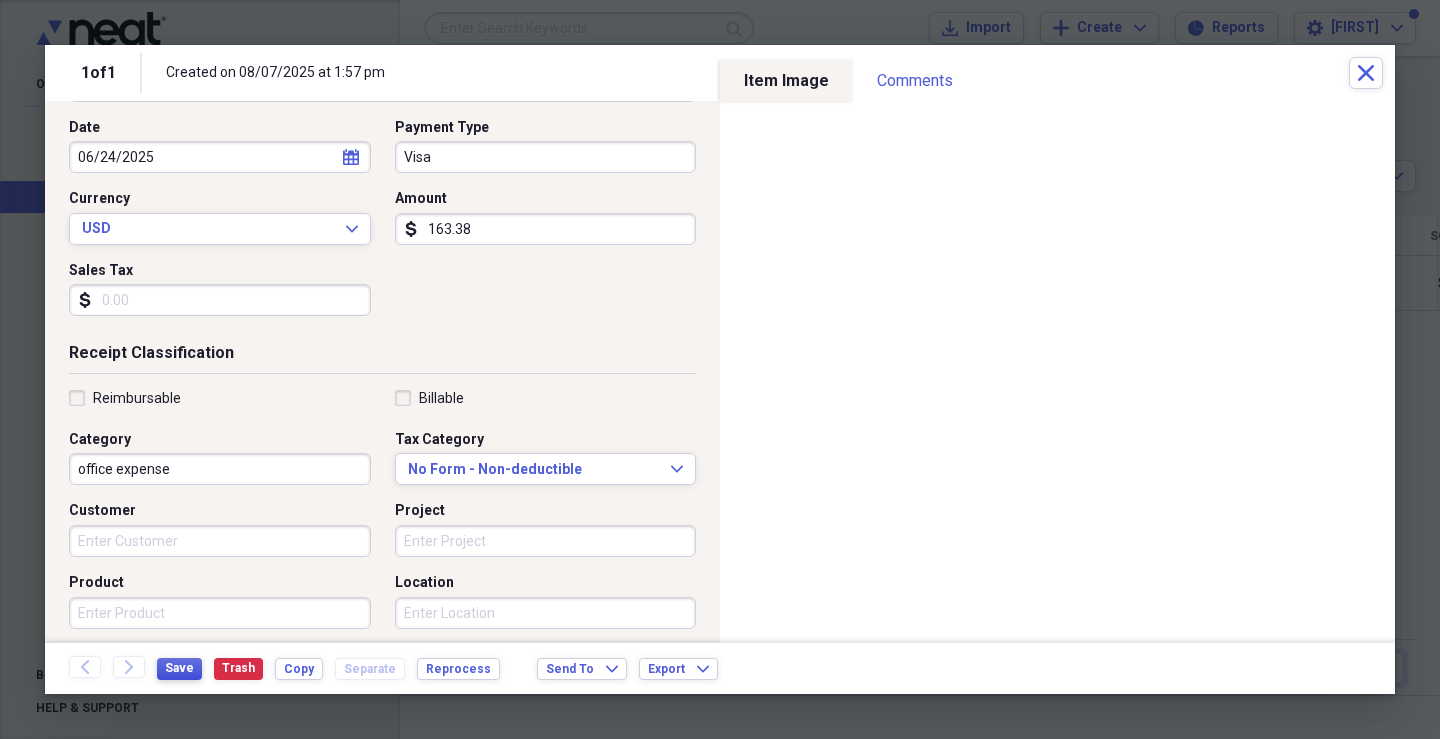 click on "Save" at bounding box center [179, 668] 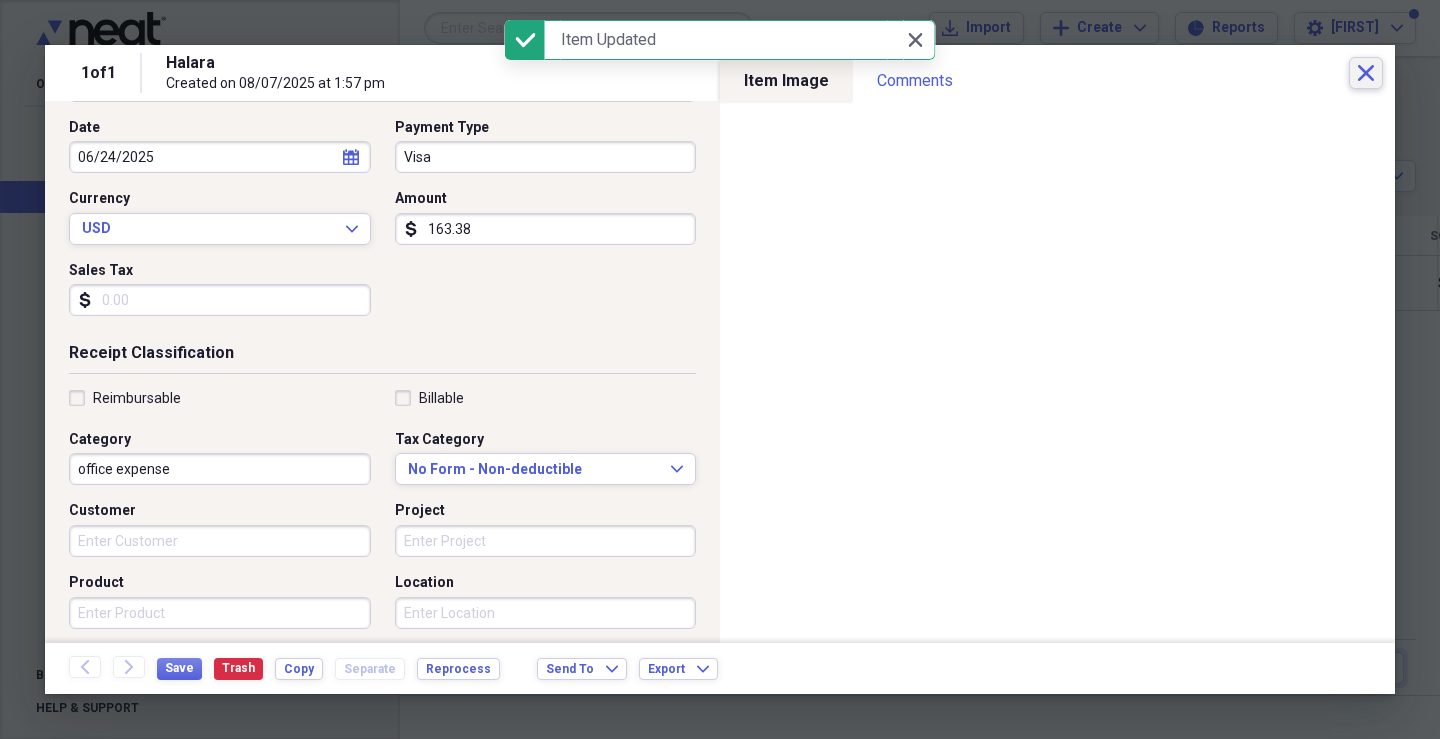 click on "Close" 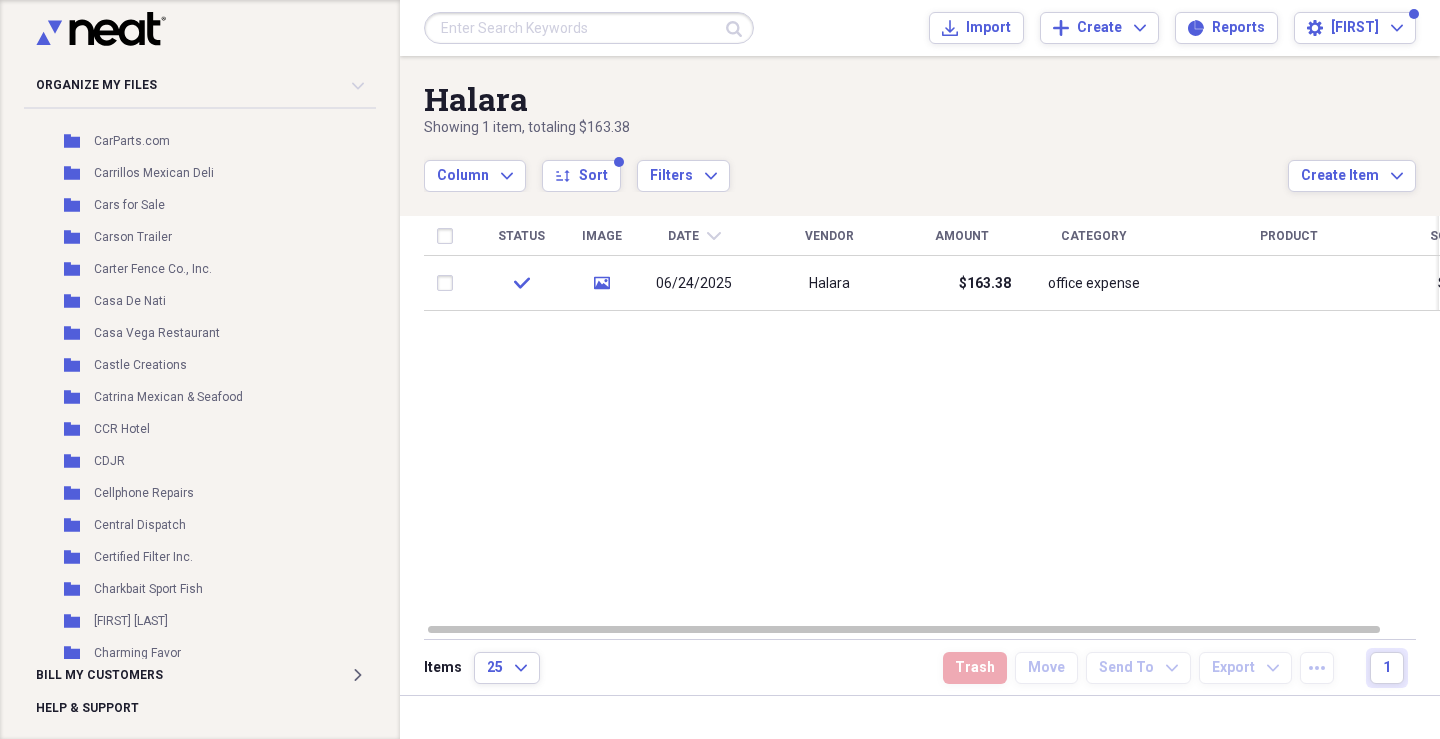 scroll, scrollTop: 2215, scrollLeft: 0, axis: vertical 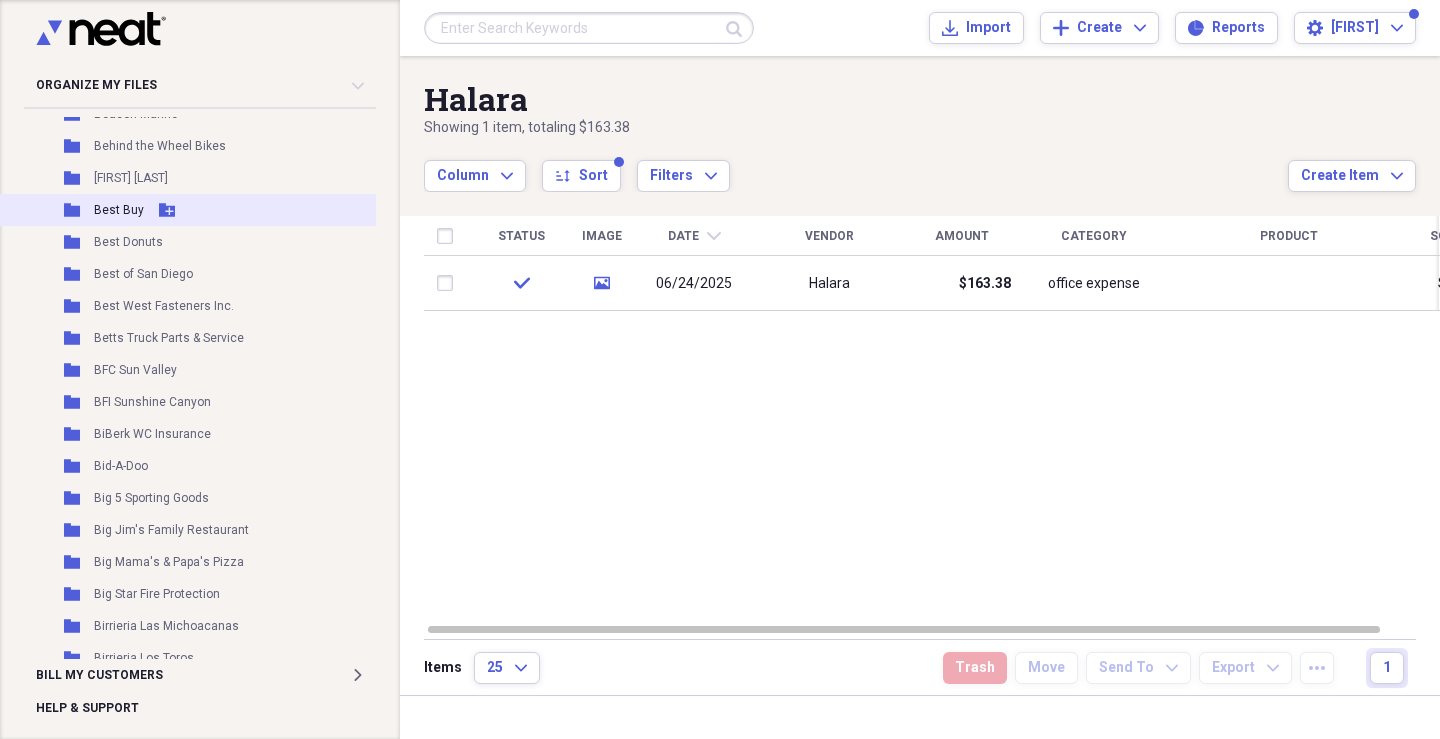 click on "Best Buy" at bounding box center [119, 210] 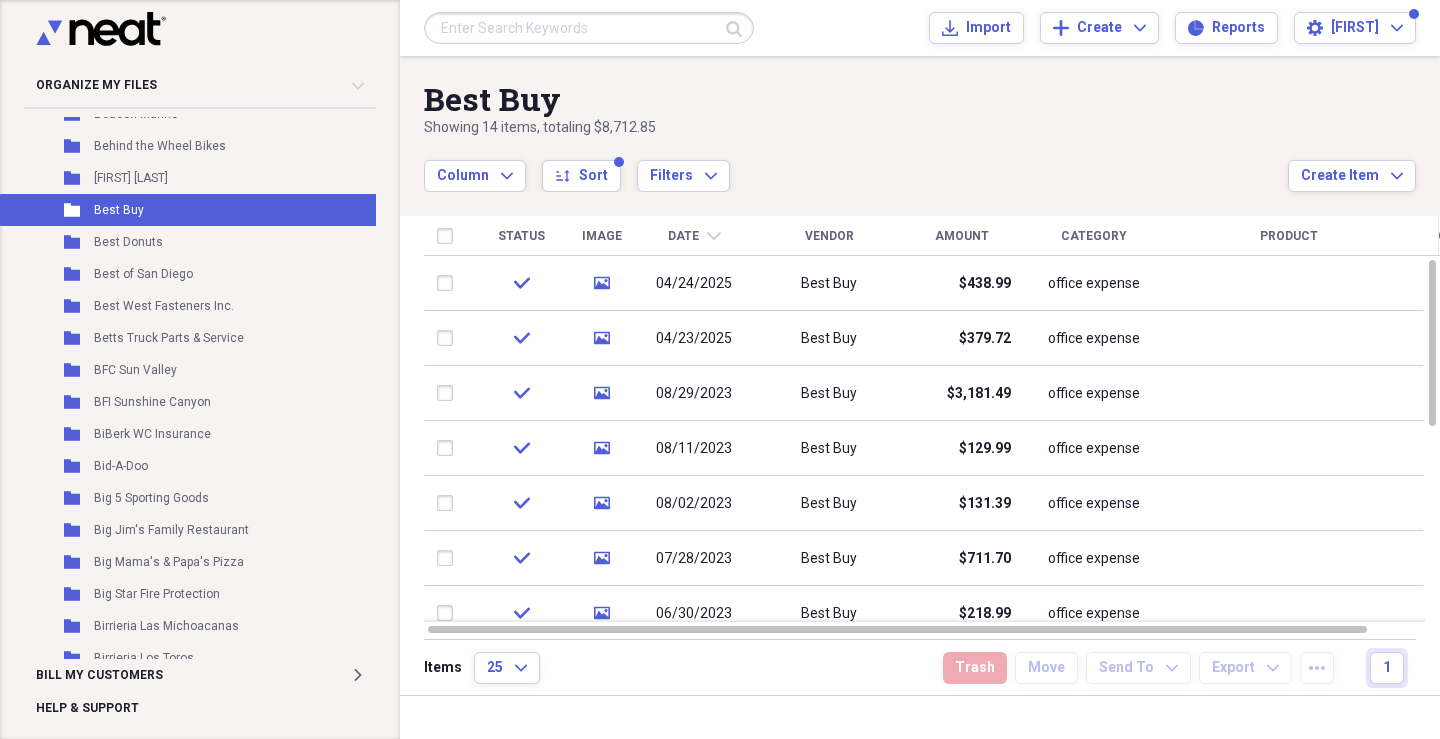 click on "chevron-down" 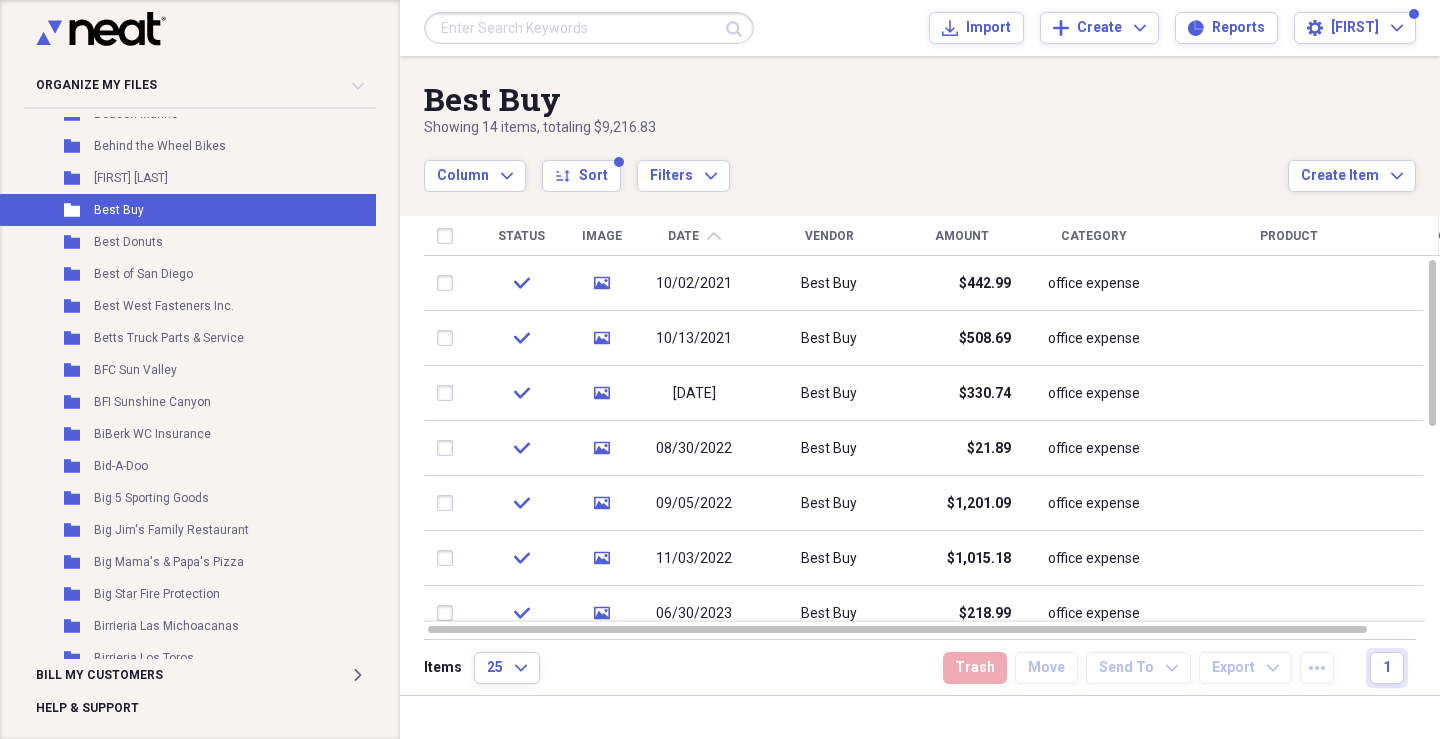 click on "chevron-up" 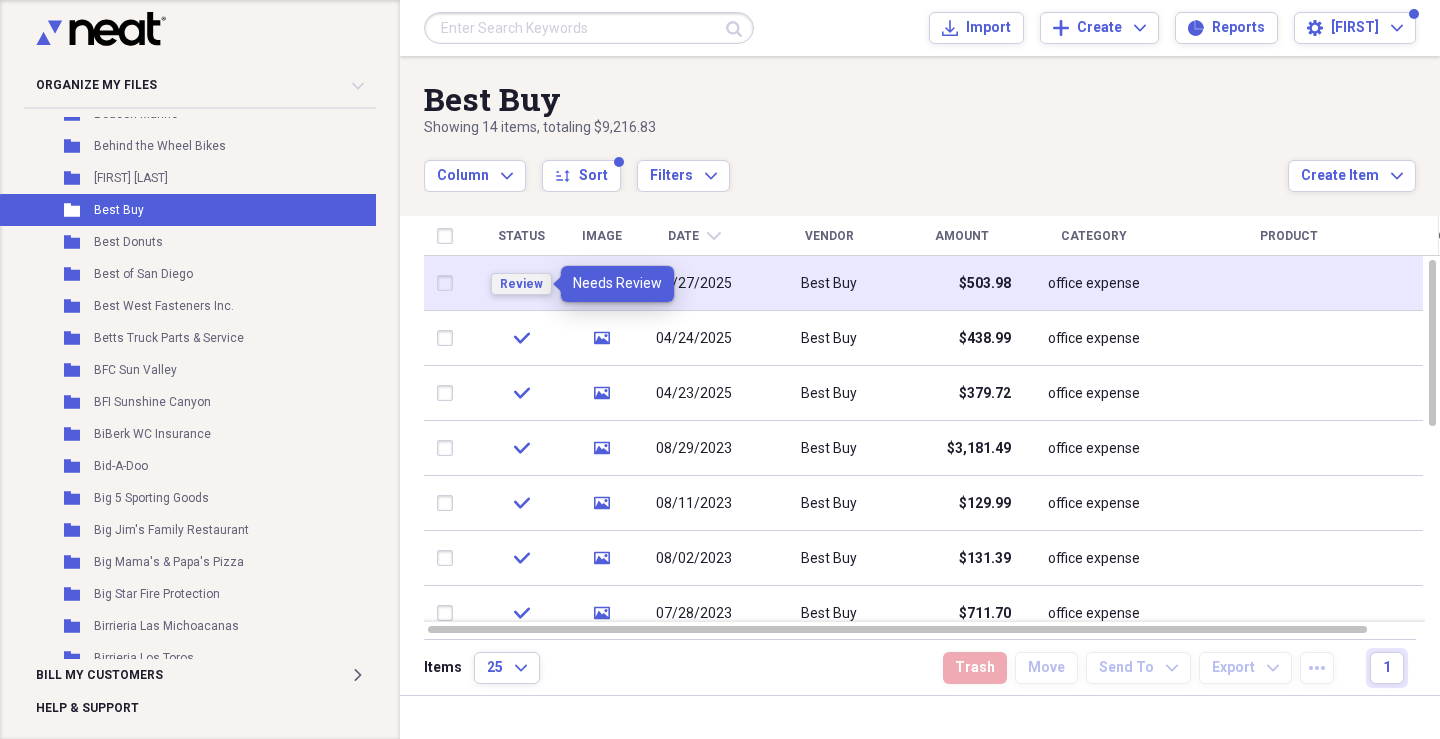 click on "Review" at bounding box center (521, 284) 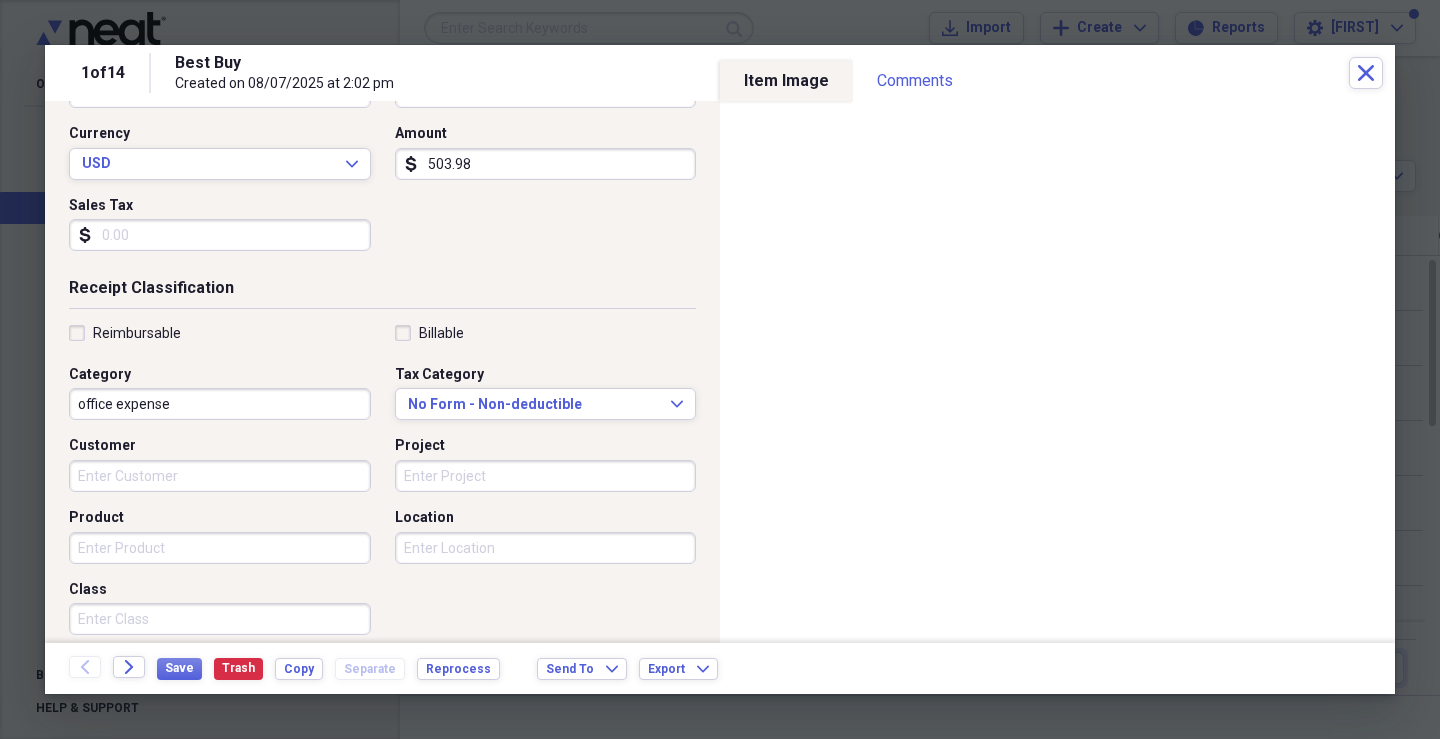 scroll, scrollTop: 400, scrollLeft: 0, axis: vertical 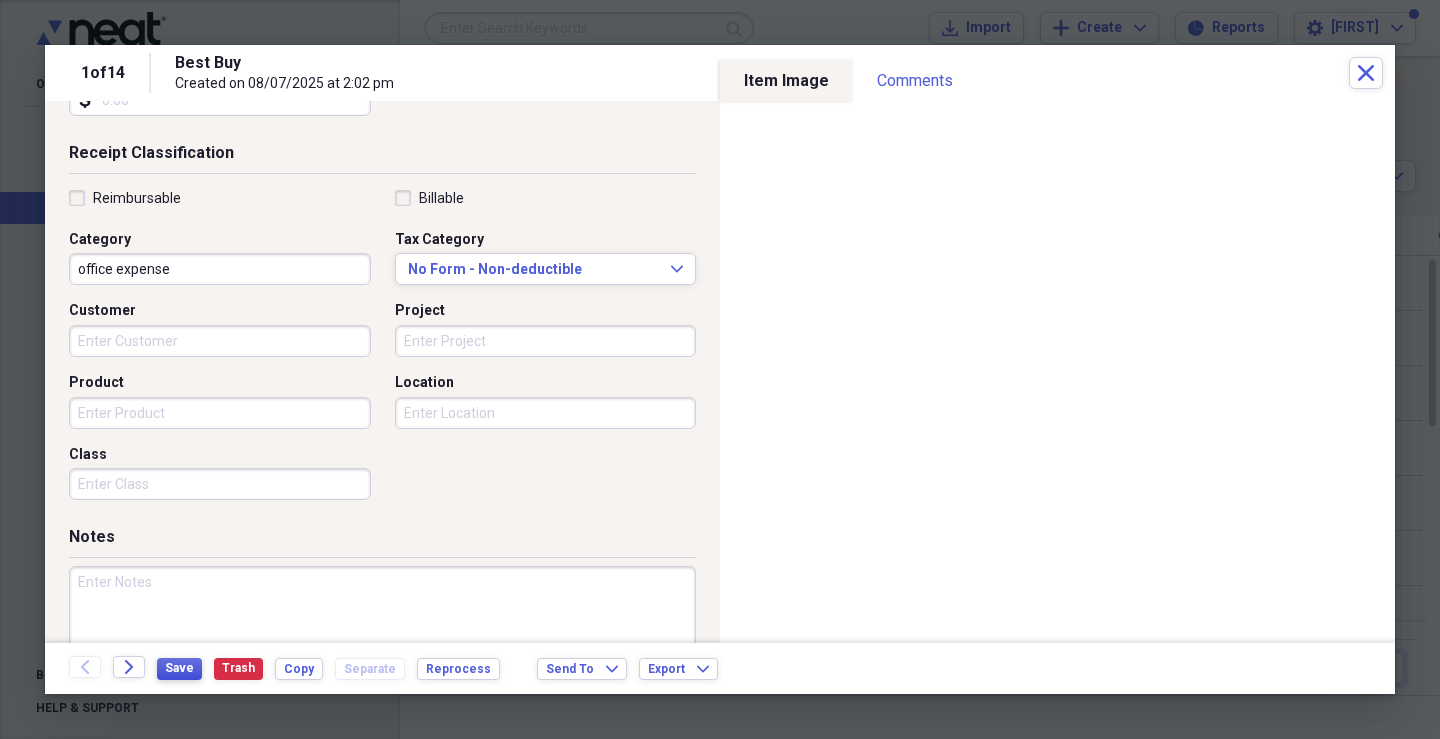 click on "Save" at bounding box center [179, 668] 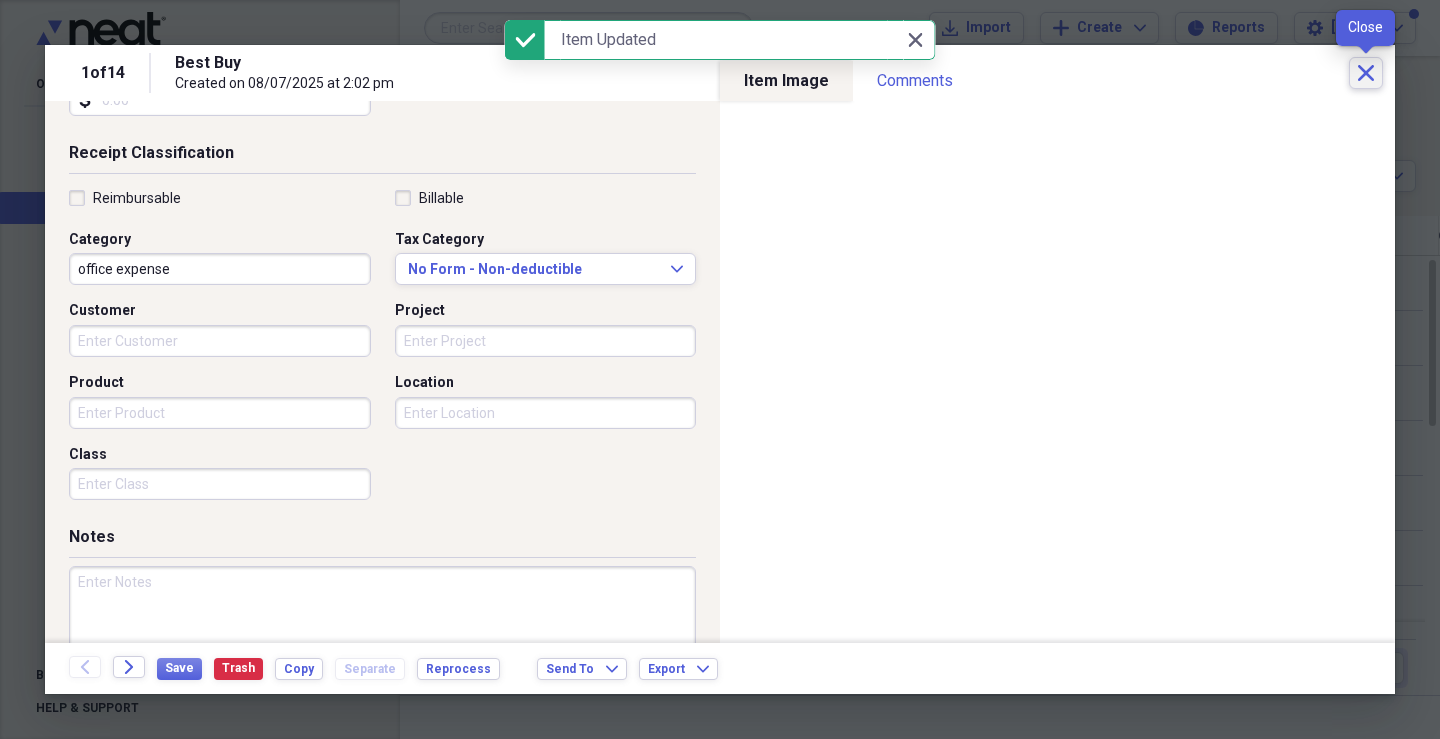click 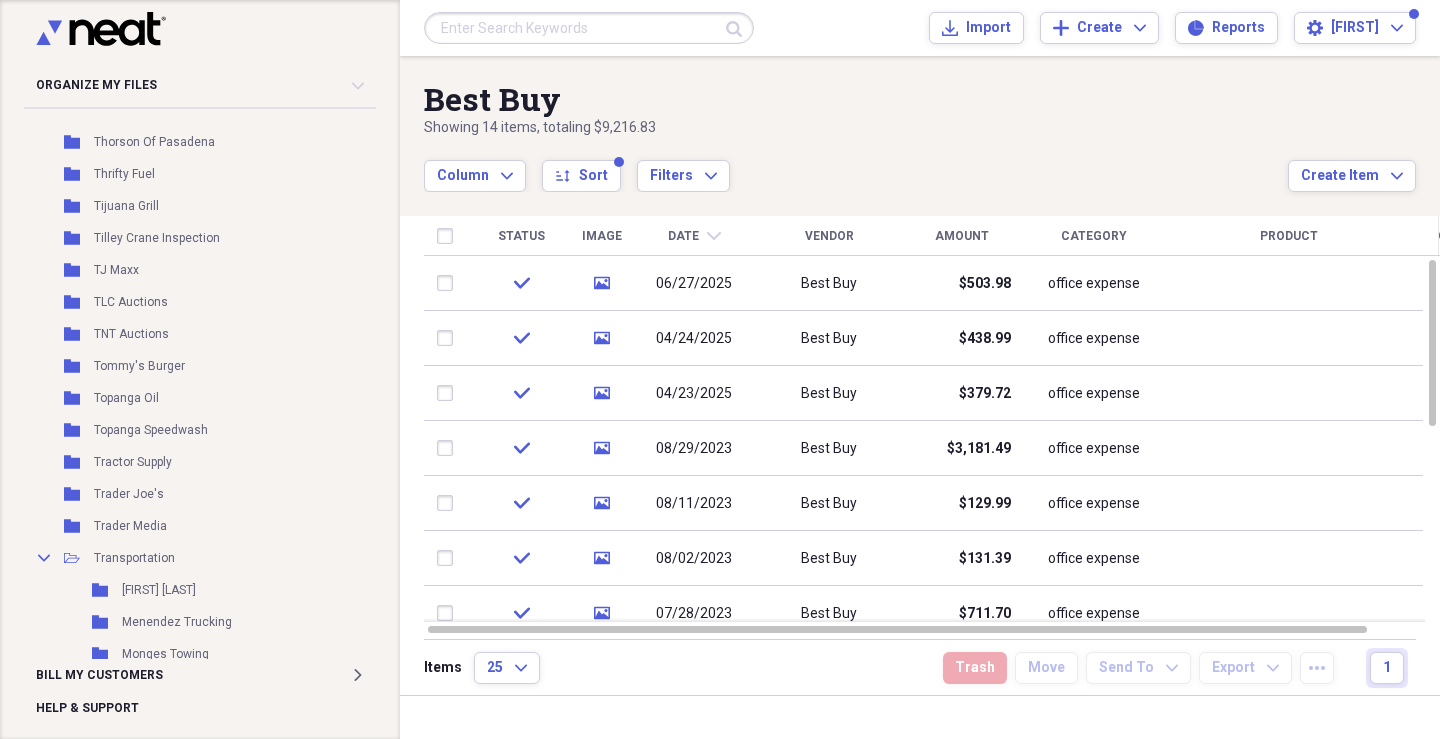 scroll, scrollTop: 30630, scrollLeft: 0, axis: vertical 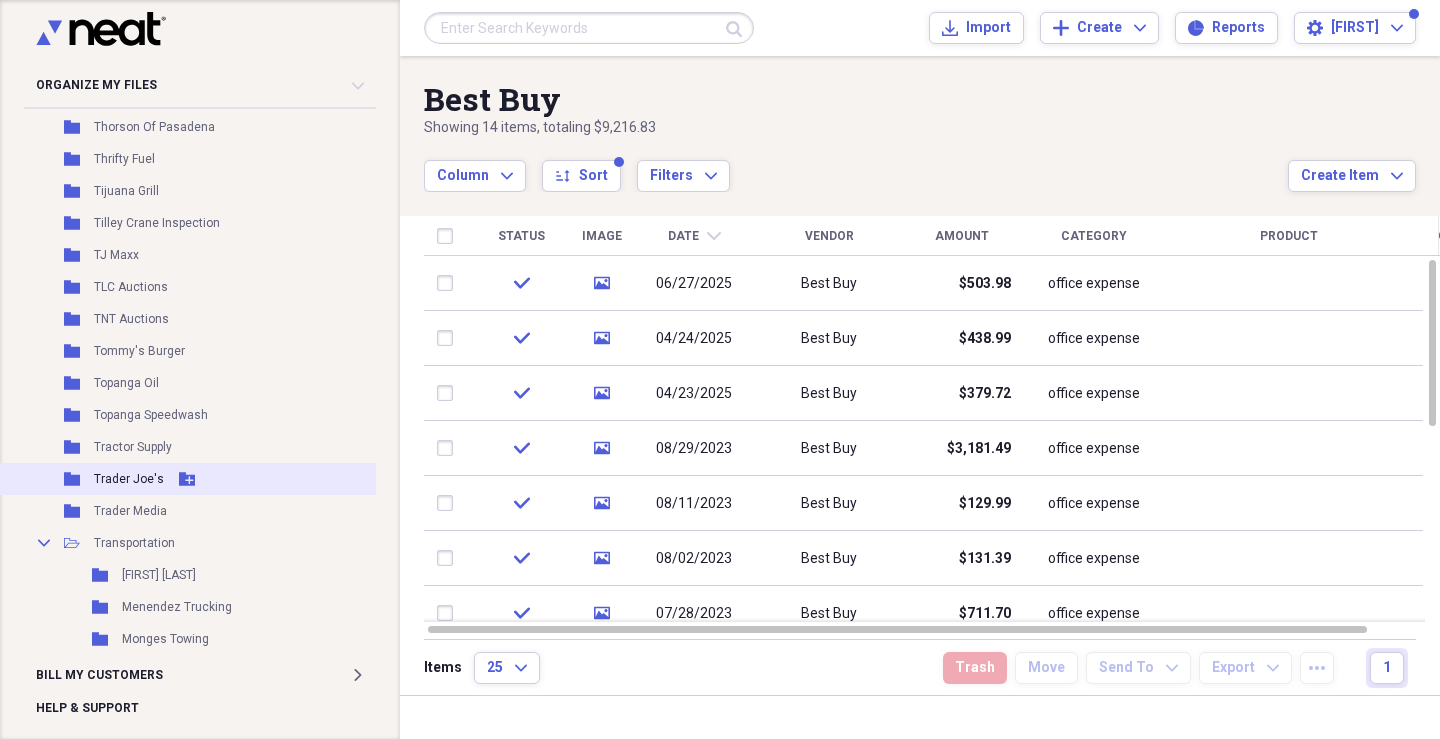 click on "Trader Joe's" at bounding box center (129, 479) 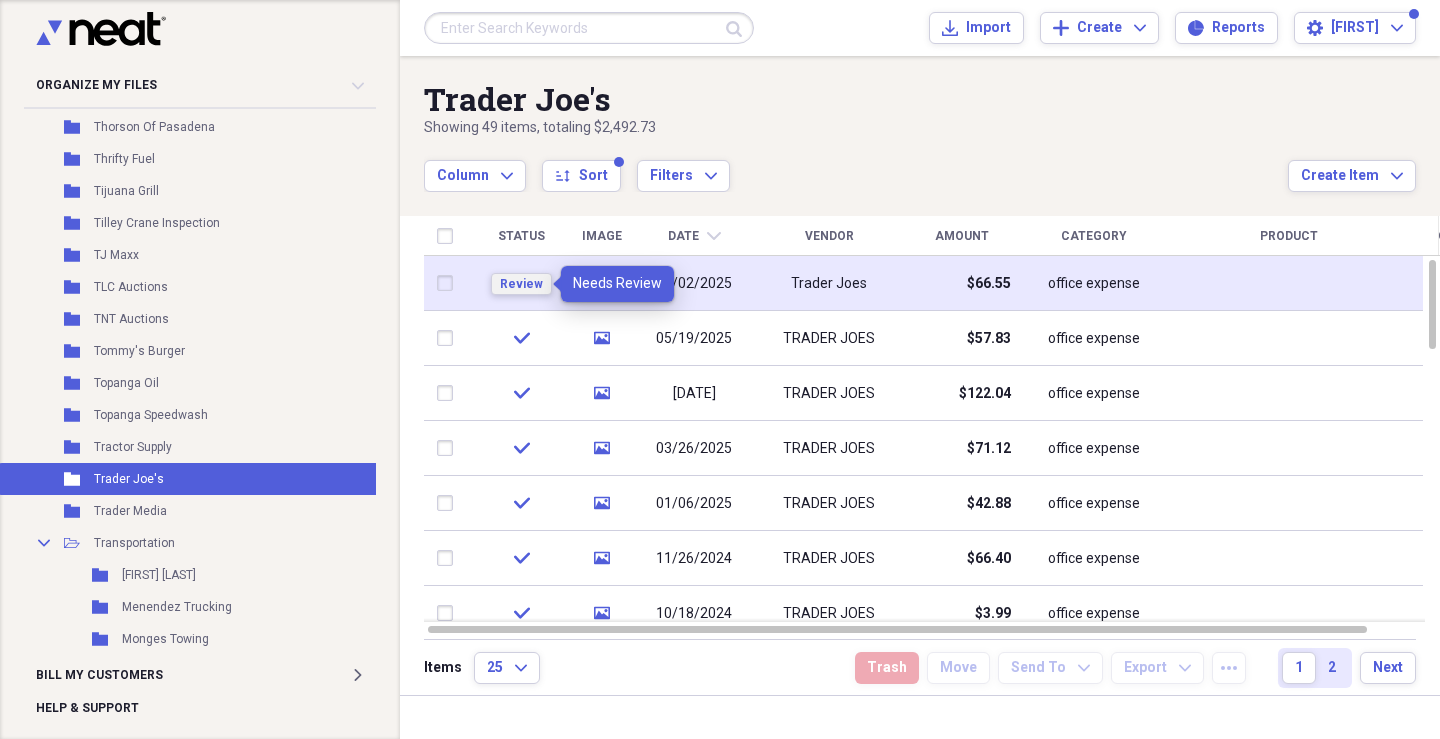 click on "Review" at bounding box center [521, 284] 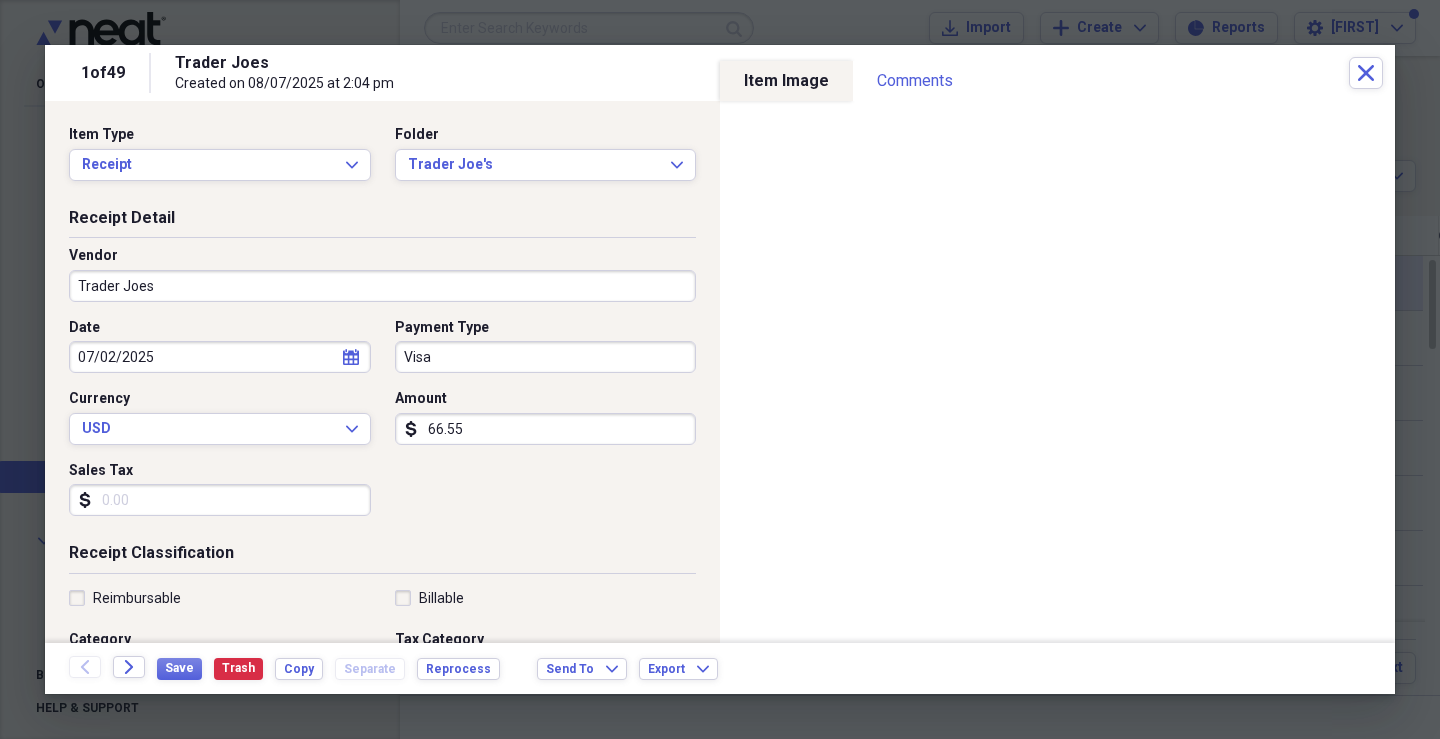scroll, scrollTop: 300, scrollLeft: 0, axis: vertical 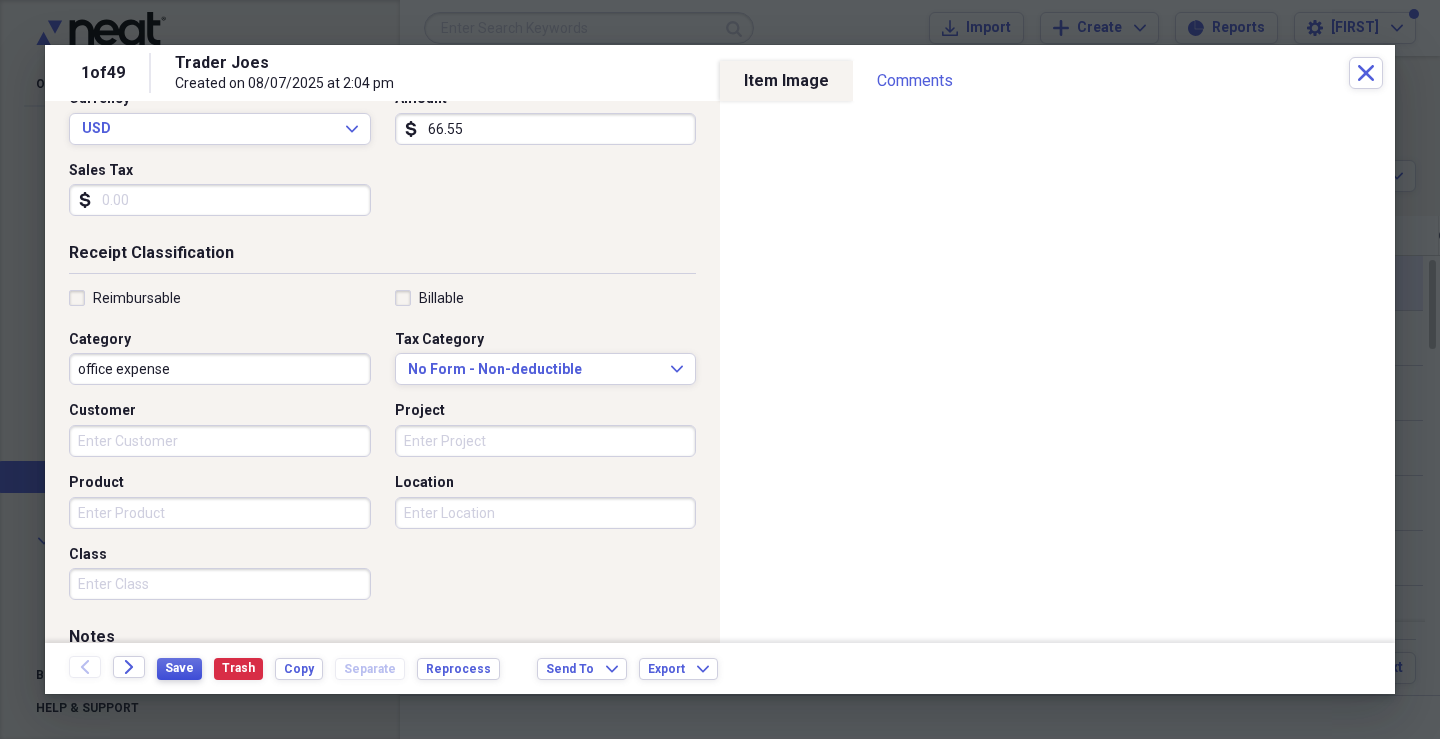 click on "Save" at bounding box center (179, 668) 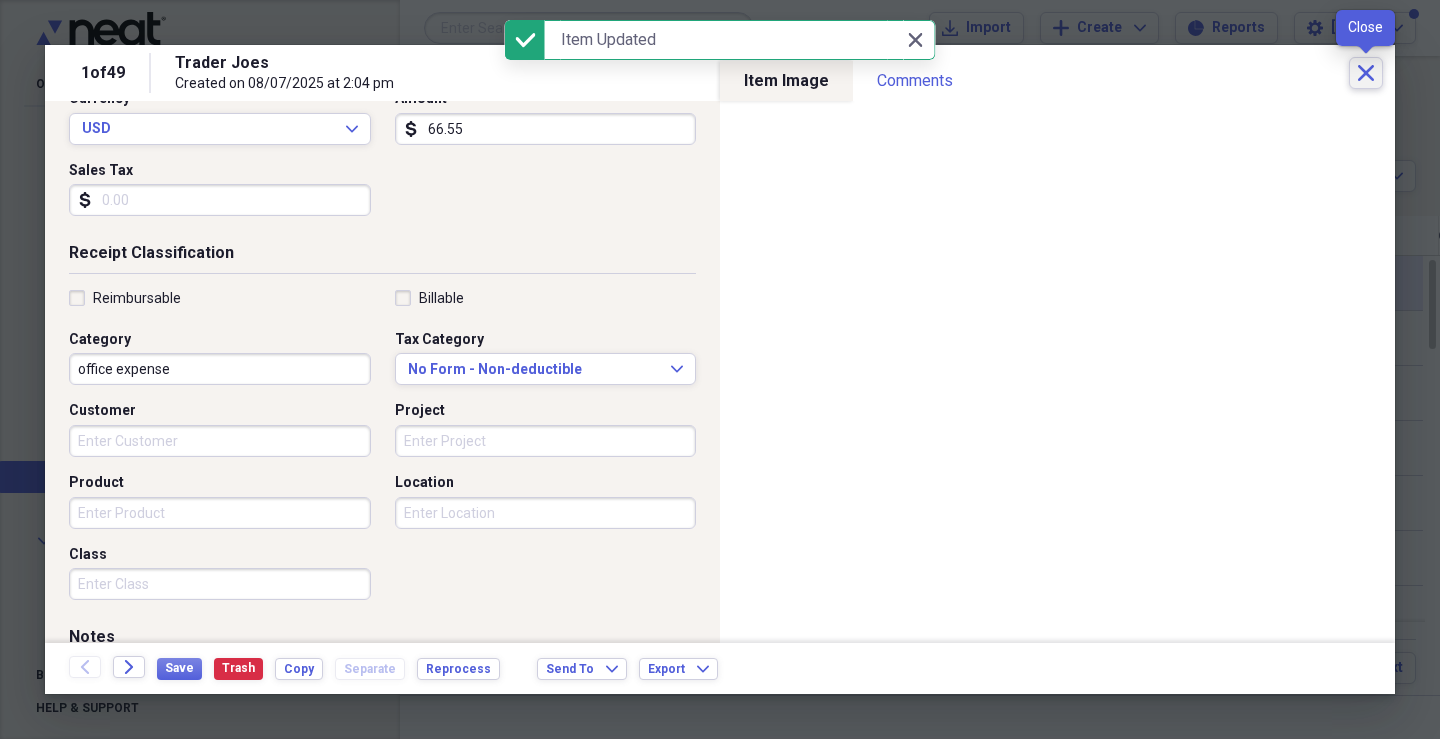 click 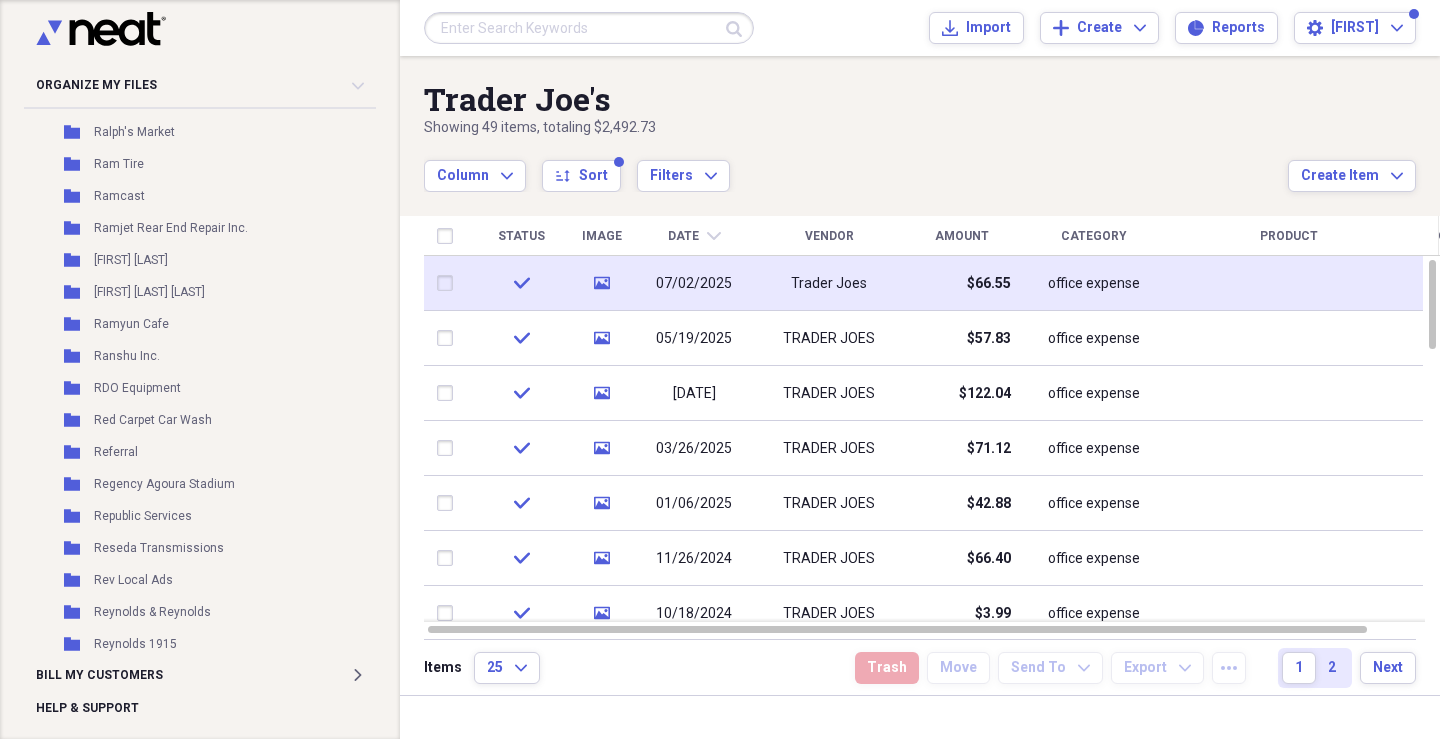 scroll, scrollTop: 23784, scrollLeft: 0, axis: vertical 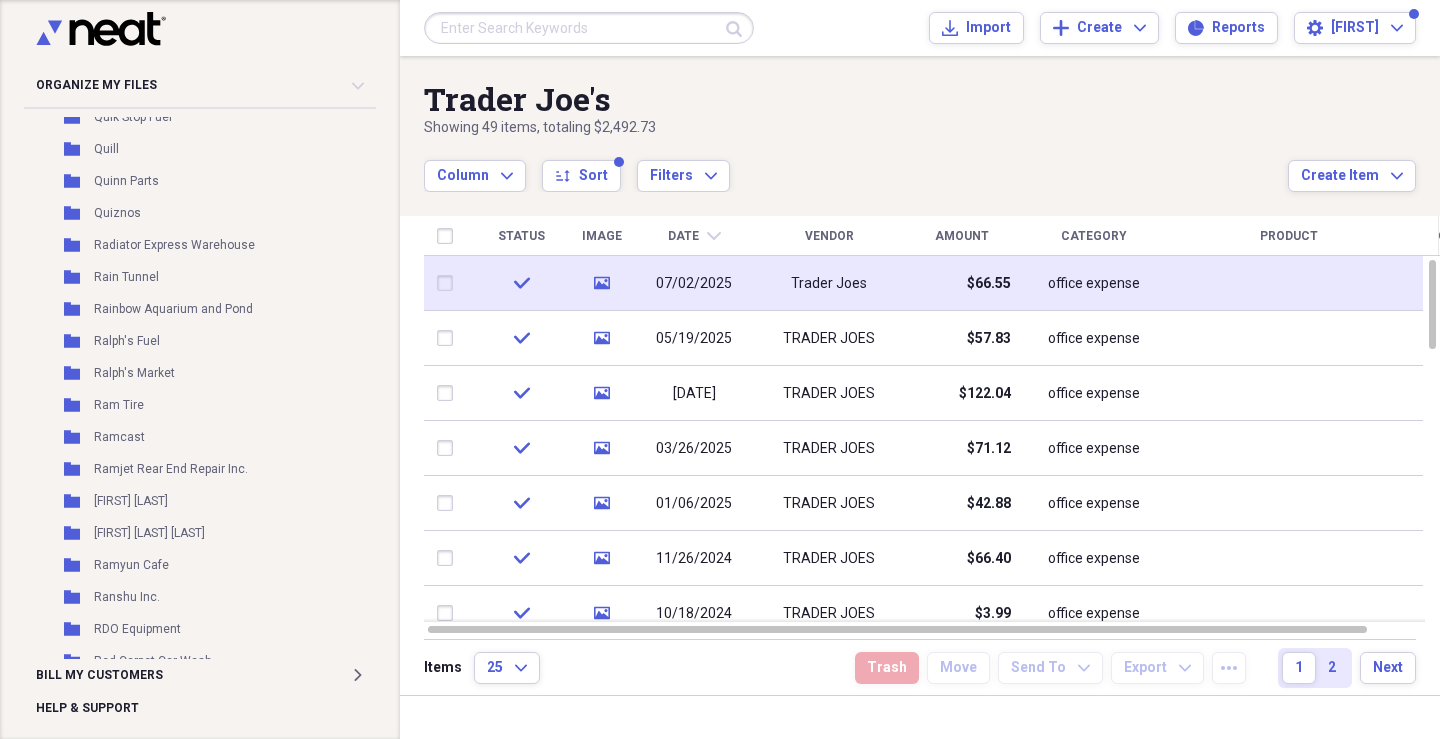 drag, startPoint x: 116, startPoint y: 370, endPoint x: 410, endPoint y: 424, distance: 298.91806 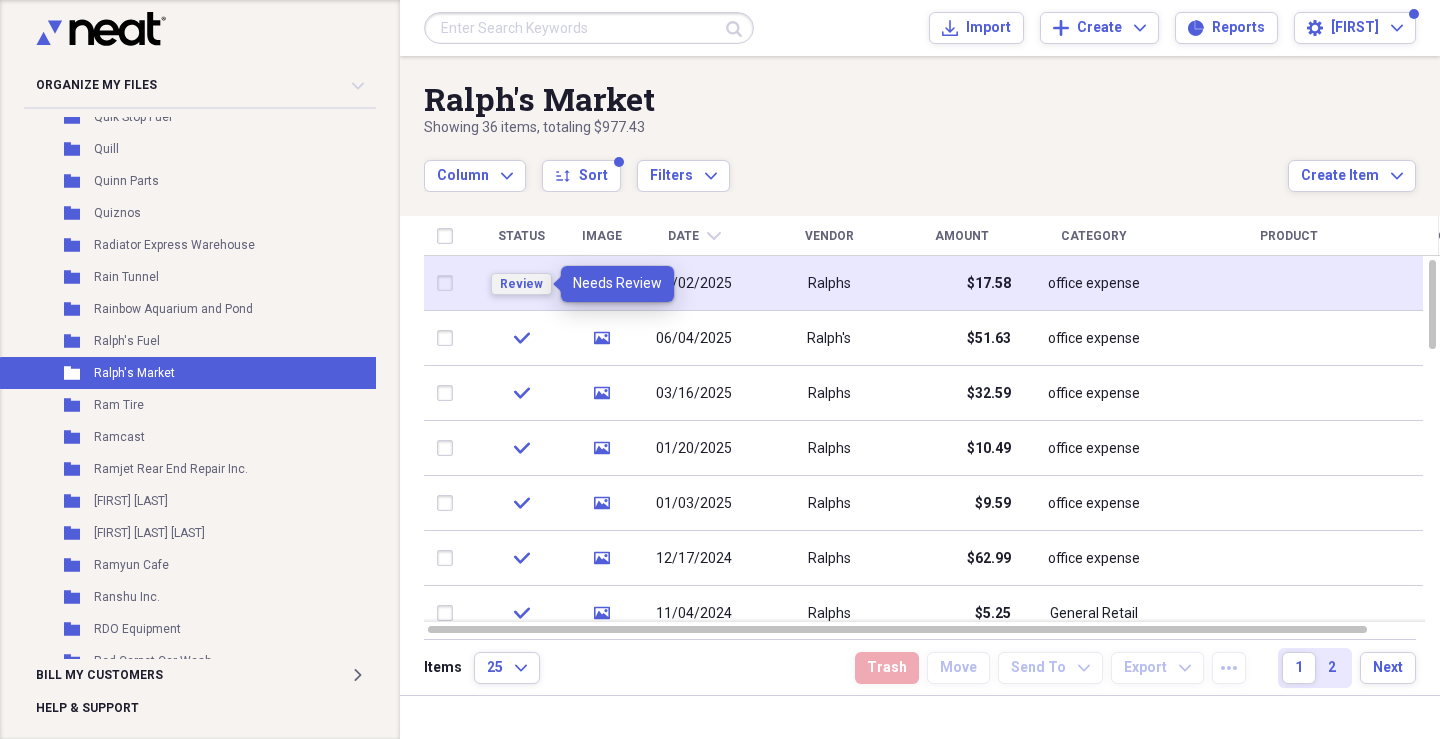 click on "Review" at bounding box center (521, 284) 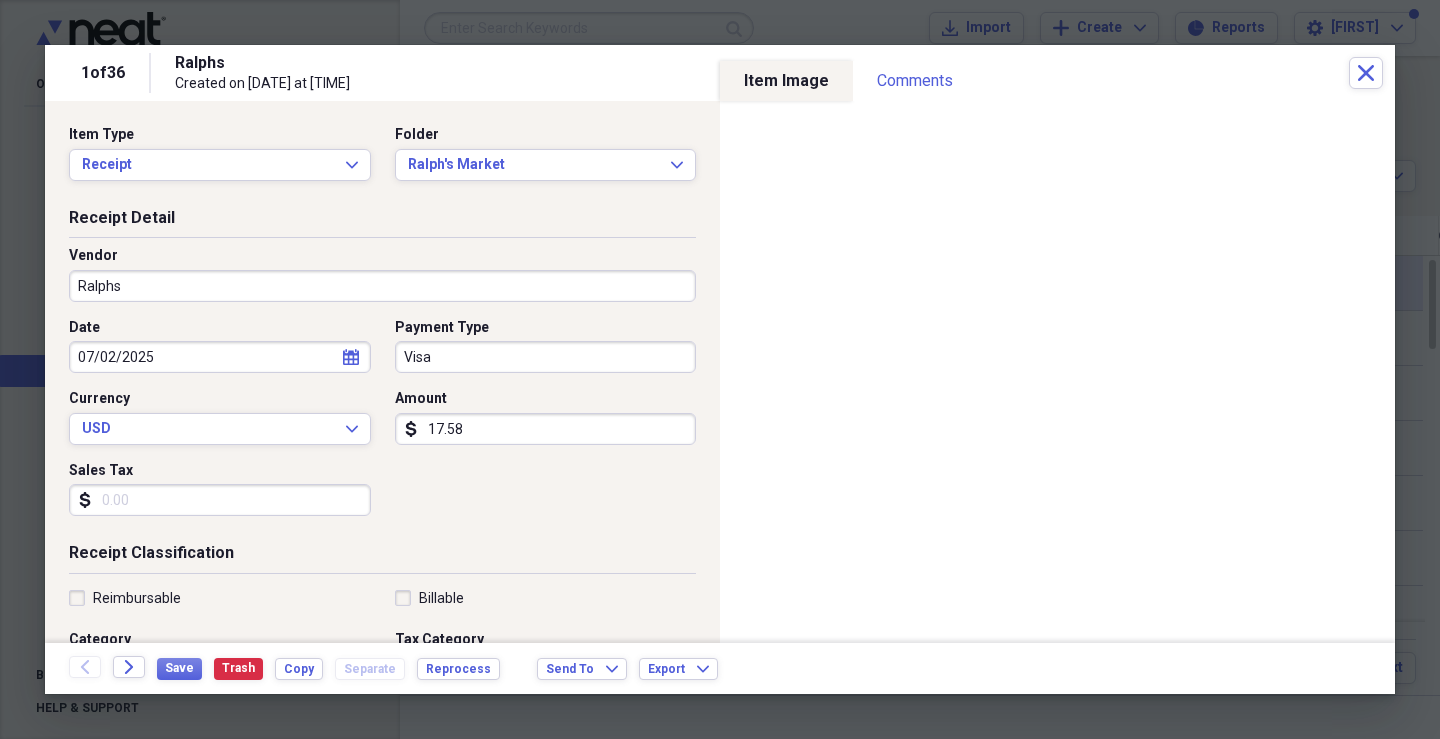 scroll, scrollTop: 200, scrollLeft: 0, axis: vertical 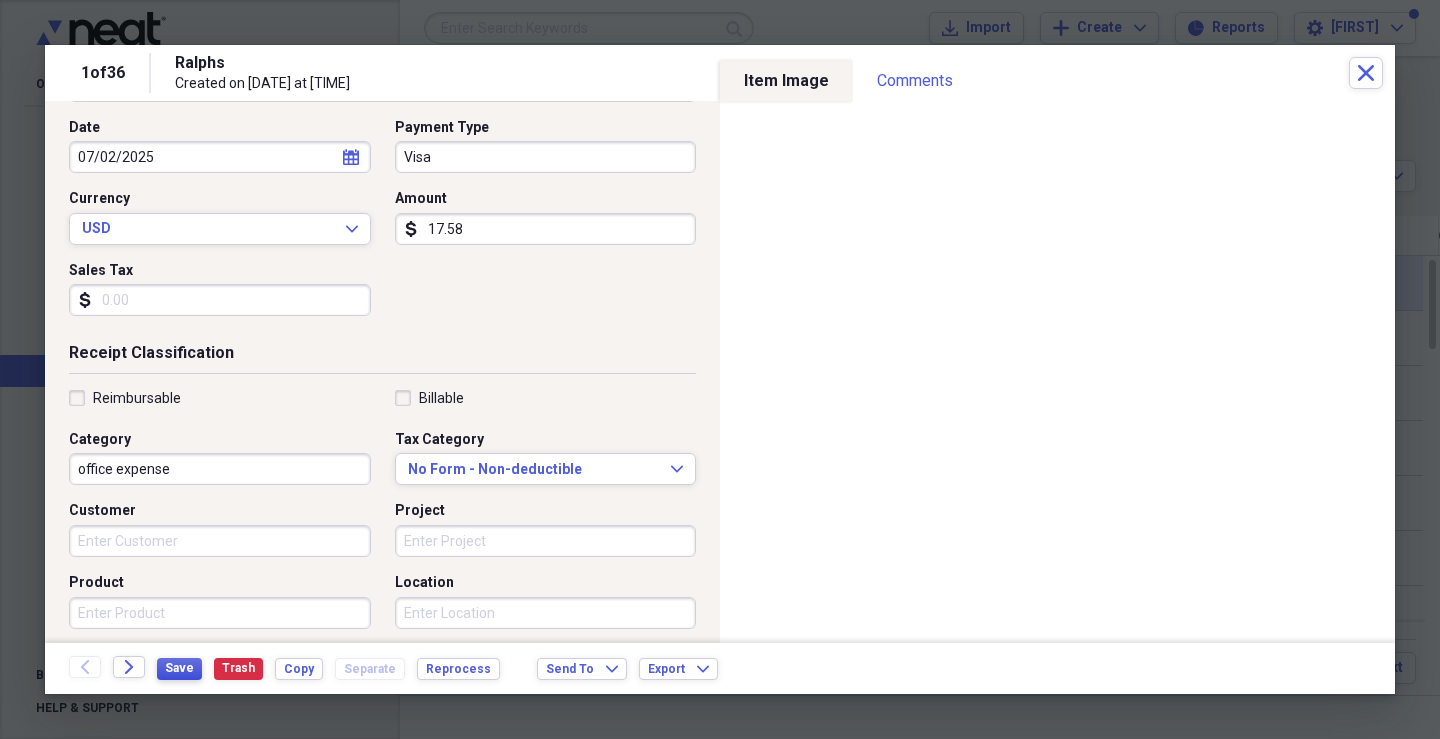 click on "Save" at bounding box center [179, 668] 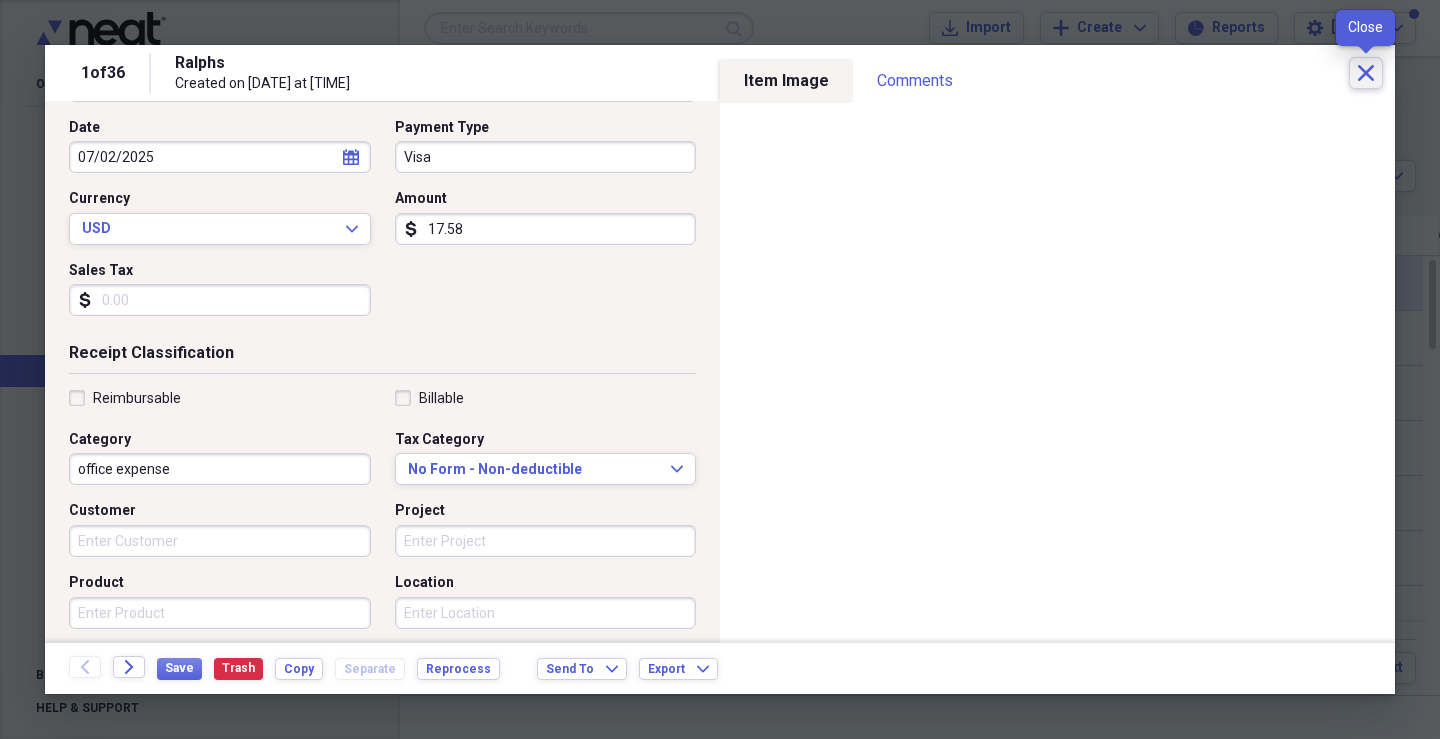 click 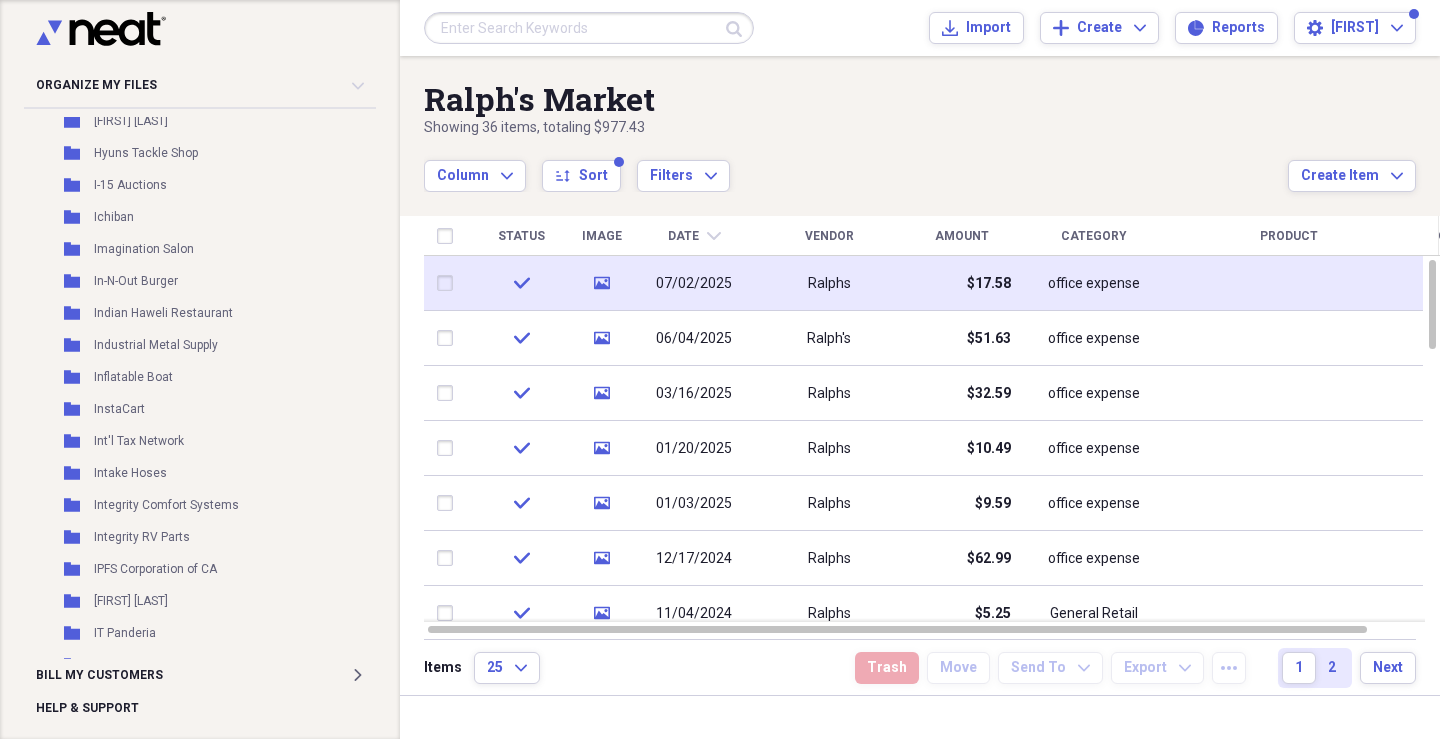scroll, scrollTop: 9848, scrollLeft: 0, axis: vertical 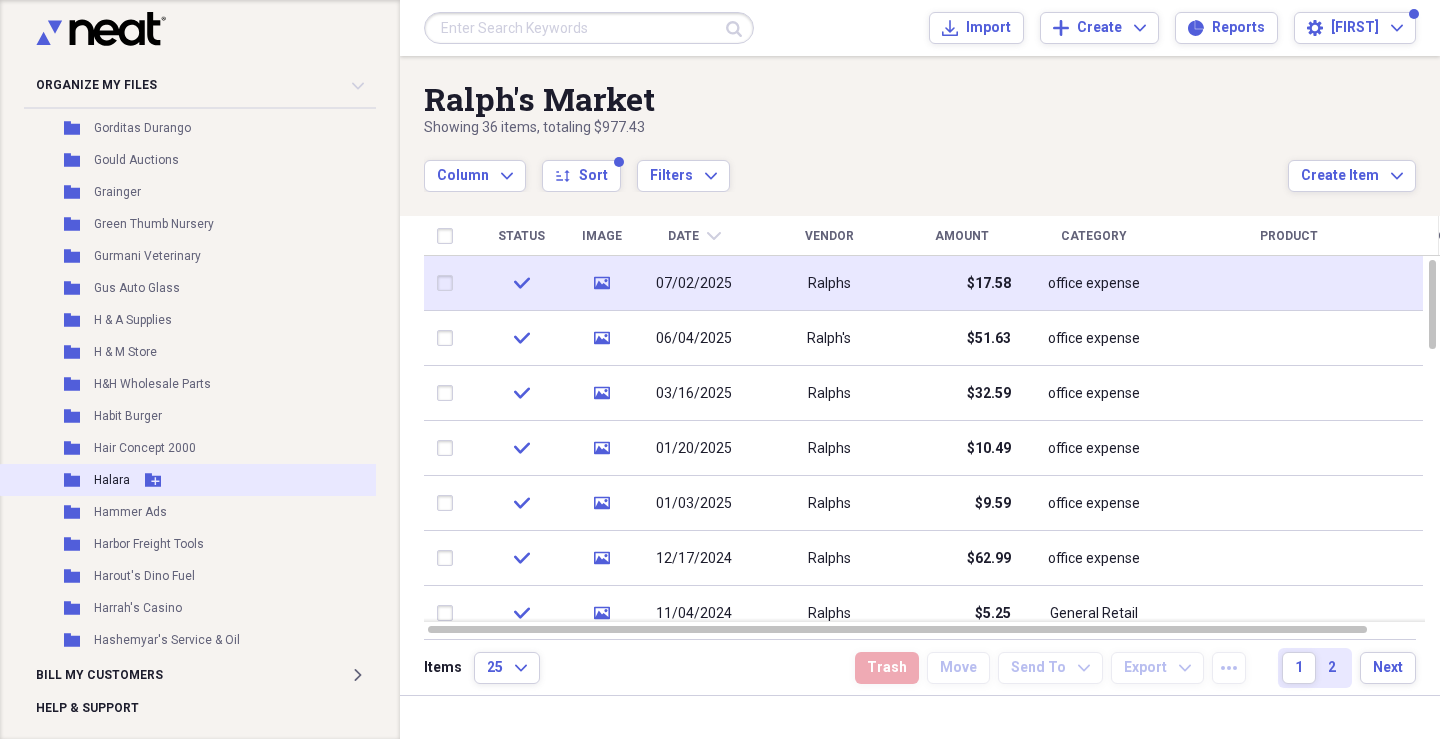click on "[BRAND]" at bounding box center [112, 480] 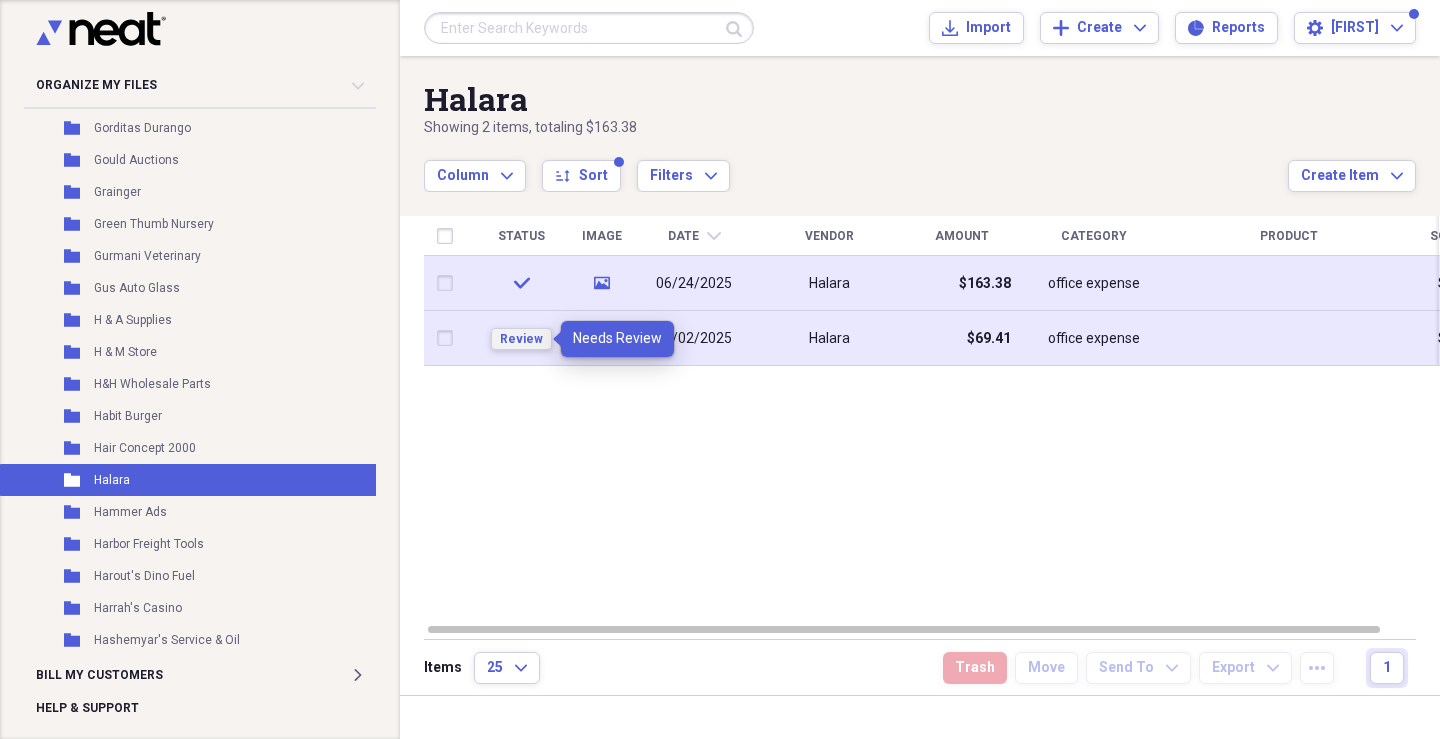 click on "Review" at bounding box center (521, 339) 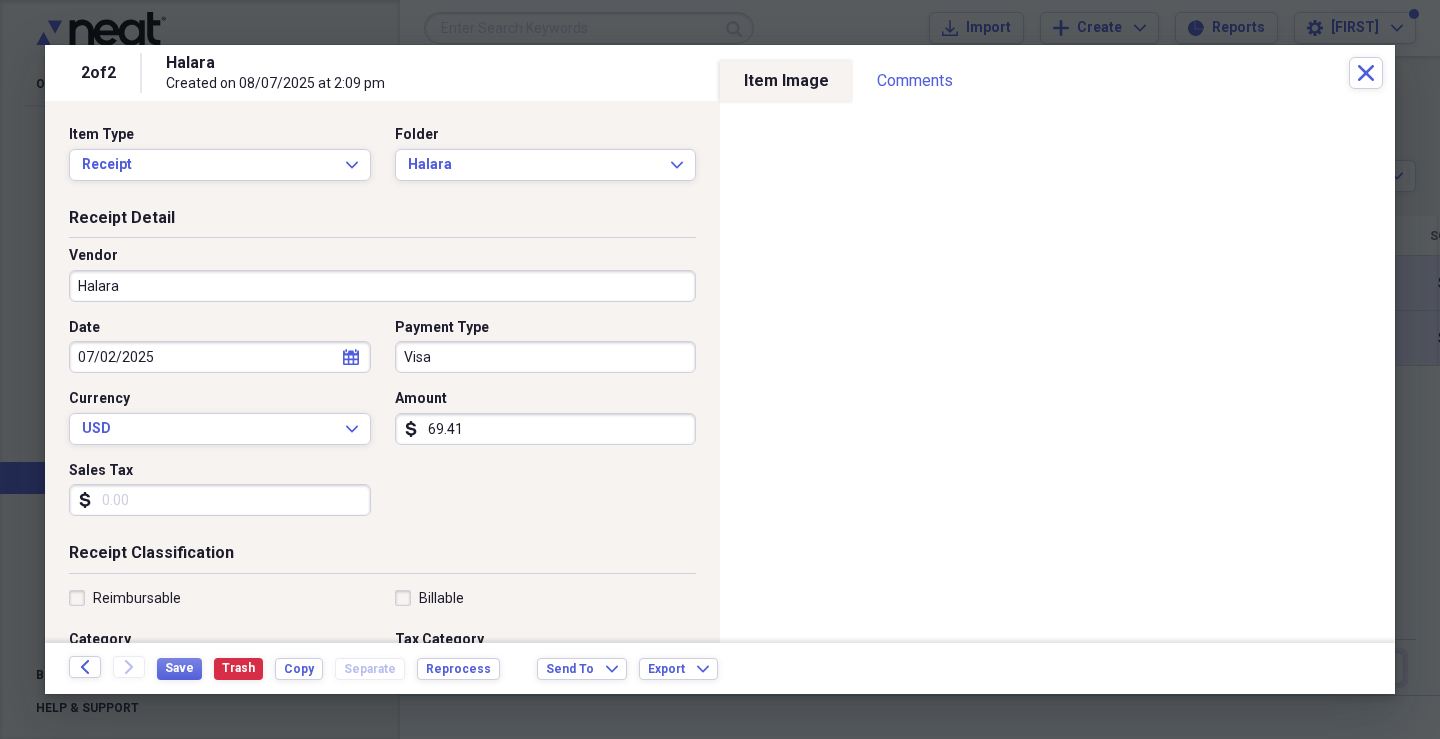 scroll, scrollTop: 200, scrollLeft: 0, axis: vertical 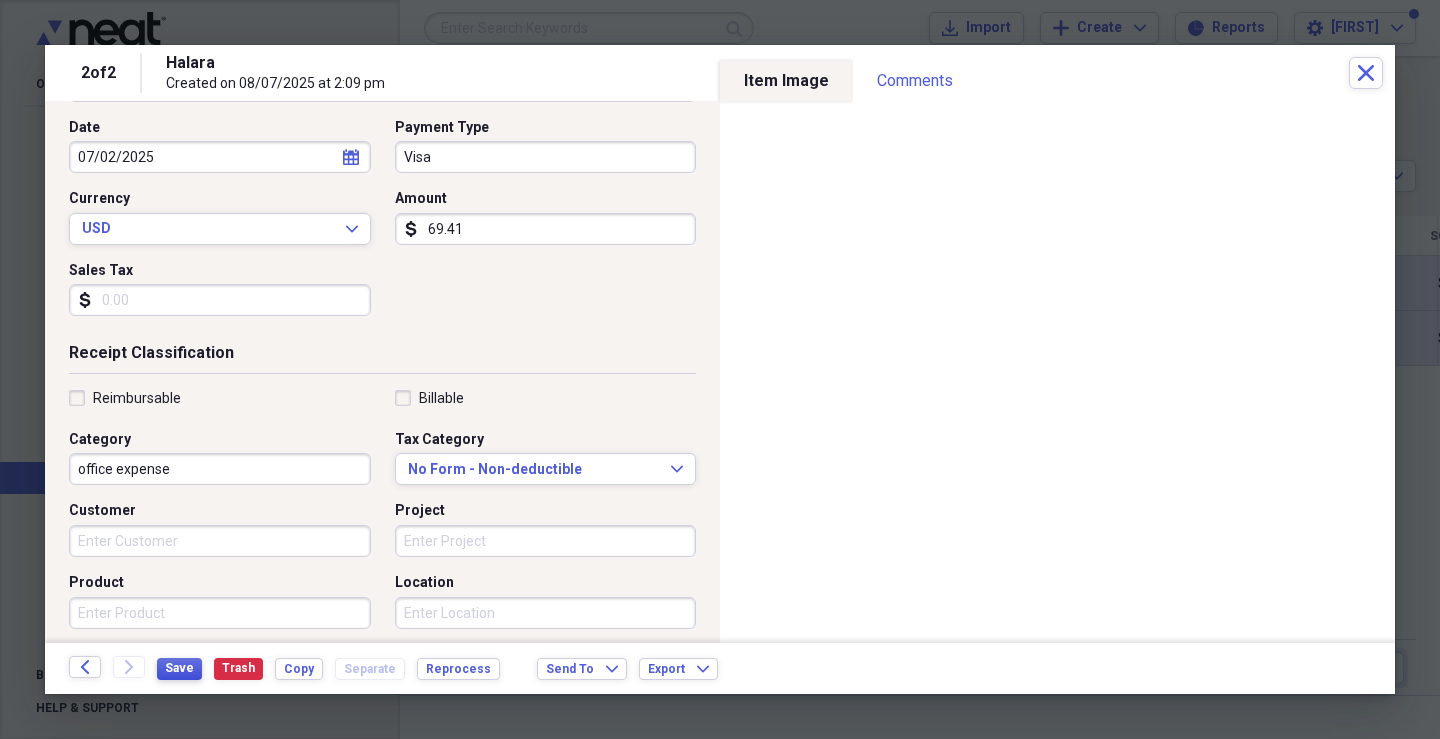 click on "Save" at bounding box center [179, 668] 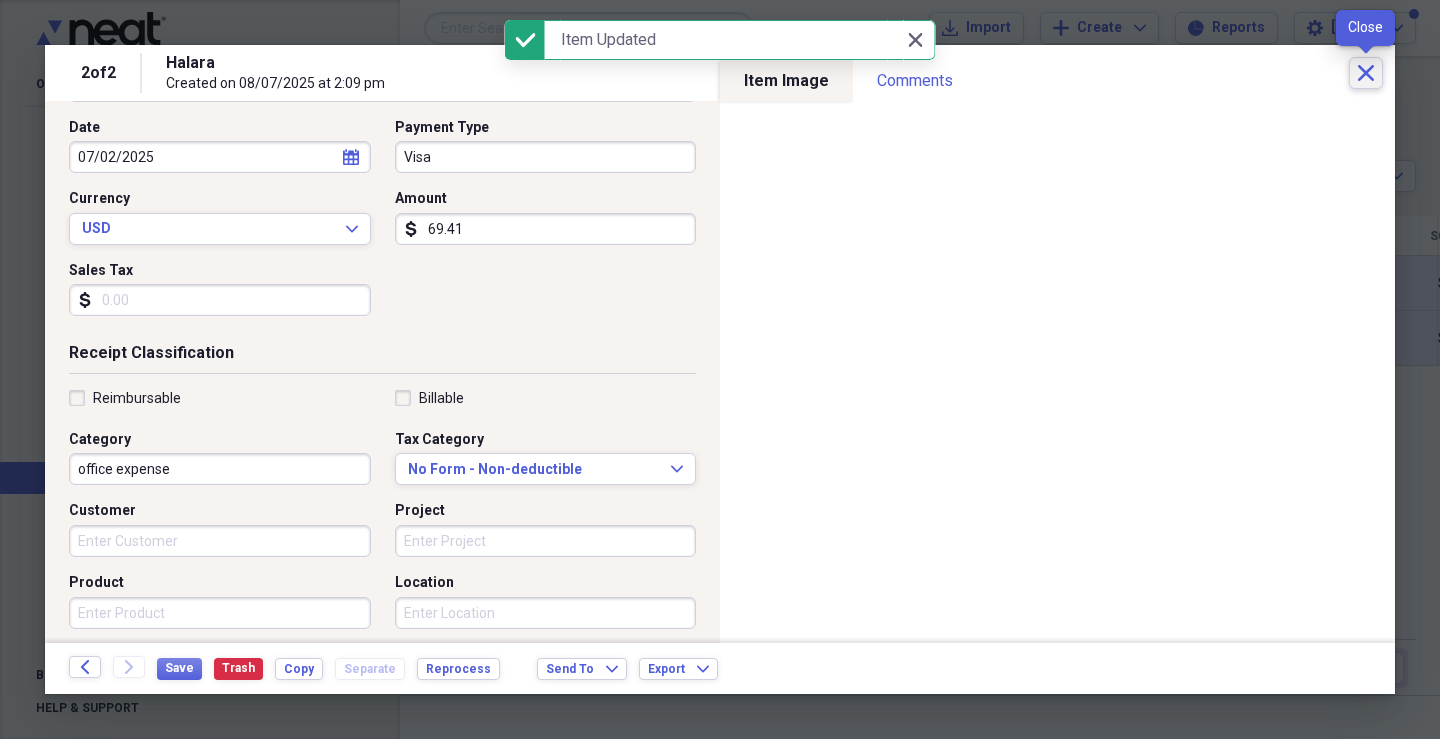 click on "Close" 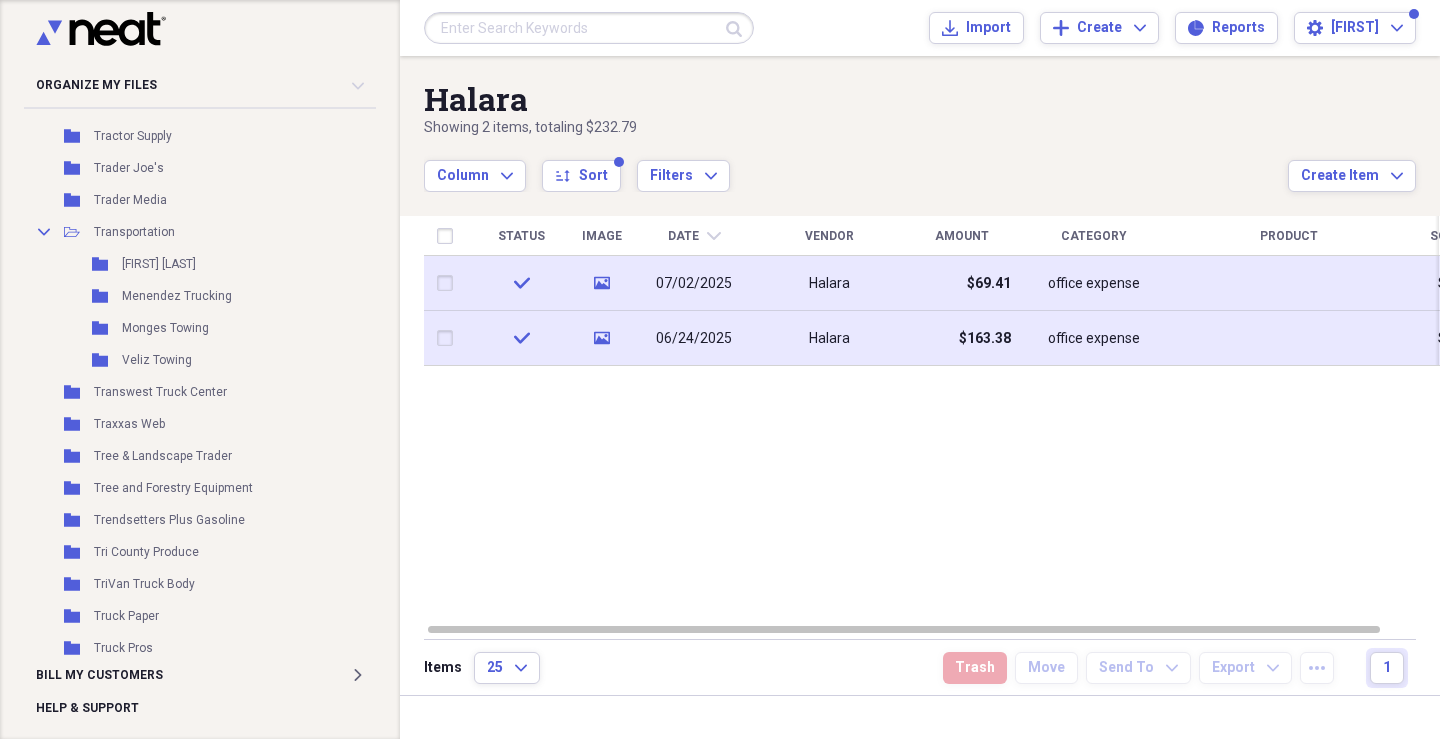 scroll, scrollTop: 31162, scrollLeft: 0, axis: vertical 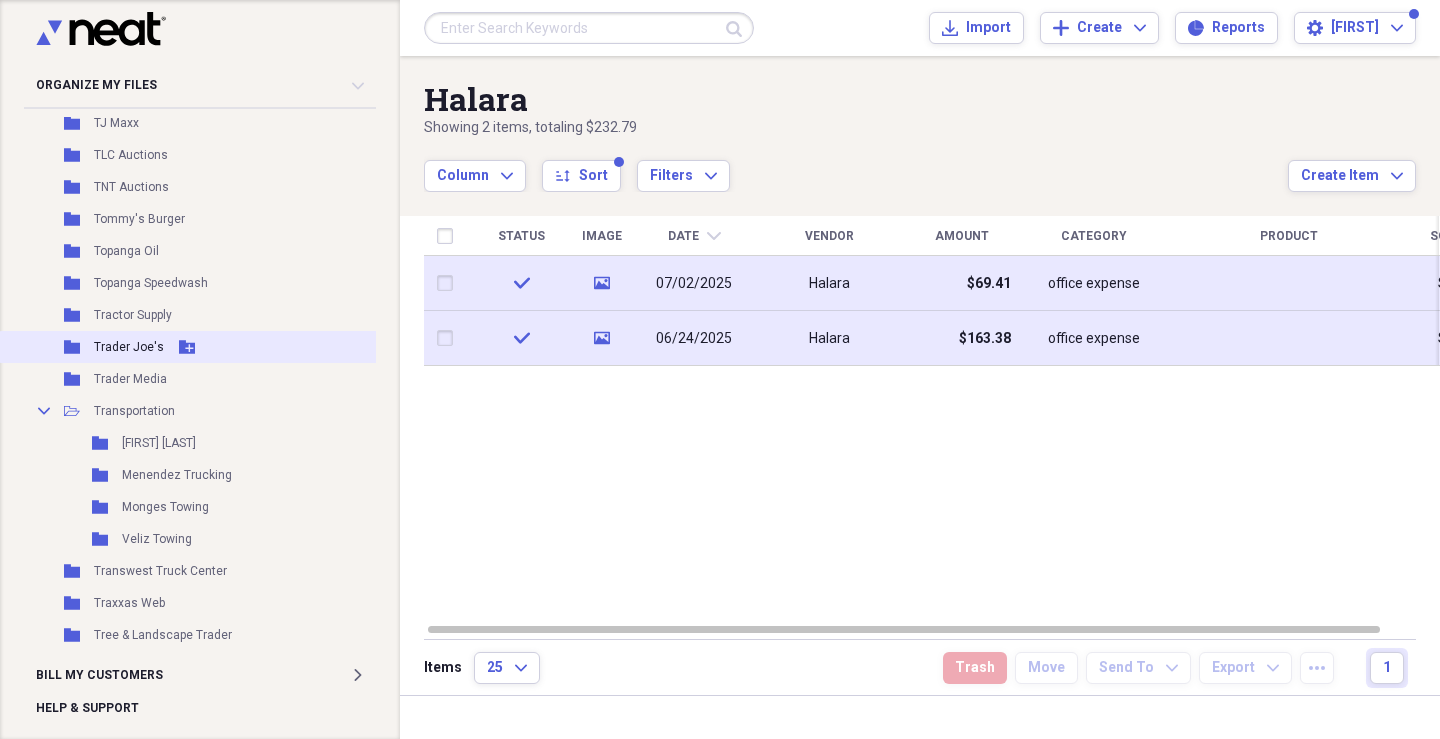 click on "Trader Joe's" at bounding box center [129, 347] 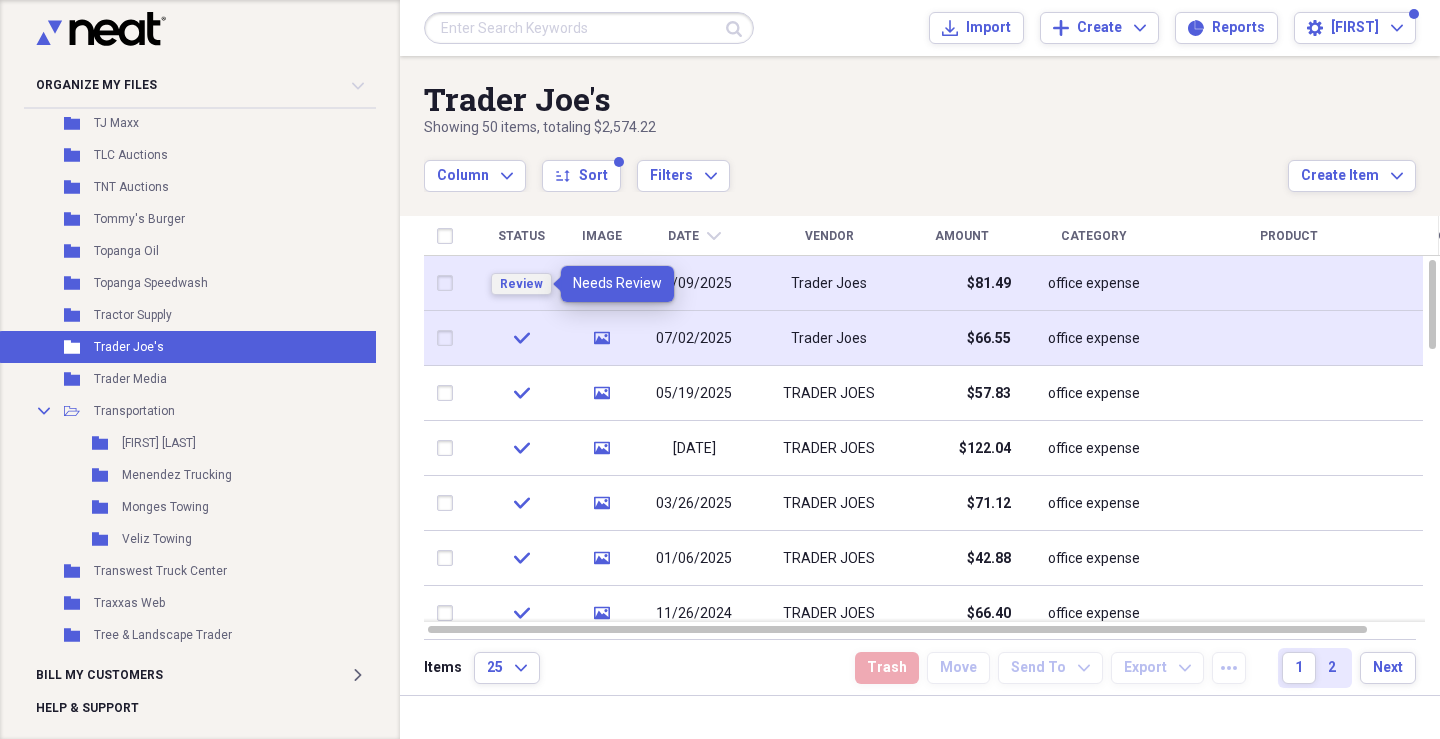 click on "Review" at bounding box center (521, 284) 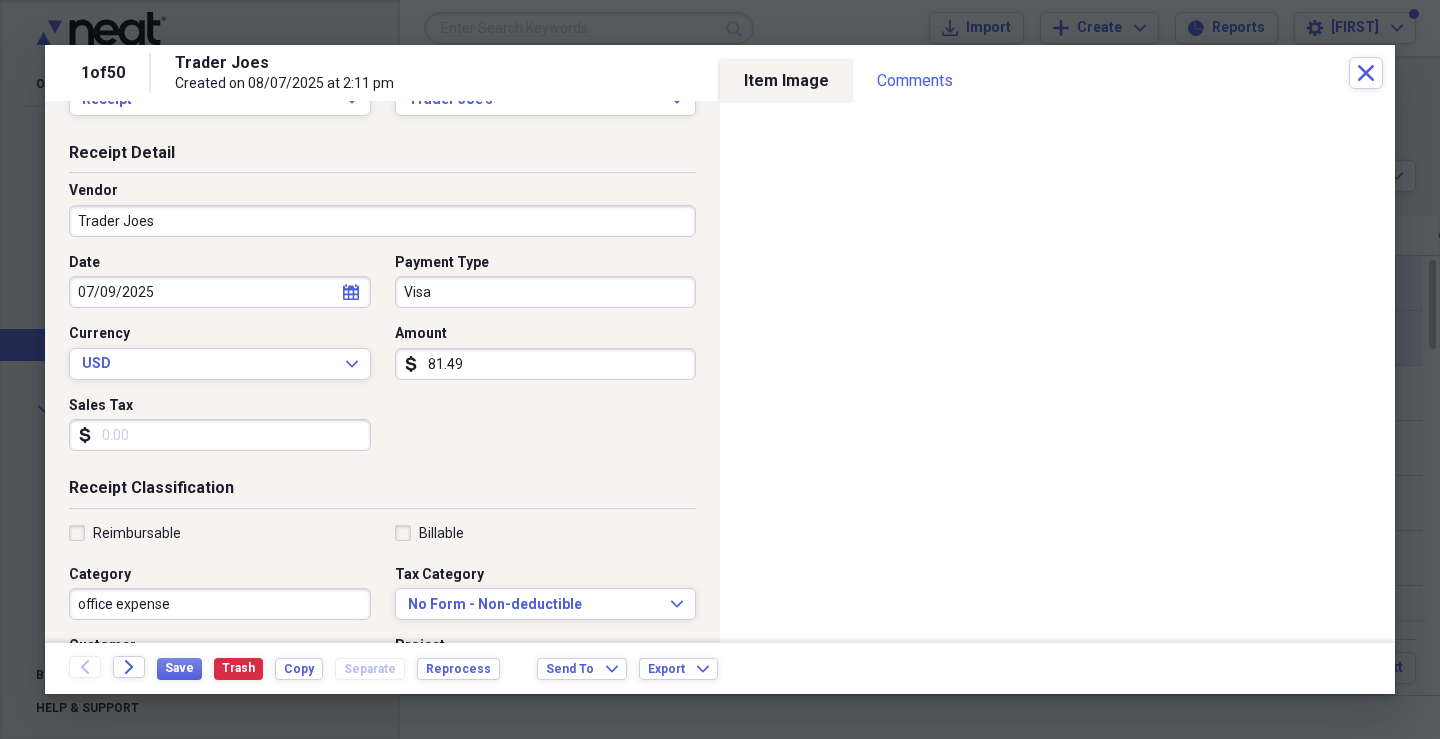 scroll, scrollTop: 100, scrollLeft: 0, axis: vertical 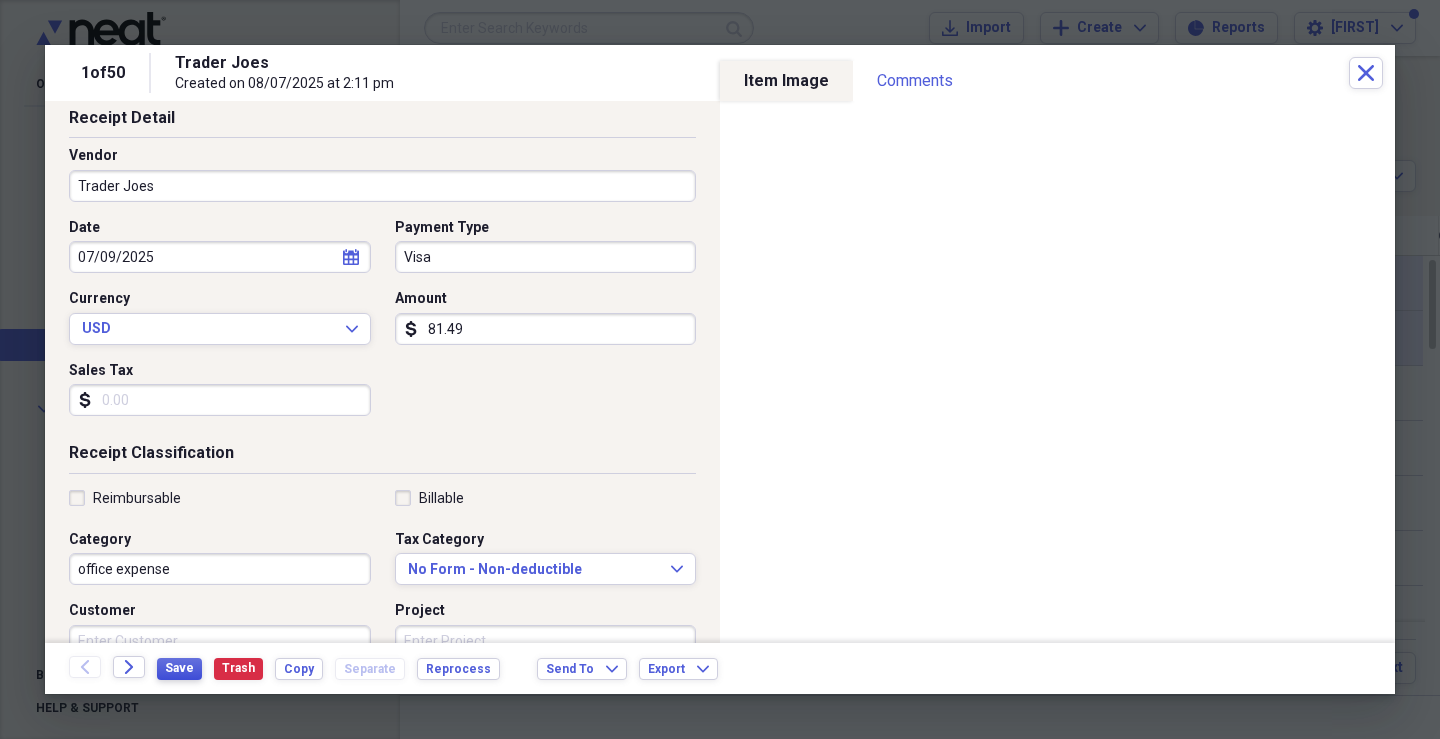 click on "Save" at bounding box center (179, 668) 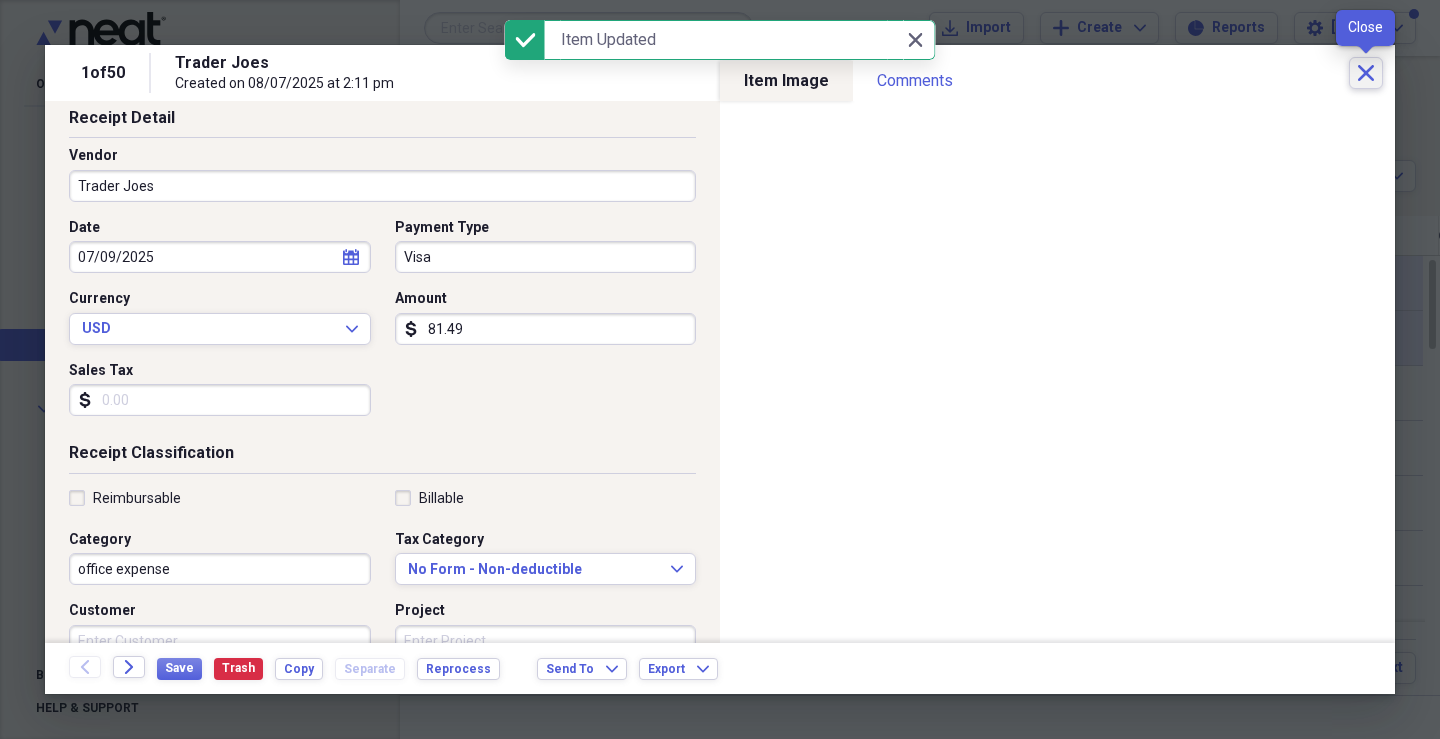 click on "Close" 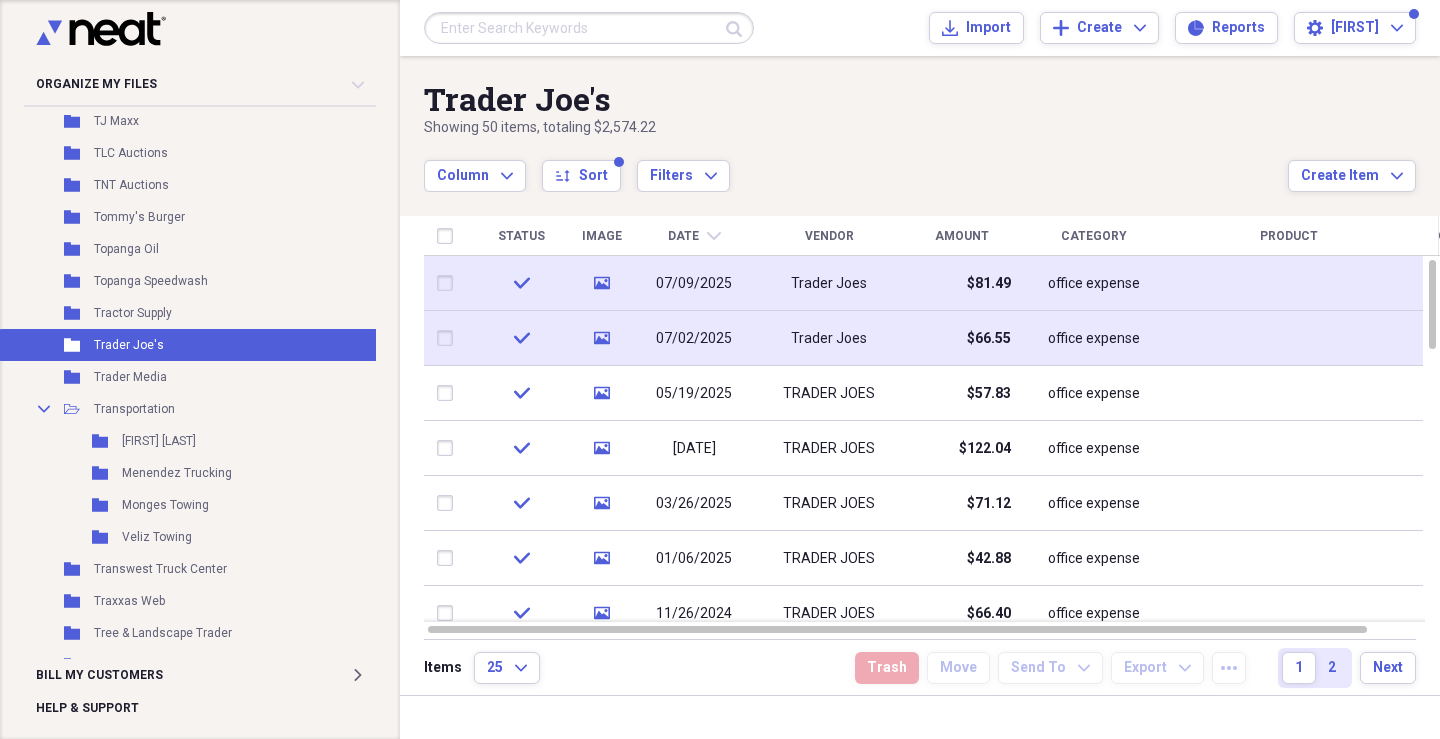 drag, startPoint x: 32, startPoint y: 518, endPoint x: 394, endPoint y: 499, distance: 362.4983 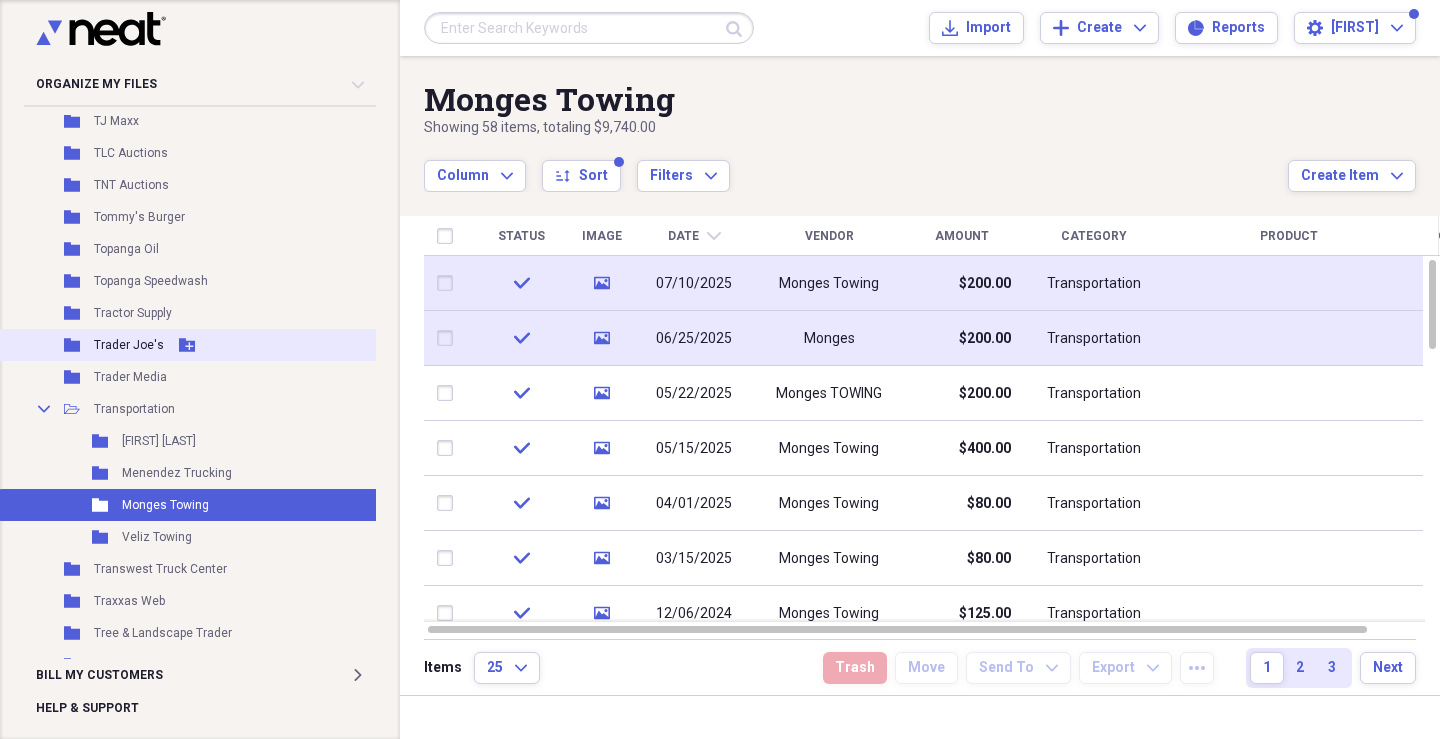 click on "Trader Joe's" at bounding box center [129, 345] 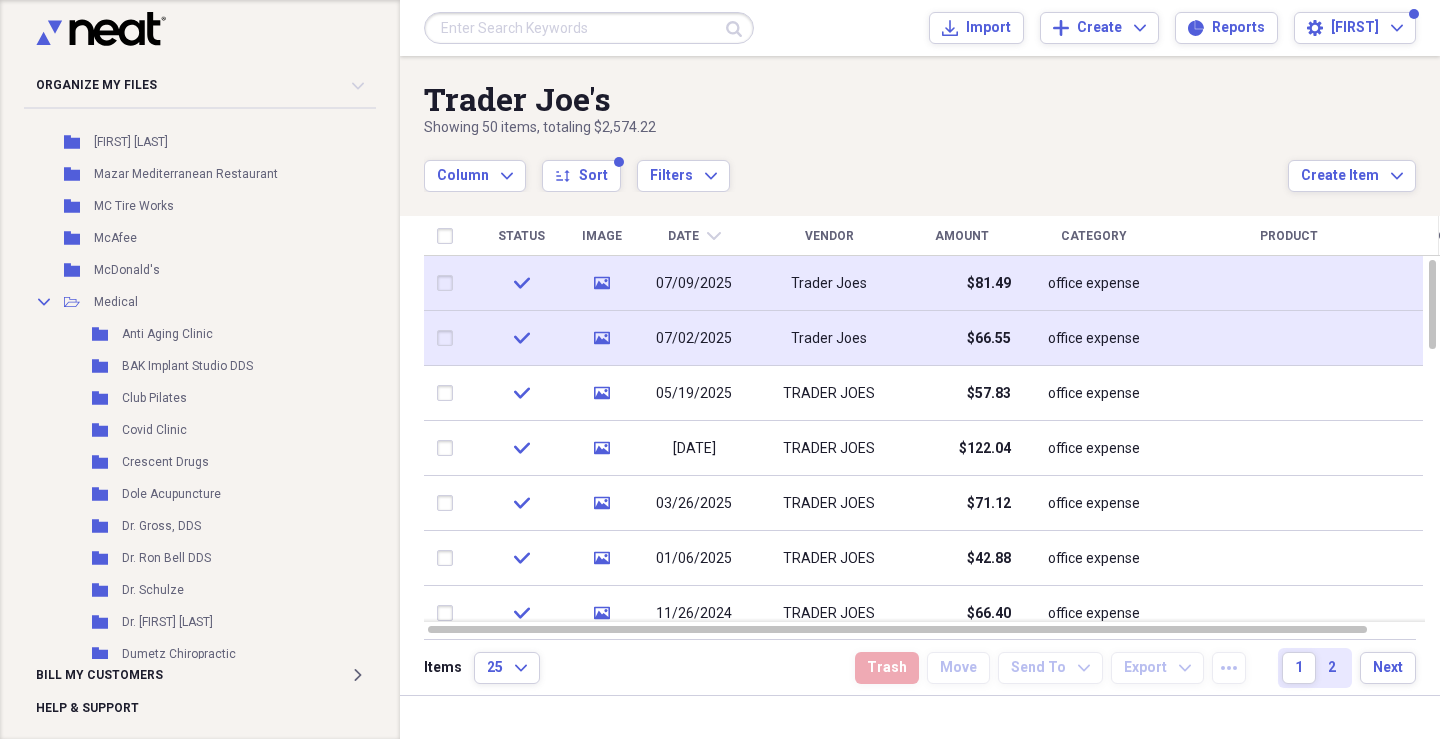 scroll, scrollTop: 18909, scrollLeft: 0, axis: vertical 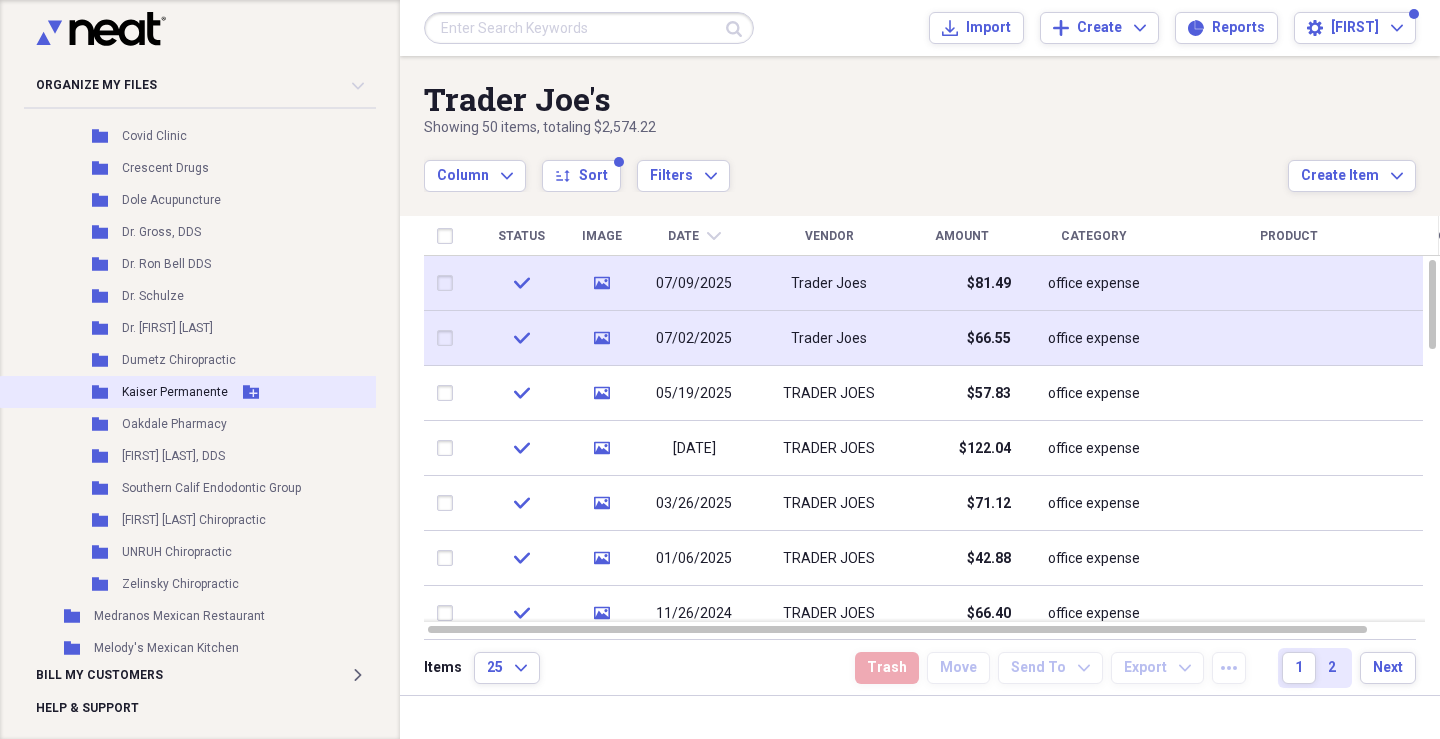 click on "[BRAND]" at bounding box center (175, 392) 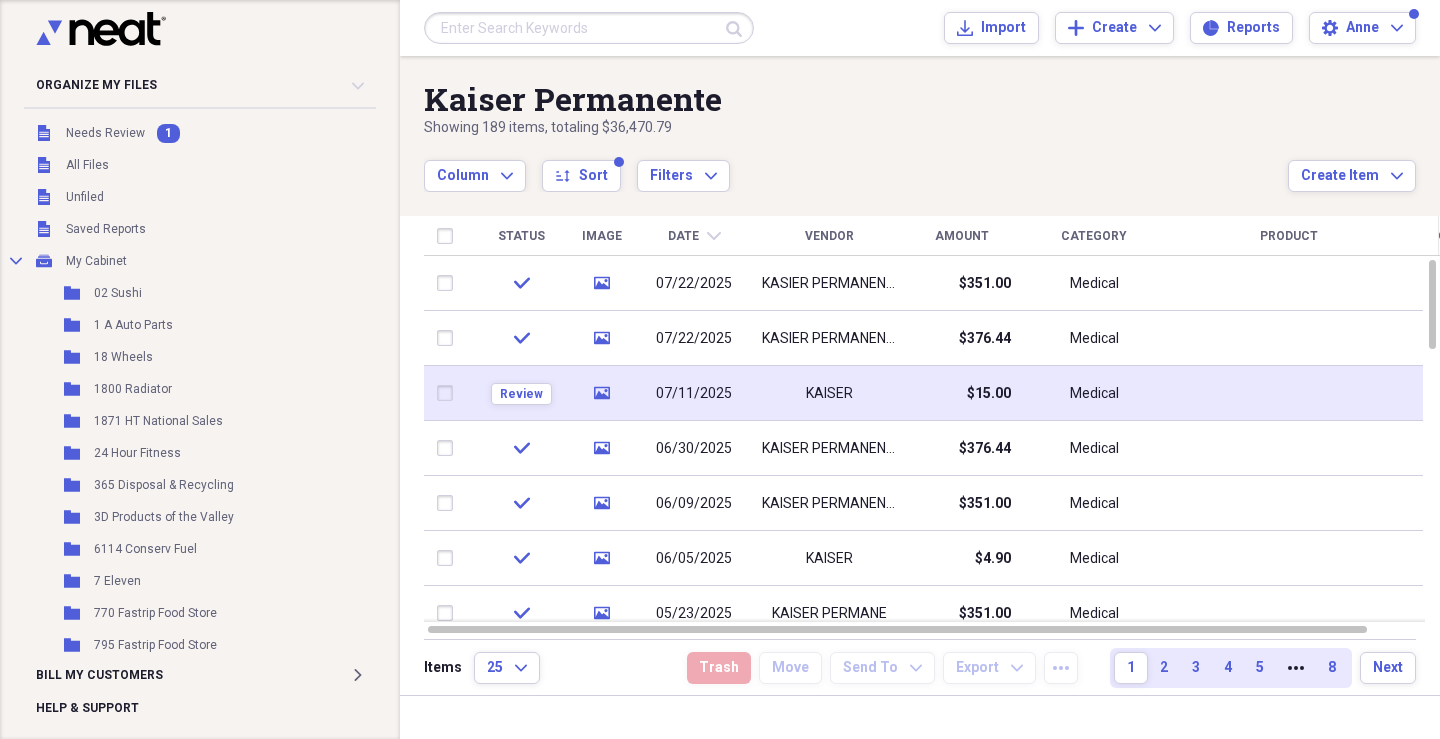 scroll, scrollTop: 0, scrollLeft: 0, axis: both 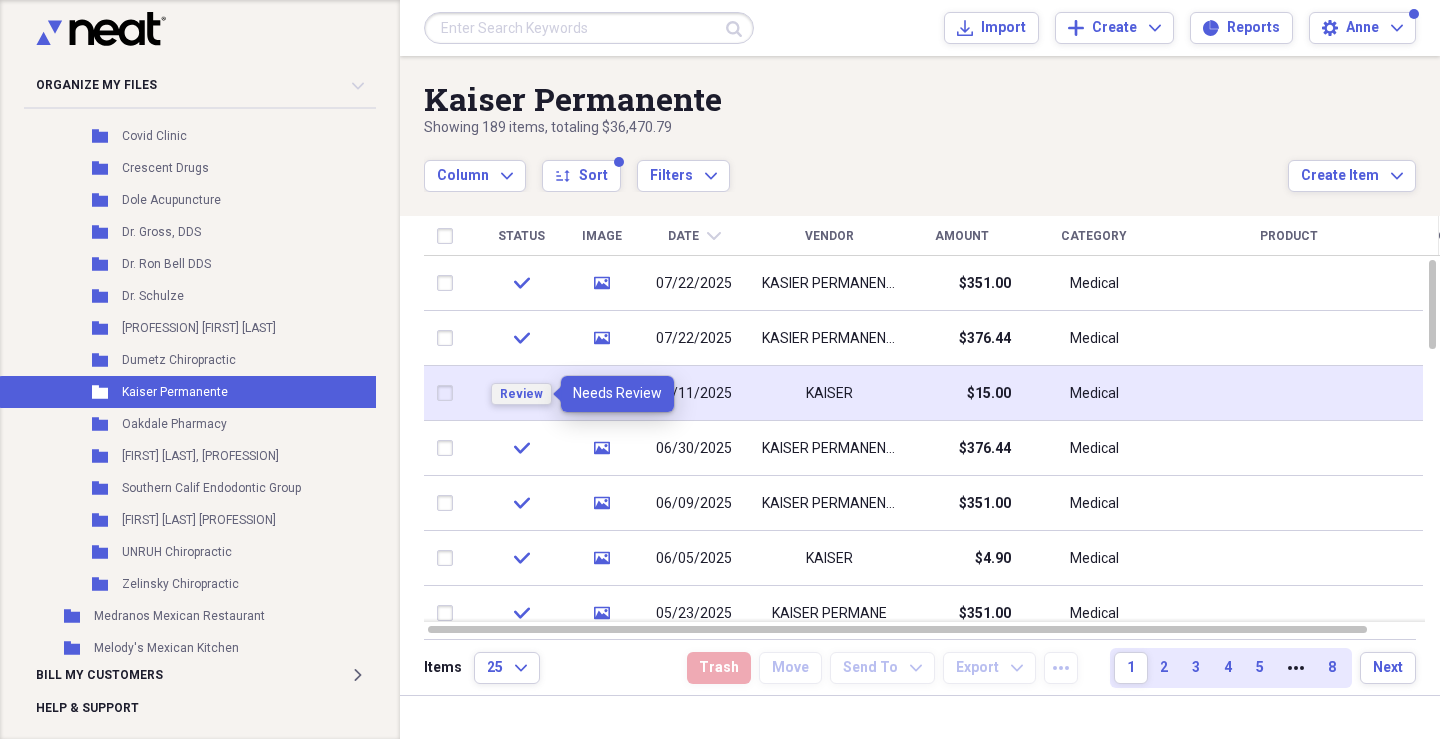 click on "Review" at bounding box center (521, 394) 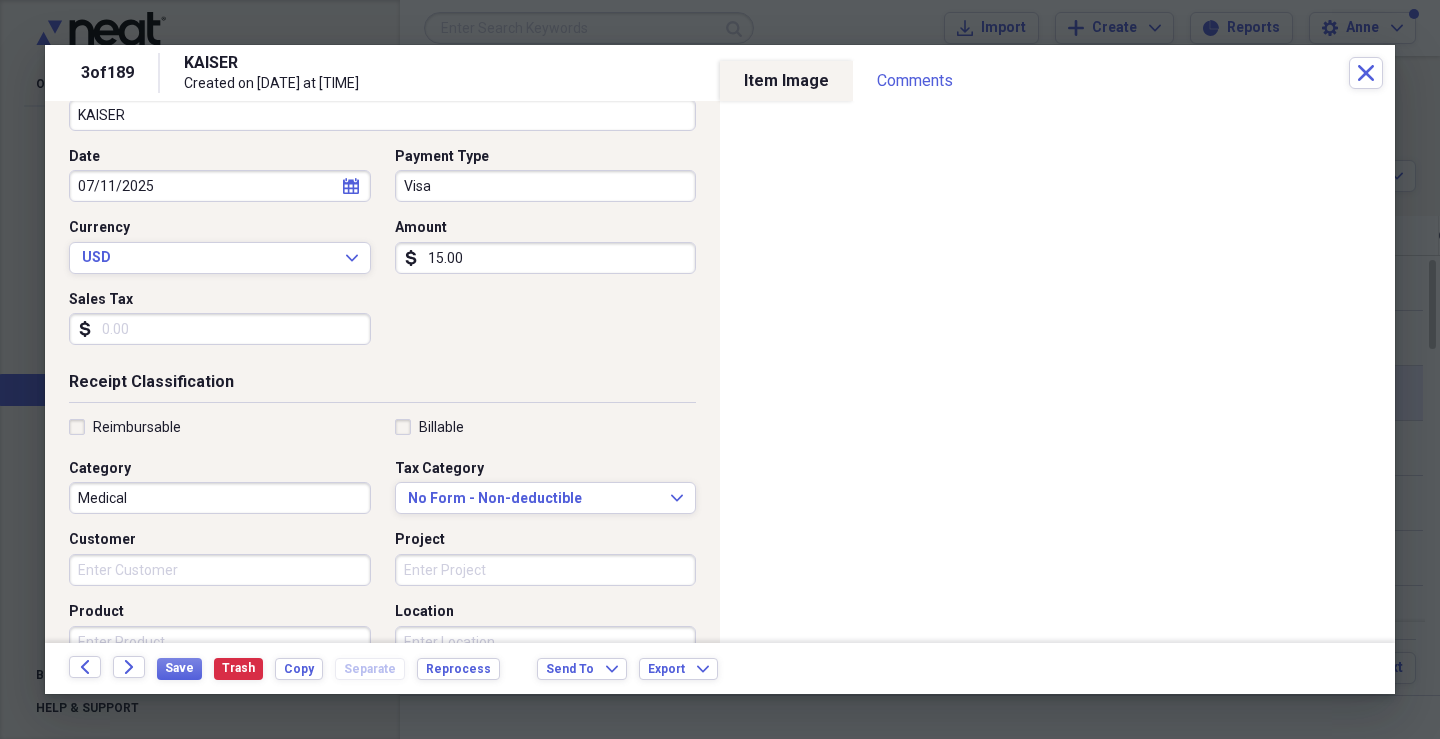 scroll, scrollTop: 200, scrollLeft: 0, axis: vertical 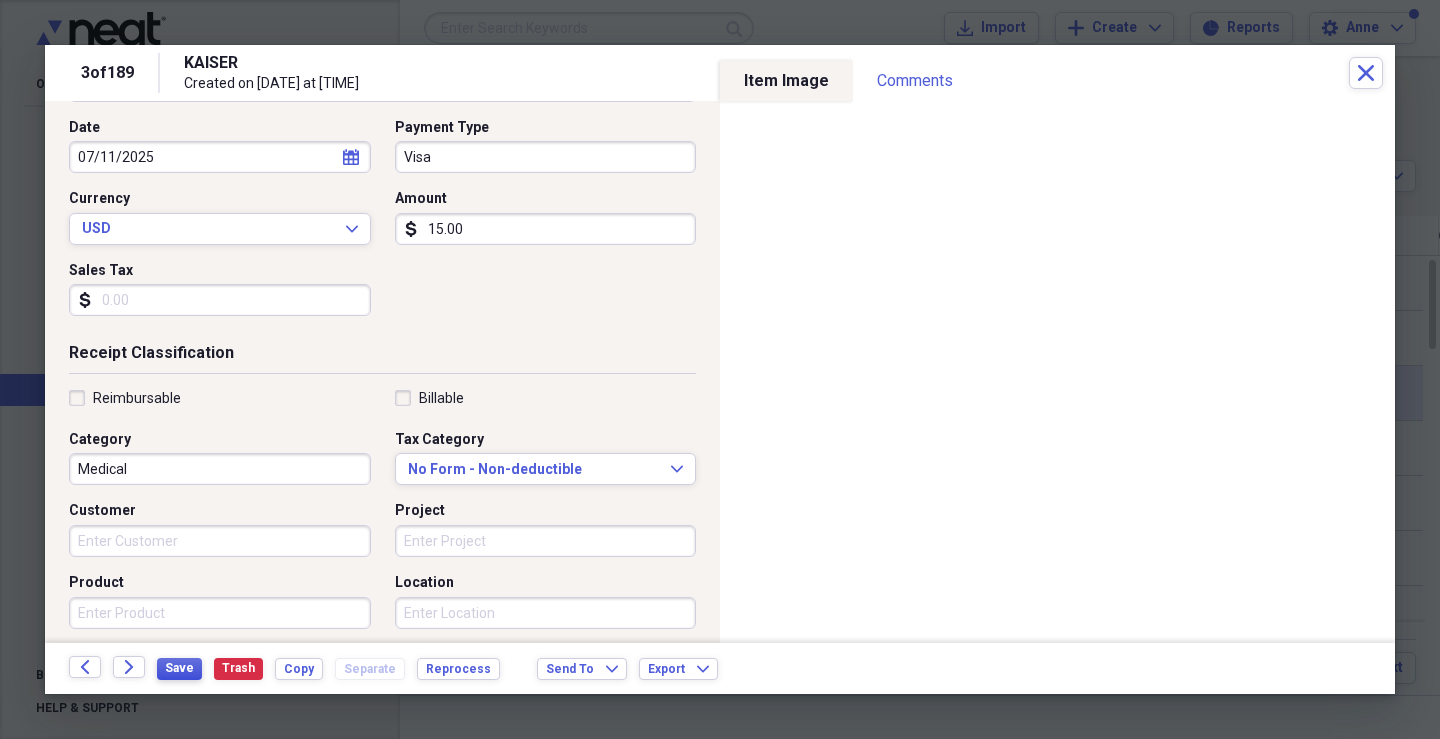 click on "Save" at bounding box center (179, 668) 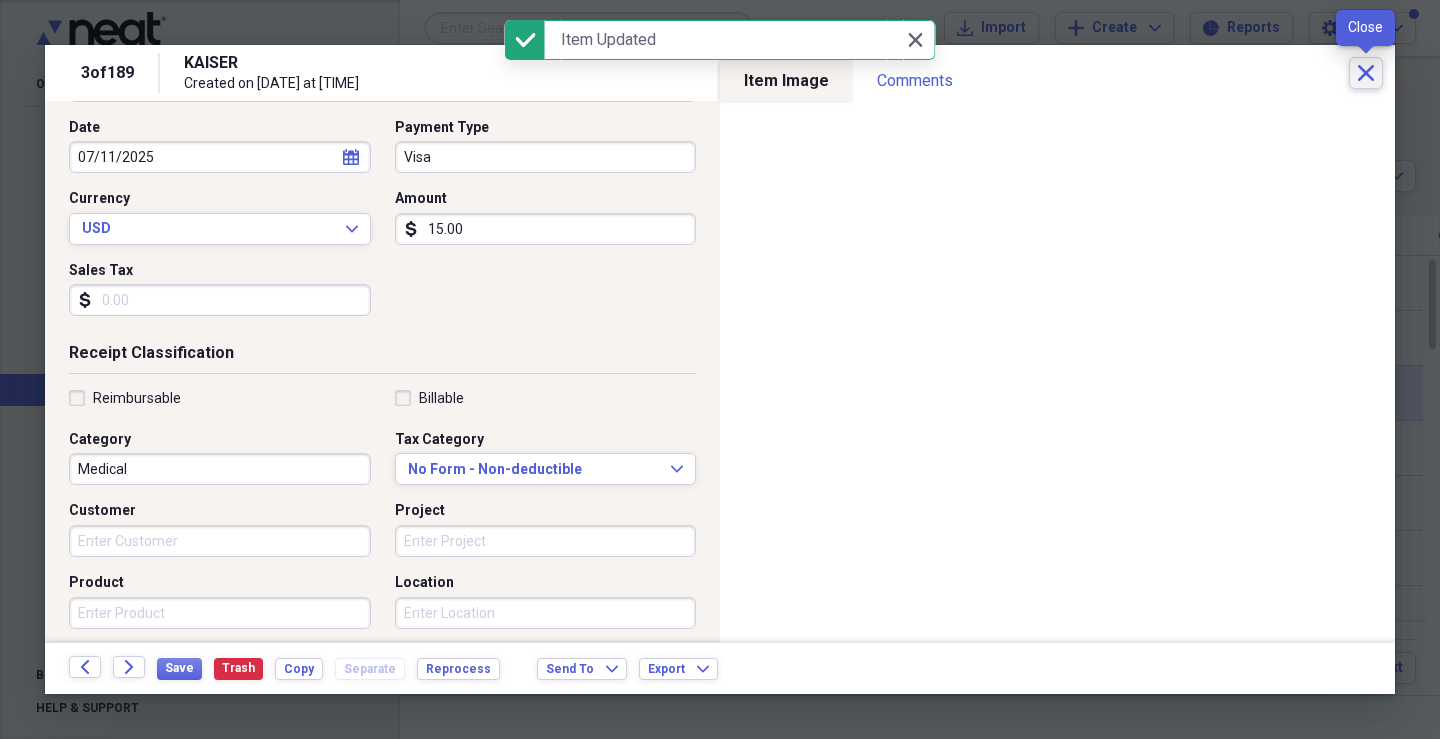 click on "Close" 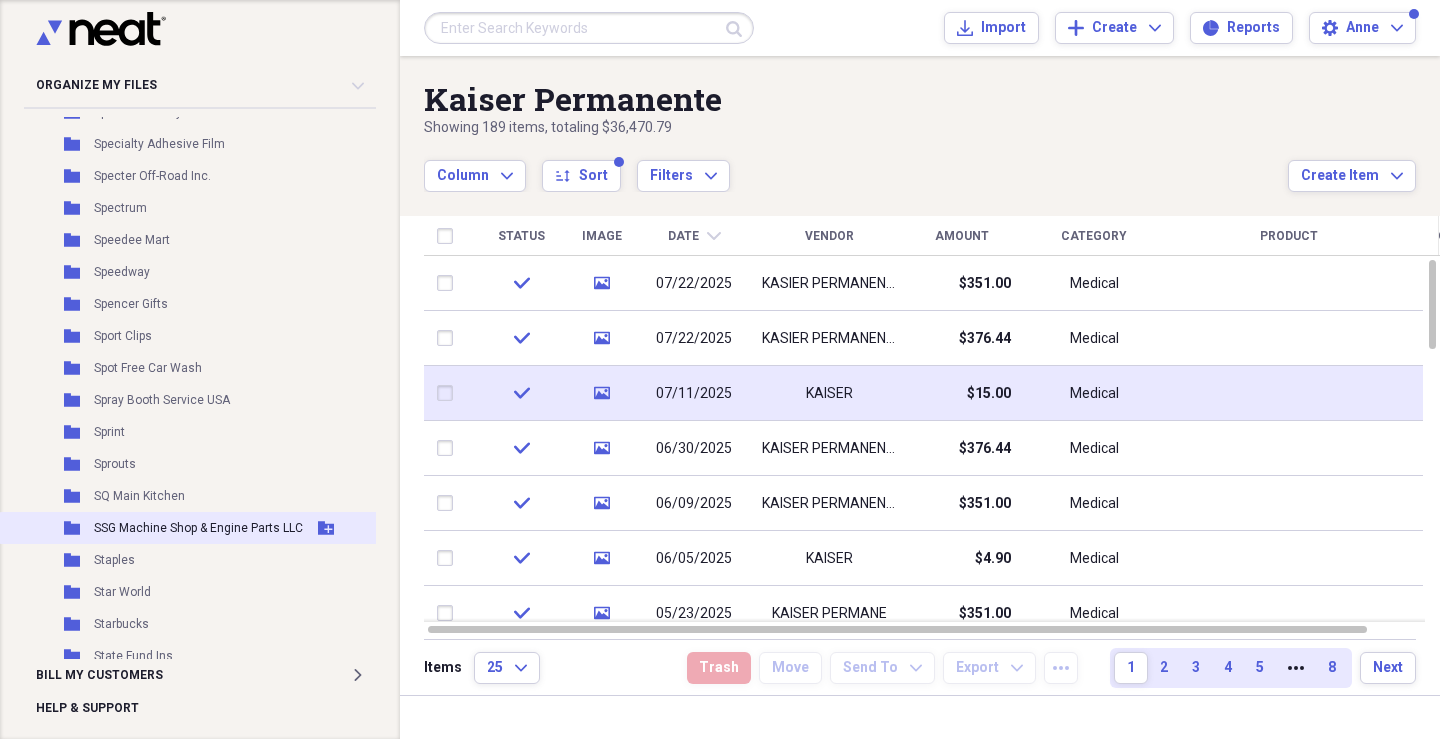 scroll, scrollTop: 27992, scrollLeft: 0, axis: vertical 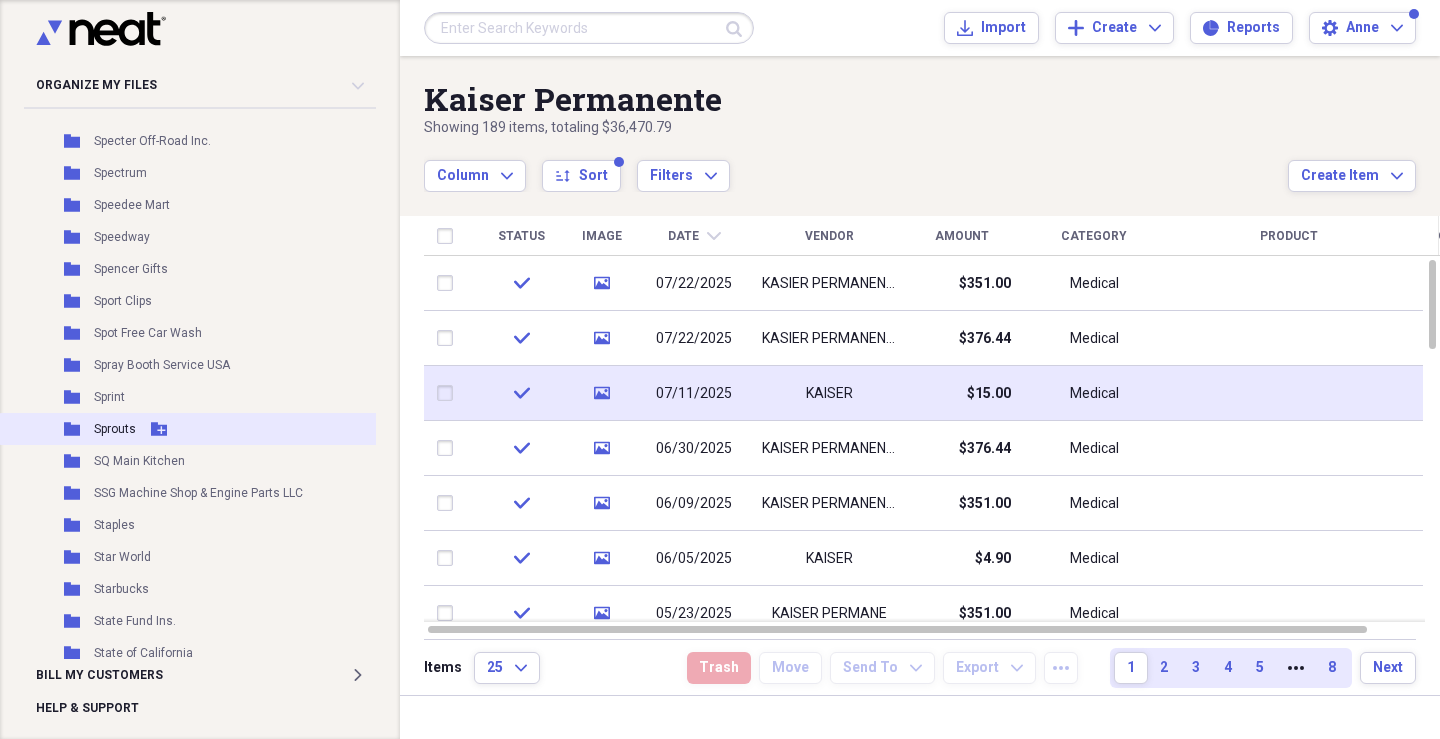 click on "Sprouts" at bounding box center [115, 429] 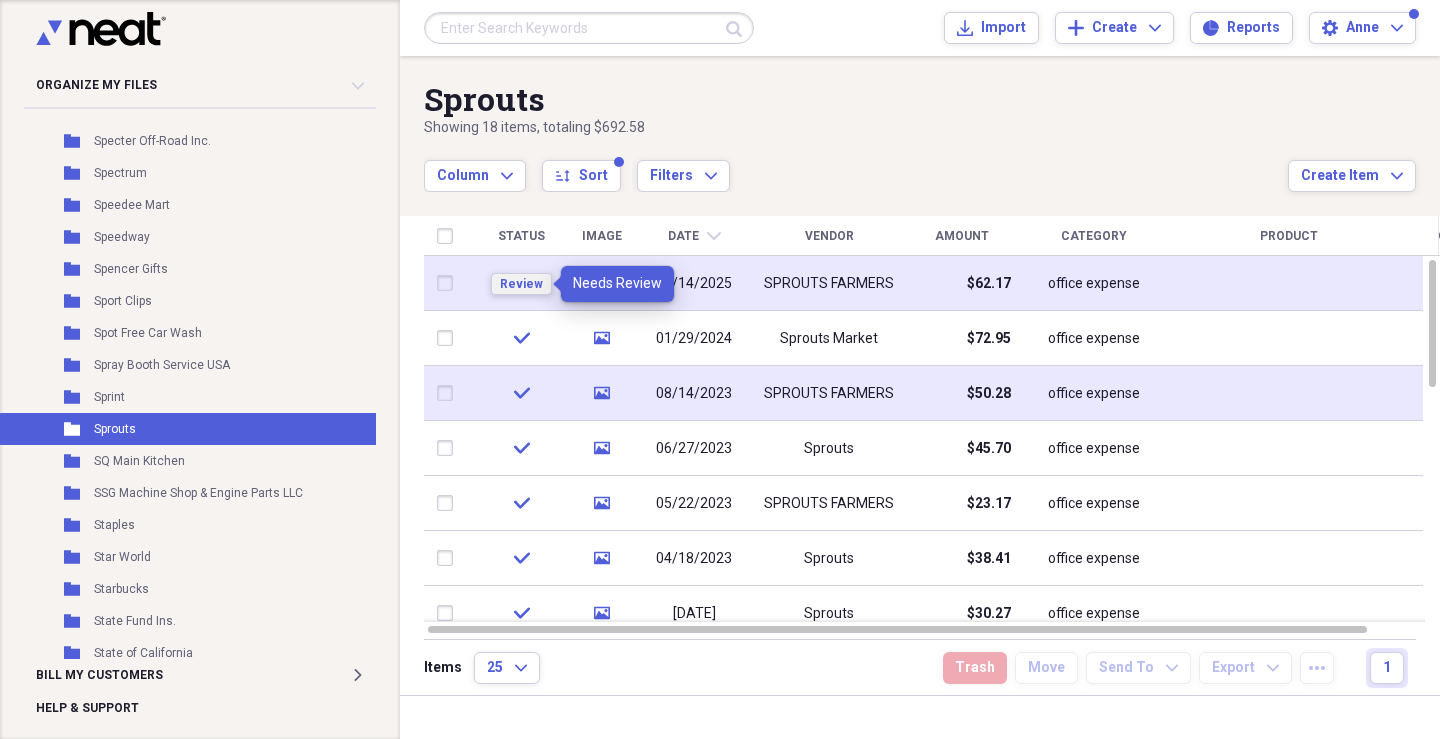 click on "Review" at bounding box center (521, 284) 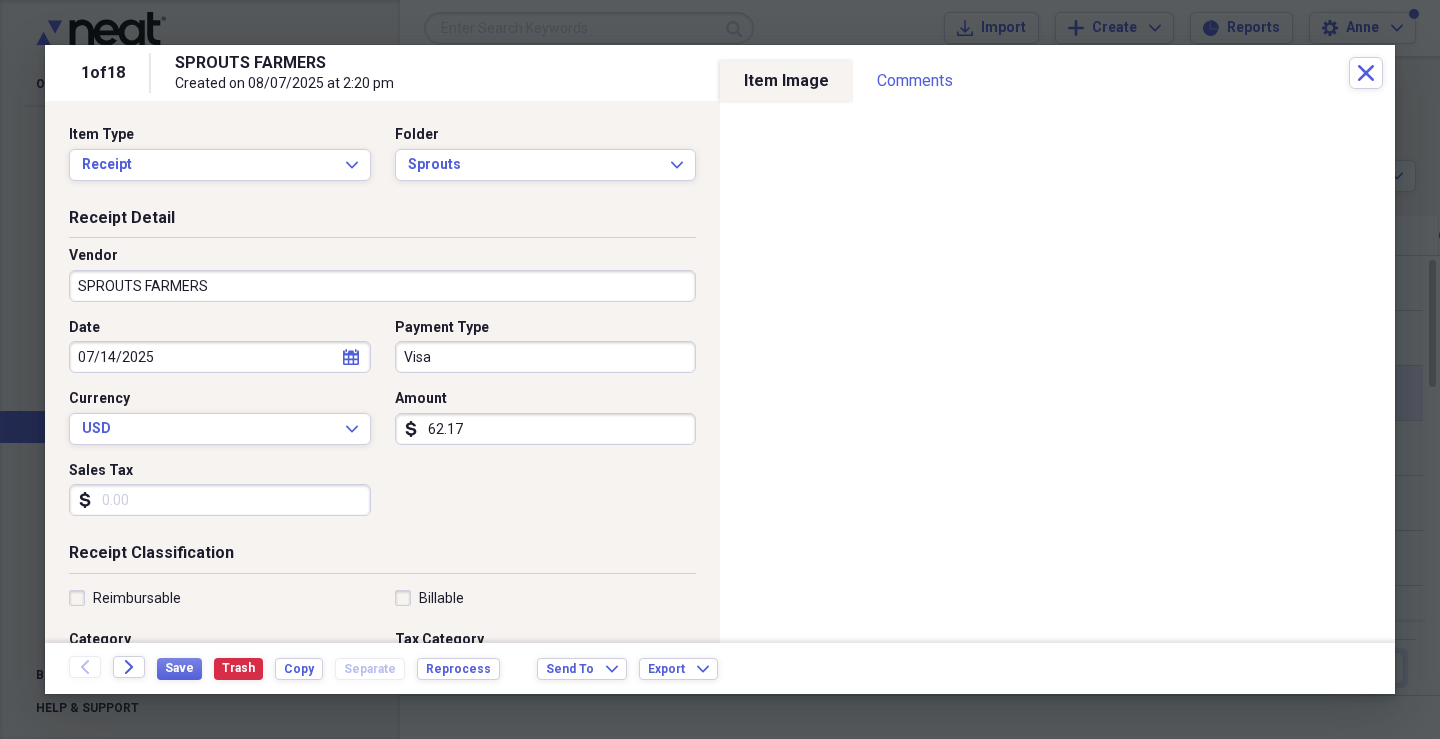 scroll, scrollTop: 300, scrollLeft: 0, axis: vertical 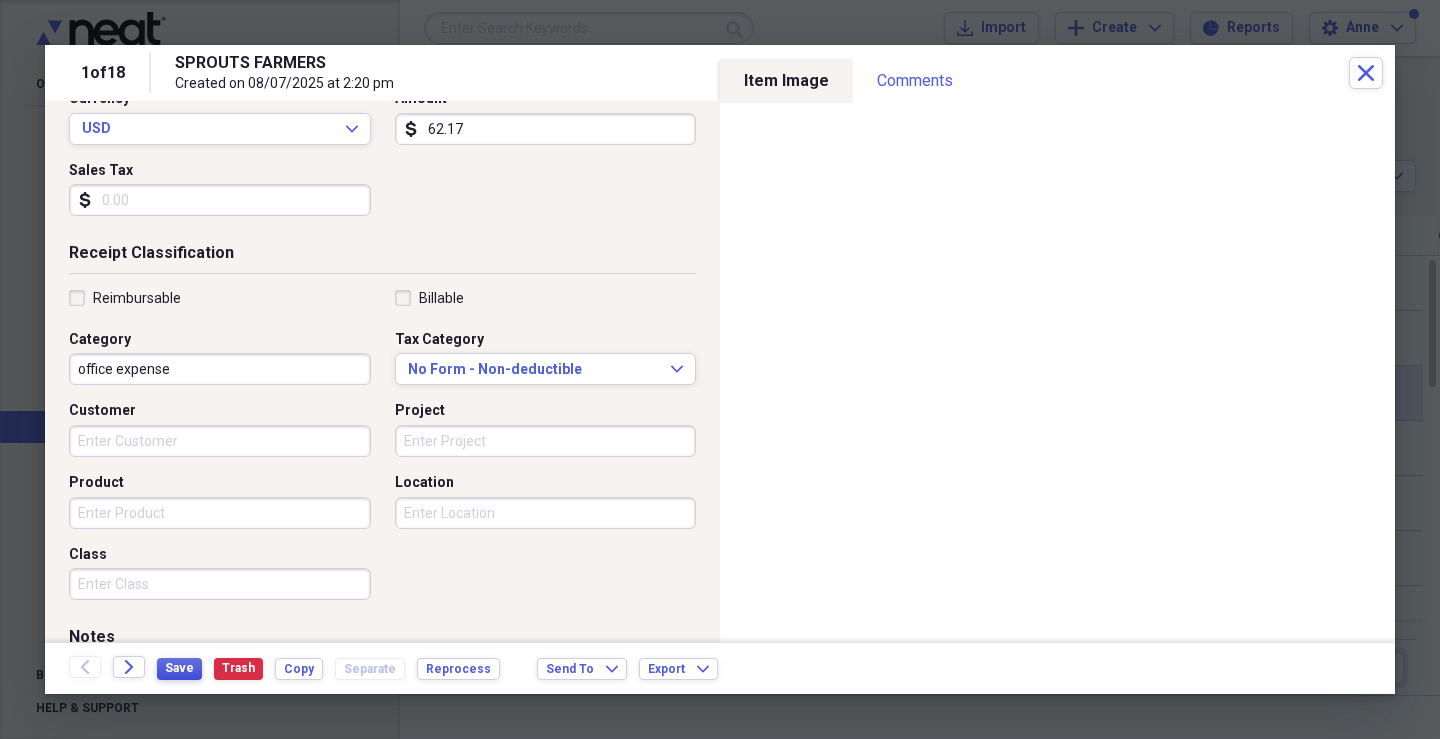click on "Save" at bounding box center [179, 668] 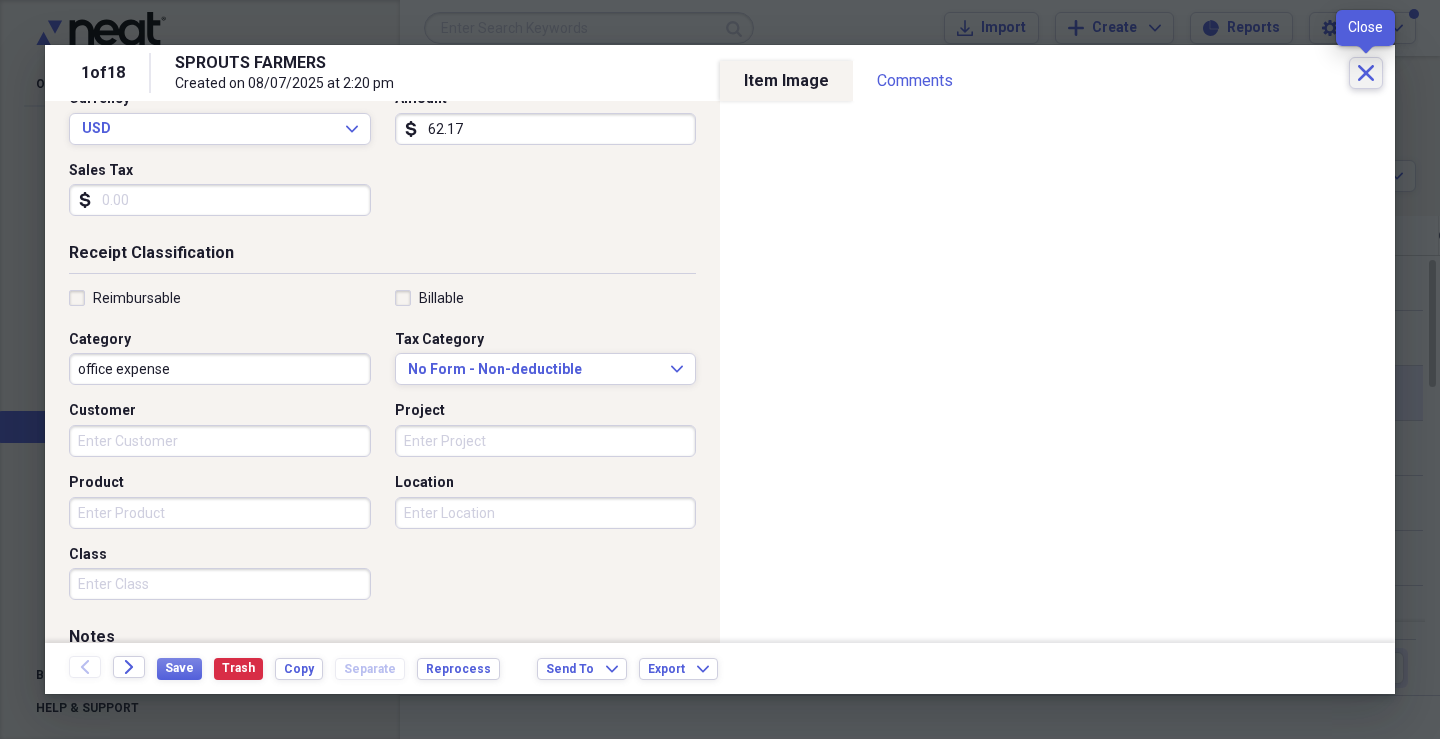 click on "Close" 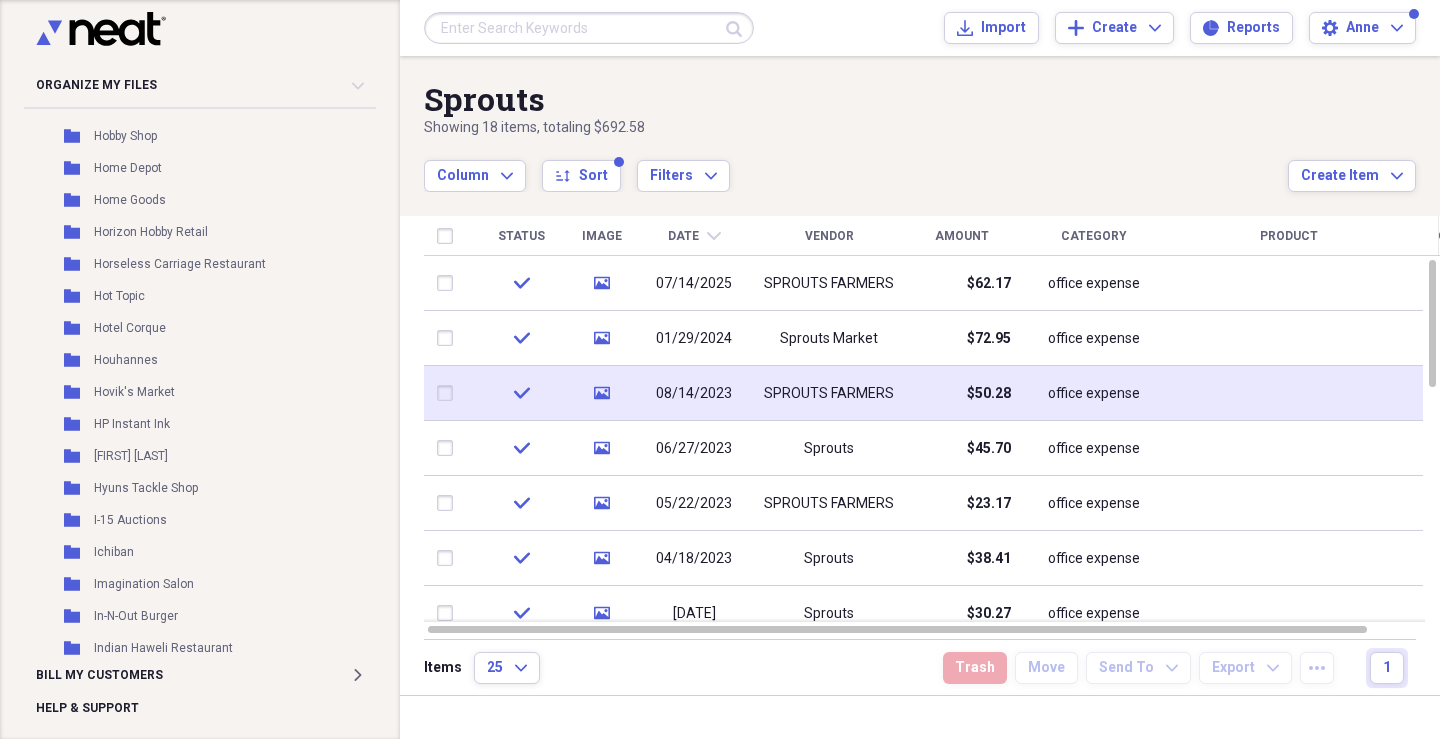 scroll, scrollTop: 13121, scrollLeft: 0, axis: vertical 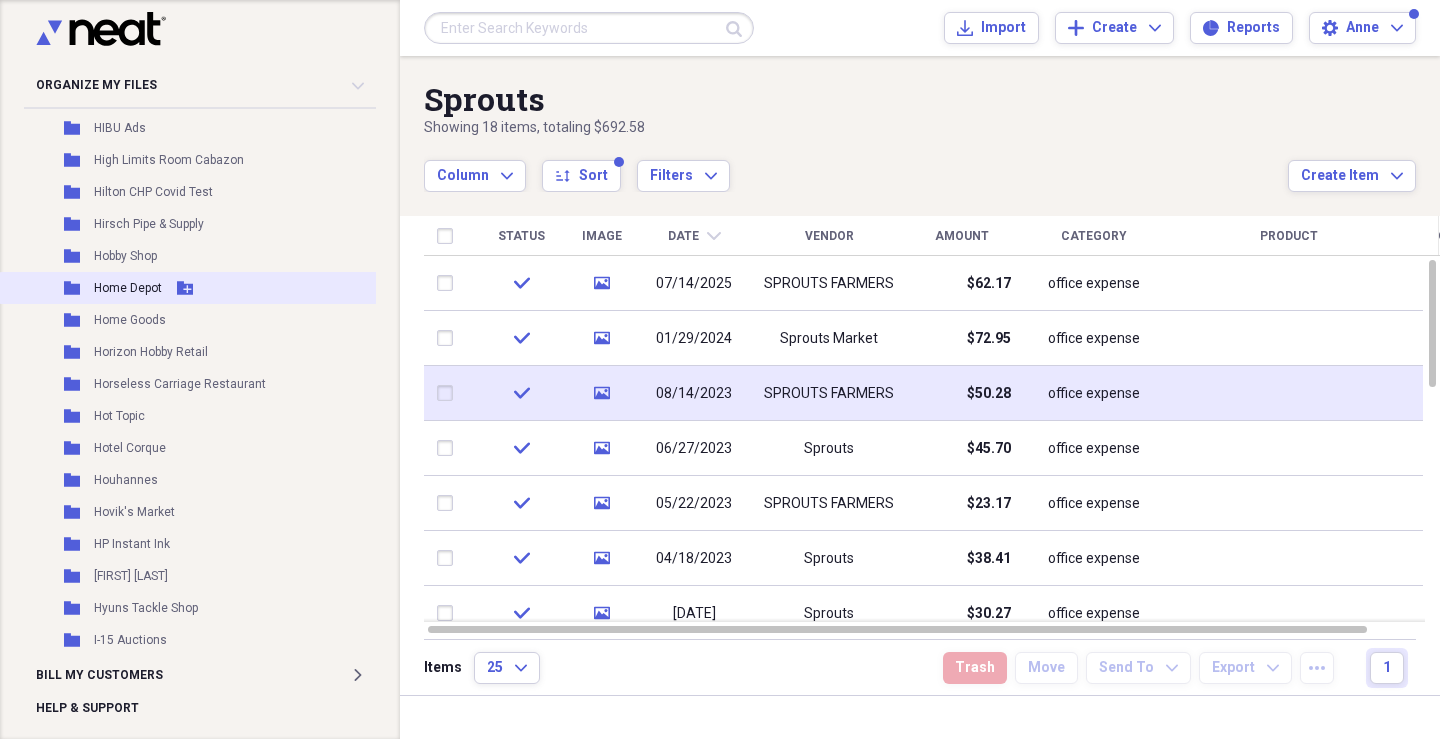click on "Home Depot" at bounding box center [128, 288] 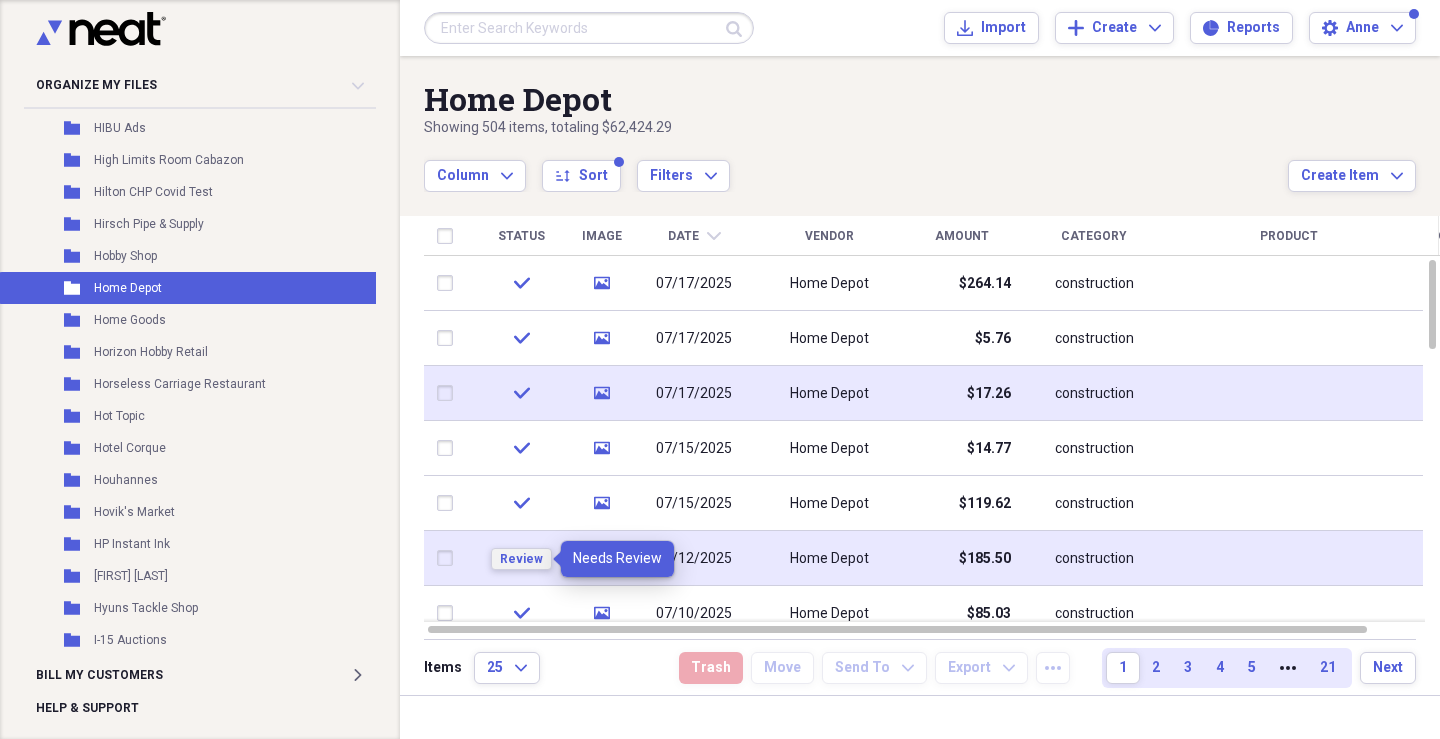 click on "Review" at bounding box center (521, 559) 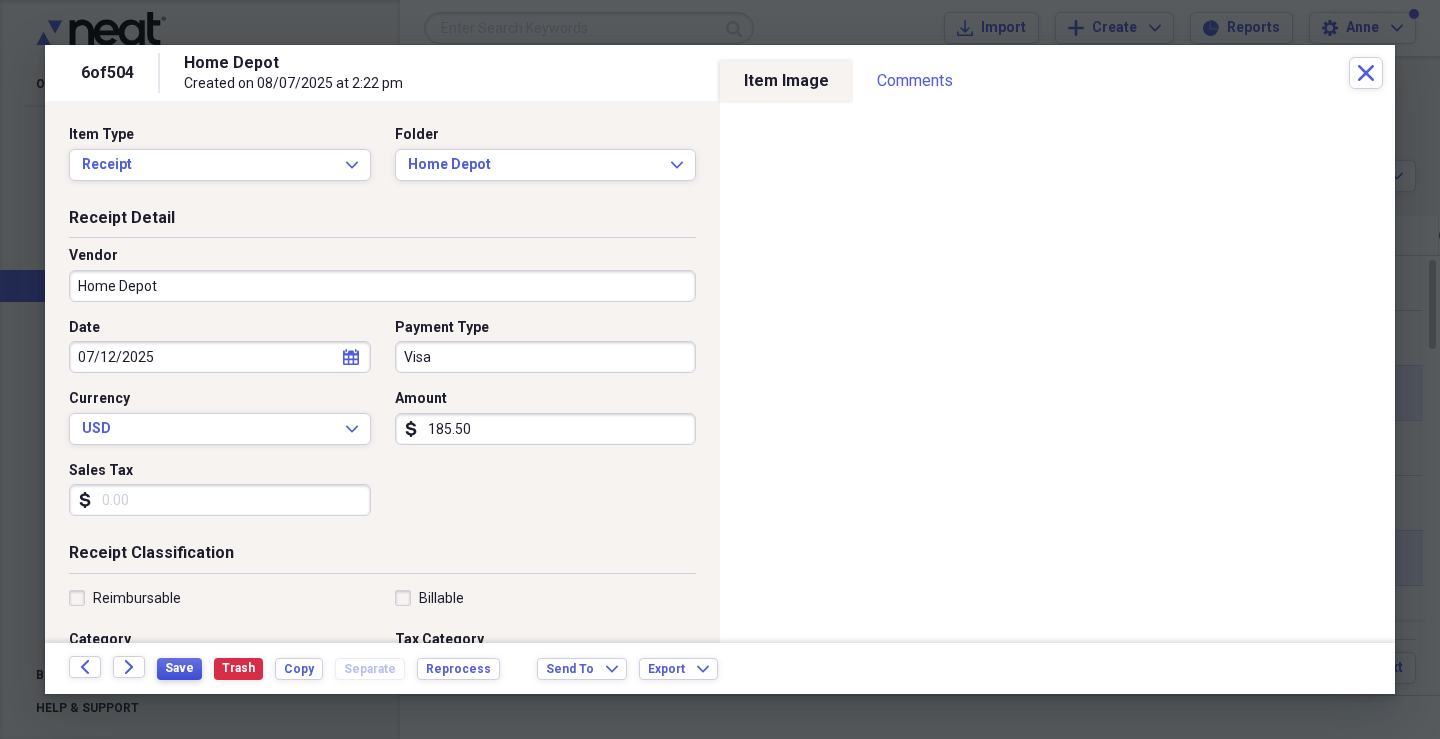 scroll, scrollTop: 300, scrollLeft: 0, axis: vertical 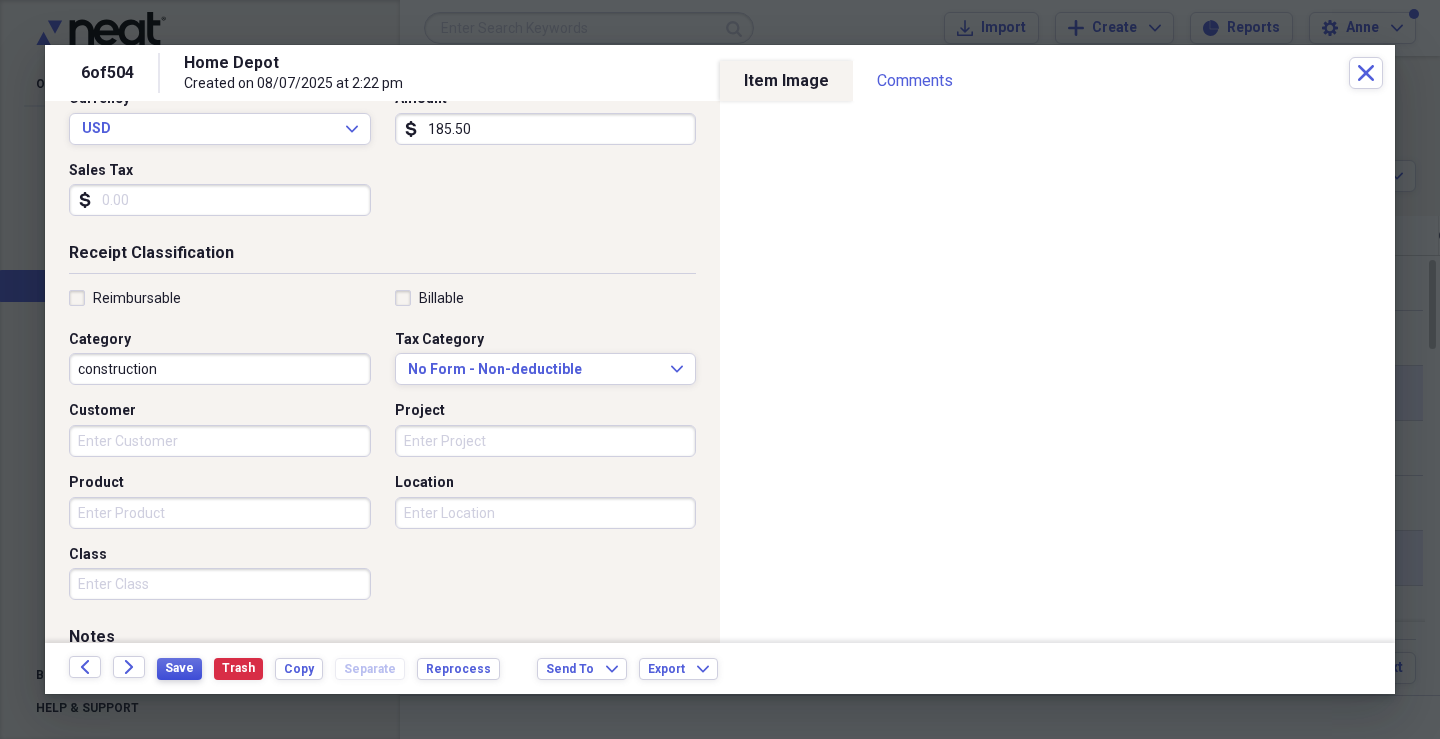 click on "Save" at bounding box center [179, 668] 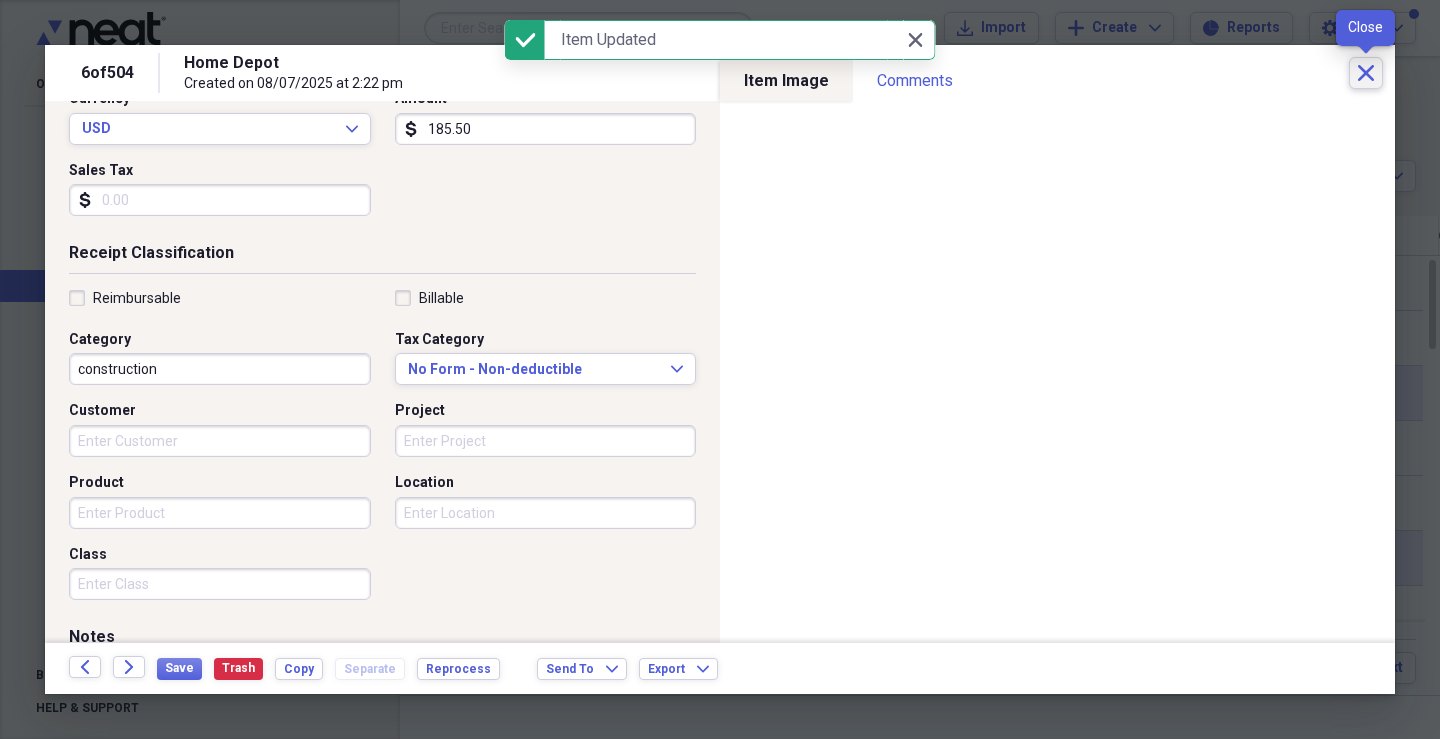click 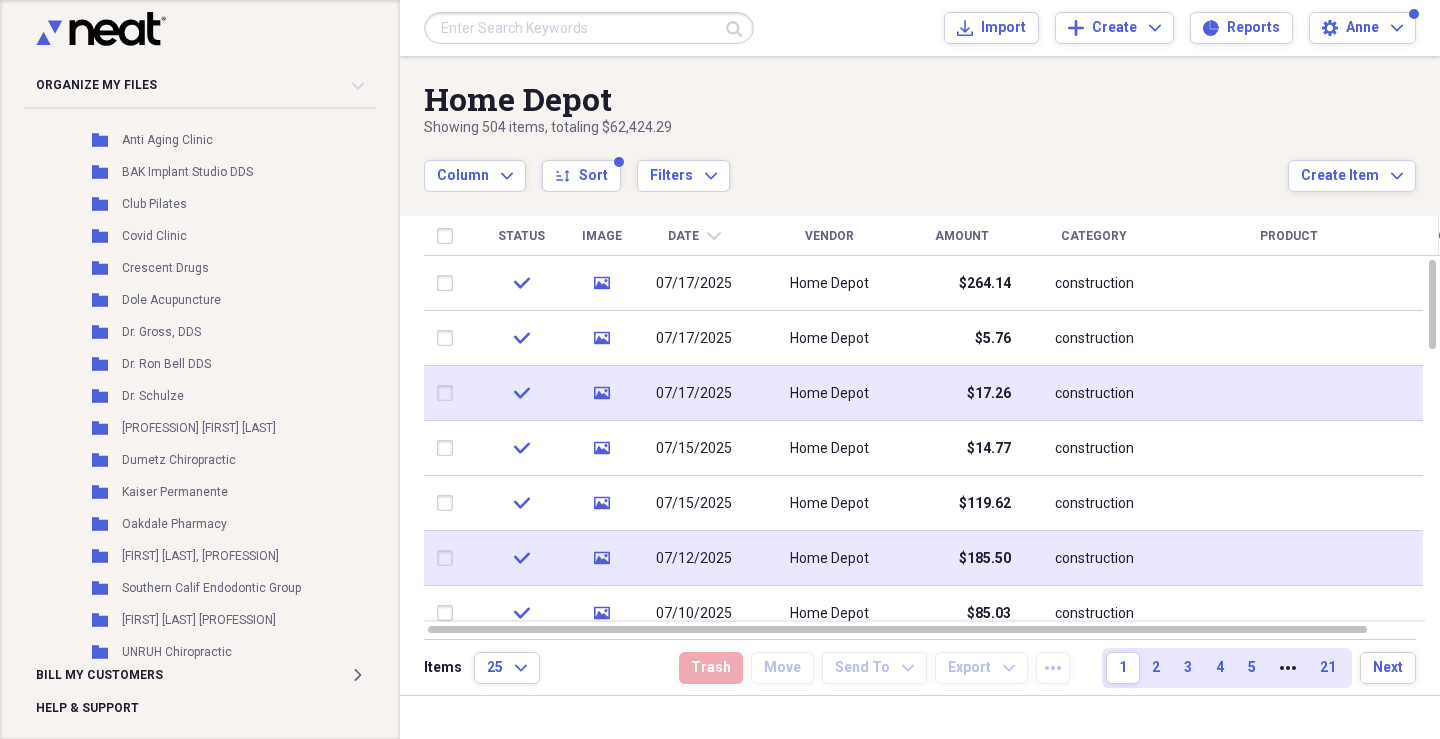 scroll, scrollTop: 18842, scrollLeft: 0, axis: vertical 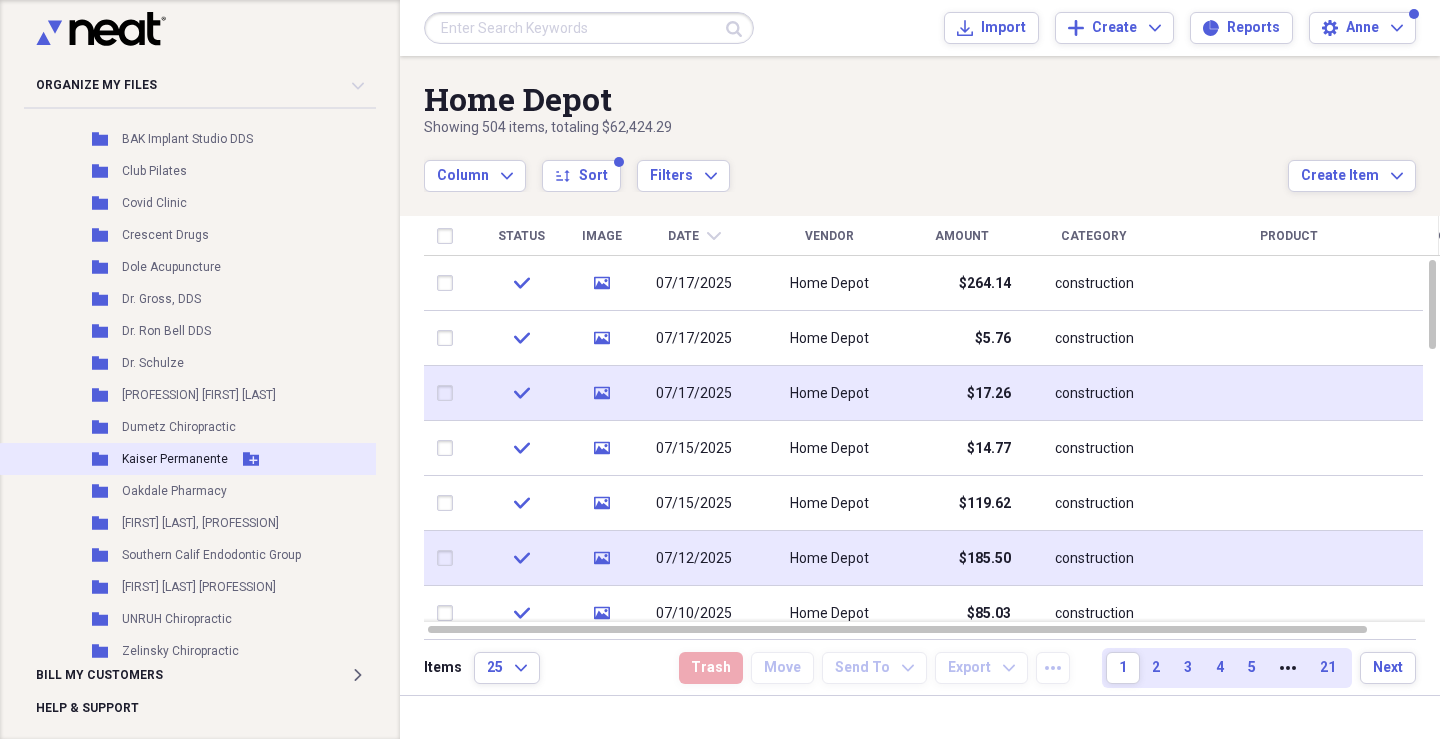 click on "[BRAND]" at bounding box center (175, 459) 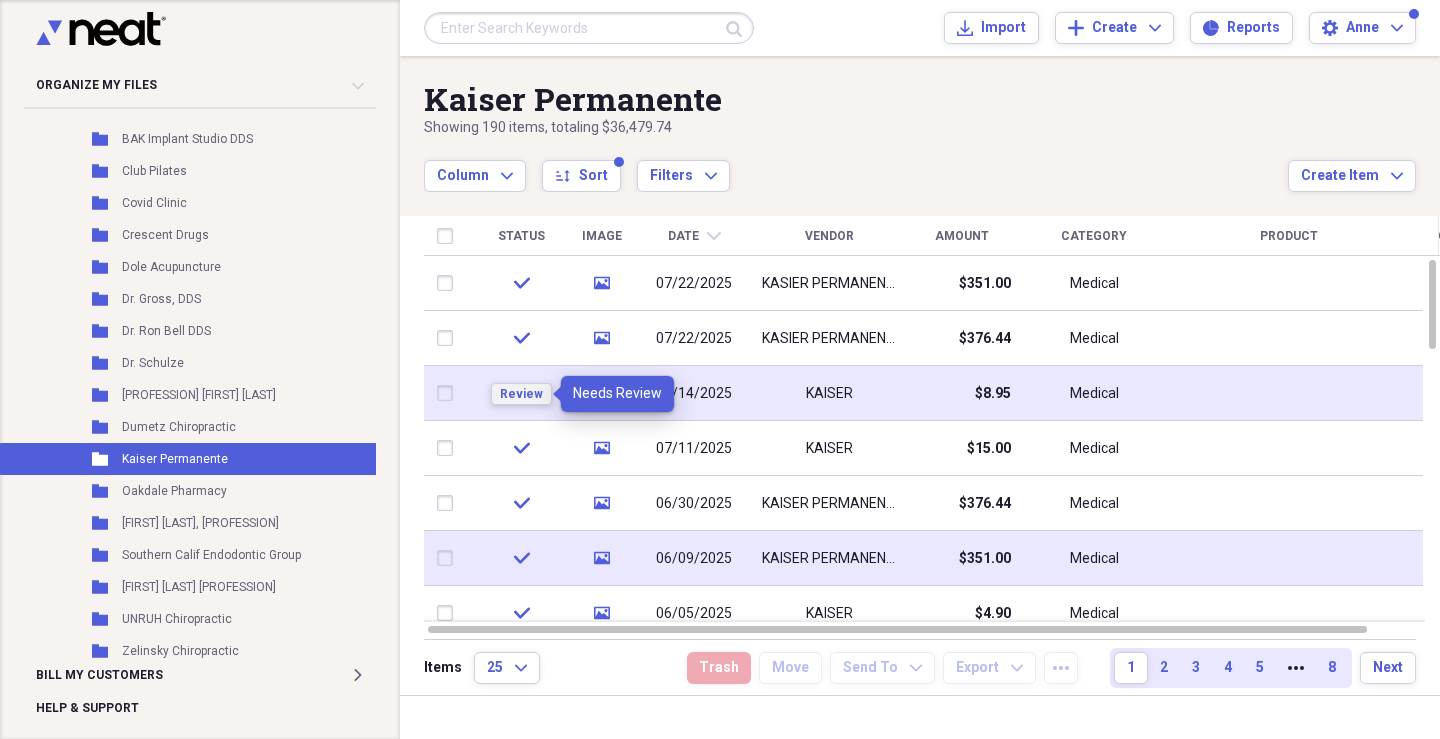 click on "Review" at bounding box center (521, 394) 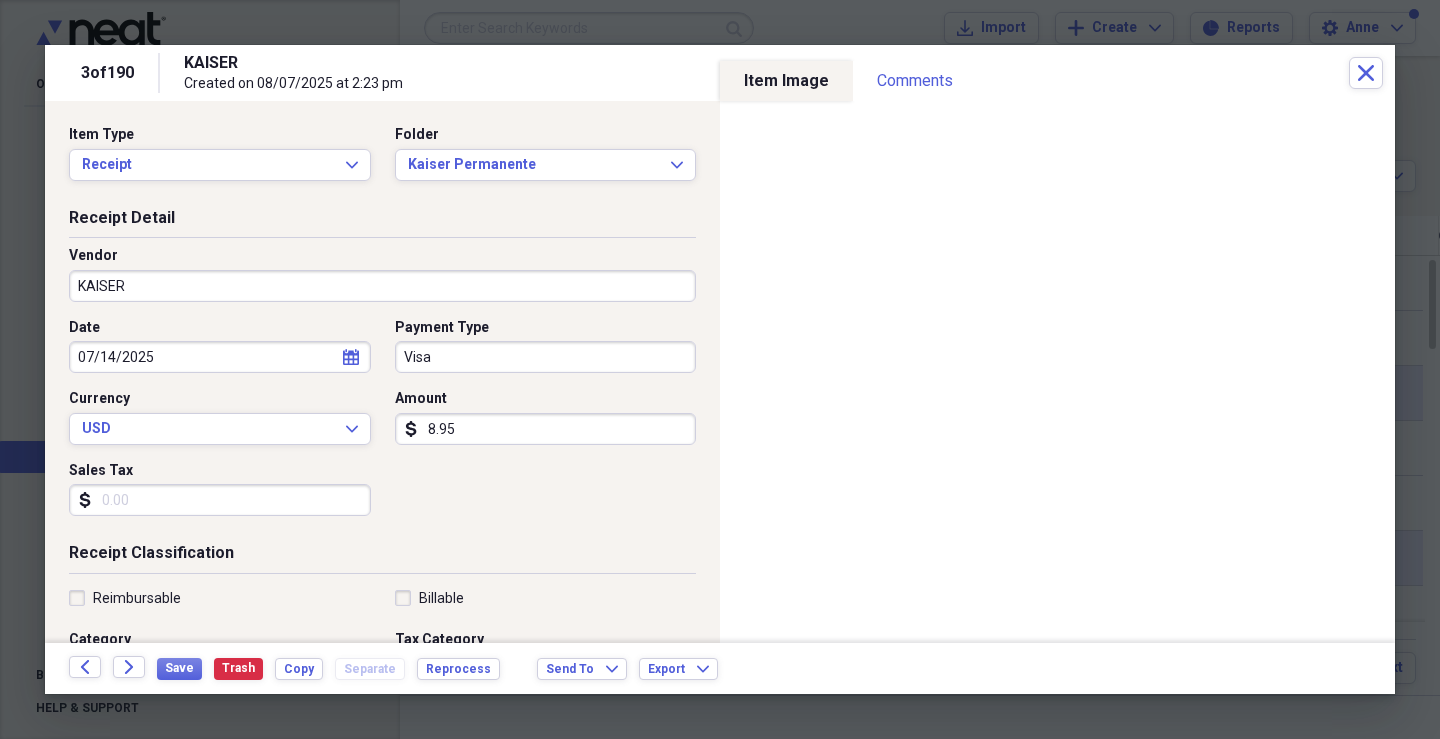 scroll, scrollTop: 200, scrollLeft: 0, axis: vertical 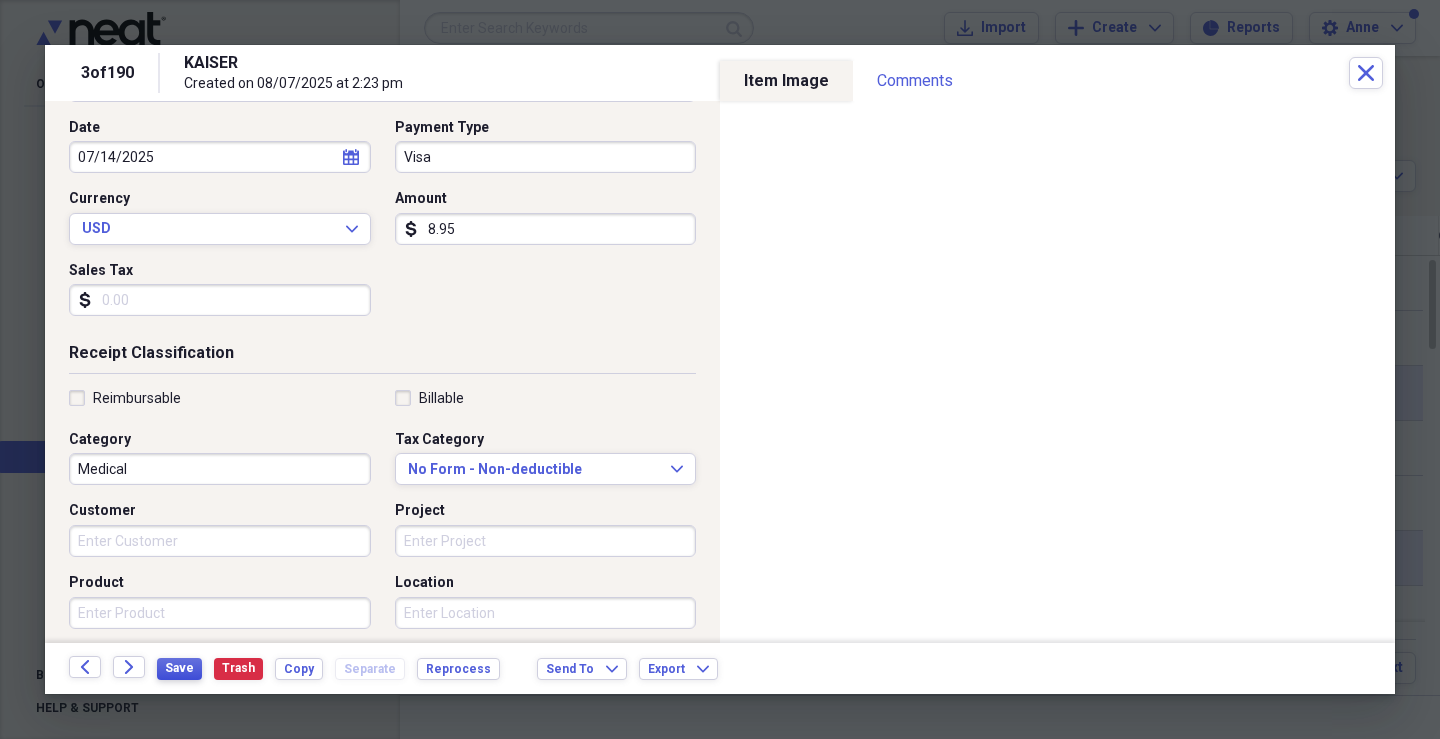 click on "Save" at bounding box center (179, 668) 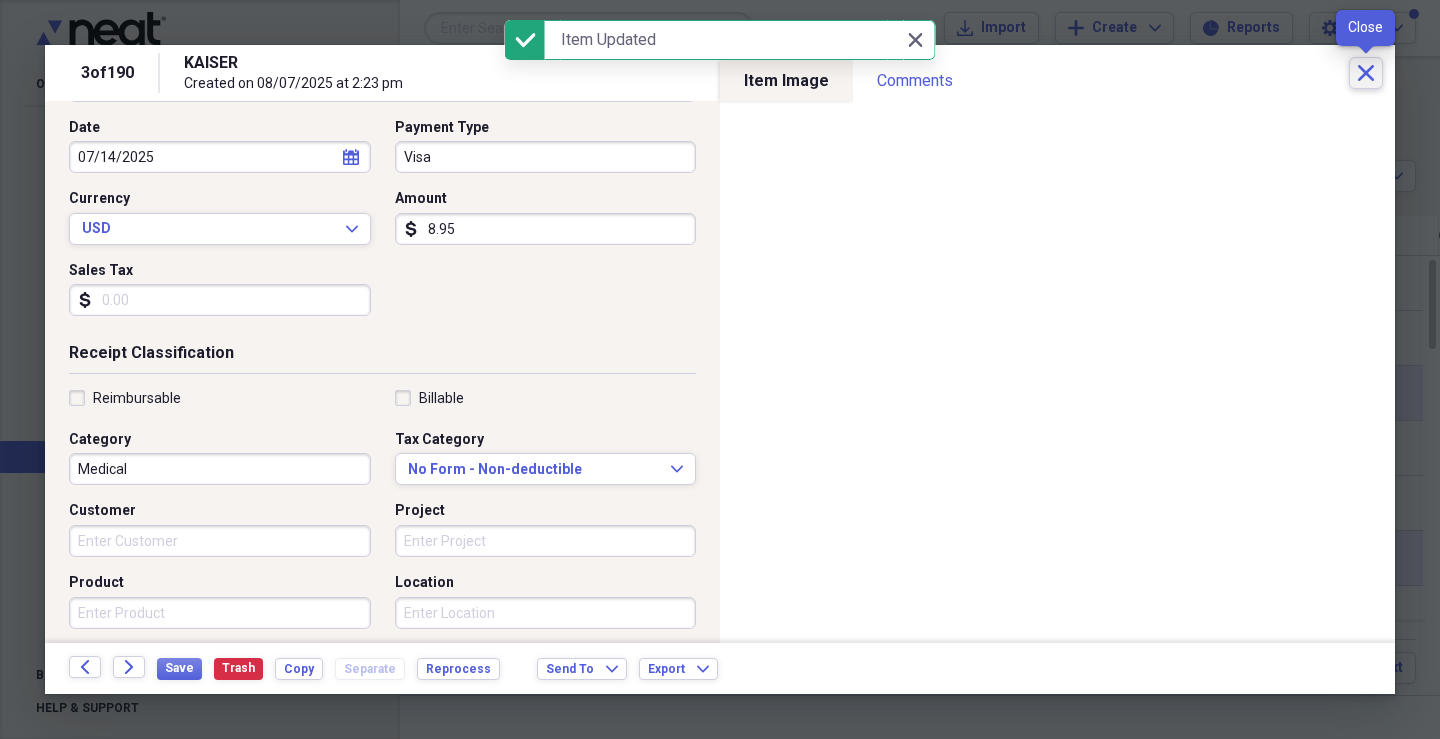 click on "Close" 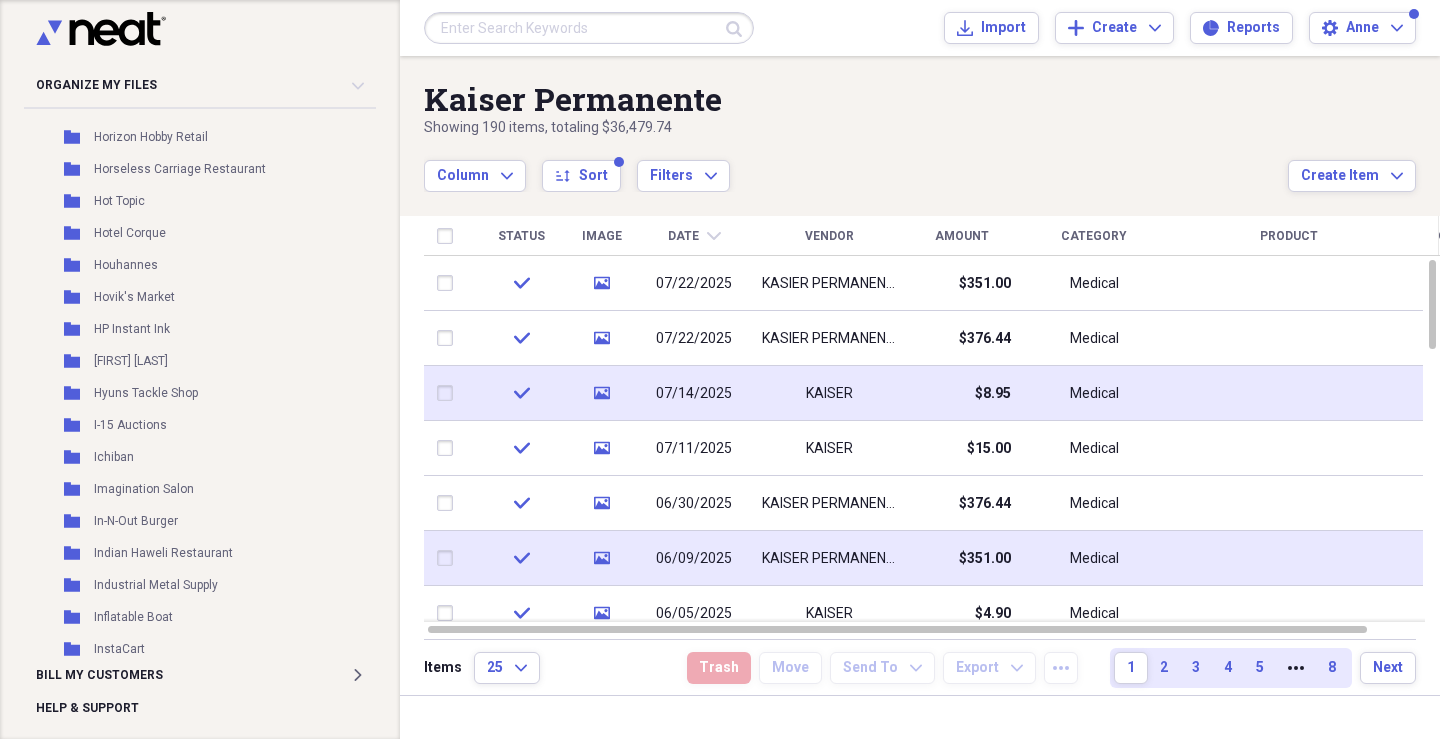 scroll, scrollTop: 13236, scrollLeft: 0, axis: vertical 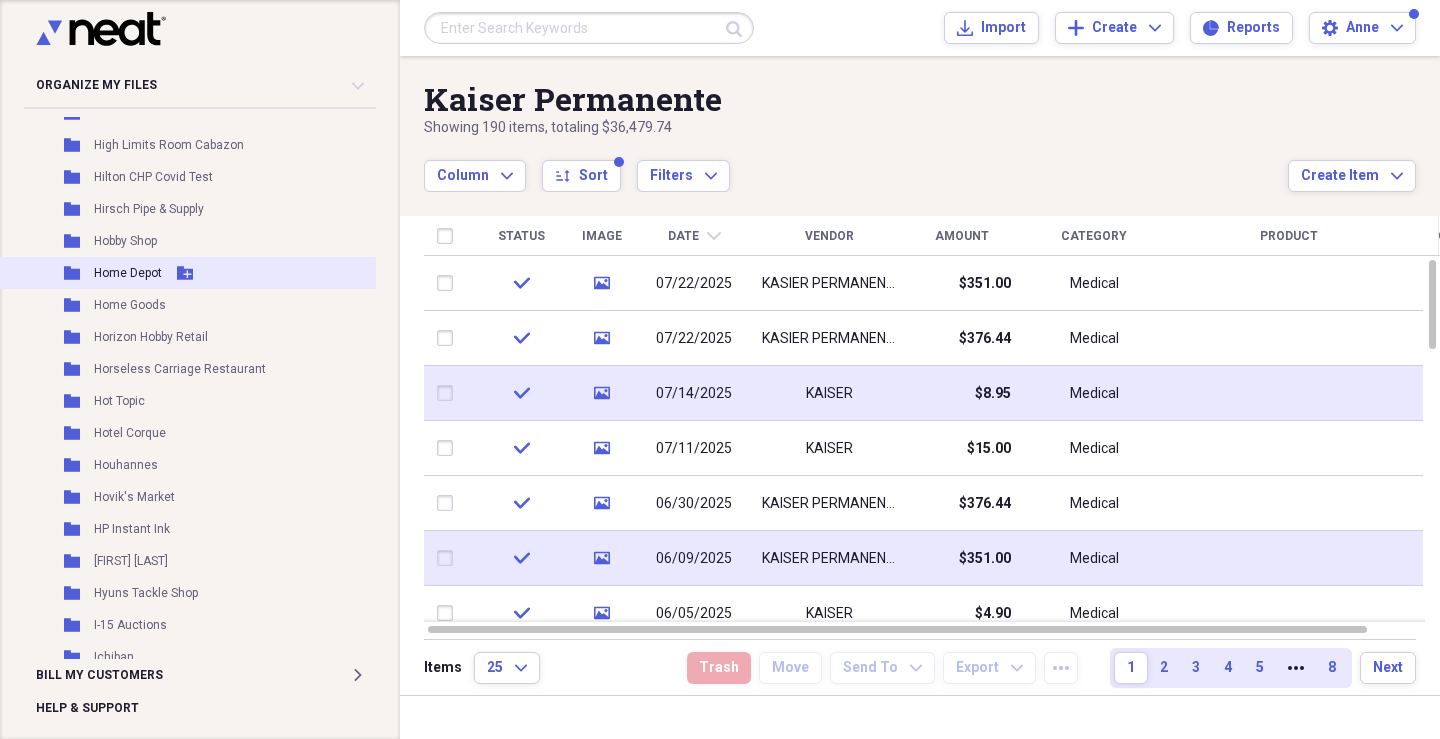 click on "Home Depot" at bounding box center (128, 273) 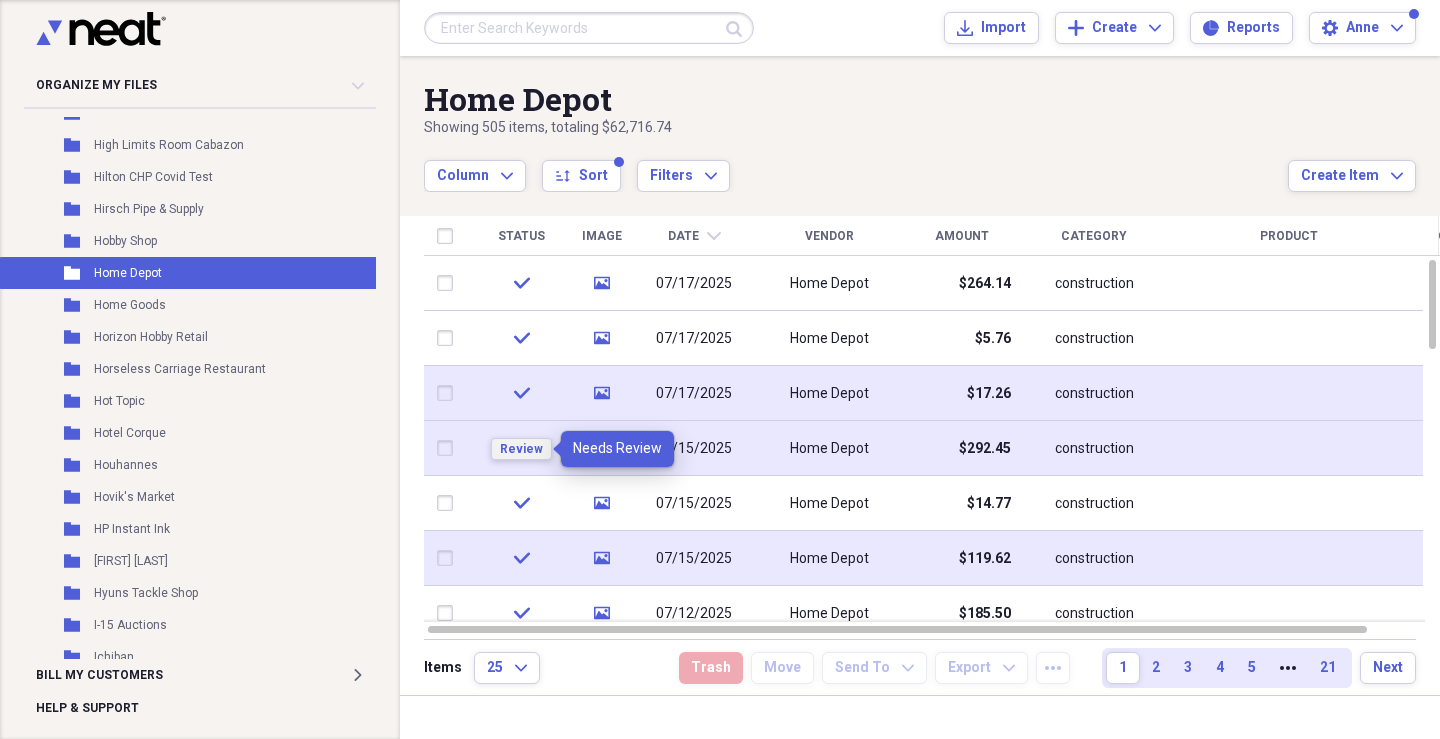 click on "Review" at bounding box center [521, 449] 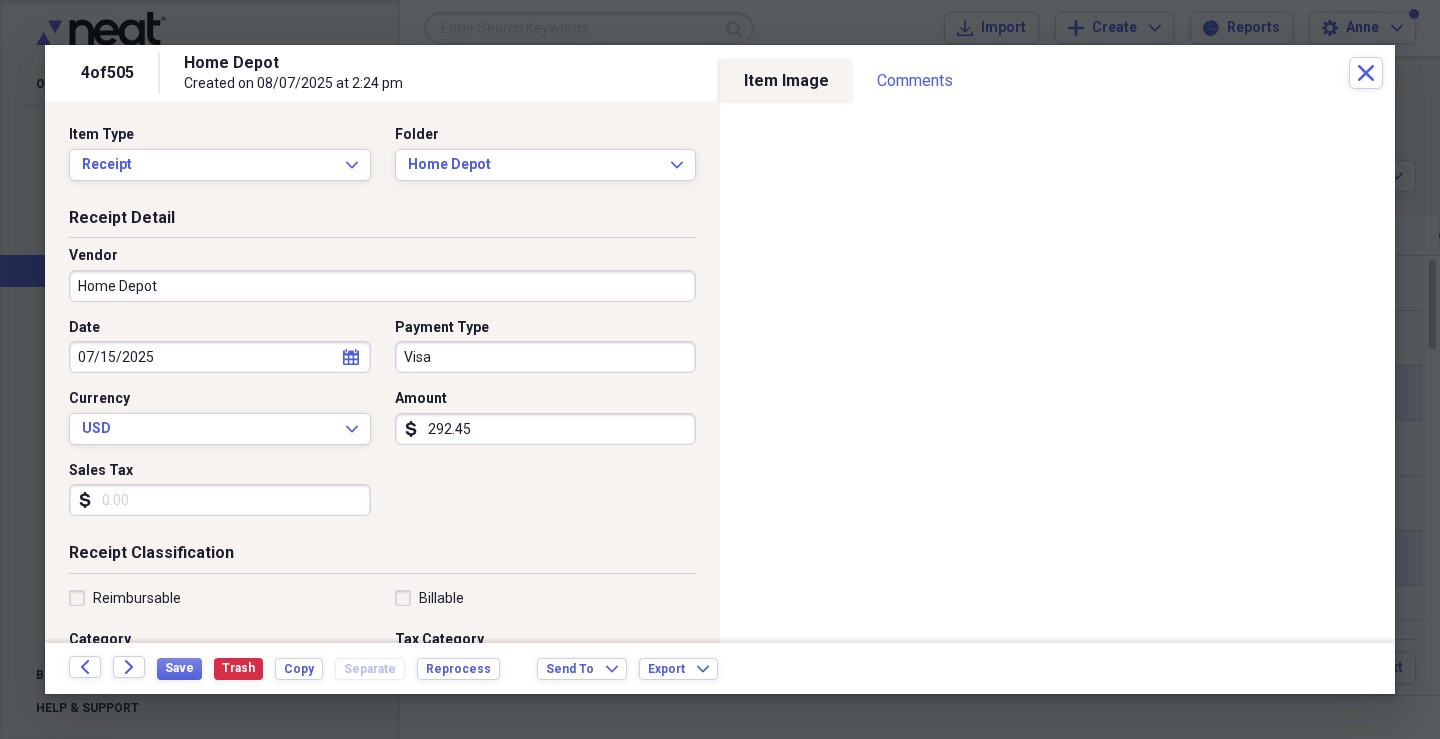 scroll, scrollTop: 300, scrollLeft: 0, axis: vertical 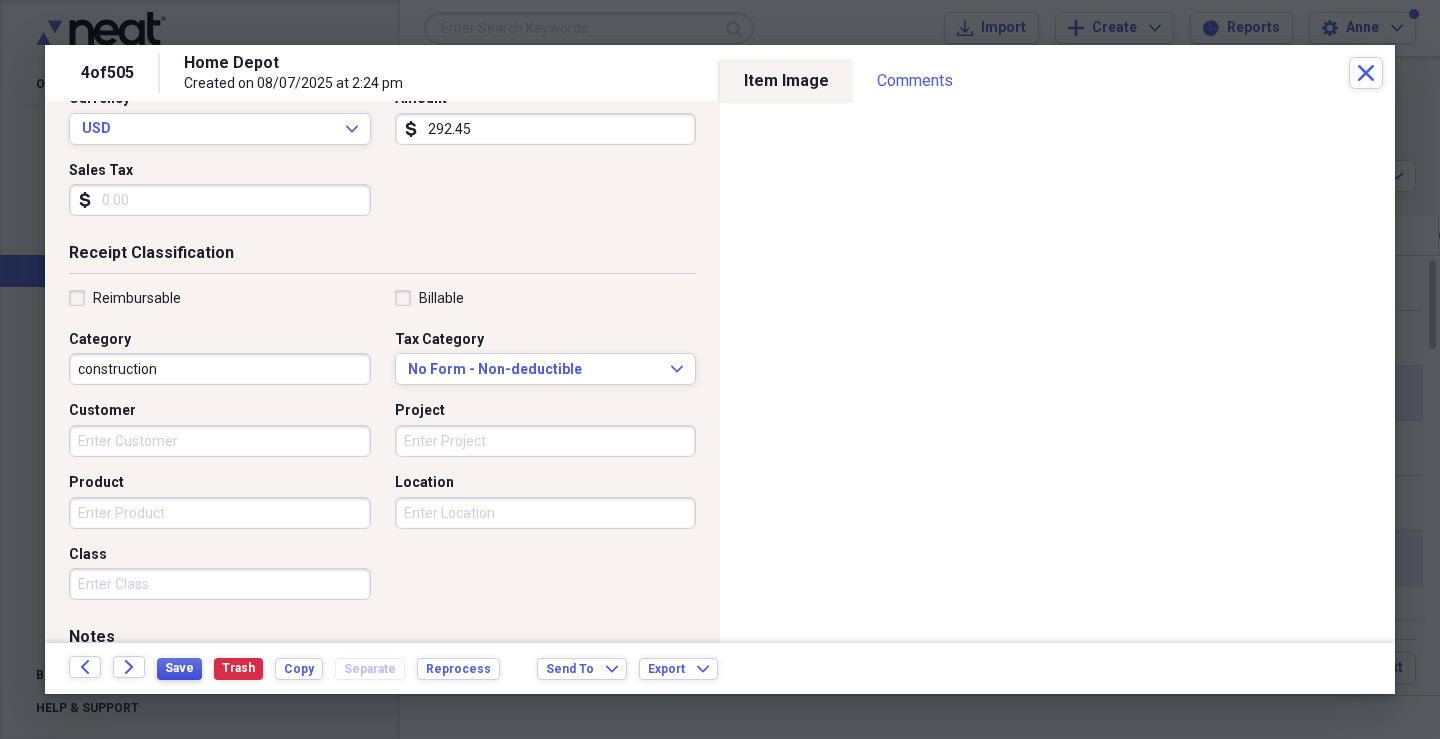 click on "Save" at bounding box center [179, 668] 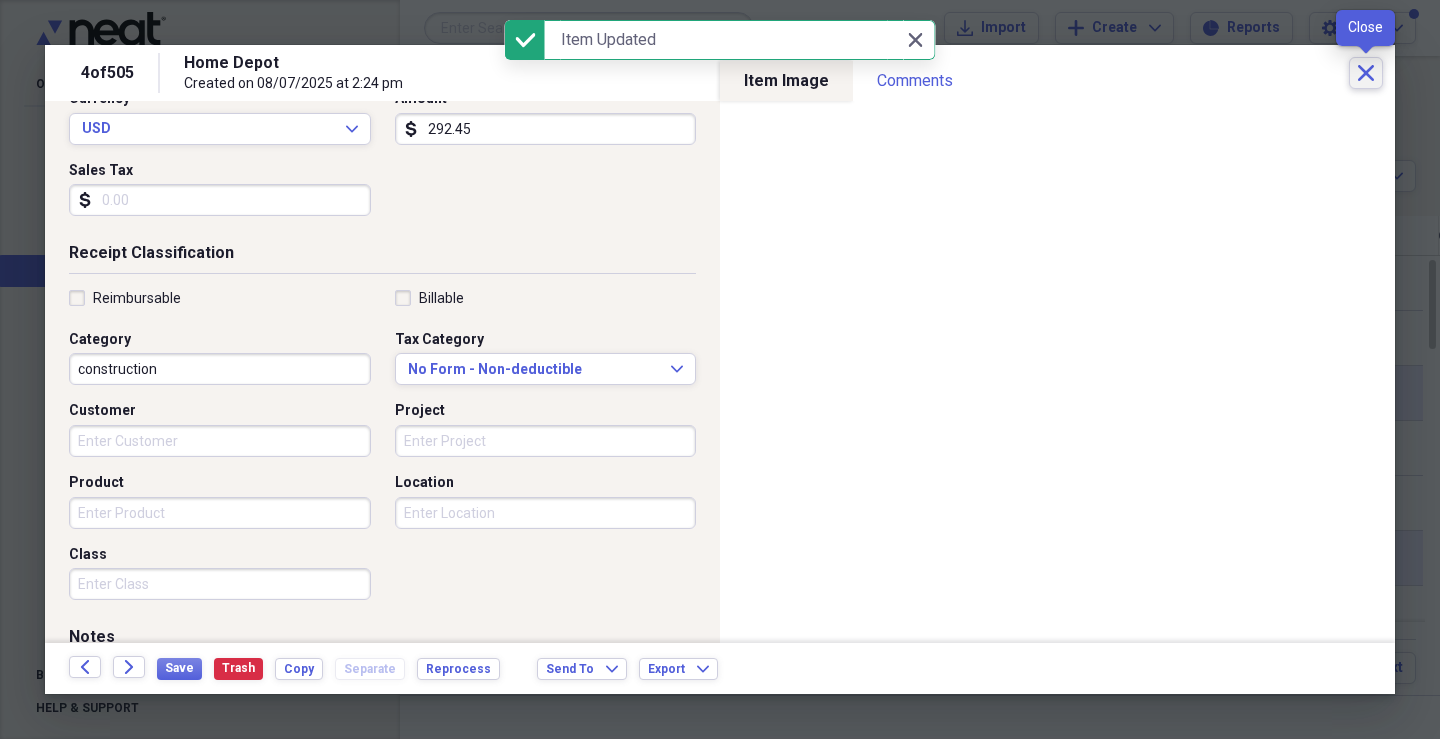 click on "Close" at bounding box center (1366, 73) 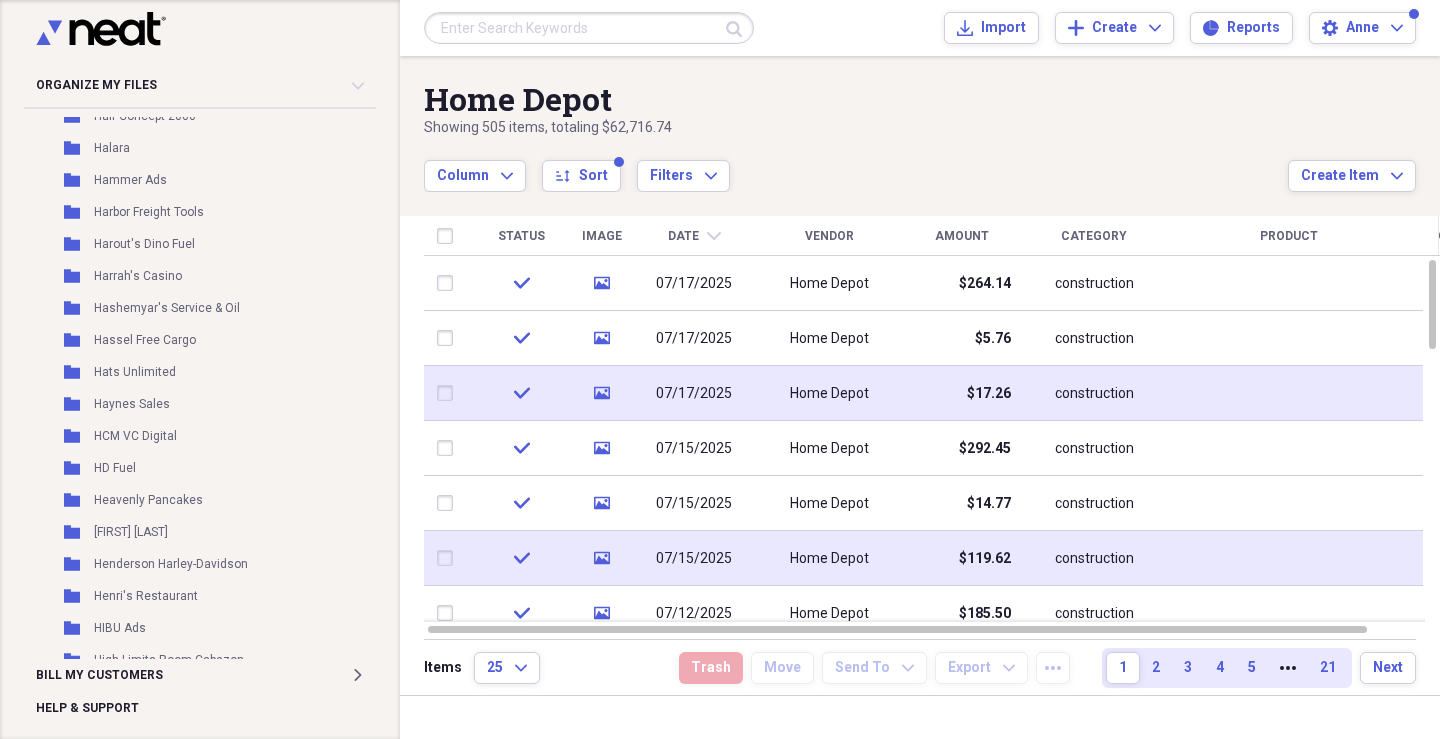 scroll, scrollTop: 12500, scrollLeft: 0, axis: vertical 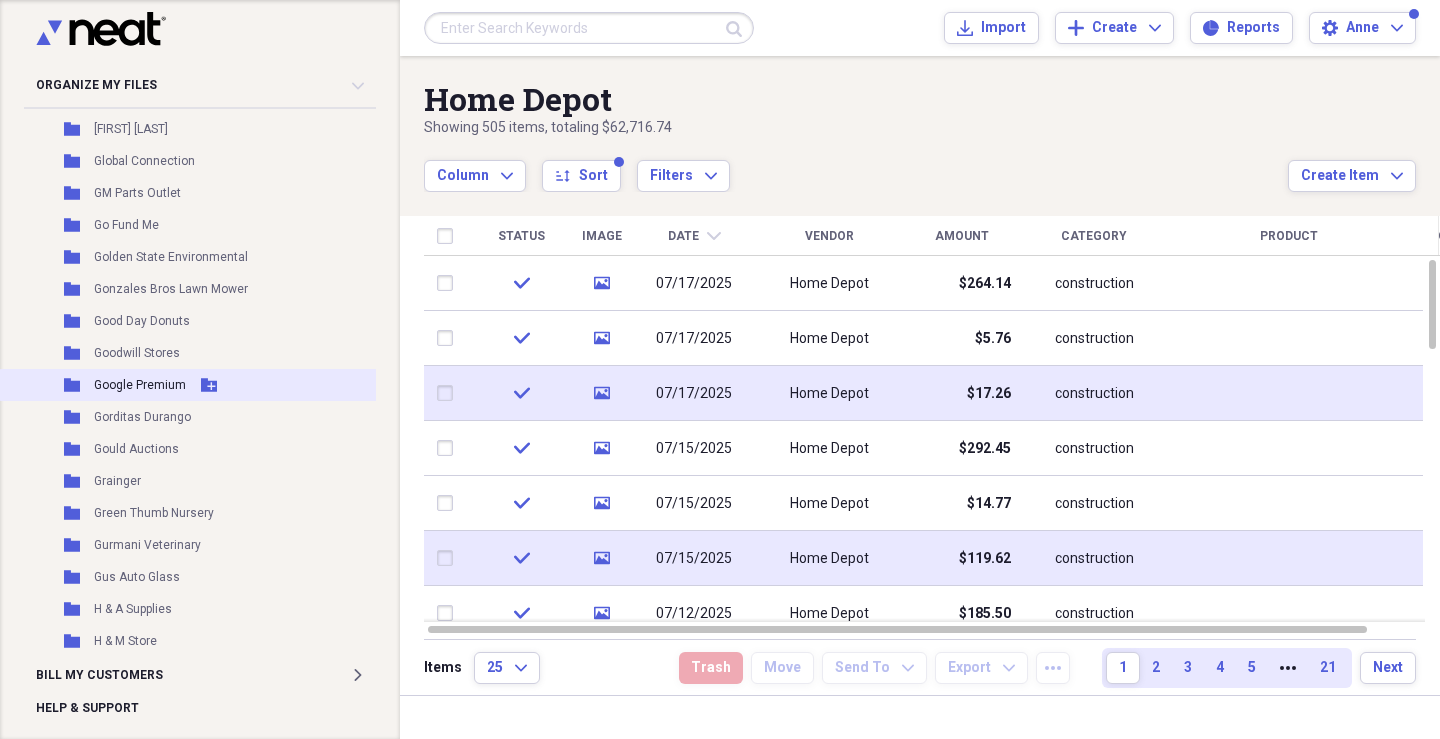 click on "Google Premium" at bounding box center (140, 385) 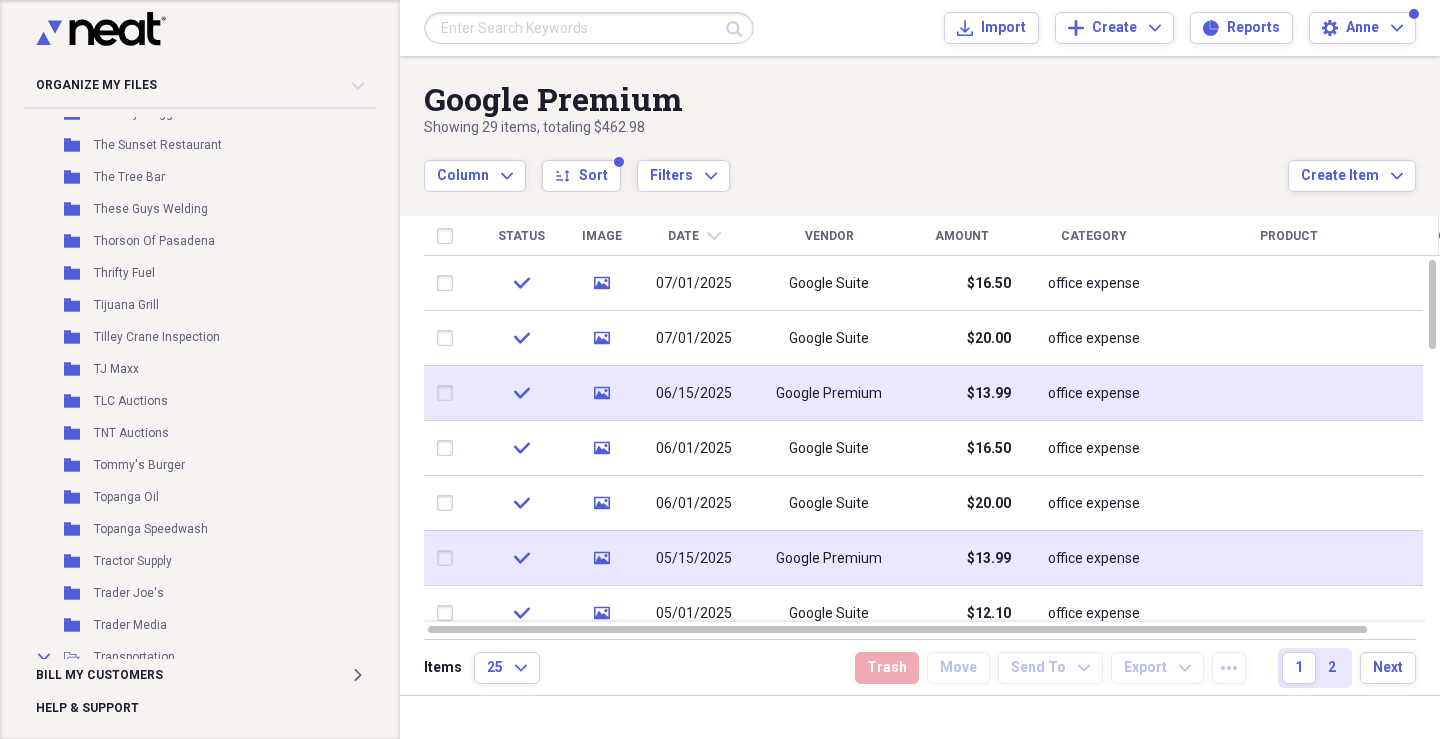 scroll, scrollTop: 30716, scrollLeft: 0, axis: vertical 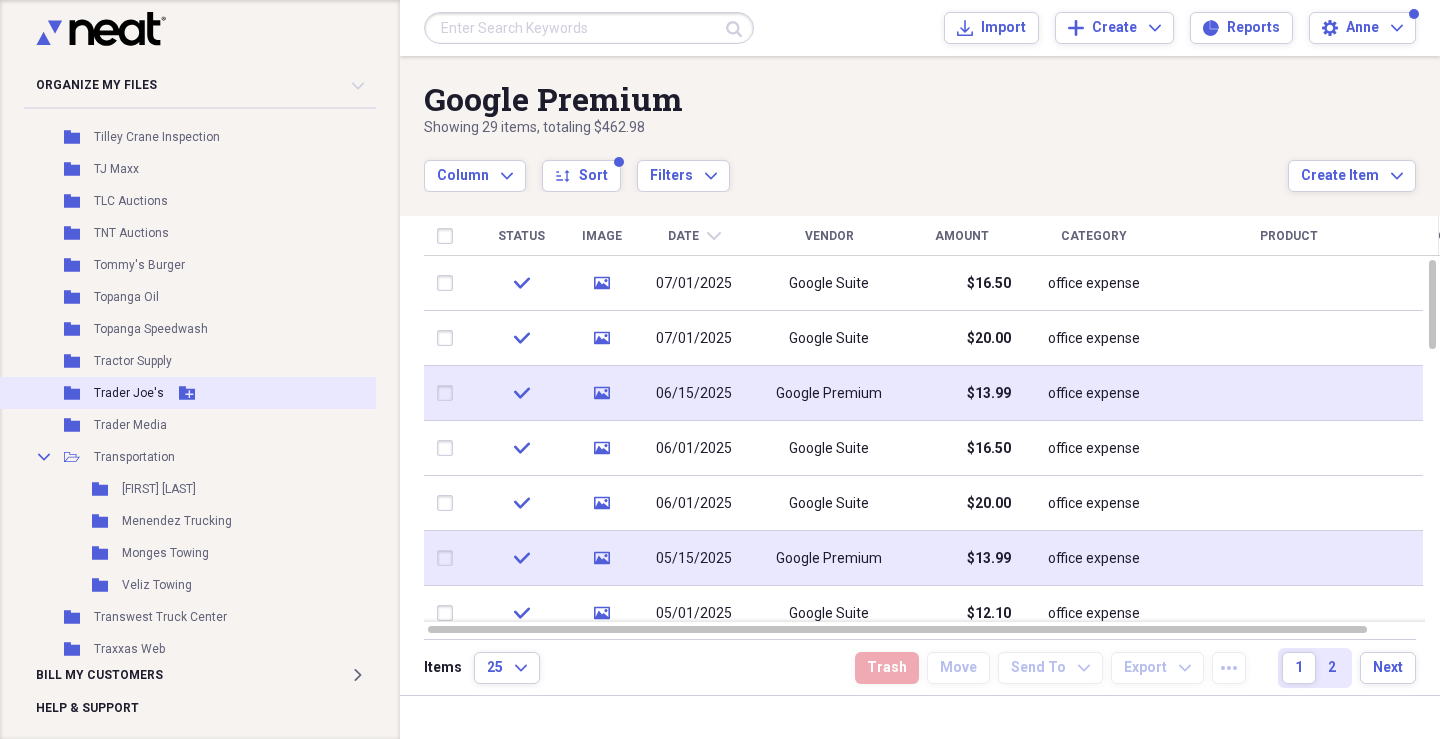 click on "Trader Joe's" at bounding box center [129, 393] 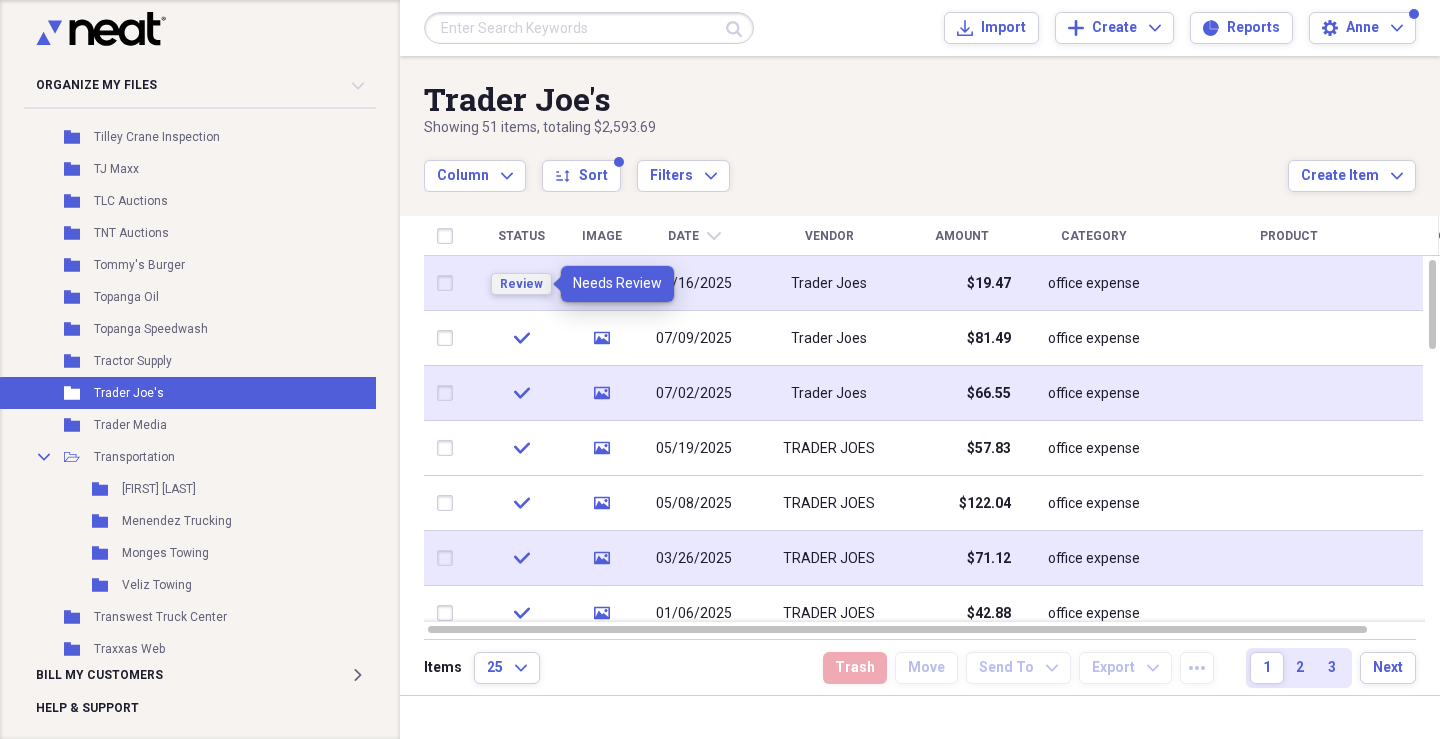 click on "Review" at bounding box center (521, 284) 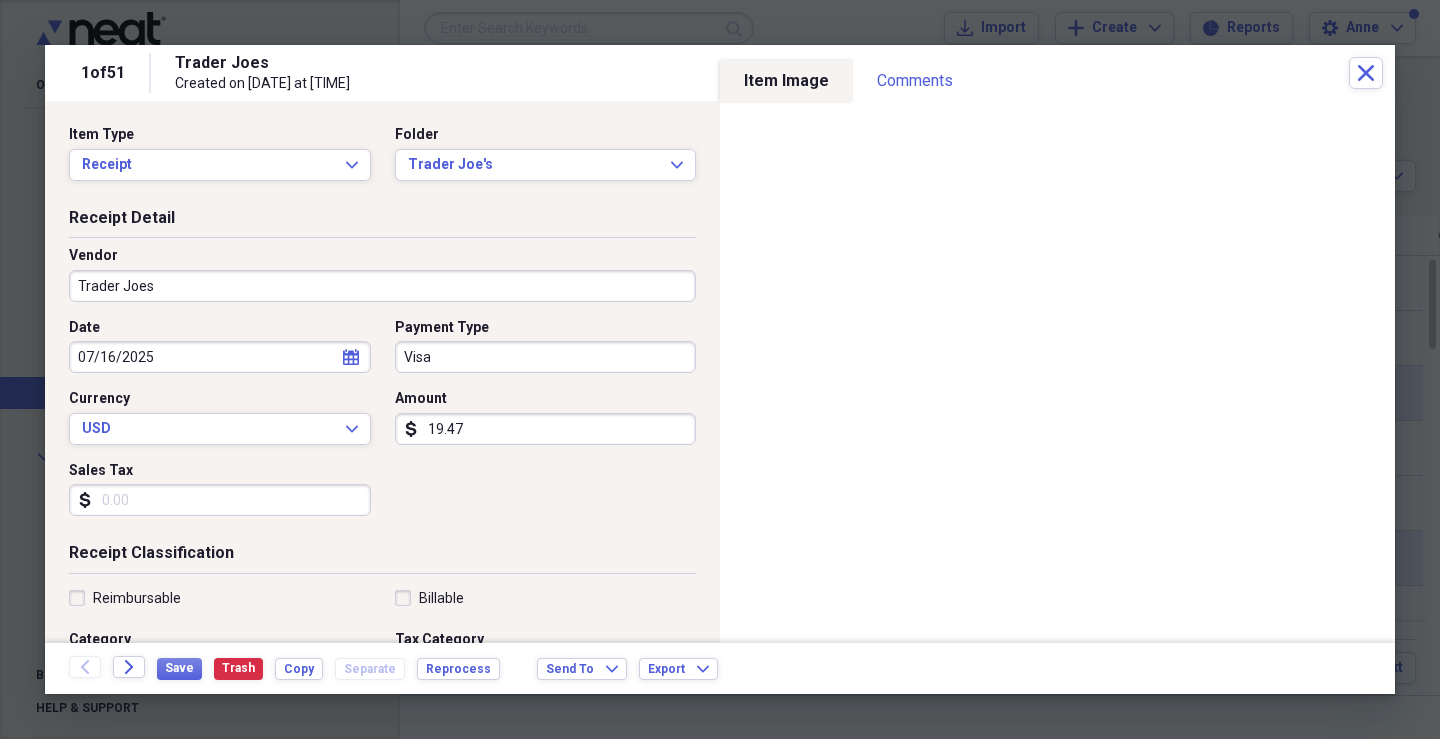 scroll, scrollTop: 200, scrollLeft: 0, axis: vertical 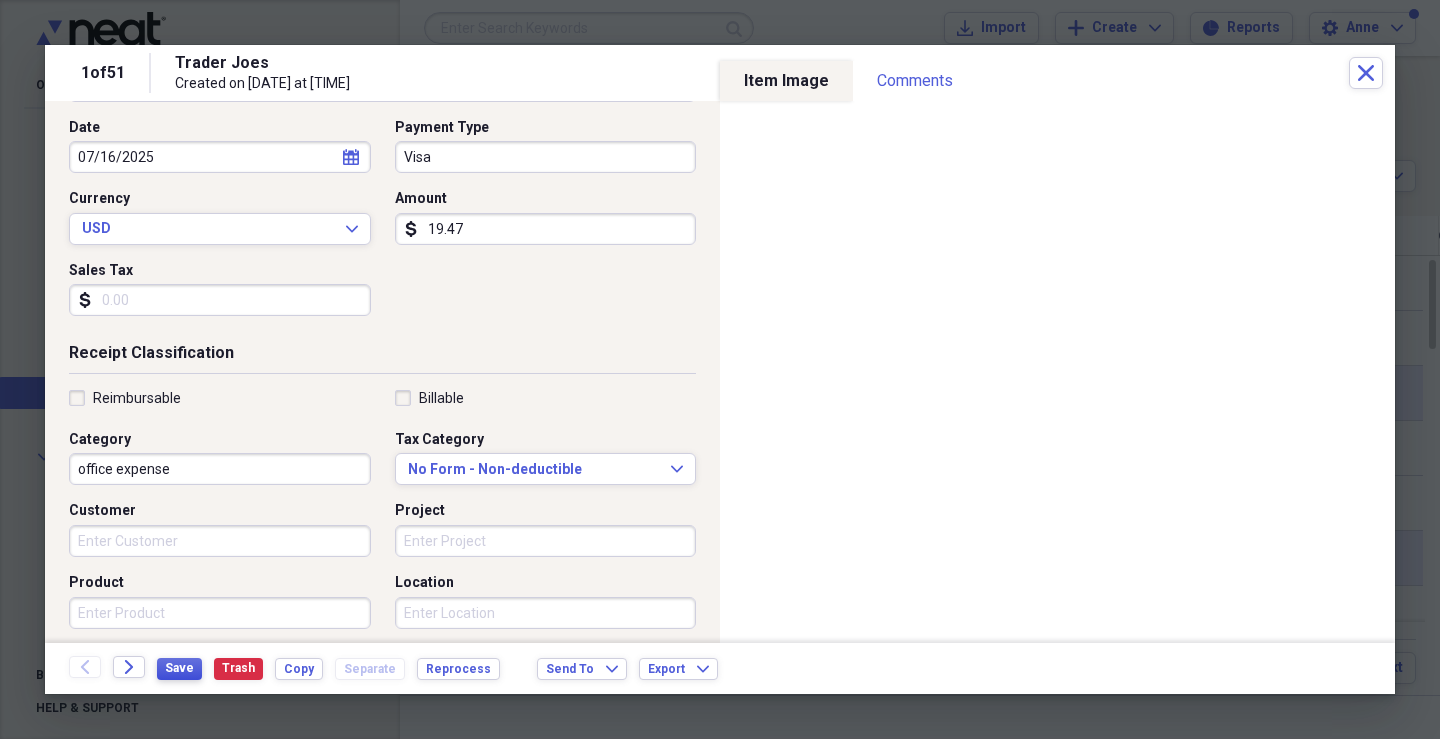 click on "Save" at bounding box center [179, 668] 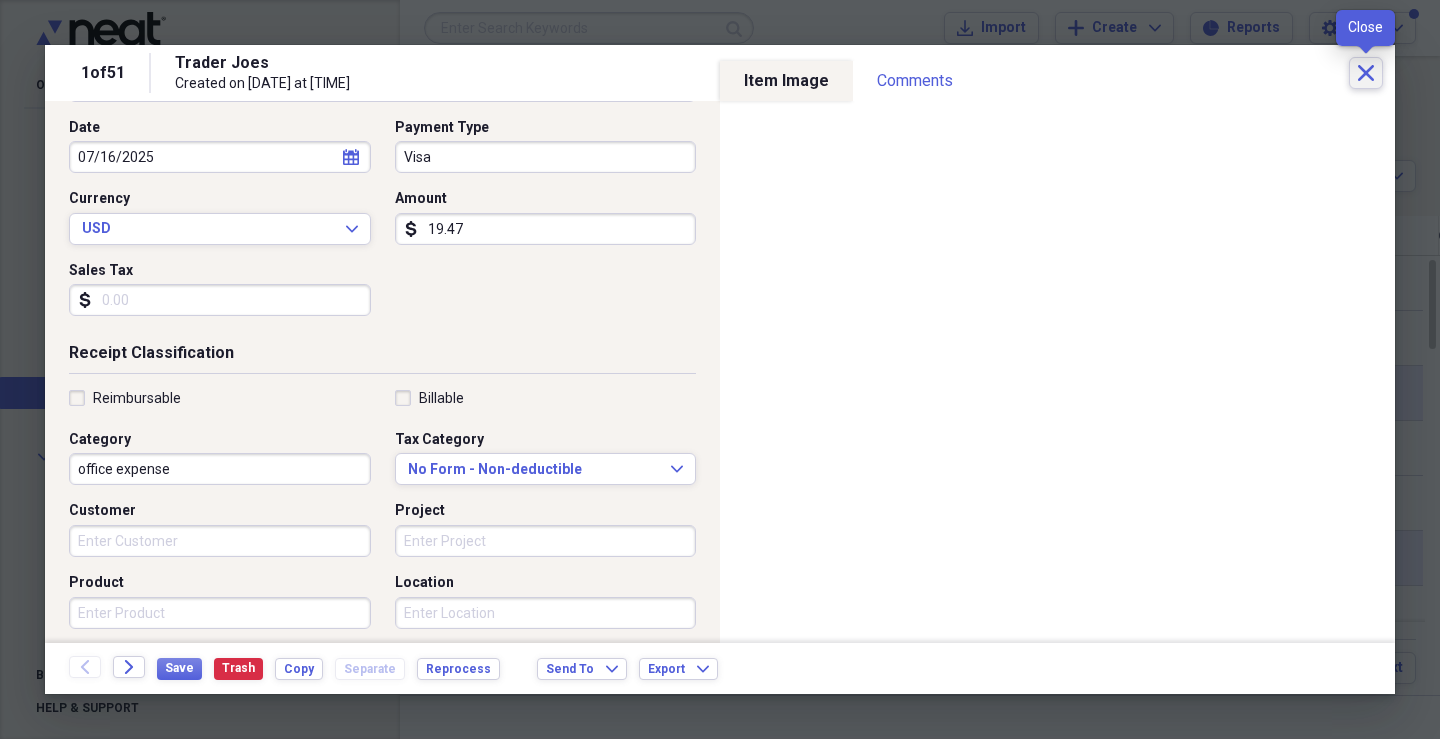 click on "Close" 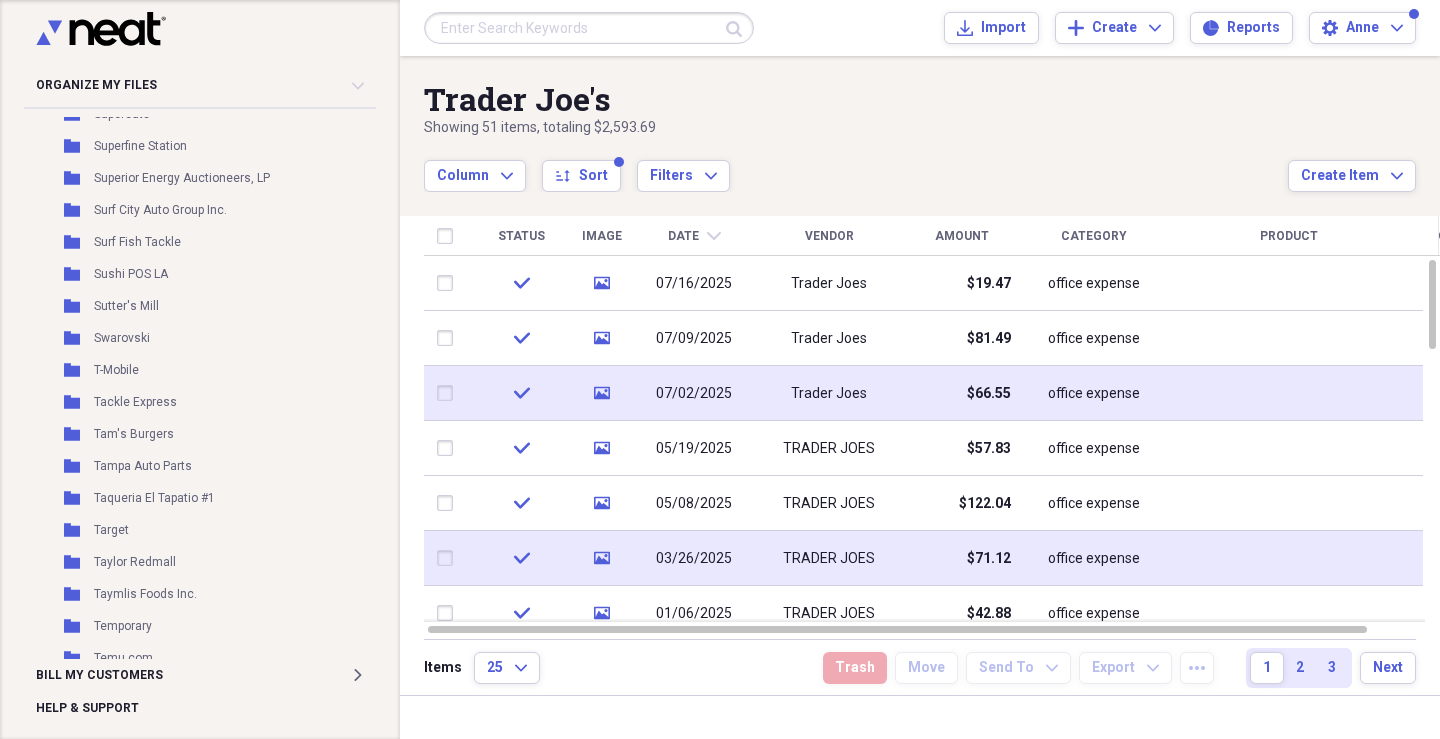 scroll, scrollTop: 29175, scrollLeft: 0, axis: vertical 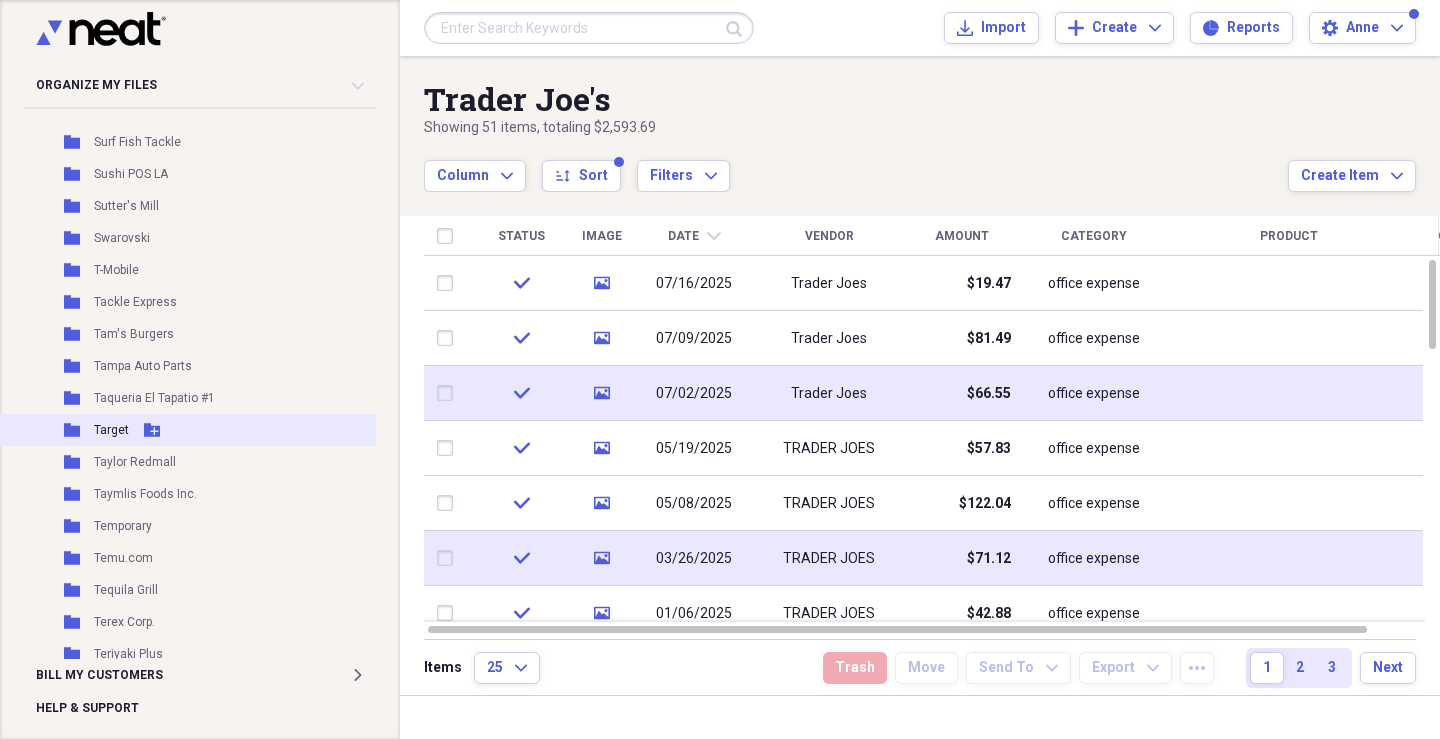 click on "Target" at bounding box center [111, 430] 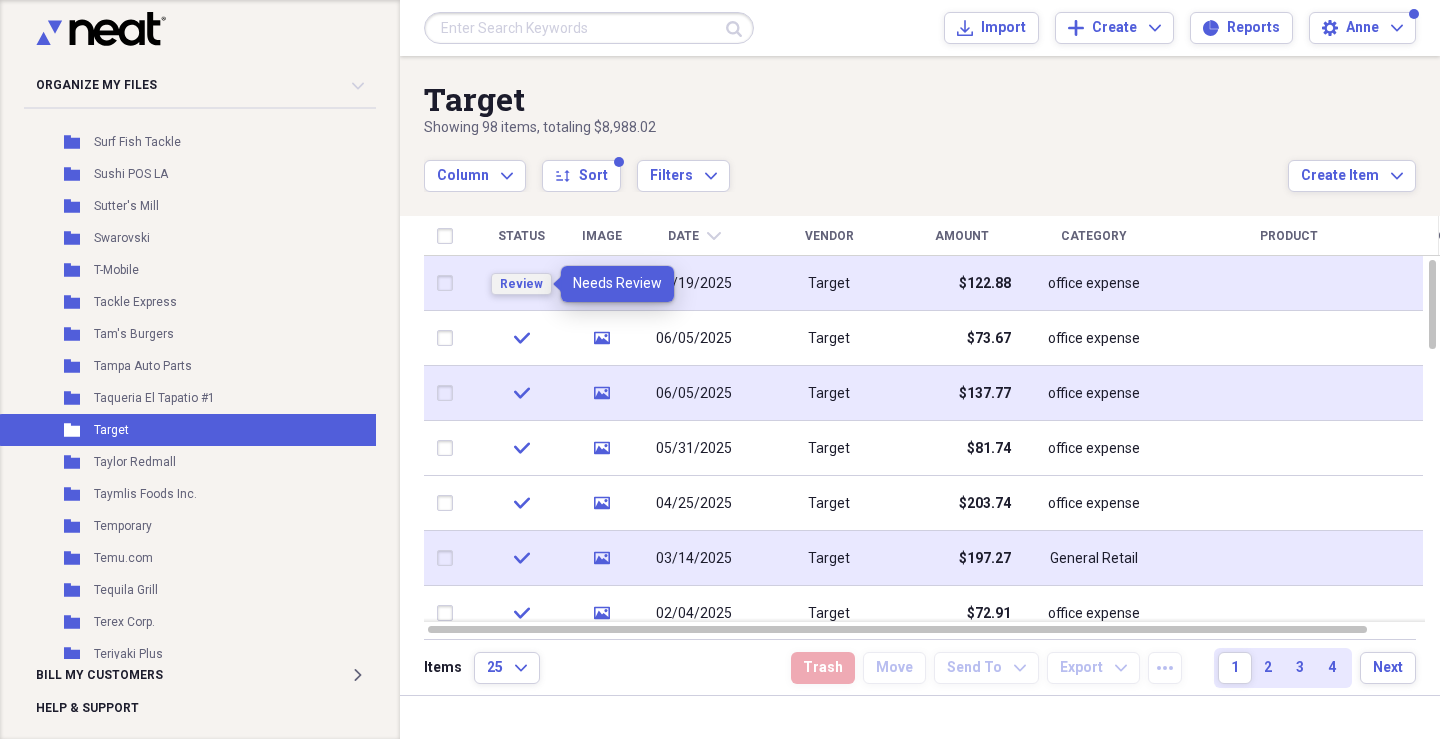 click on "Review" at bounding box center [521, 284] 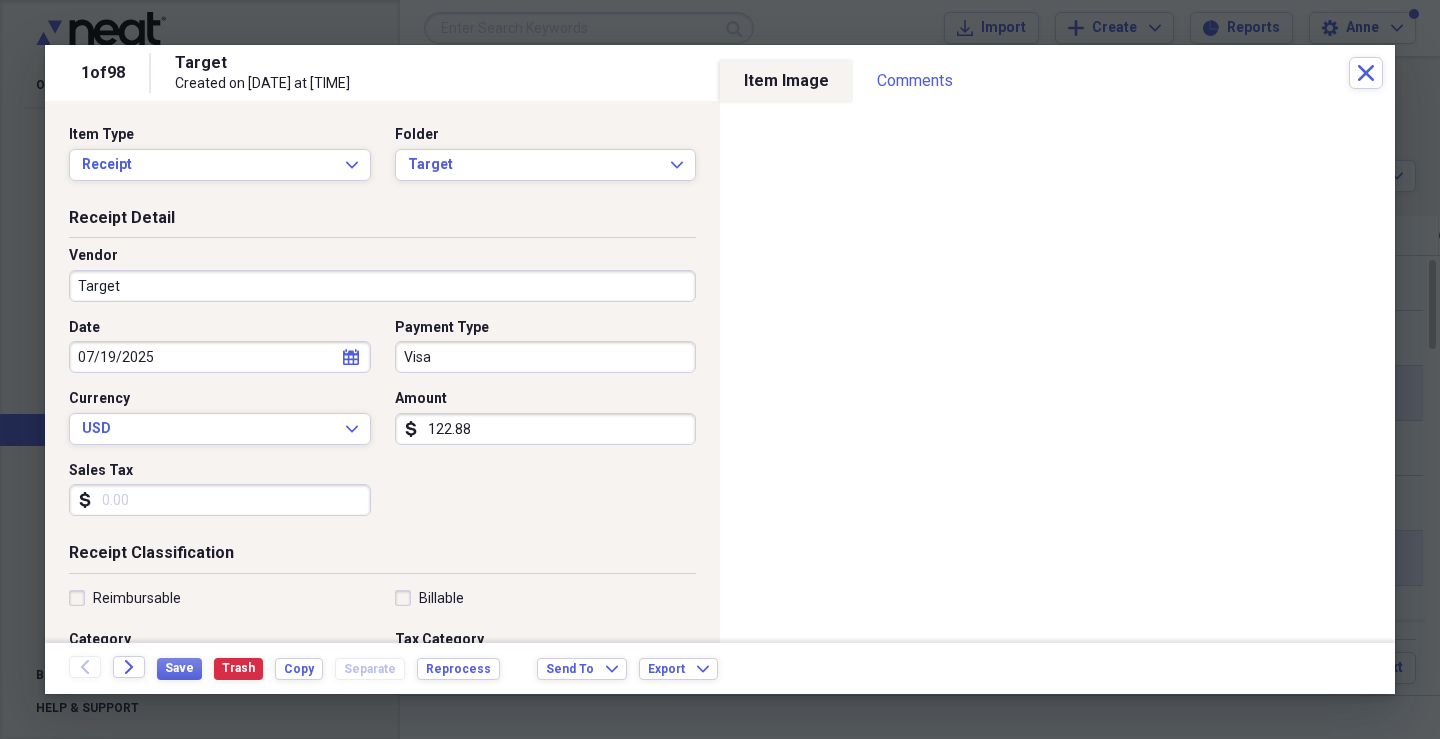 scroll, scrollTop: 300, scrollLeft: 0, axis: vertical 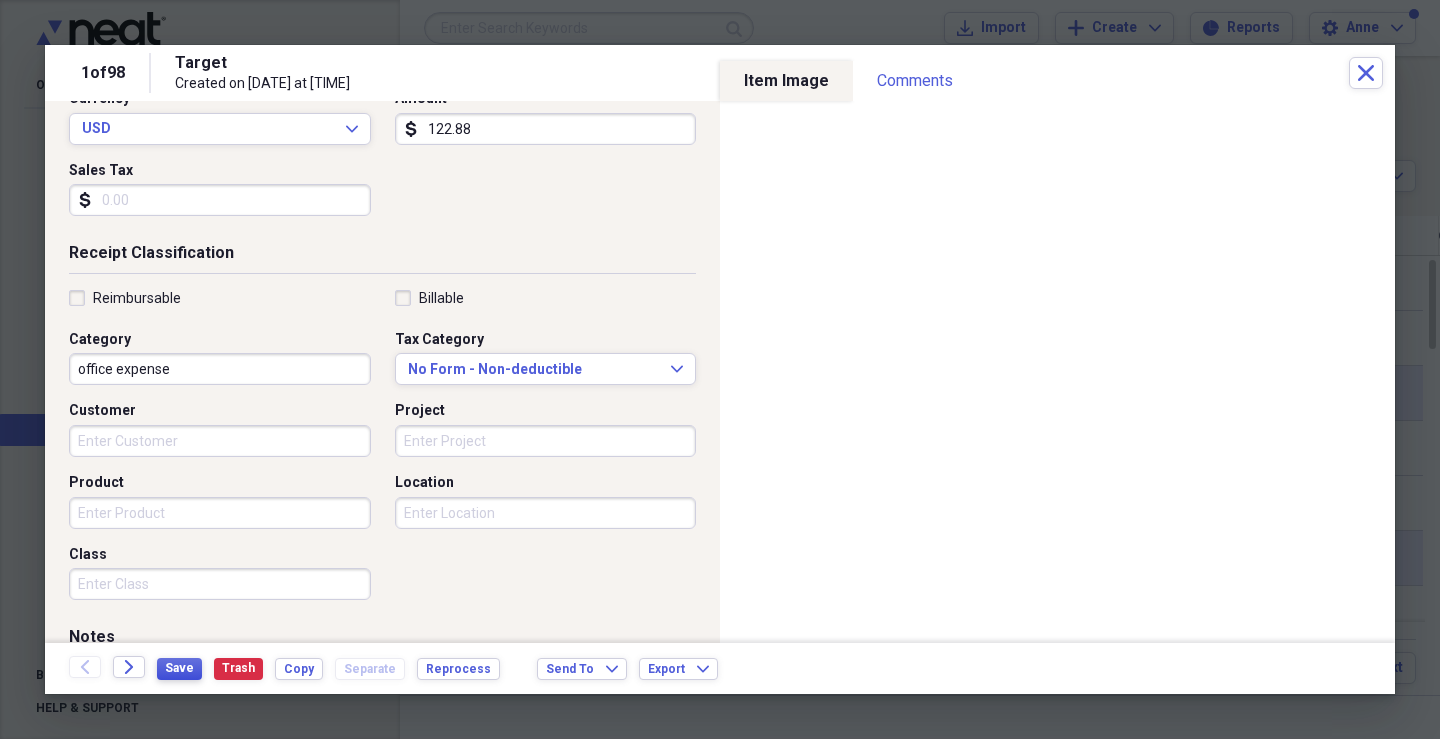 click on "Save" at bounding box center (179, 668) 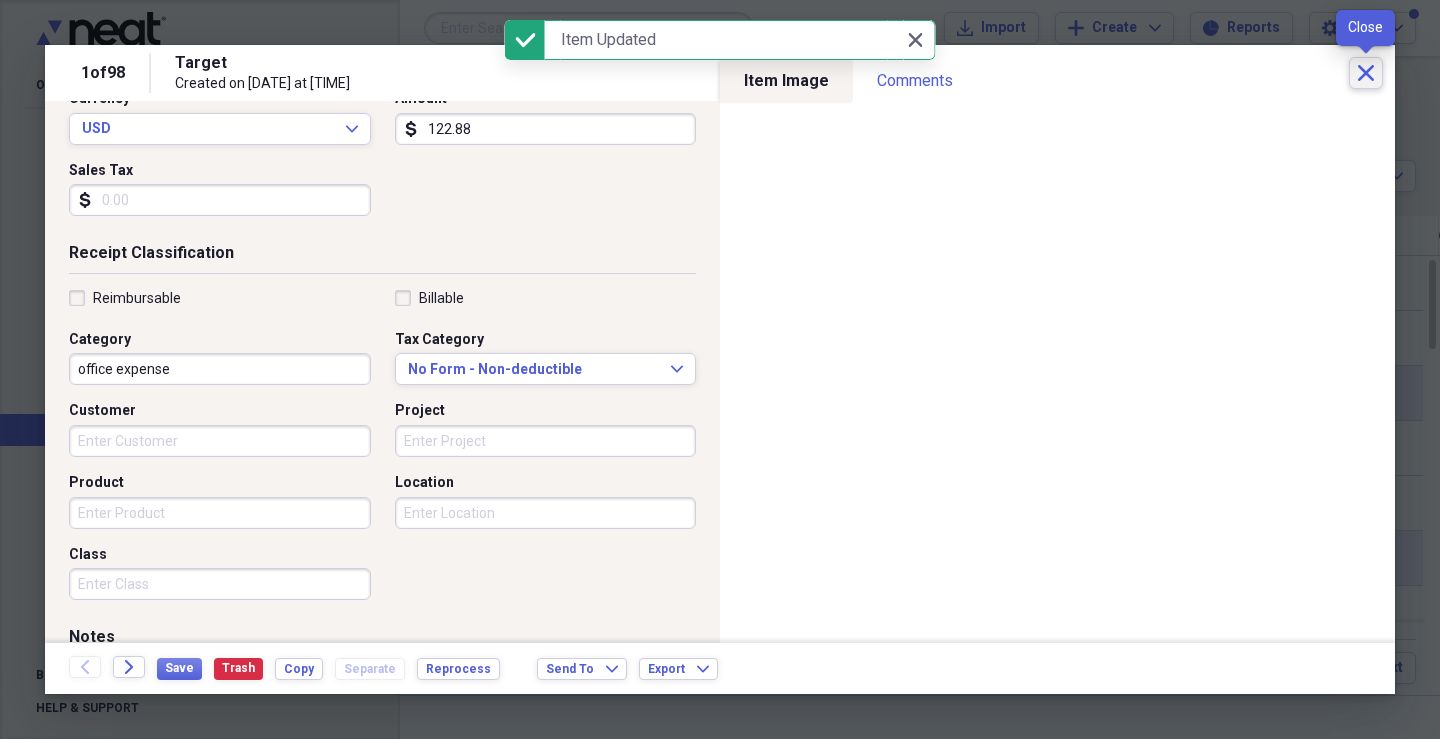 click on "Close" at bounding box center [1366, 73] 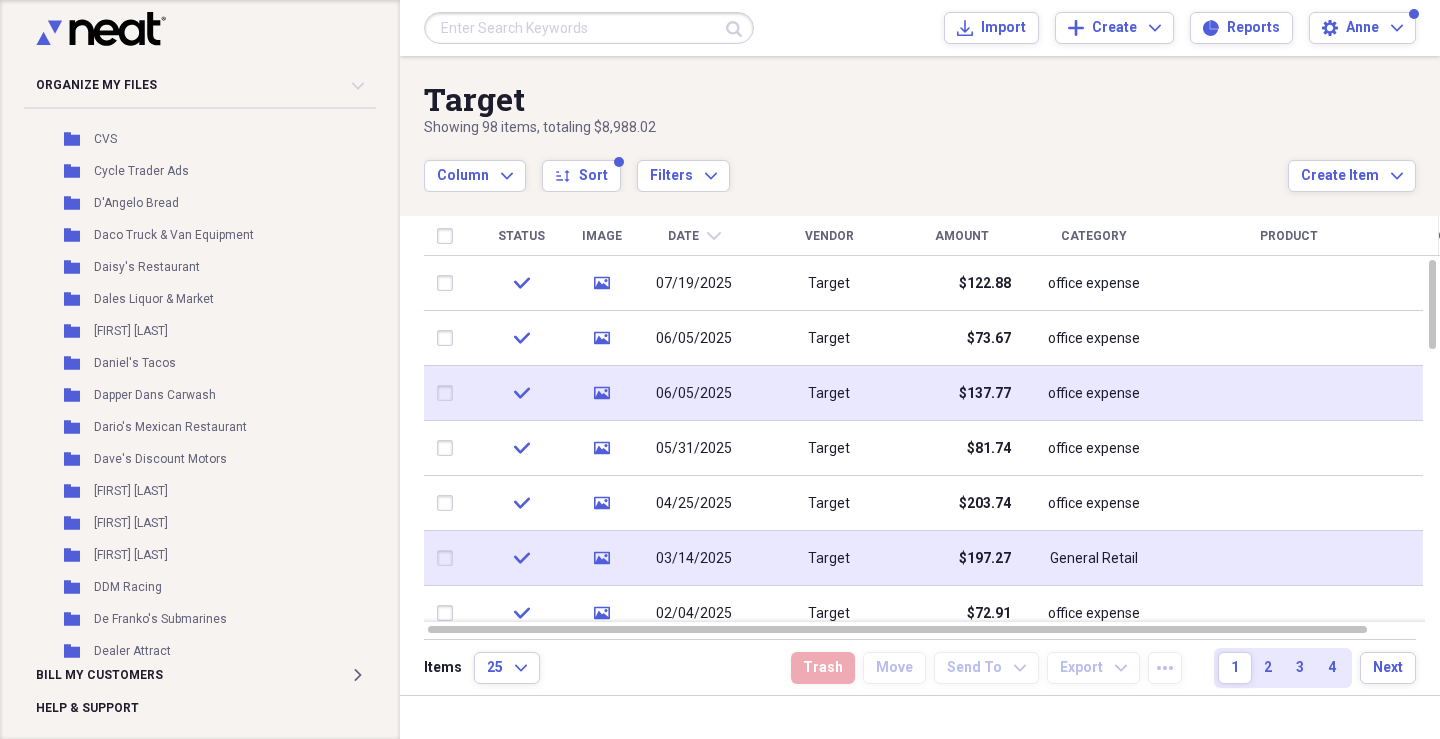 scroll, scrollTop: 7456, scrollLeft: 0, axis: vertical 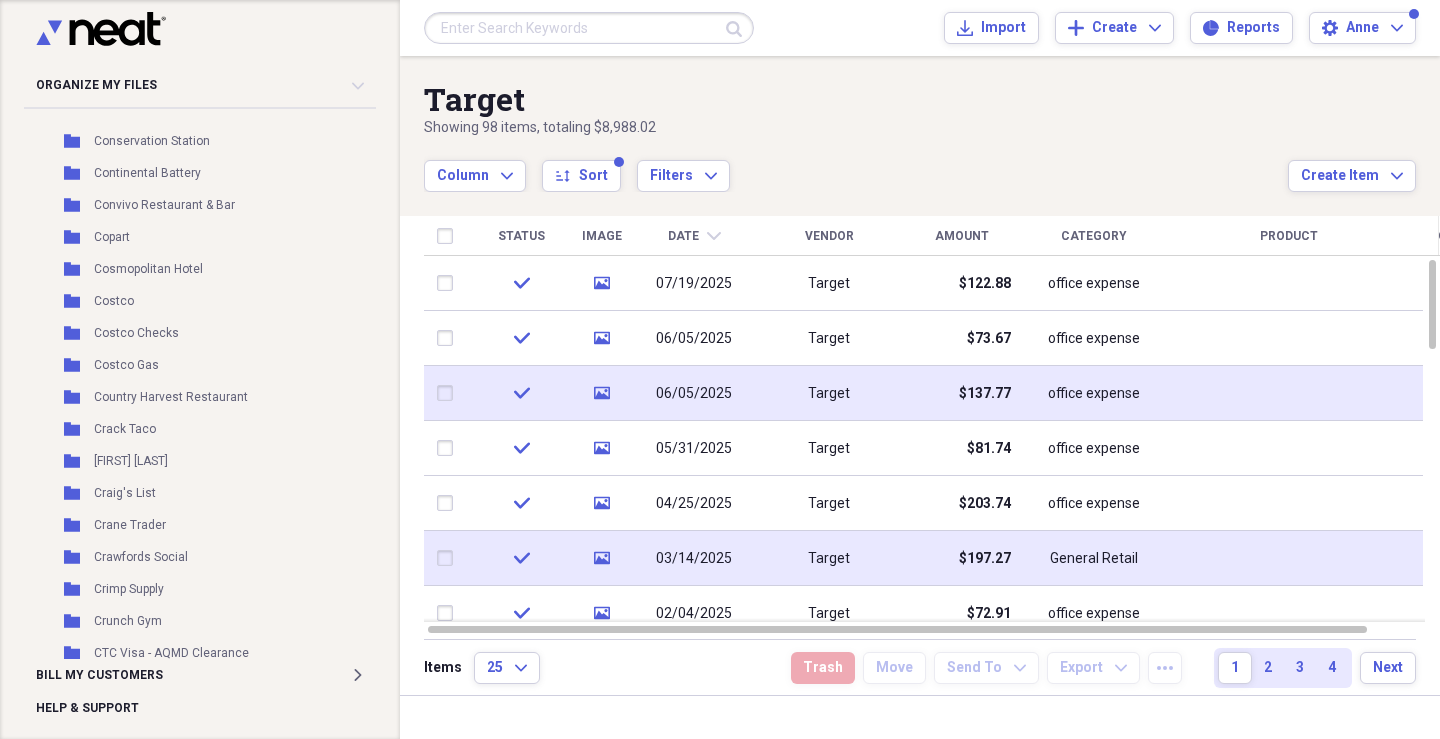 drag, startPoint x: 104, startPoint y: 302, endPoint x: 390, endPoint y: 419, distance: 309.00647 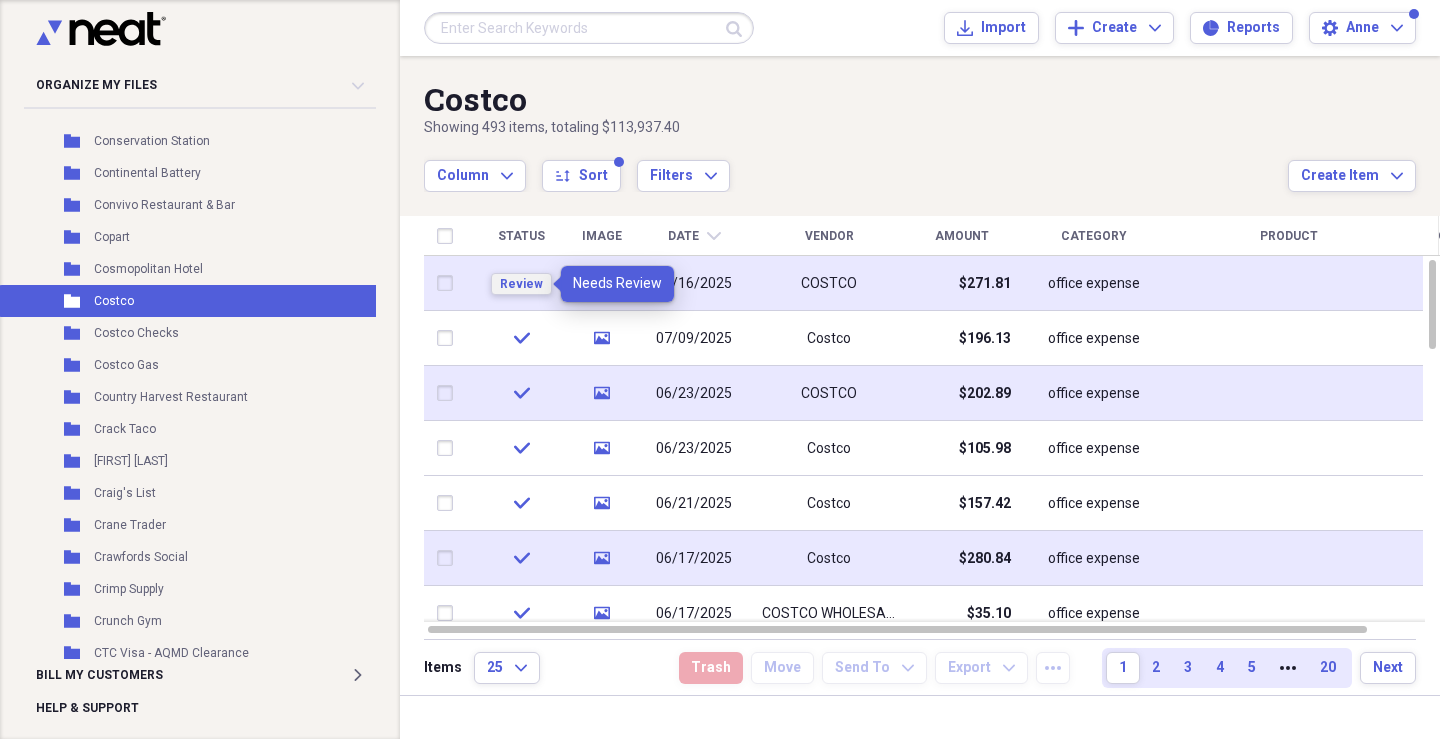 click on "Review" at bounding box center (521, 284) 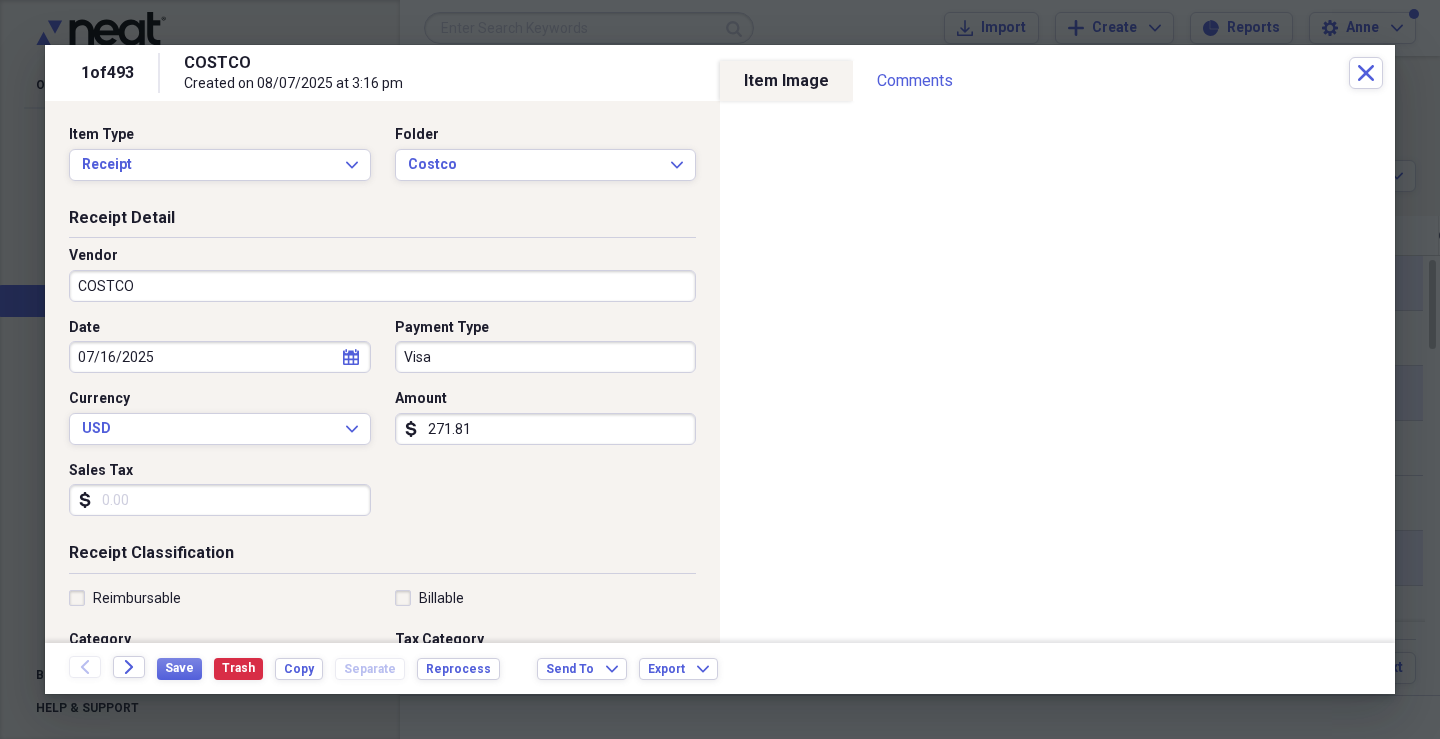 scroll, scrollTop: 200, scrollLeft: 0, axis: vertical 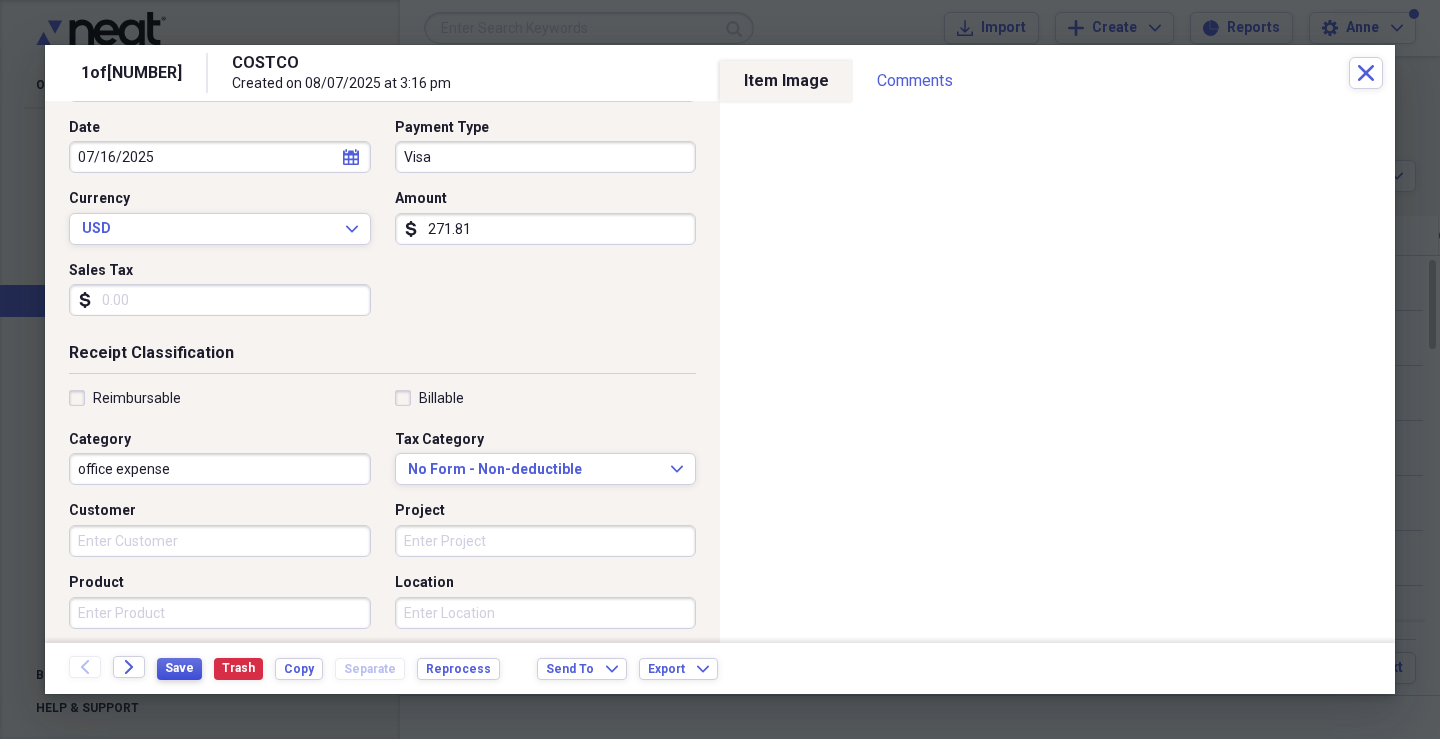 click on "Save" at bounding box center [179, 668] 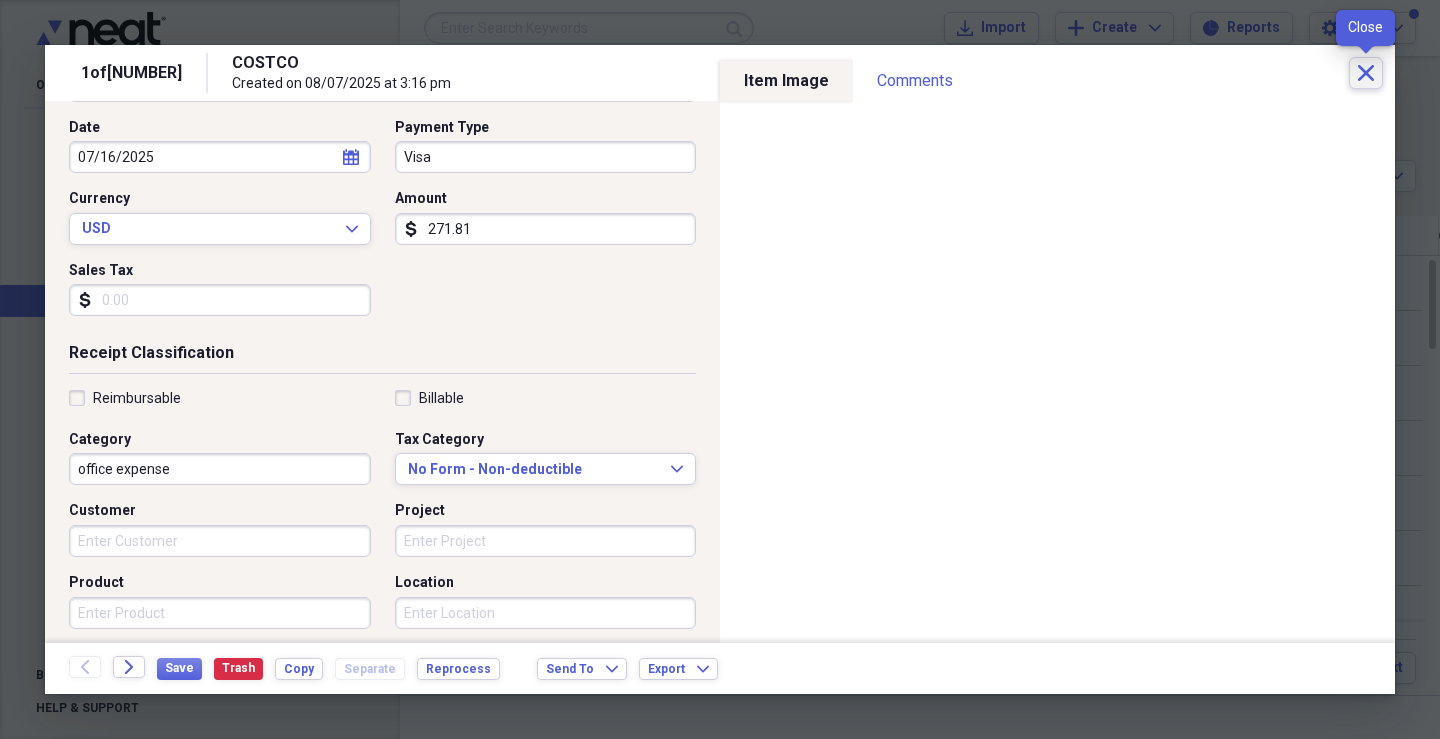 click 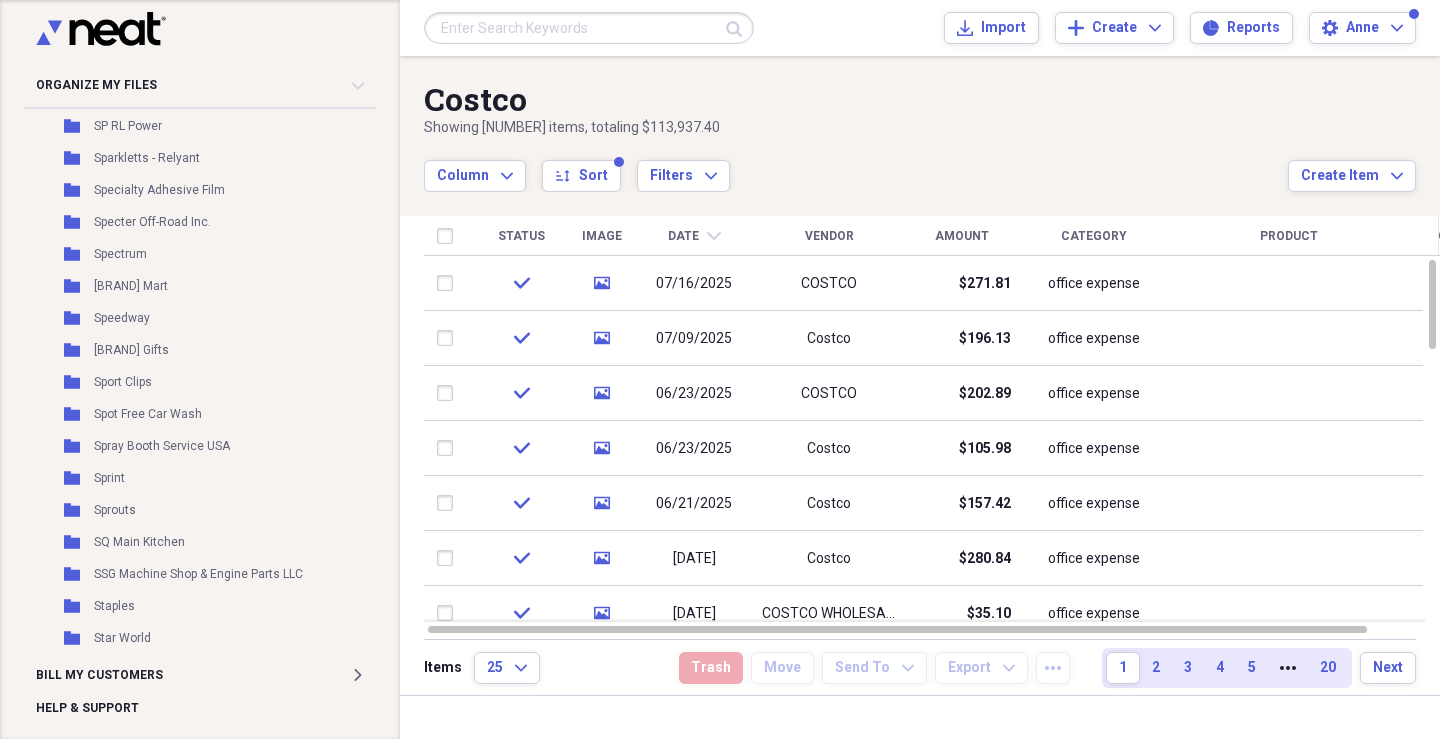 scroll, scrollTop: 27943, scrollLeft: 0, axis: vertical 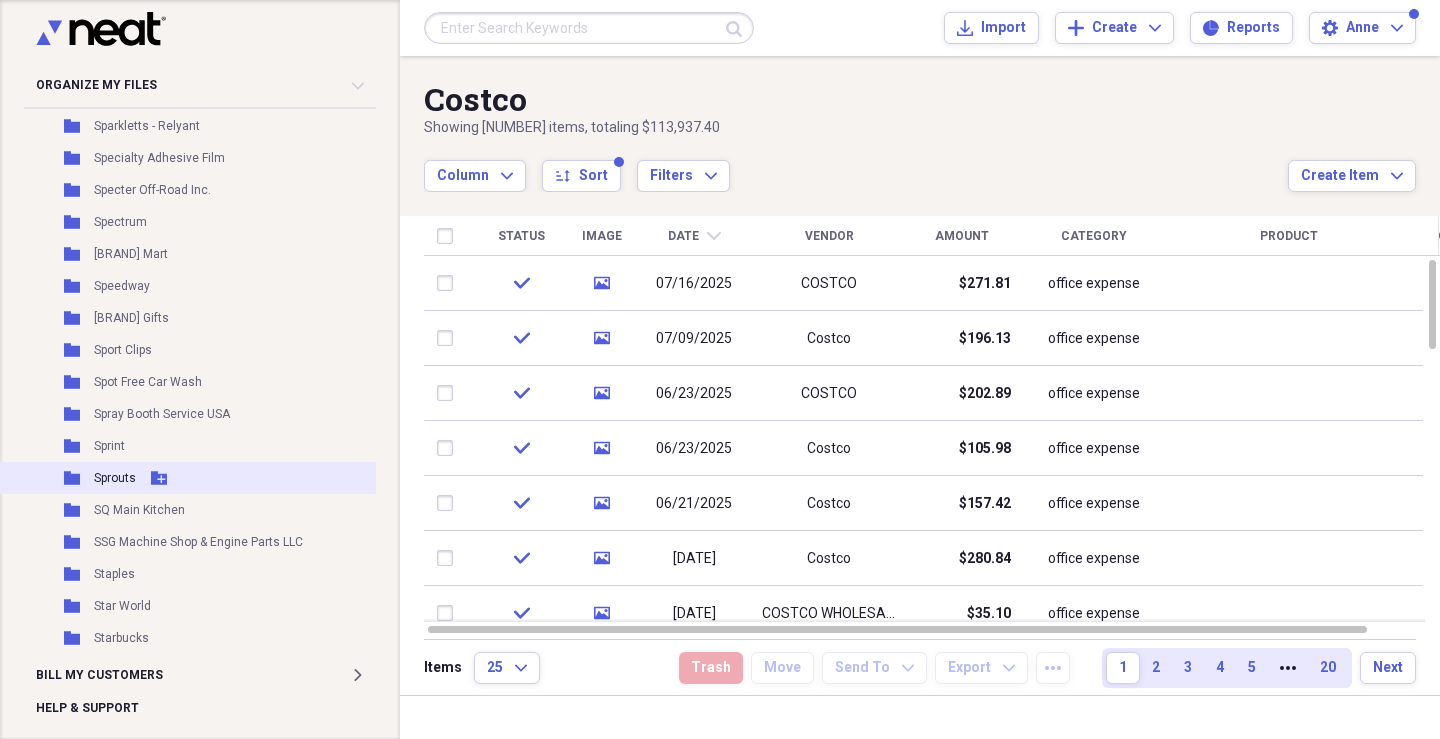 click on "Sprouts" at bounding box center (115, 478) 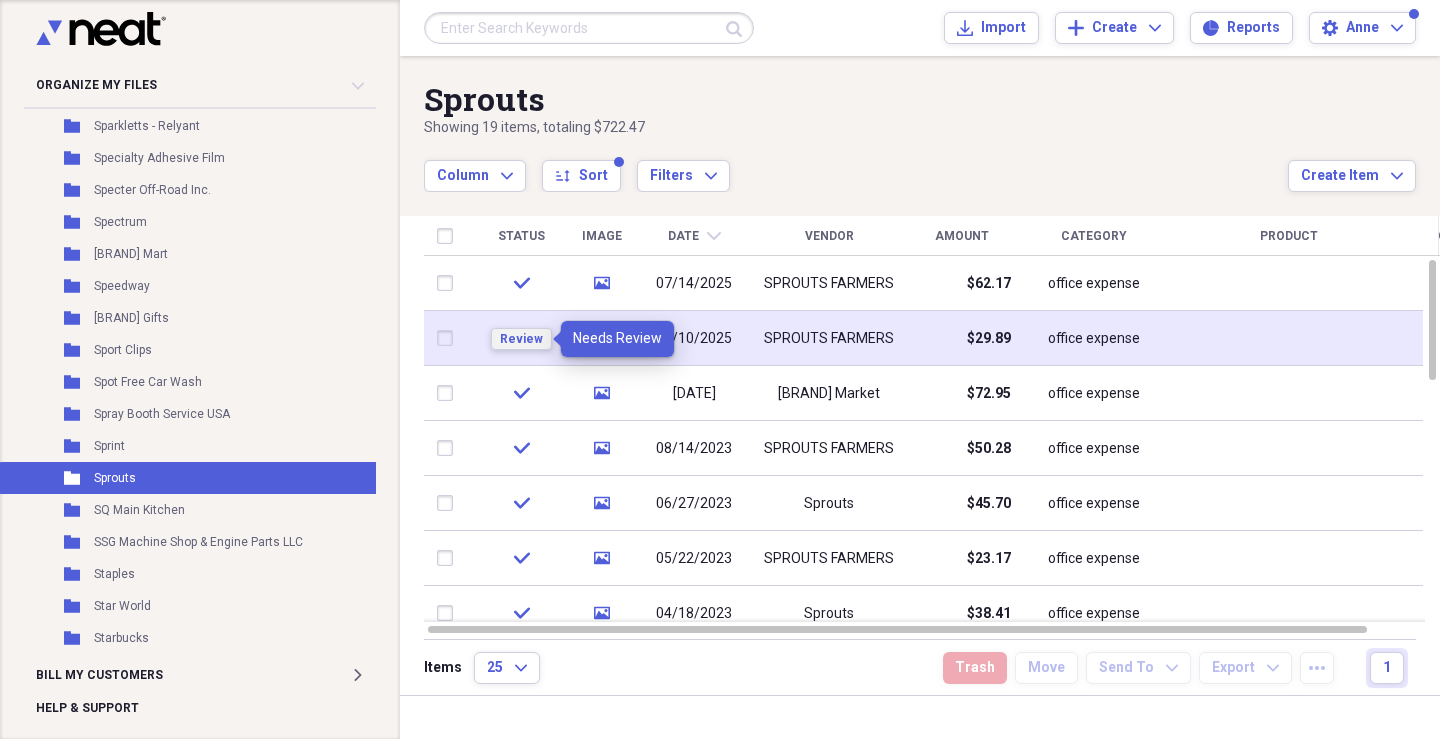 click on "Review" at bounding box center [521, 339] 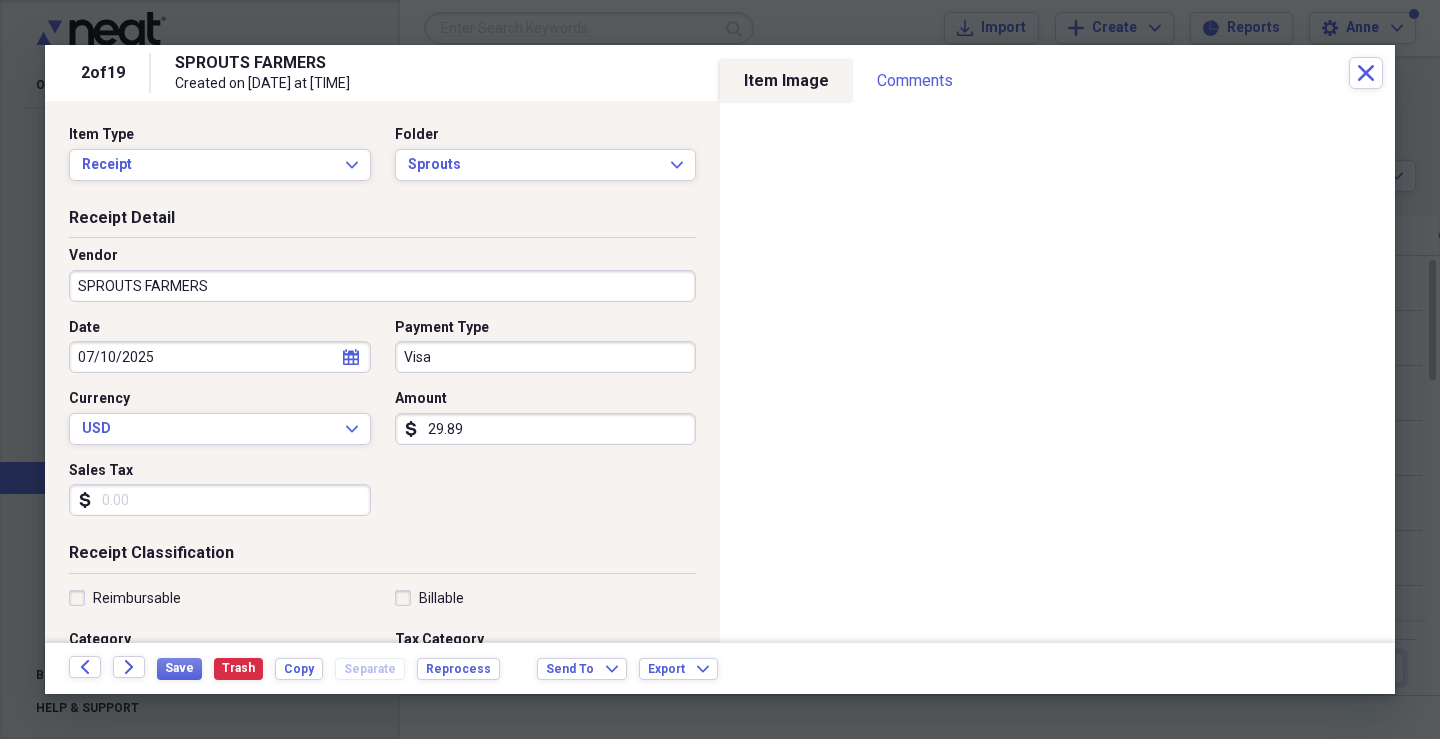 scroll, scrollTop: 300, scrollLeft: 0, axis: vertical 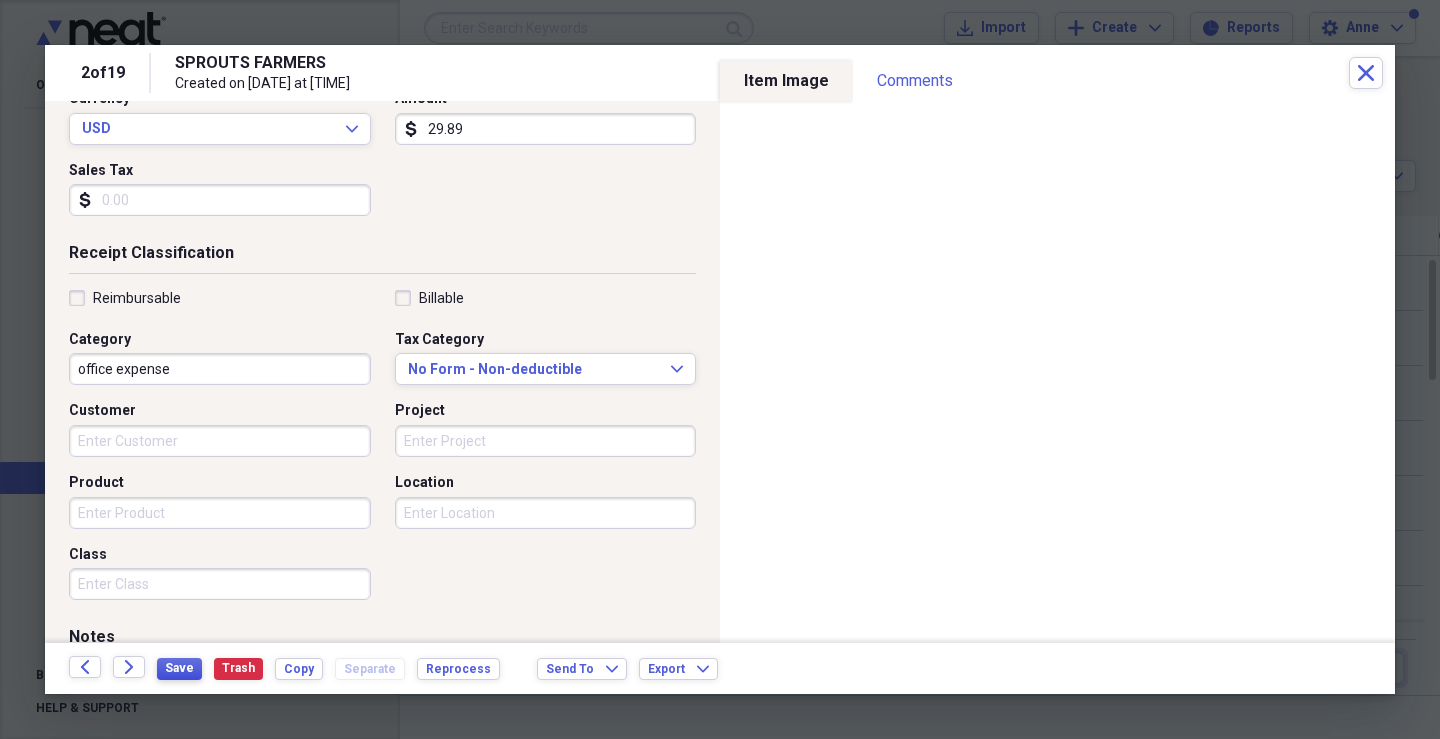 click on "Save" at bounding box center [179, 668] 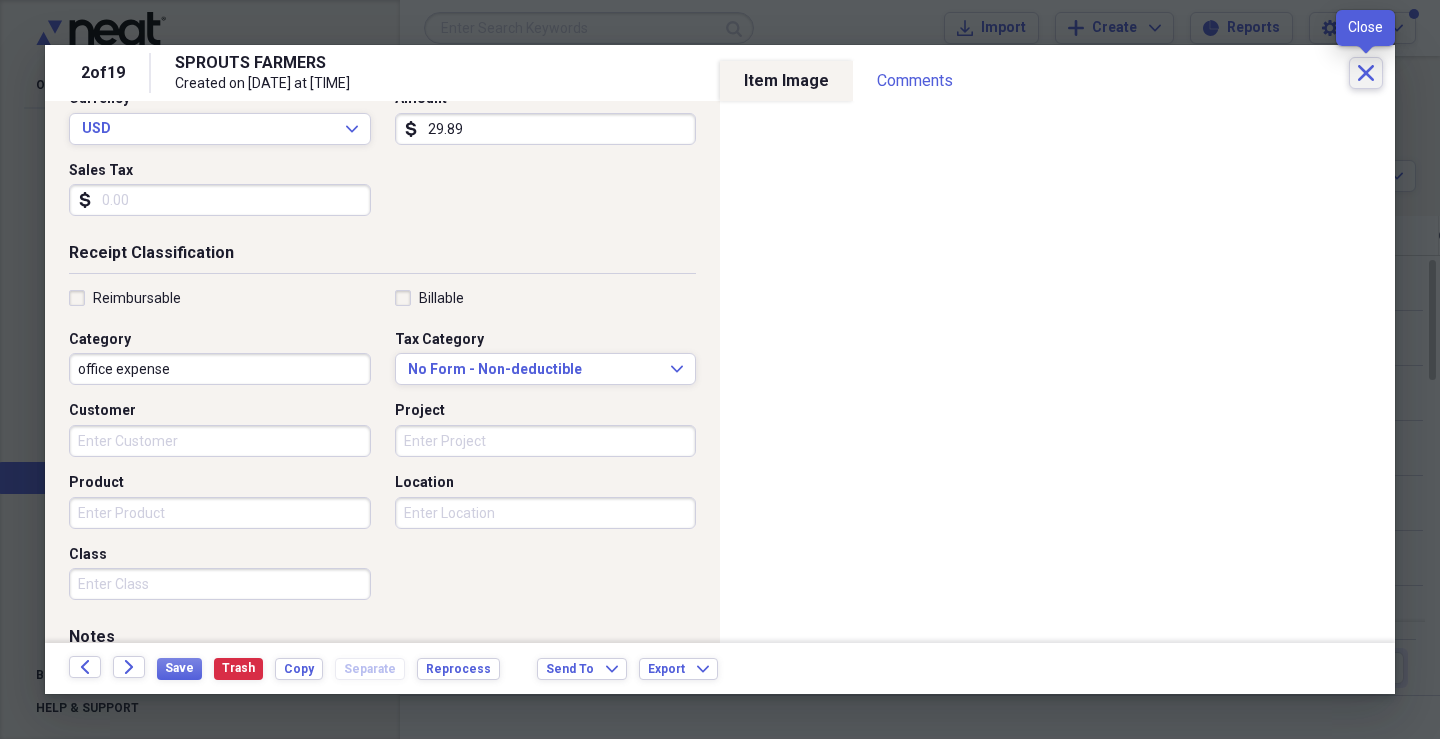 click on "Close" 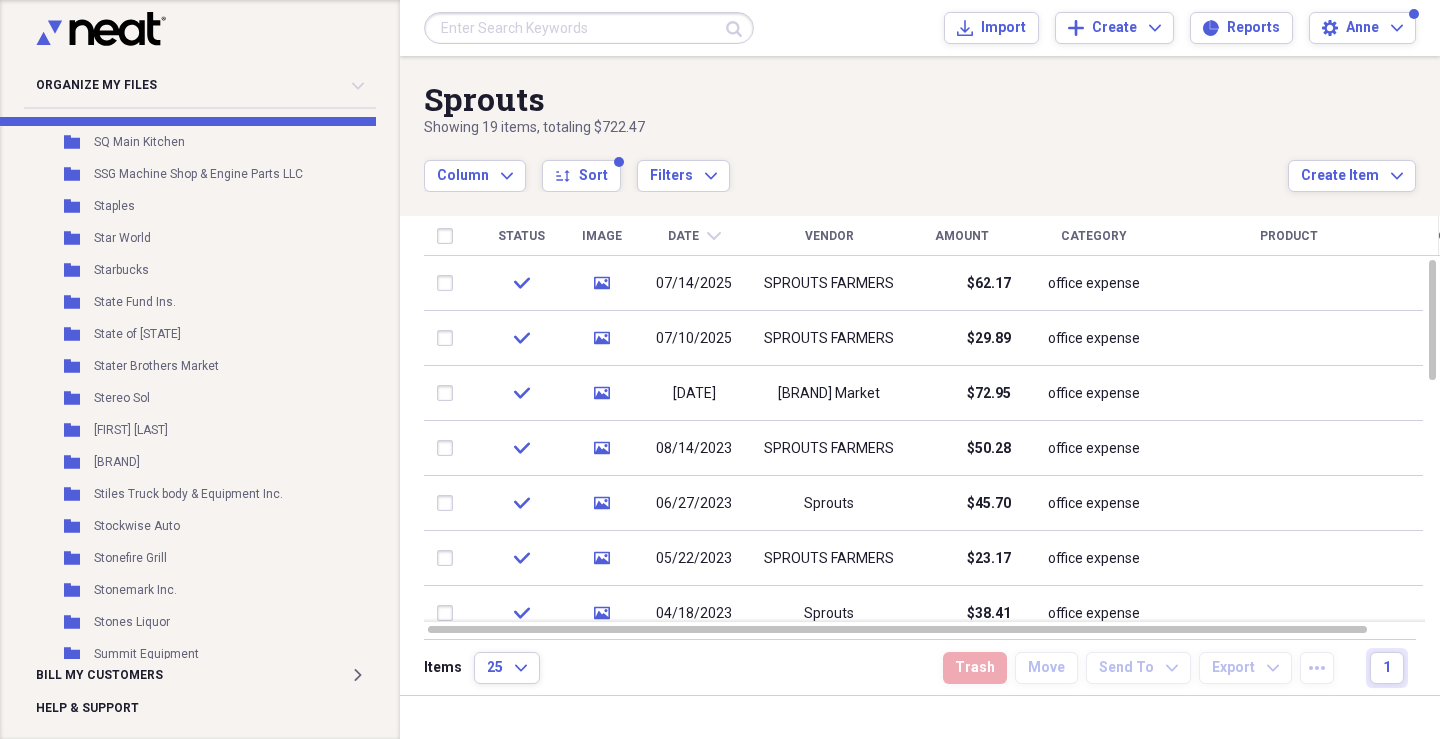 scroll, scrollTop: 28679, scrollLeft: 0, axis: vertical 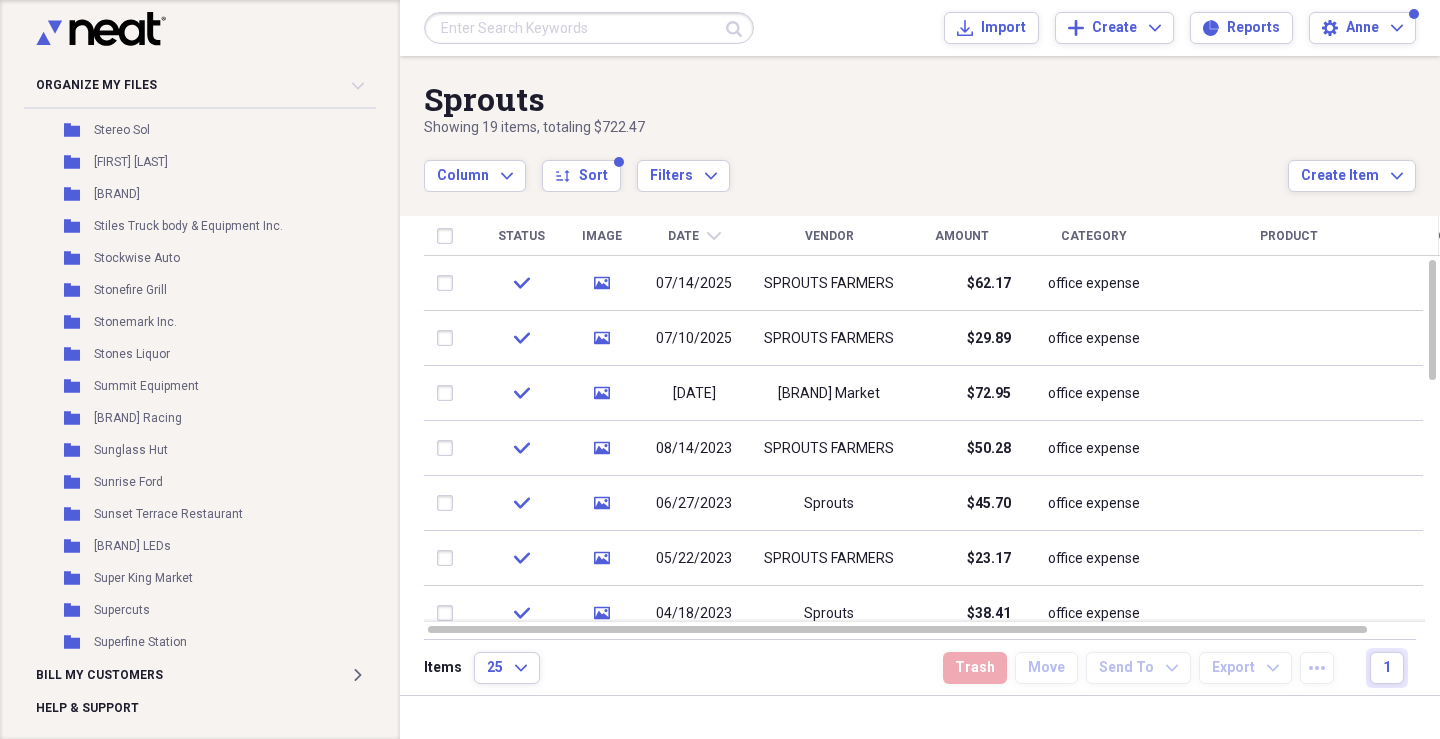 drag, startPoint x: 143, startPoint y: 278, endPoint x: 383, endPoint y: 361, distance: 253.94684 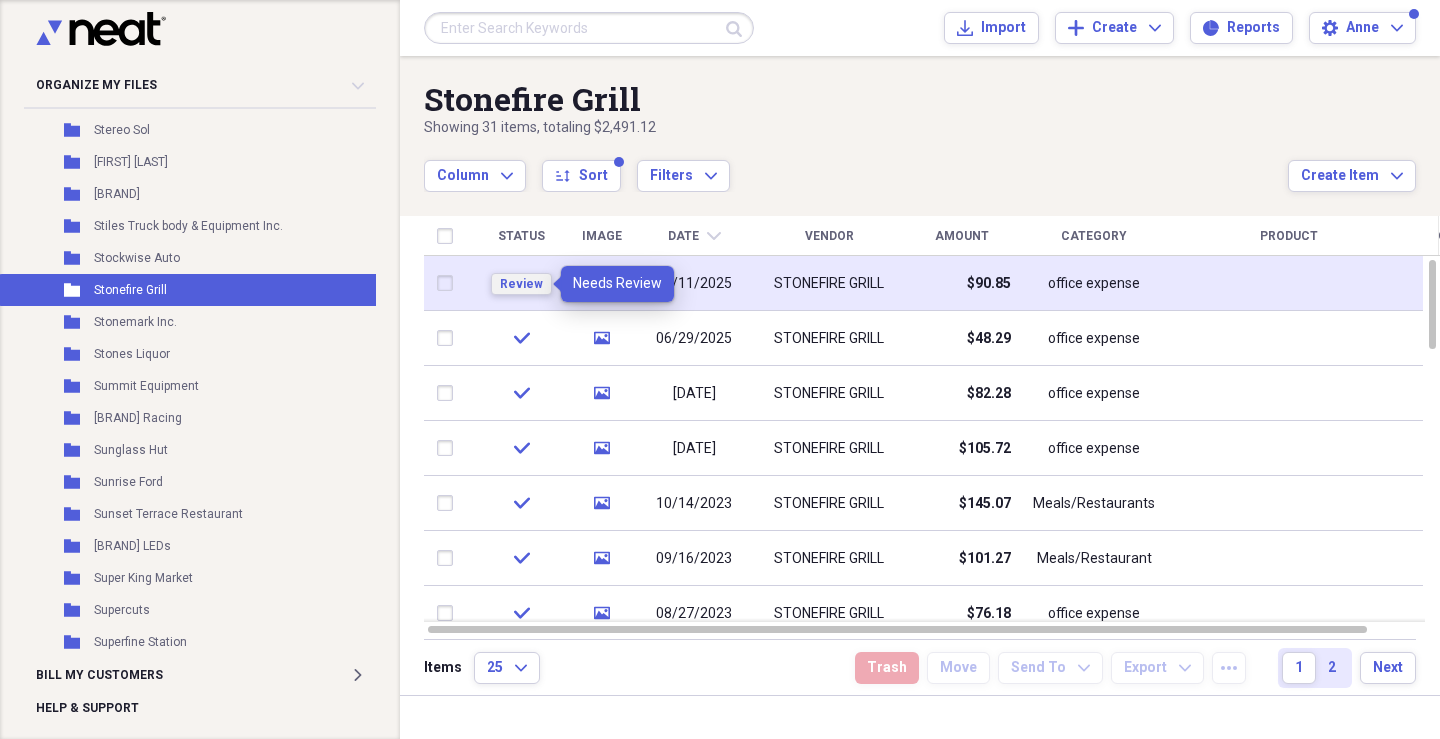 click on "Review" at bounding box center [521, 284] 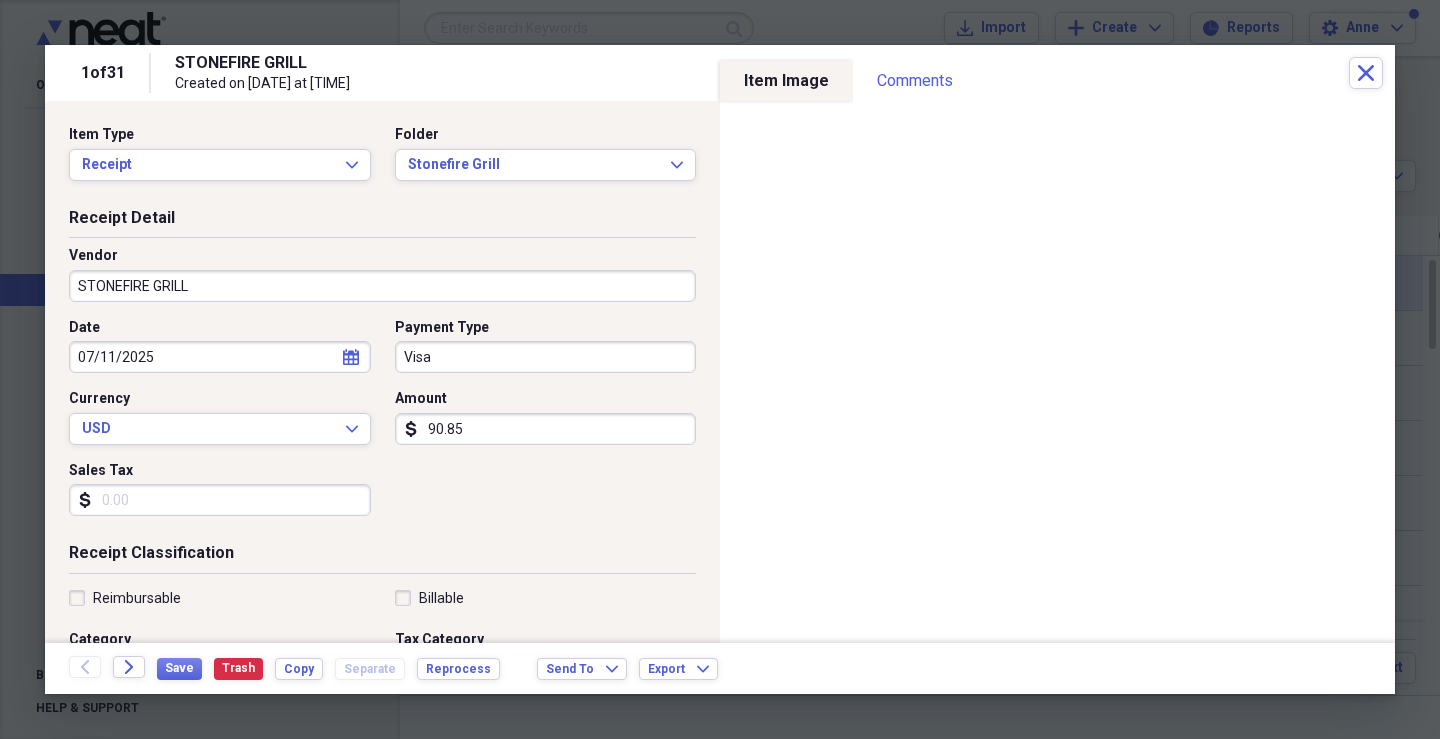 scroll, scrollTop: 200, scrollLeft: 0, axis: vertical 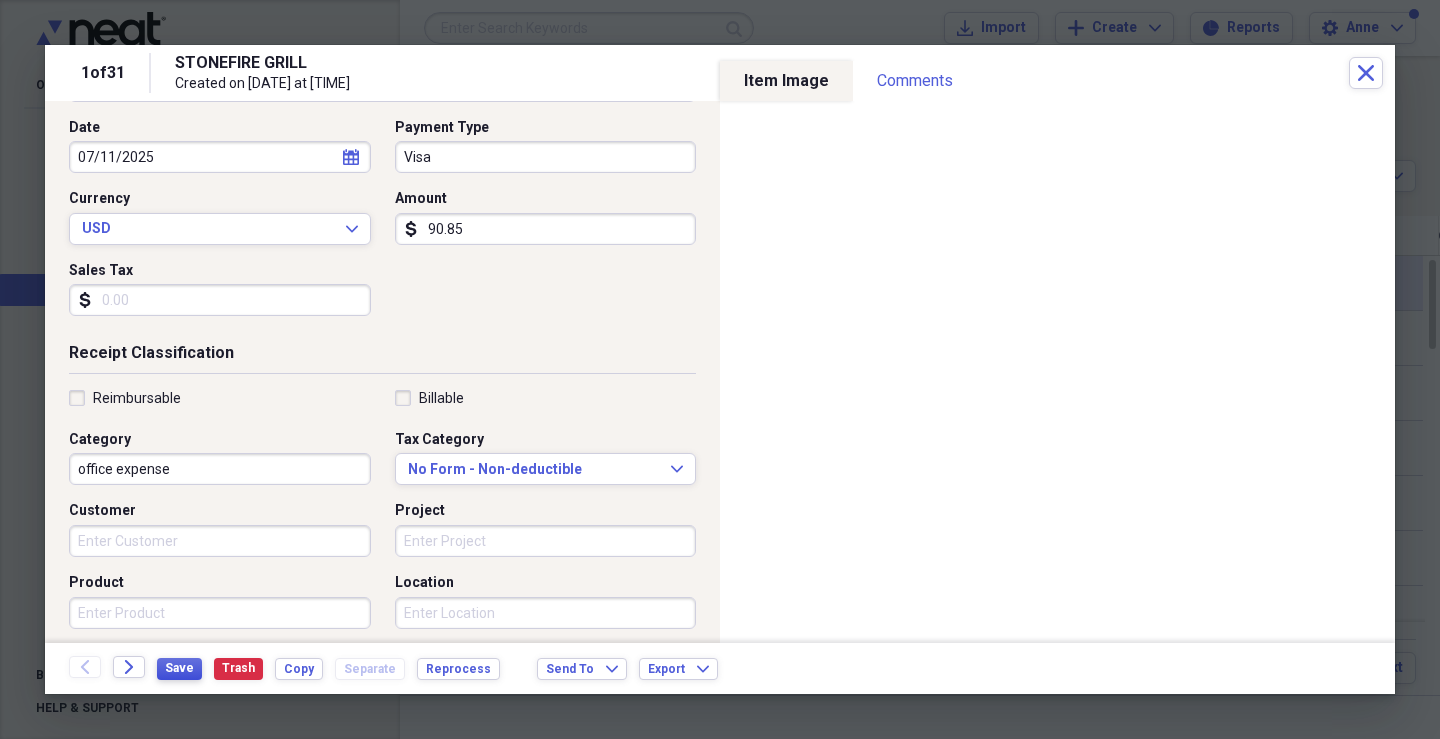 click on "Save" at bounding box center [179, 668] 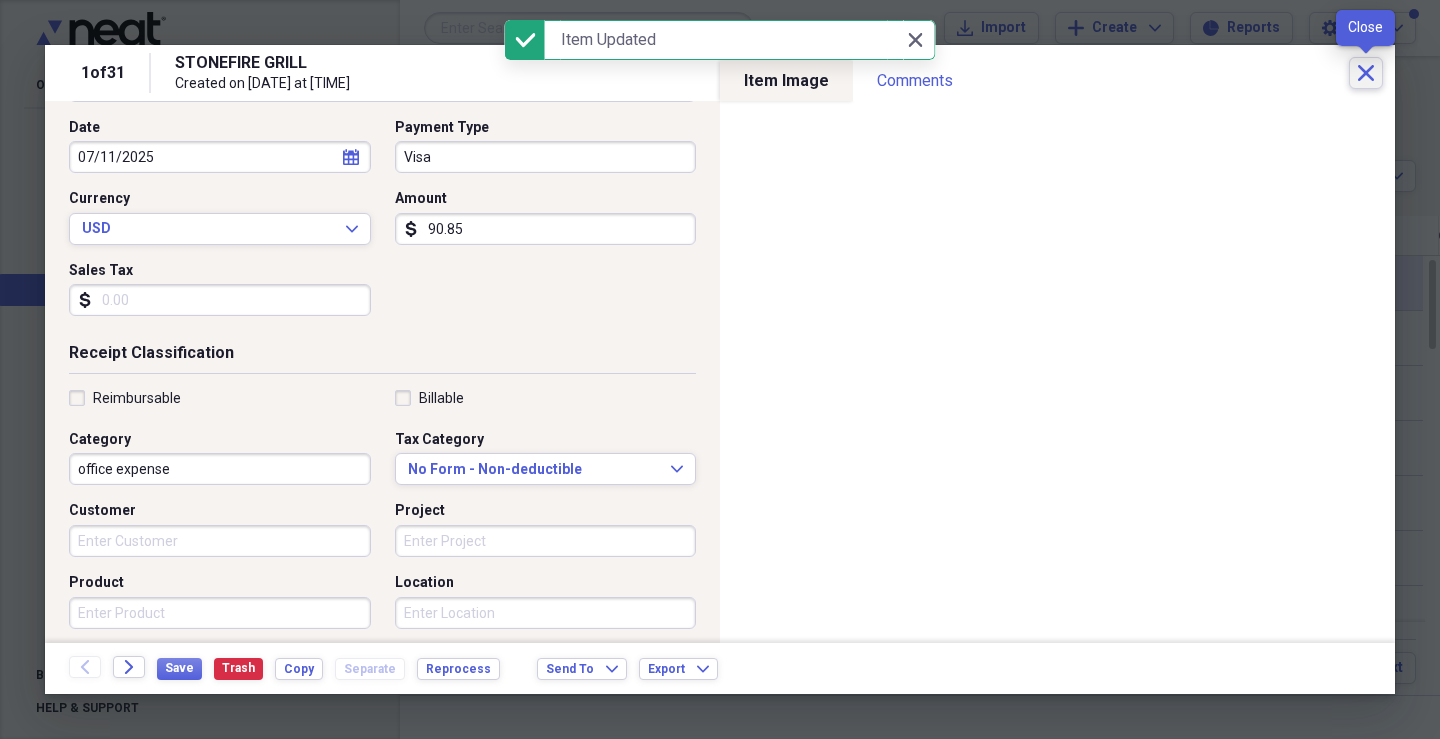 click 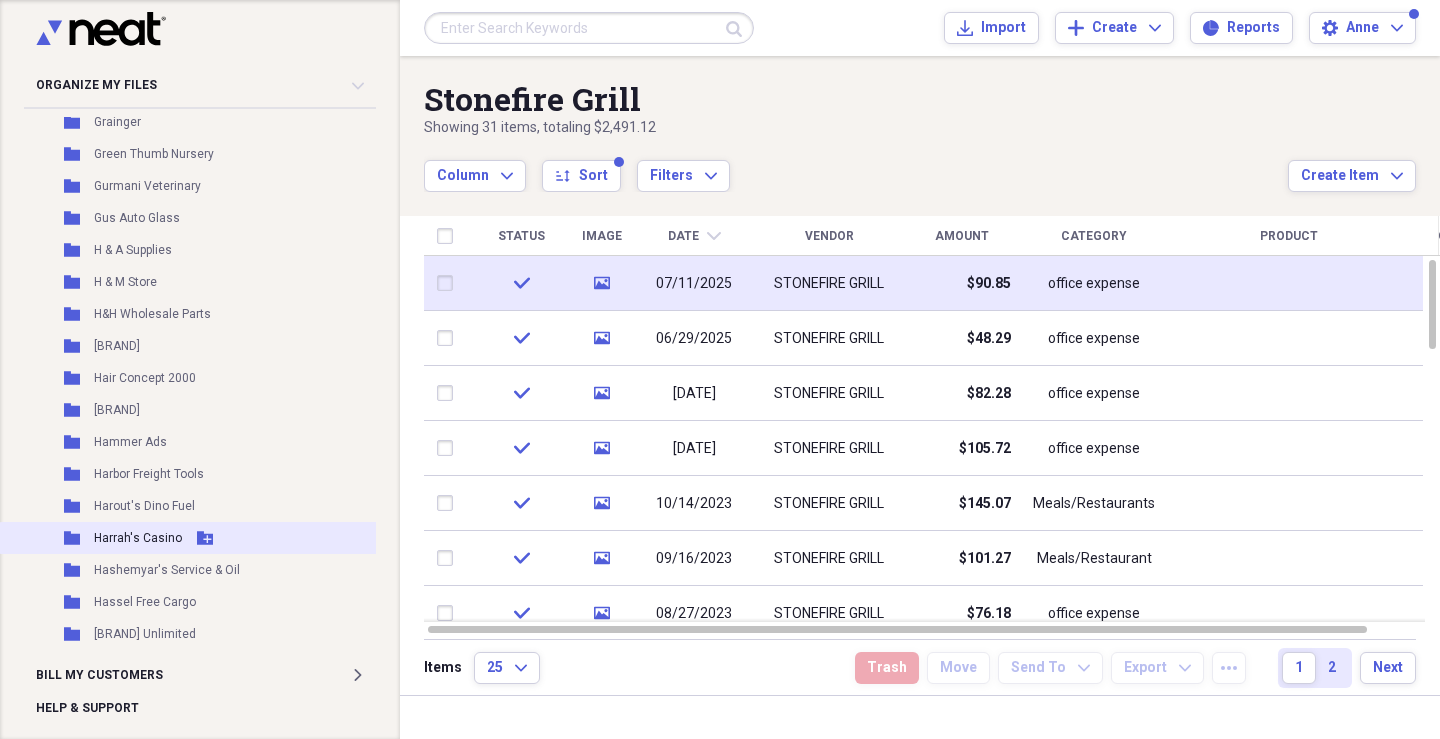 scroll, scrollTop: 12493, scrollLeft: 0, axis: vertical 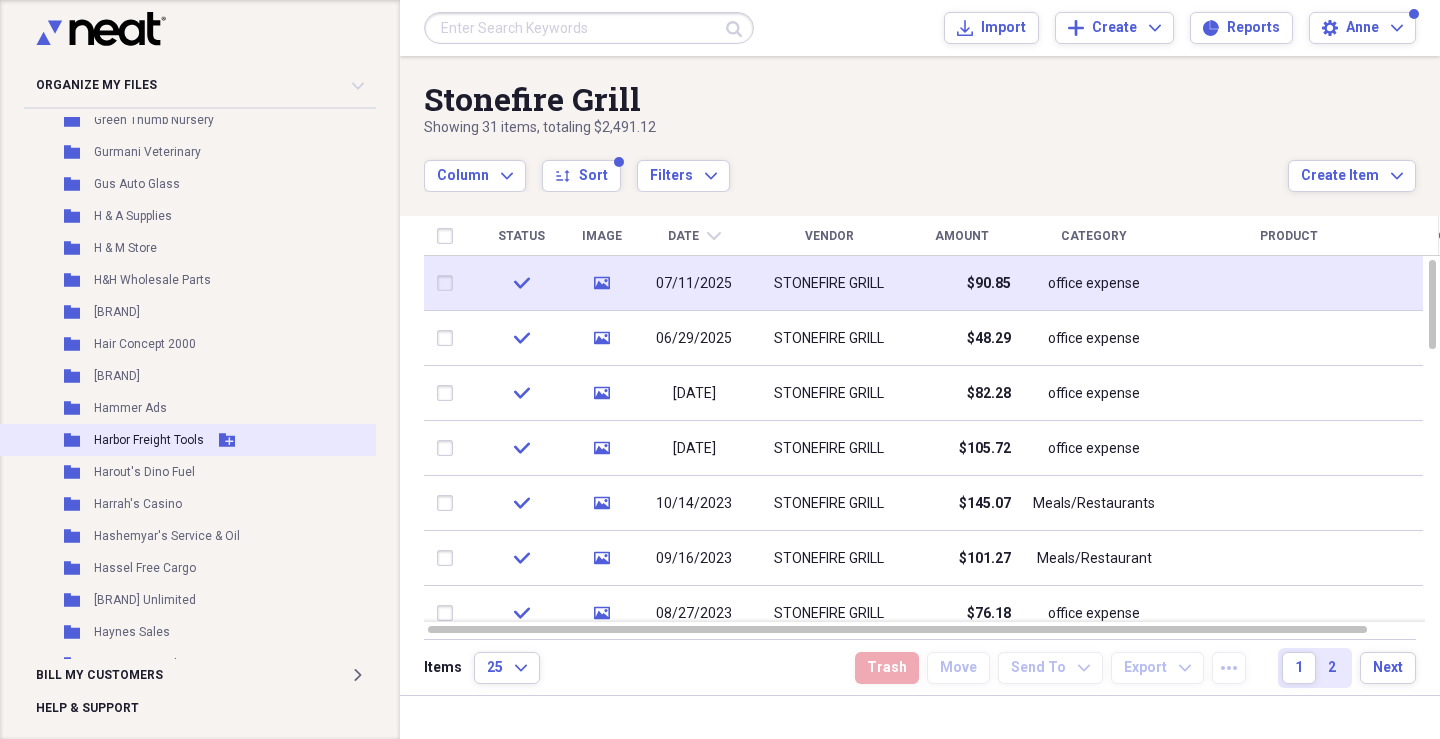 click on "Harbor Freight Tools" at bounding box center [149, 440] 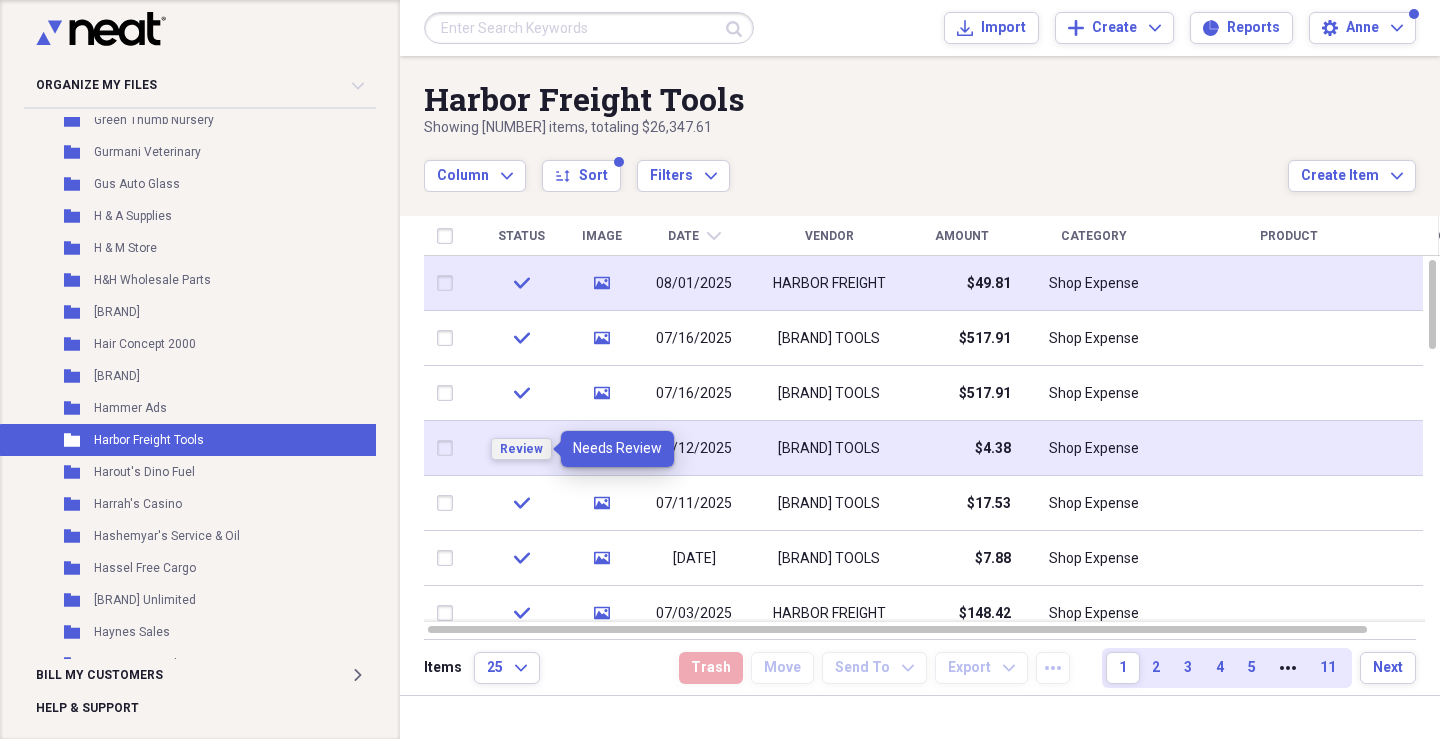 click on "Review" at bounding box center (521, 449) 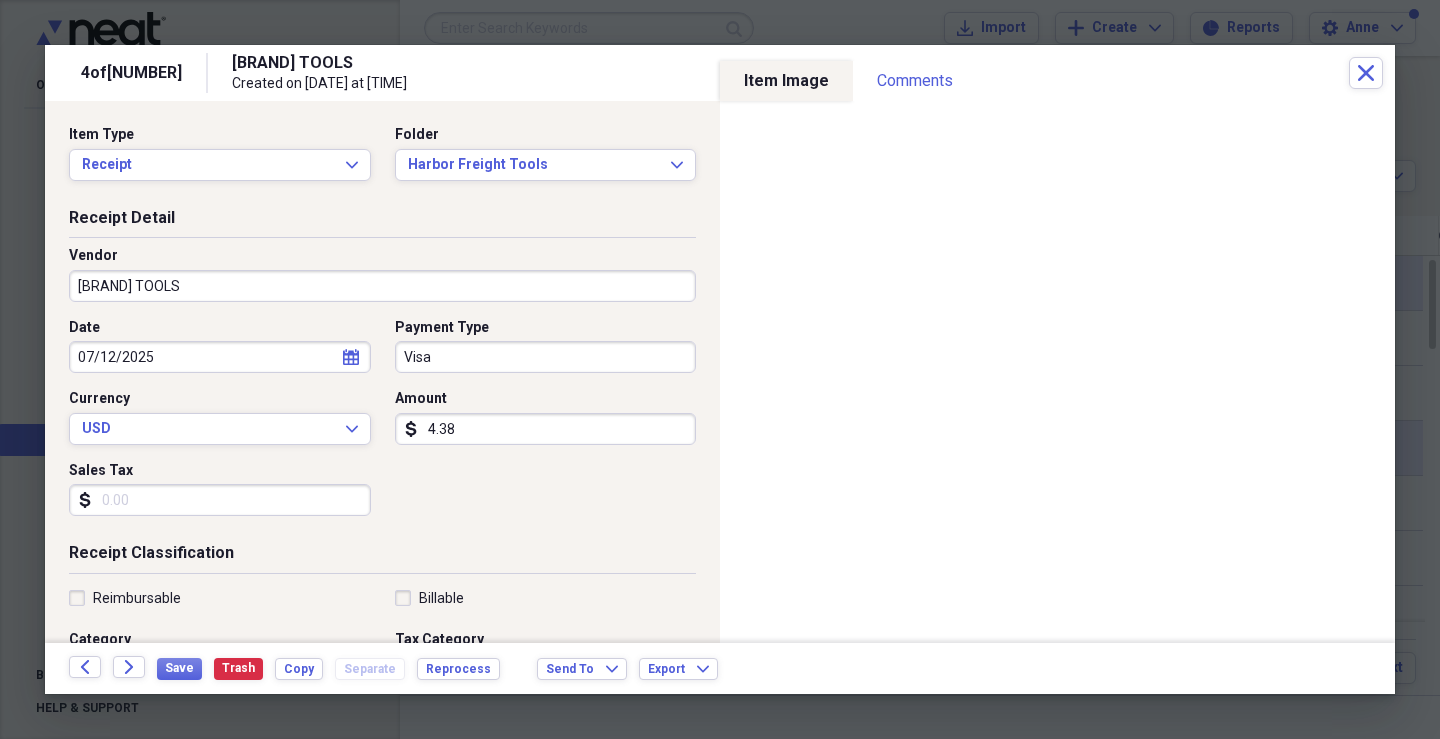 scroll, scrollTop: 200, scrollLeft: 0, axis: vertical 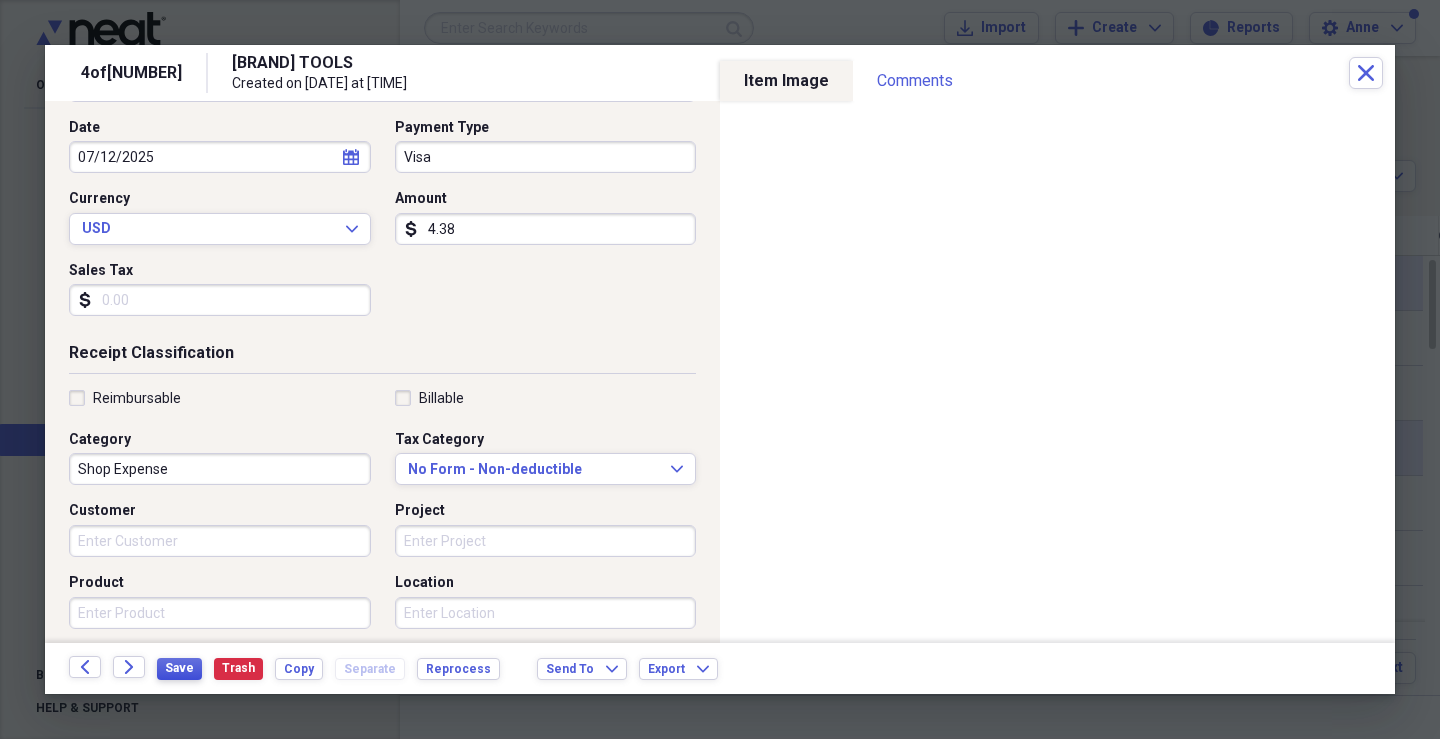 click on "Save" at bounding box center [179, 668] 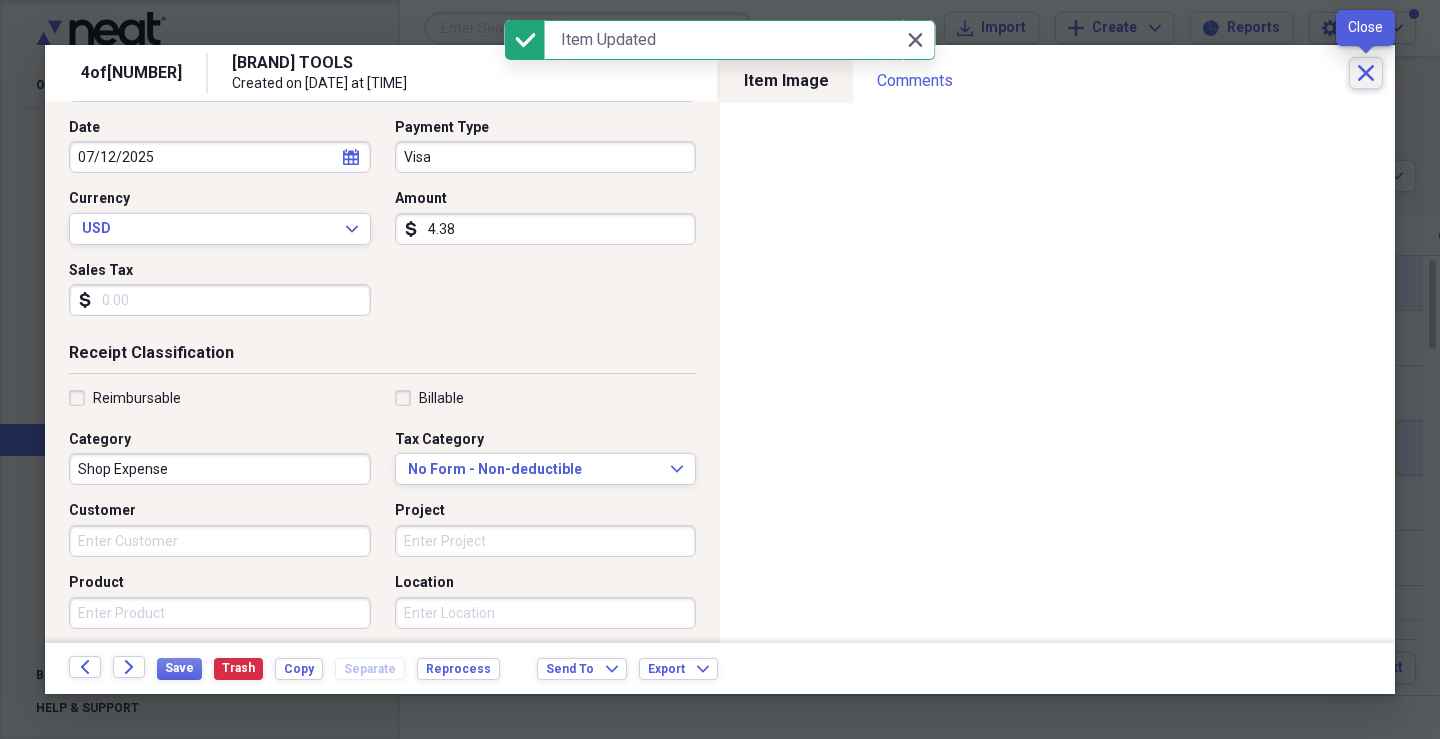 click on "Close" at bounding box center (1366, 73) 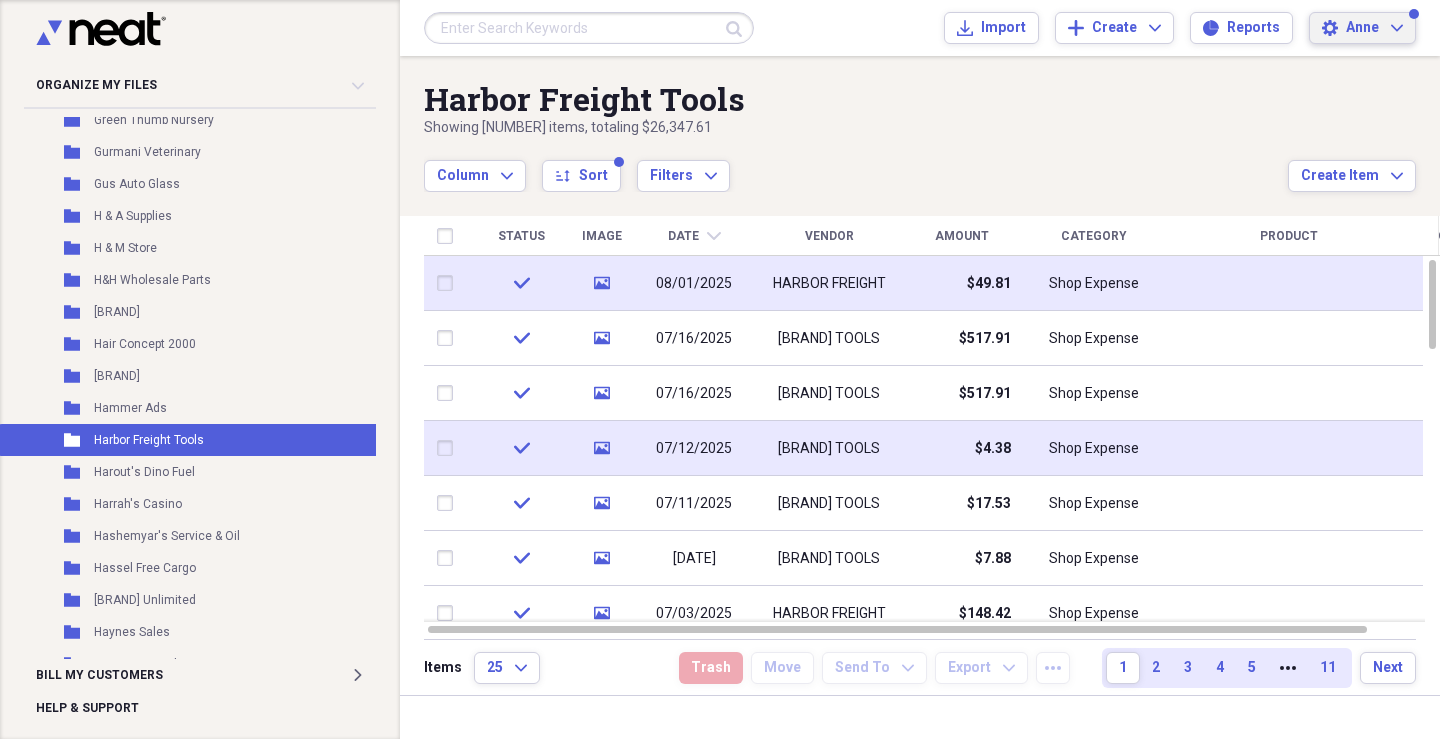 click on "Anne" at bounding box center (1362, 28) 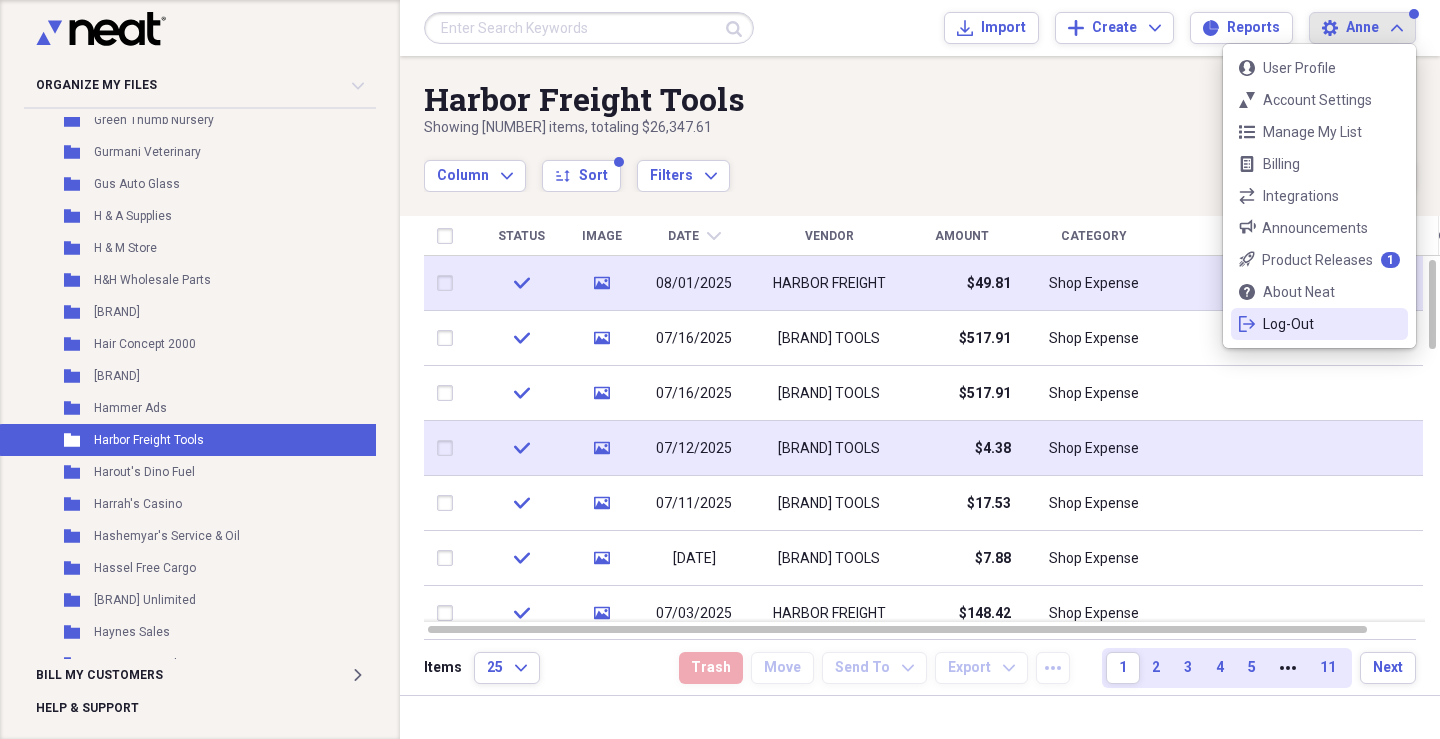 click on "Log-Out" at bounding box center (1319, 324) 